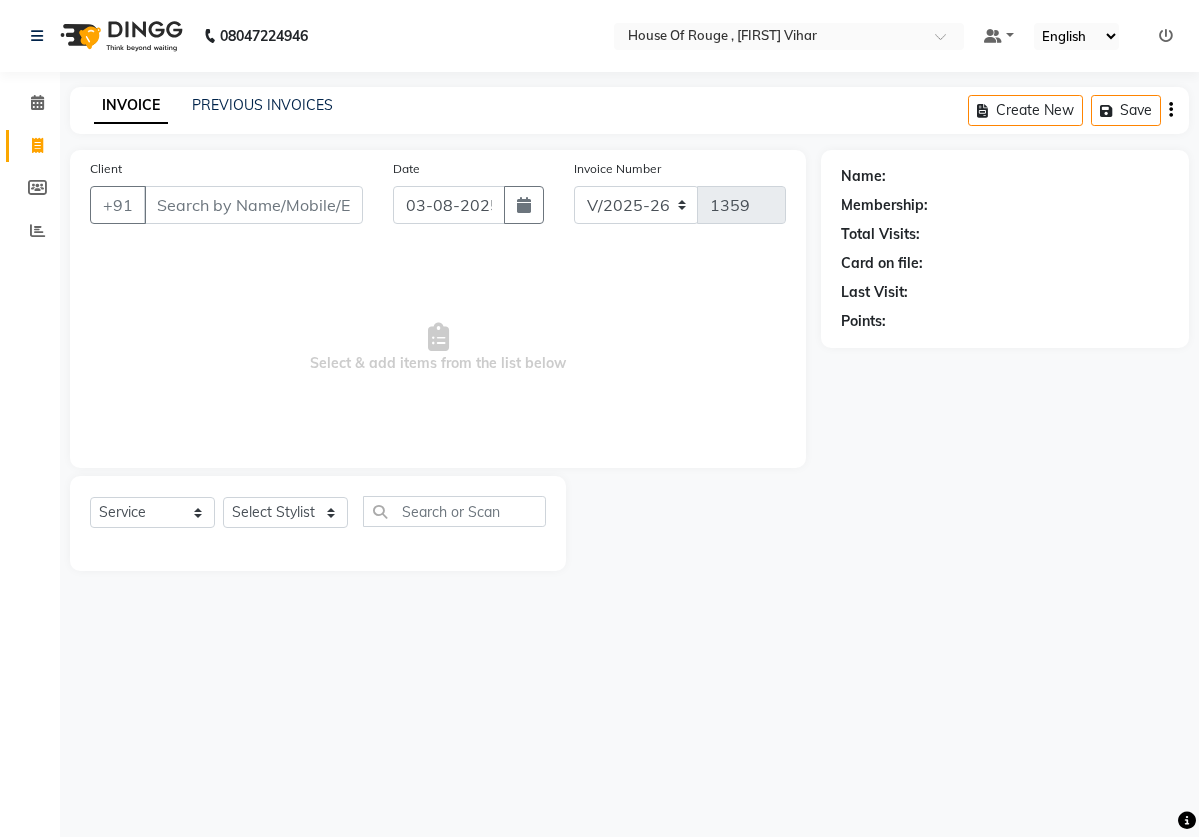 select on "82" 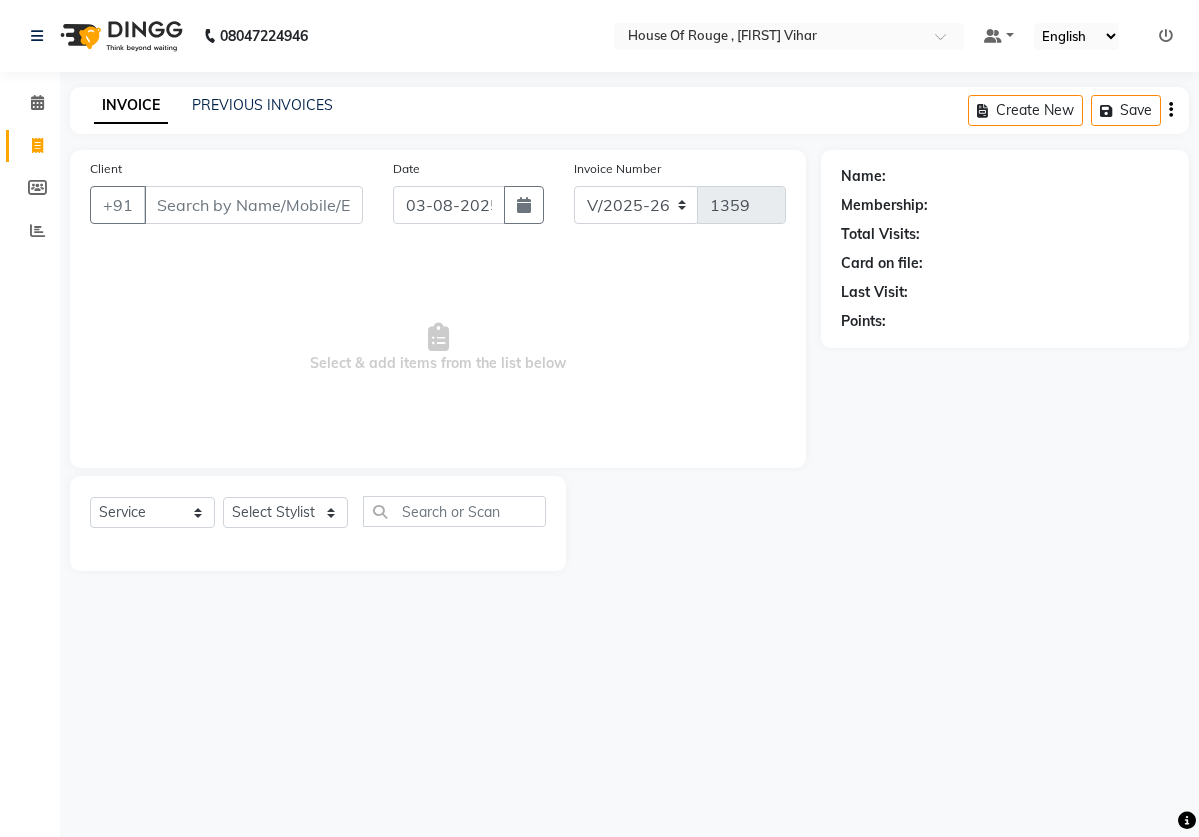 scroll, scrollTop: 0, scrollLeft: 0, axis: both 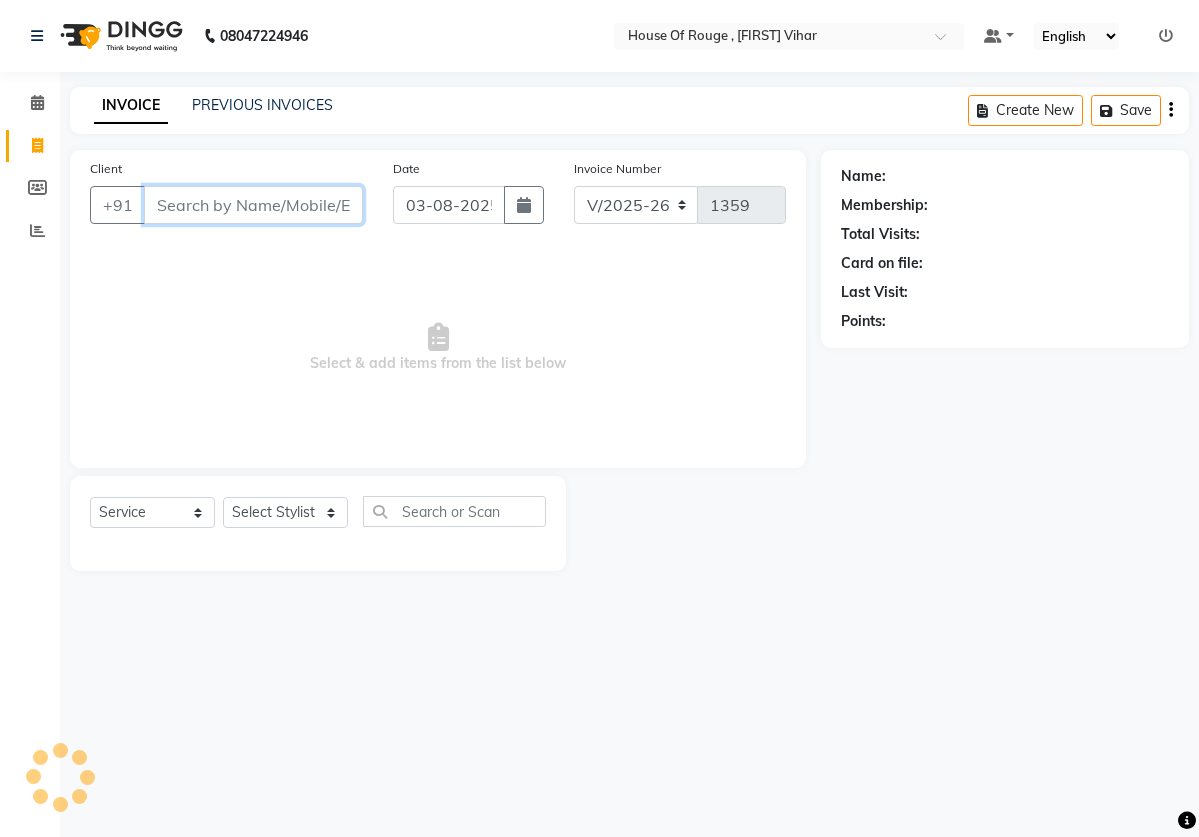click on "Client" at bounding box center (253, 205) 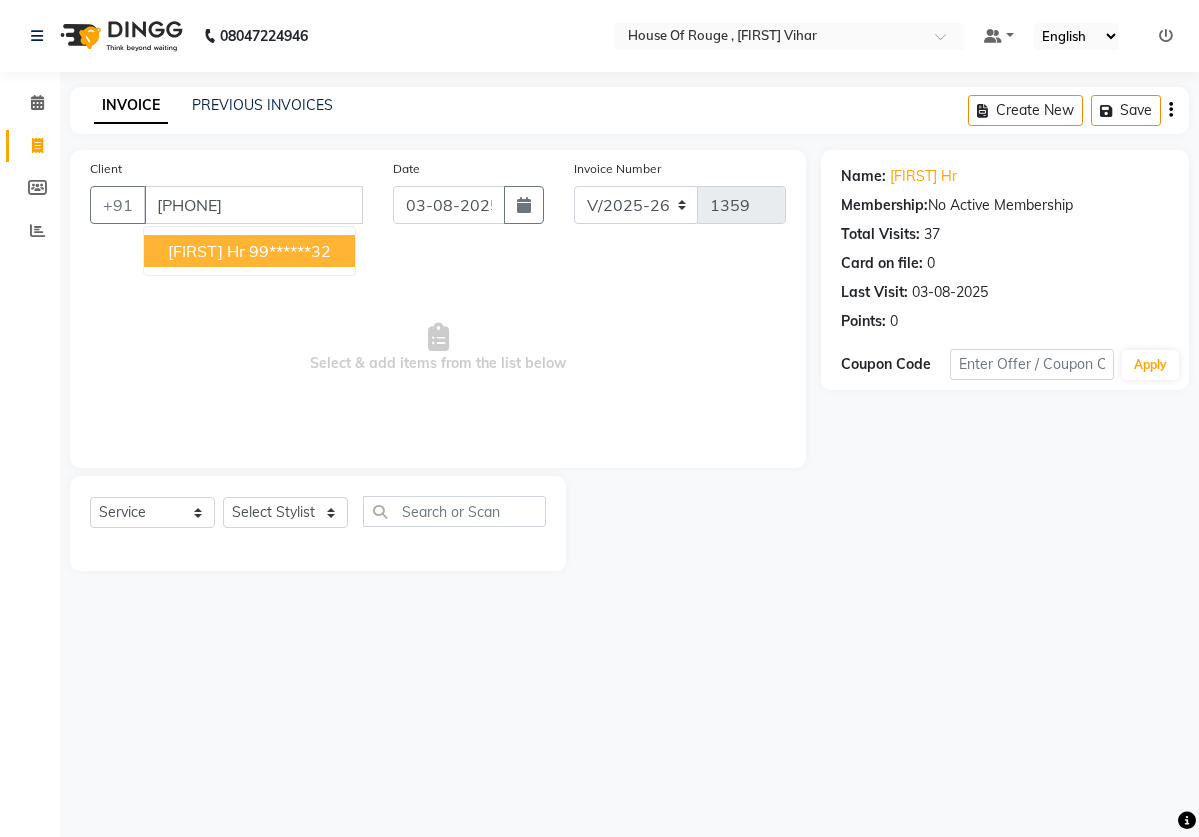 click on "[FIRST] Hr" at bounding box center (206, 251) 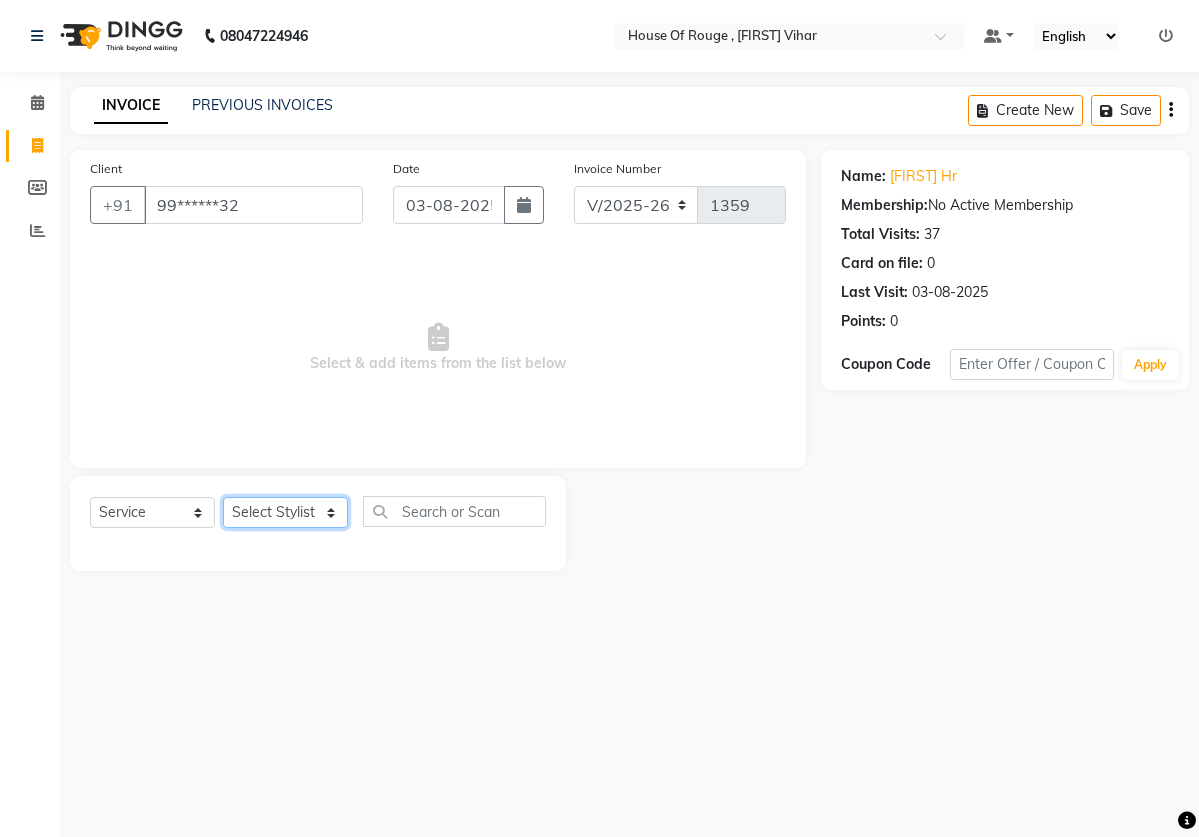 click on "Select Stylist [FIRST] pedicurist [FIRST] [FIRST] [FIRST] [FIRST] [FIRST] [FIRST] [FIRST] nail artist [FIRST] assistant [FIRST] beauticina [FIRST] beatician [FIRST] assistant [FIRST]  [FIRST] [LAST] Reception [FIRST] [FIRST] [FIRST] pedicurist [FIRST] beautician [FIRST] nails [FIRST]" 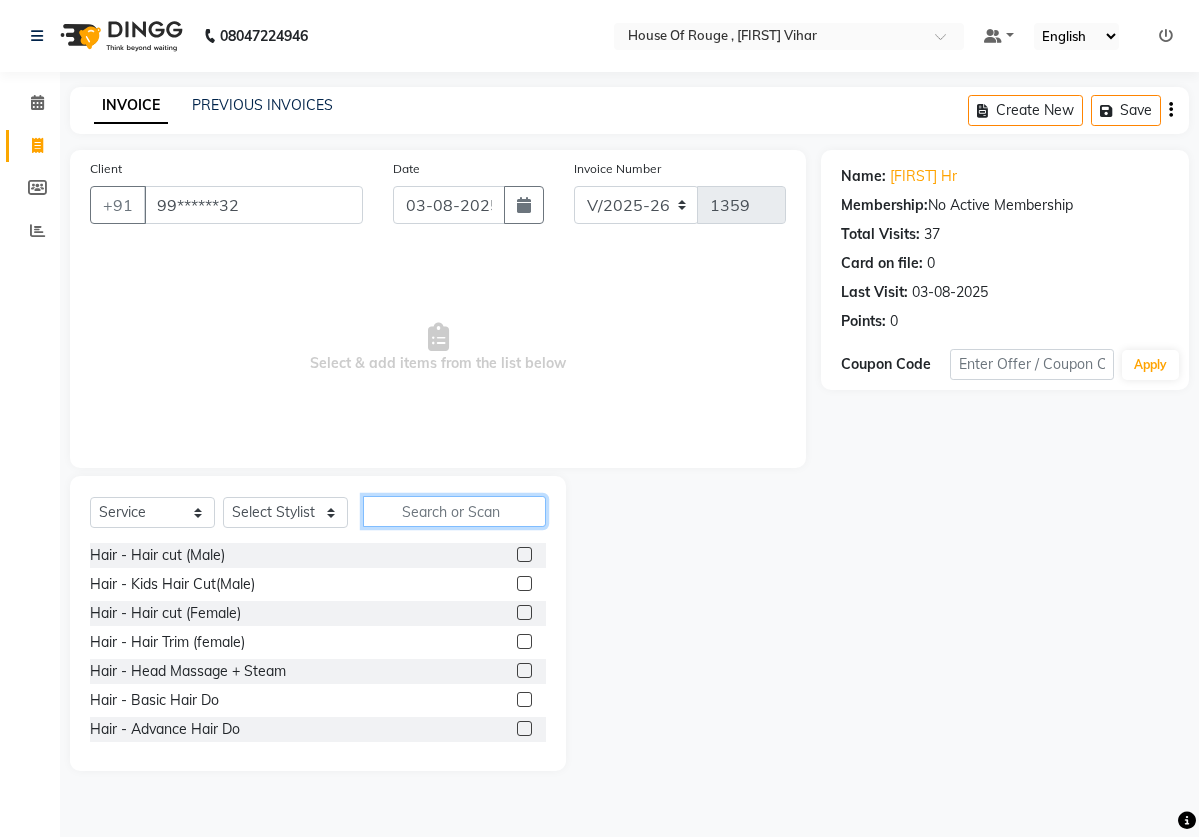 click 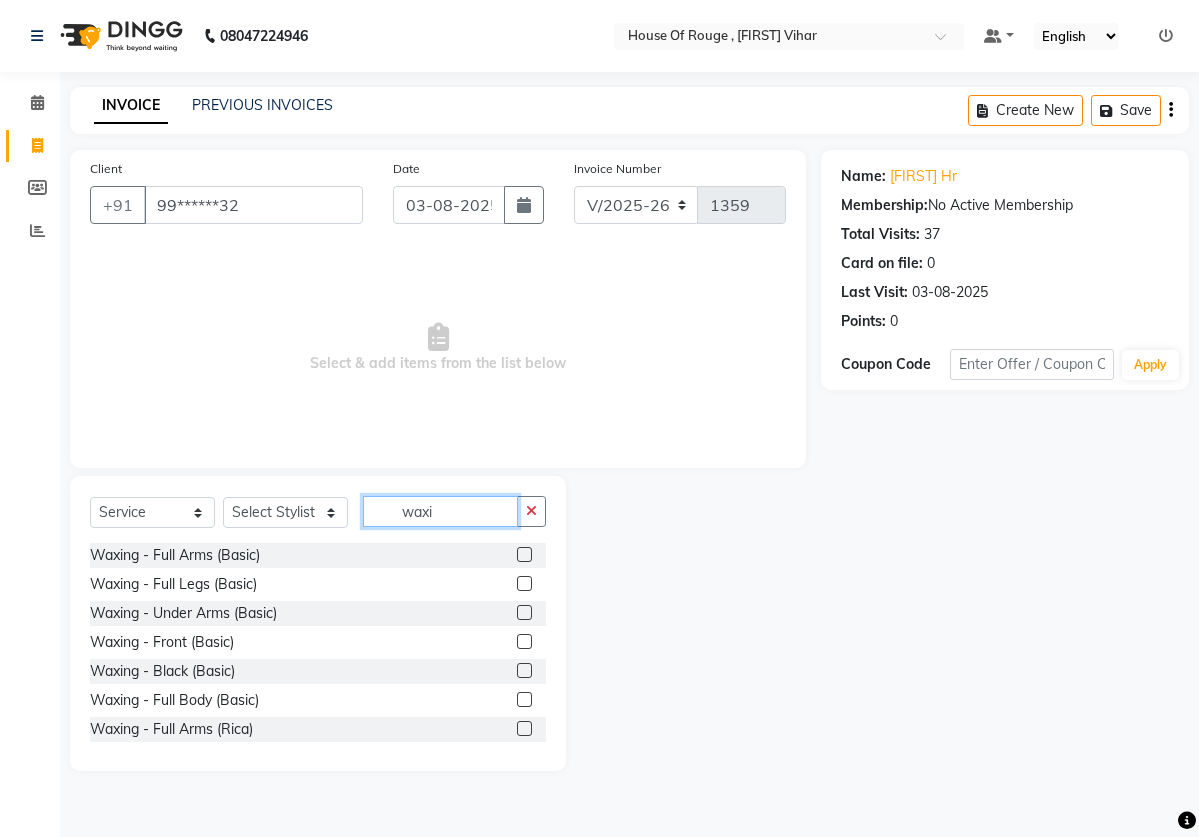 type on "taxi" 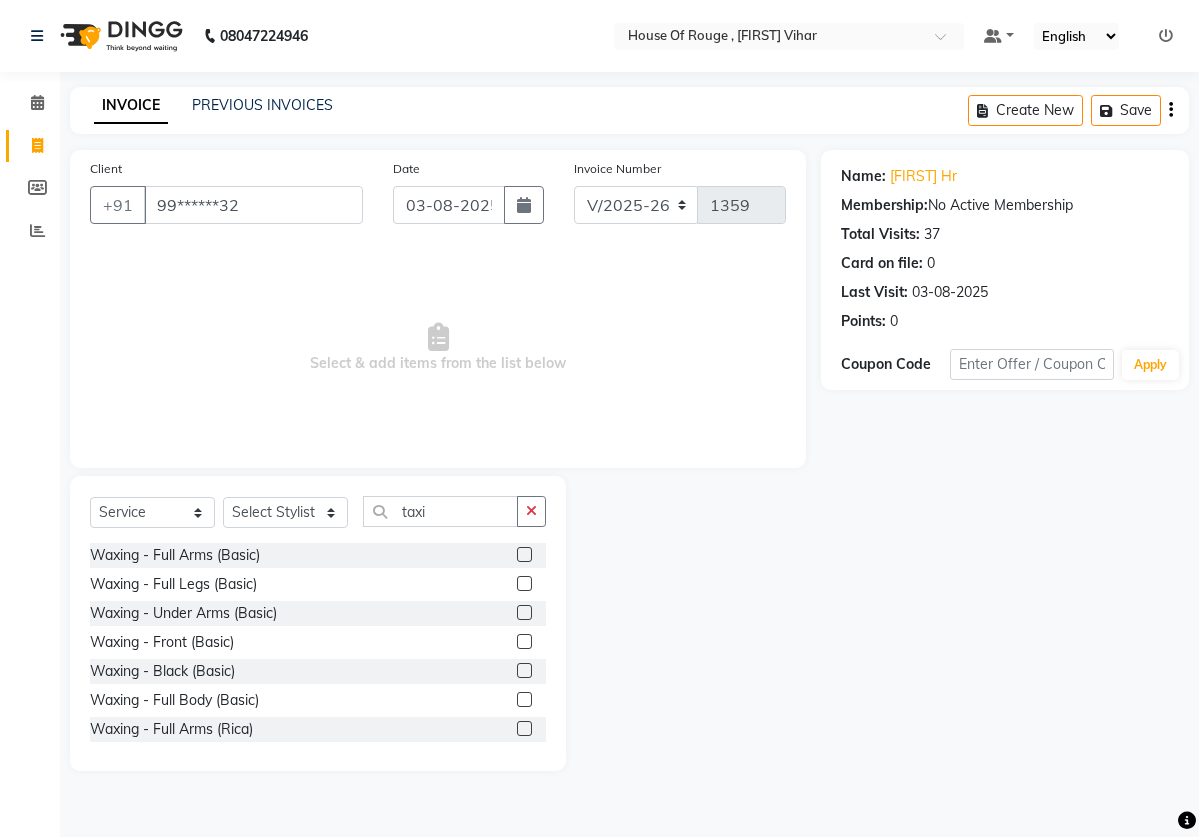 drag, startPoint x: 451, startPoint y: 539, endPoint x: 524, endPoint y: 608, distance: 100.44899 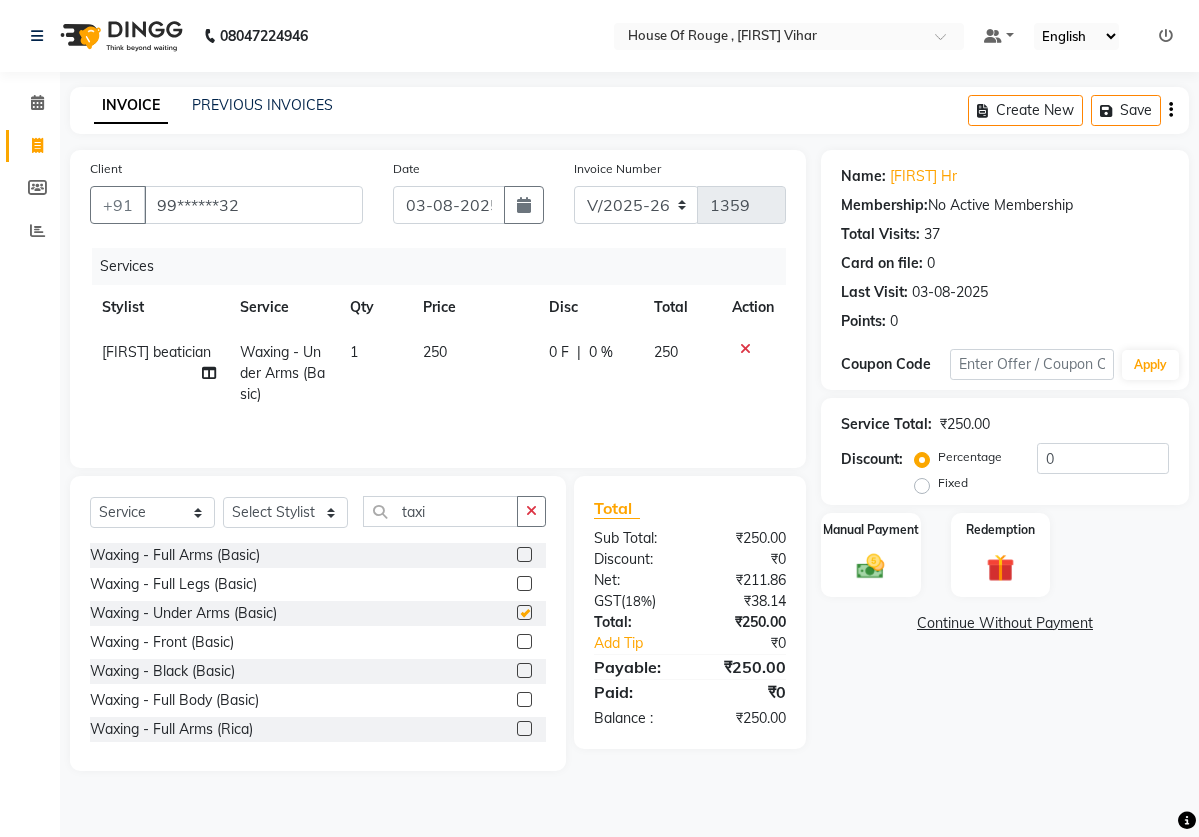 checkbox on "false" 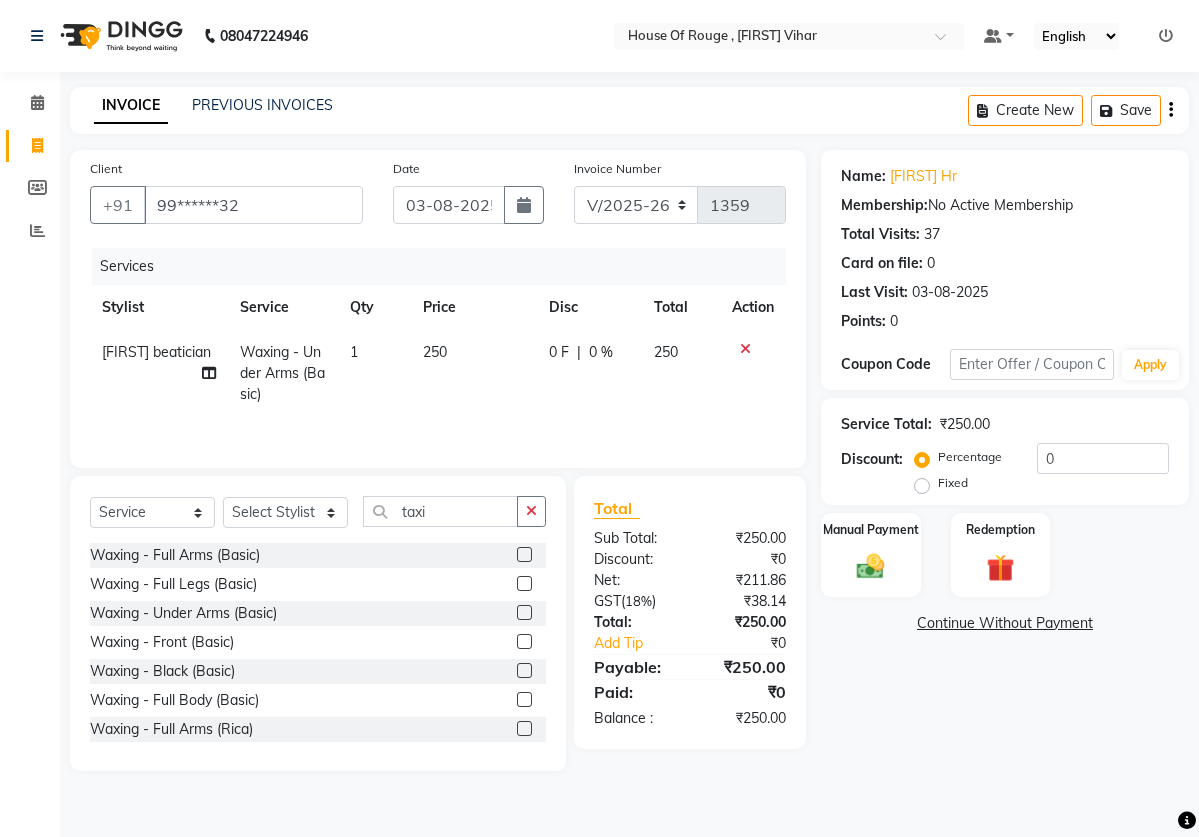 click 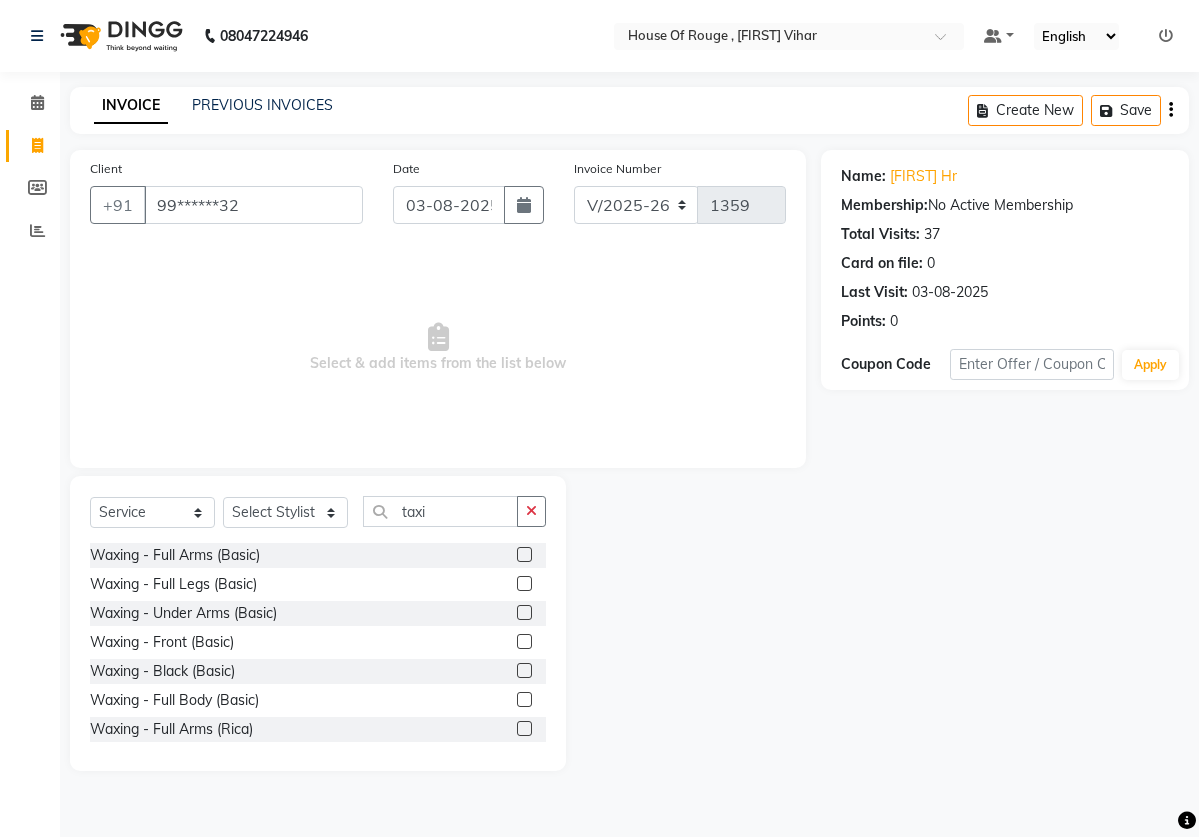 click 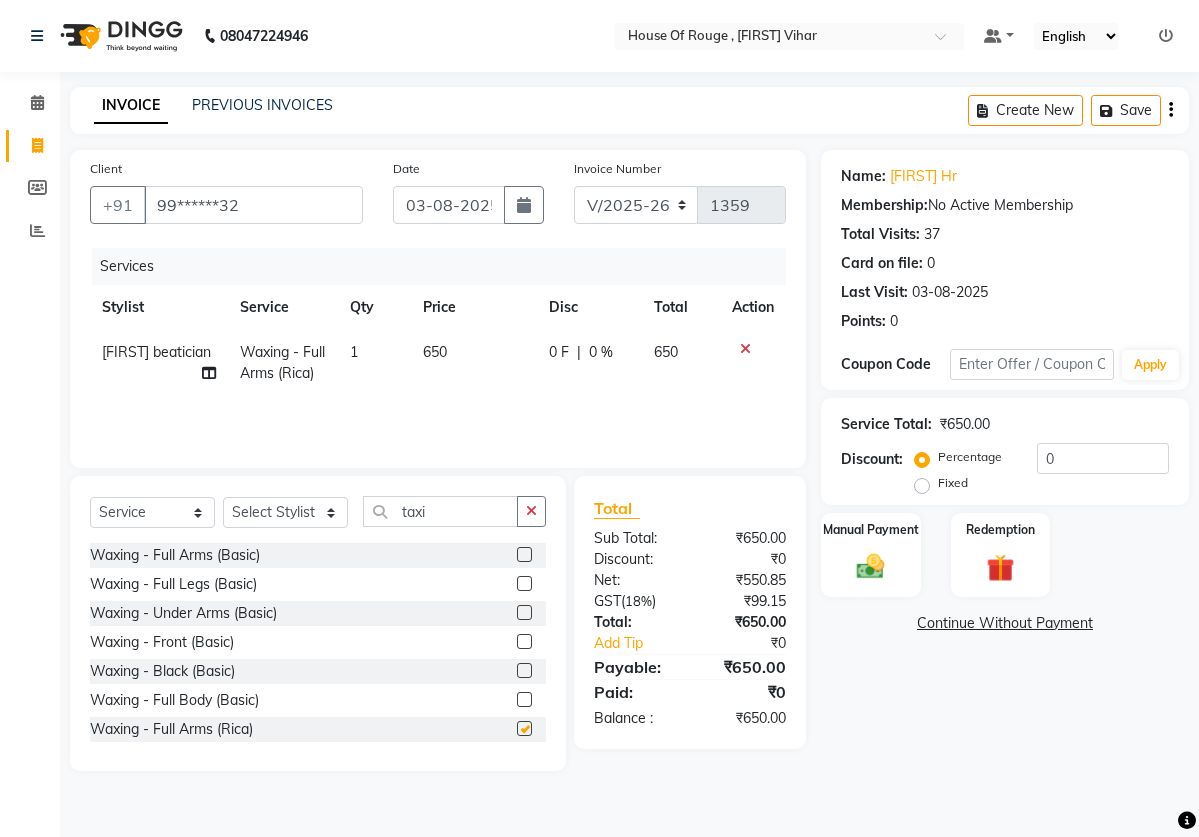 checkbox on "false" 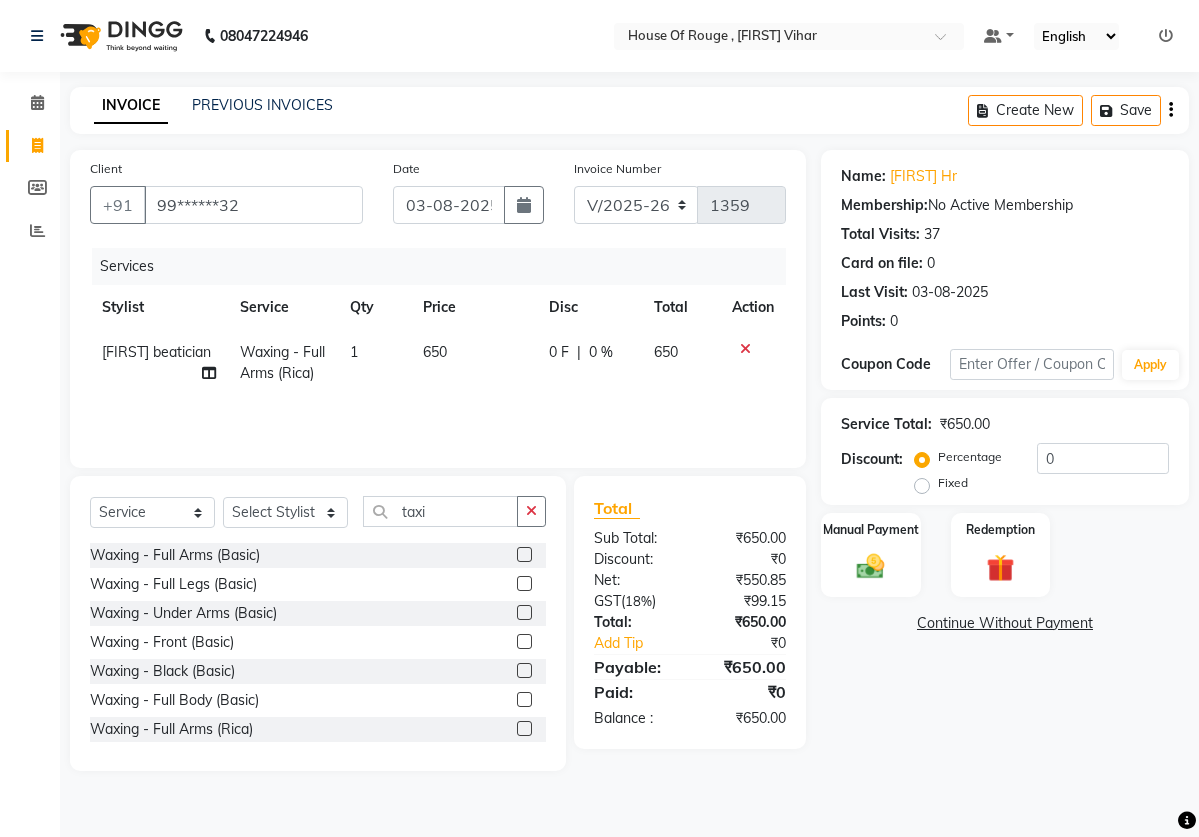 click on "Waxing - Full Arms (Basic)  Waxing - Full Legs (Basic)  Waxing - Under Arms (Basic)  Waxing - Front (Basic)  Waxing - Black (Basic)  Waxing - Full Body (Basic)  Waxing - Full Arms (Rica)  Waxing - Full Legs (Rica)  Waxing - Half Arms (Rica)  Waxing - Half Legs (Rica)  Waxing - Under Arms (Rica)  Waxing - Front (Rica)  Waxing - Back (Rica)  Waxing - Full Body (Rica)  Waxing - Bikini wax (Rica)" 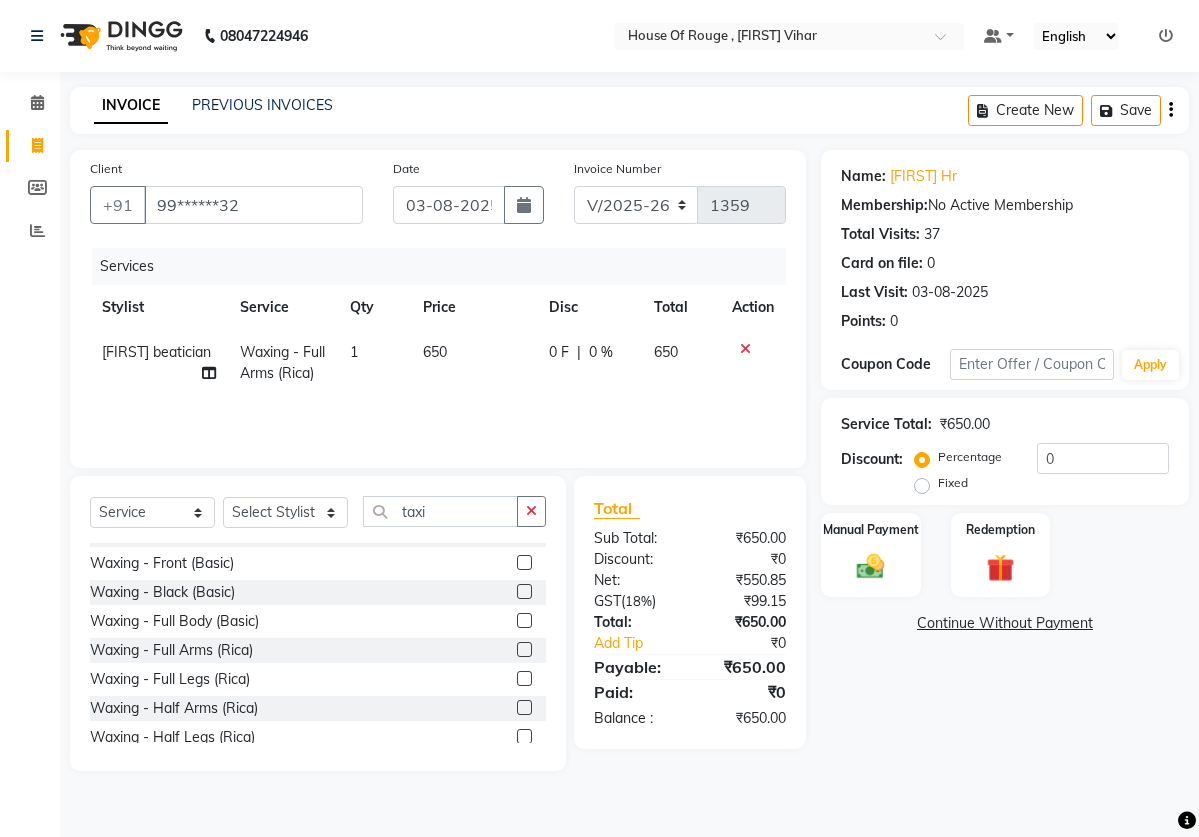 scroll, scrollTop: 72, scrollLeft: 0, axis: vertical 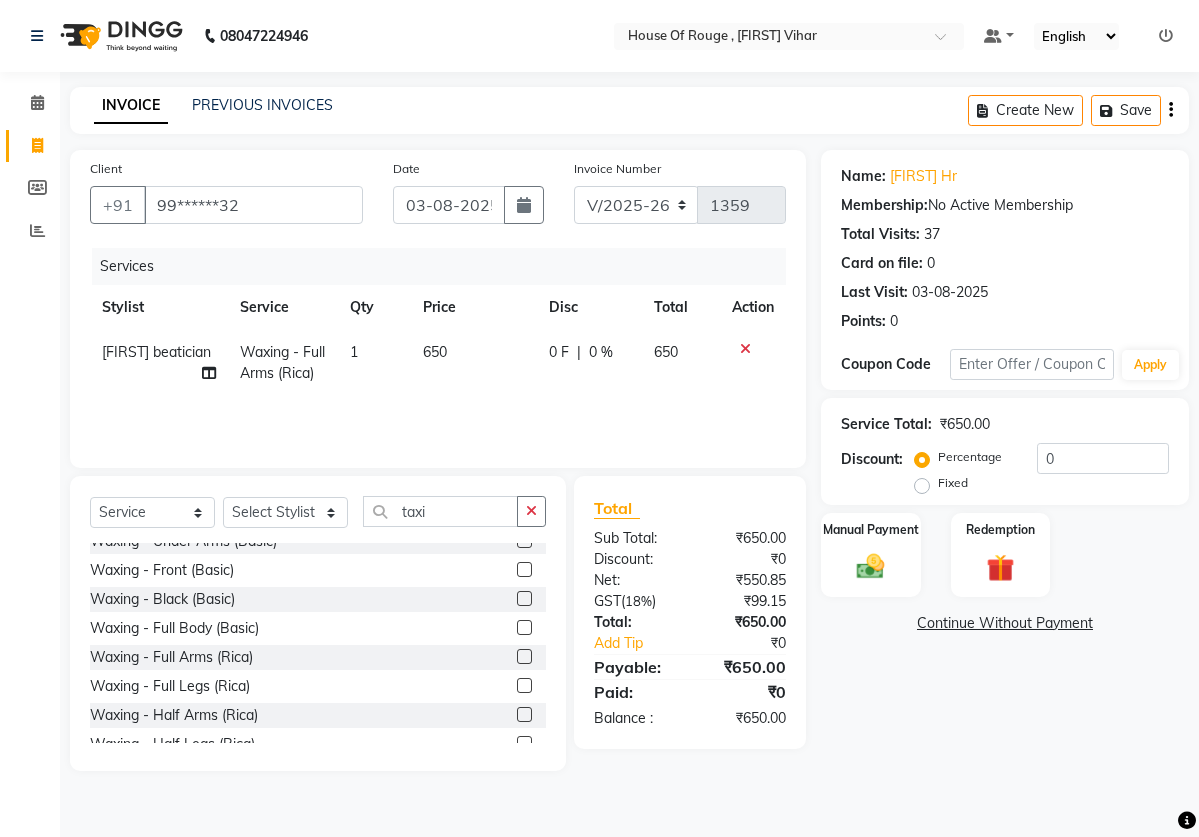 click 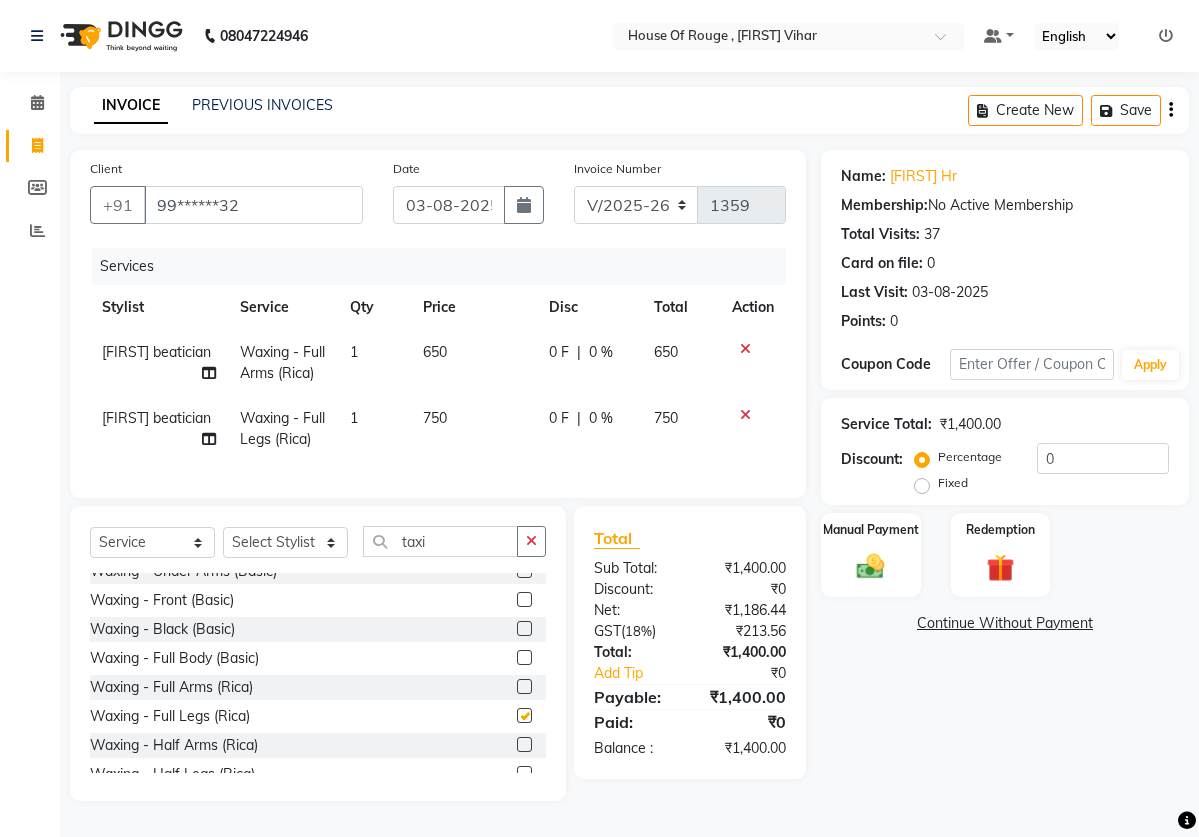 checkbox on "false" 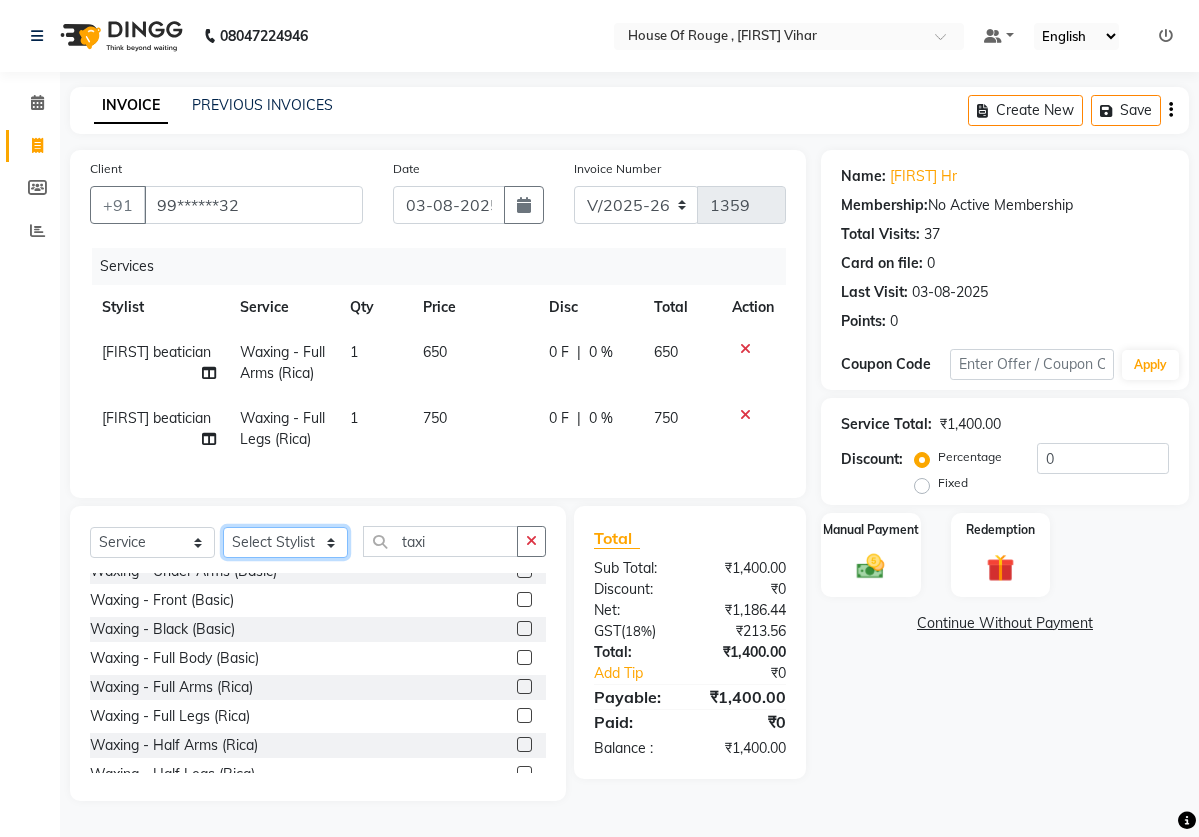 select on "2885" 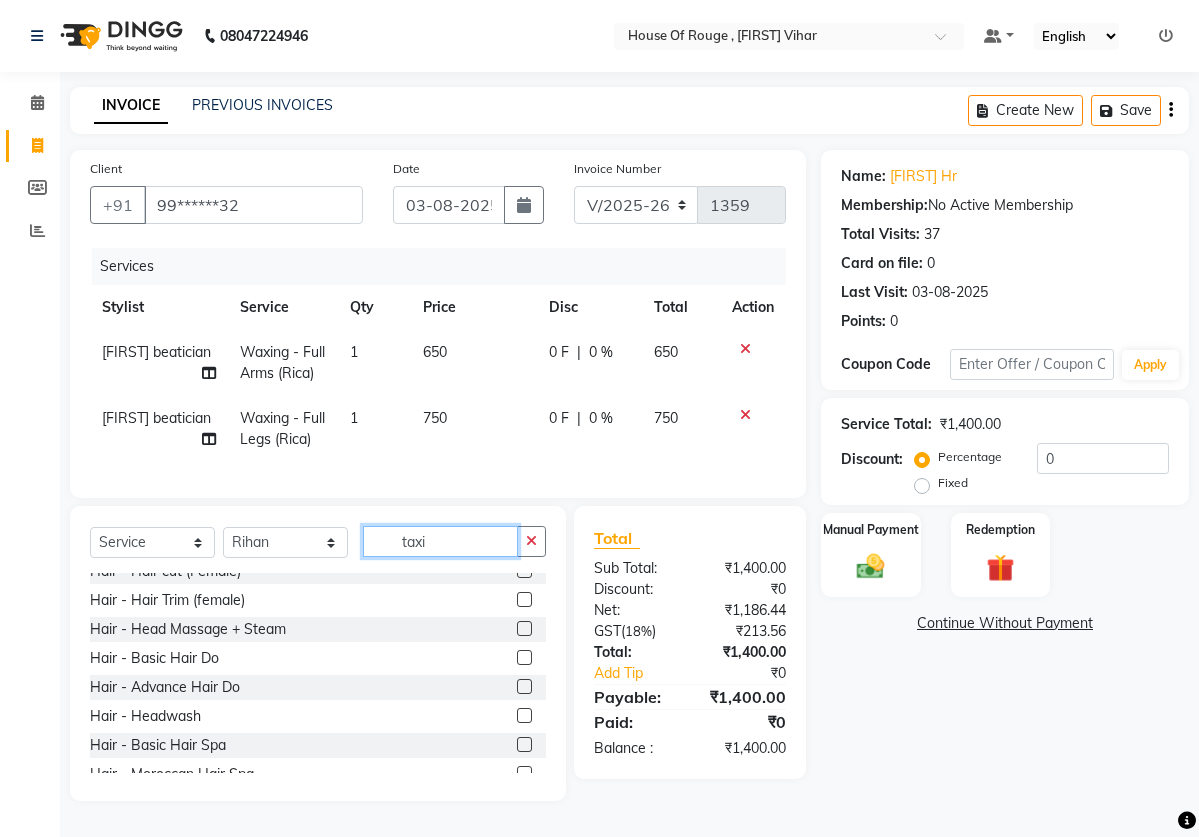 click on "taxi" 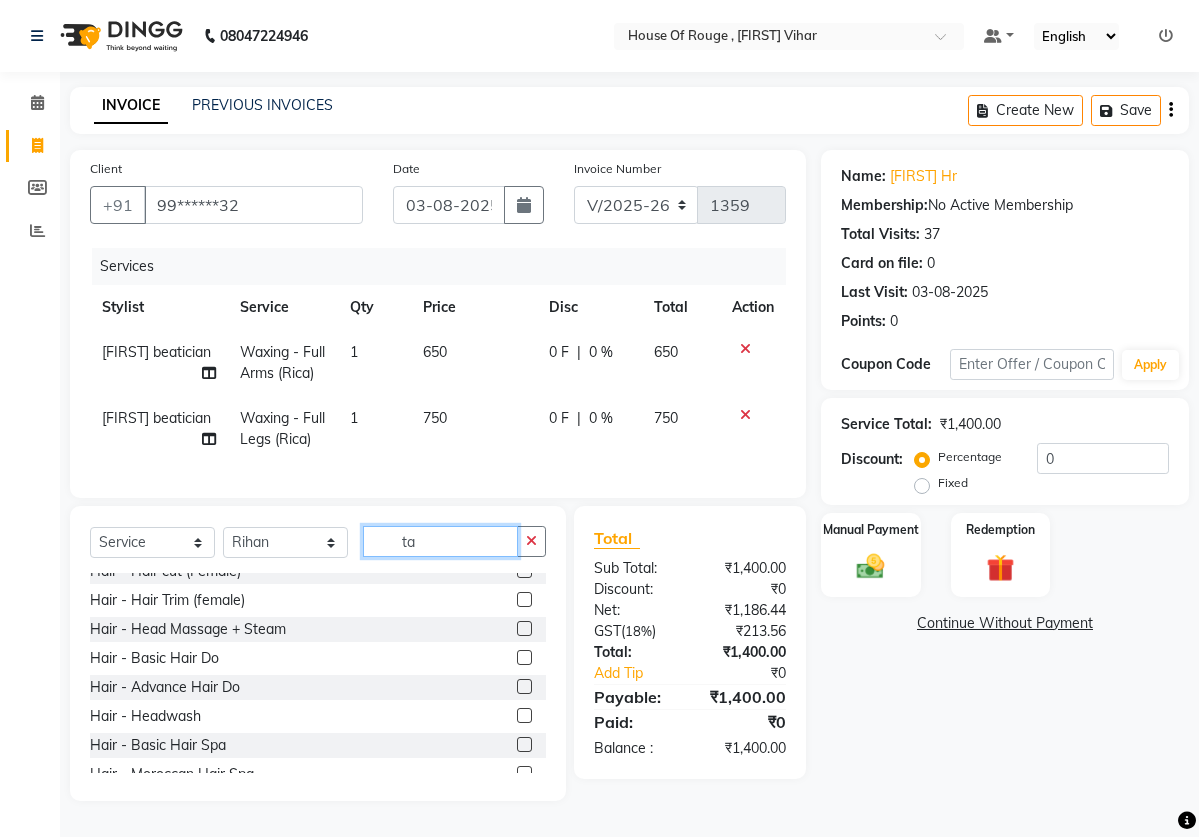 type on "t" 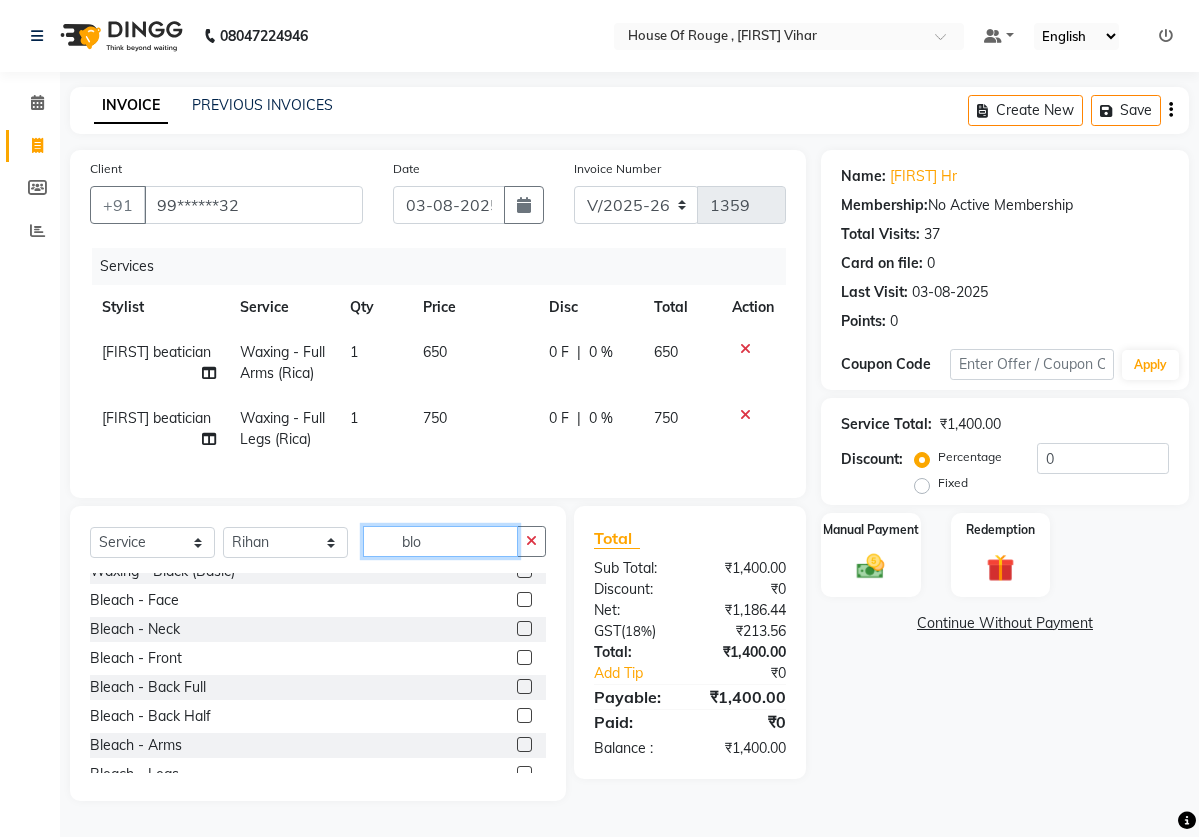 scroll, scrollTop: 0, scrollLeft: 0, axis: both 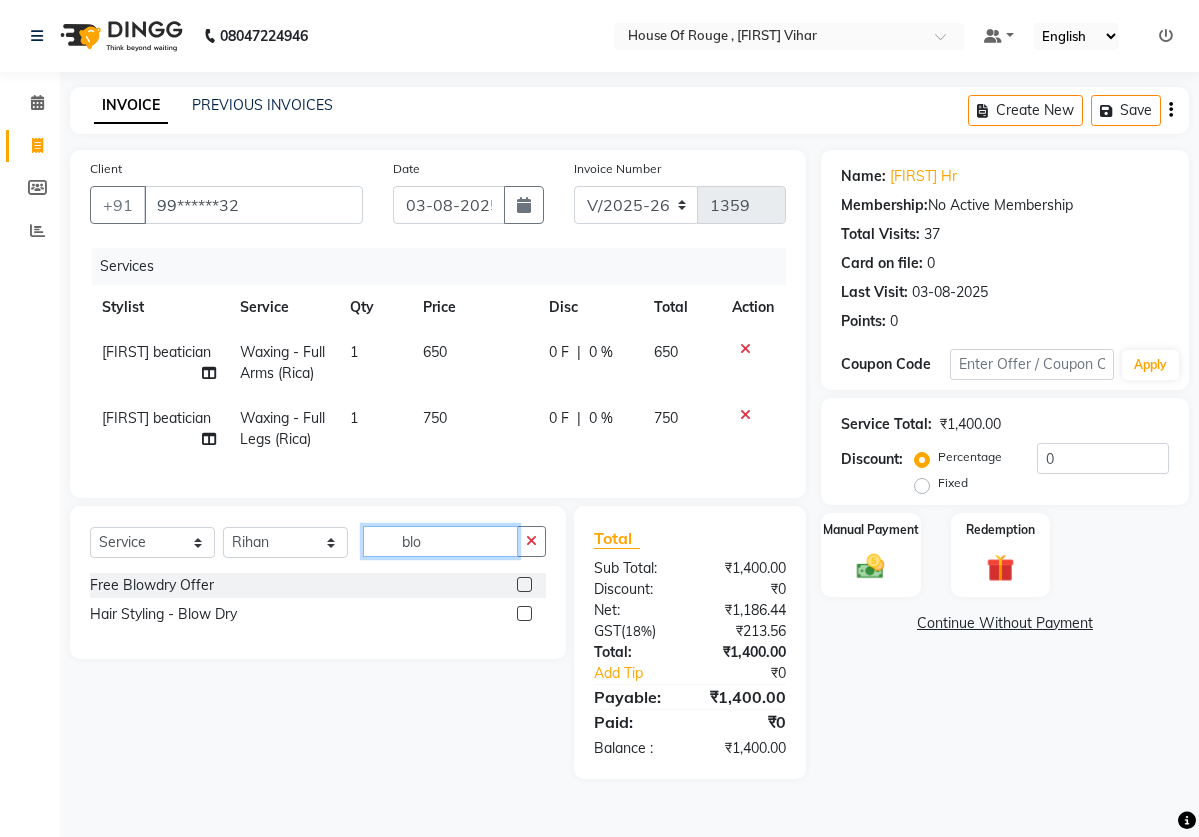 type on "blo" 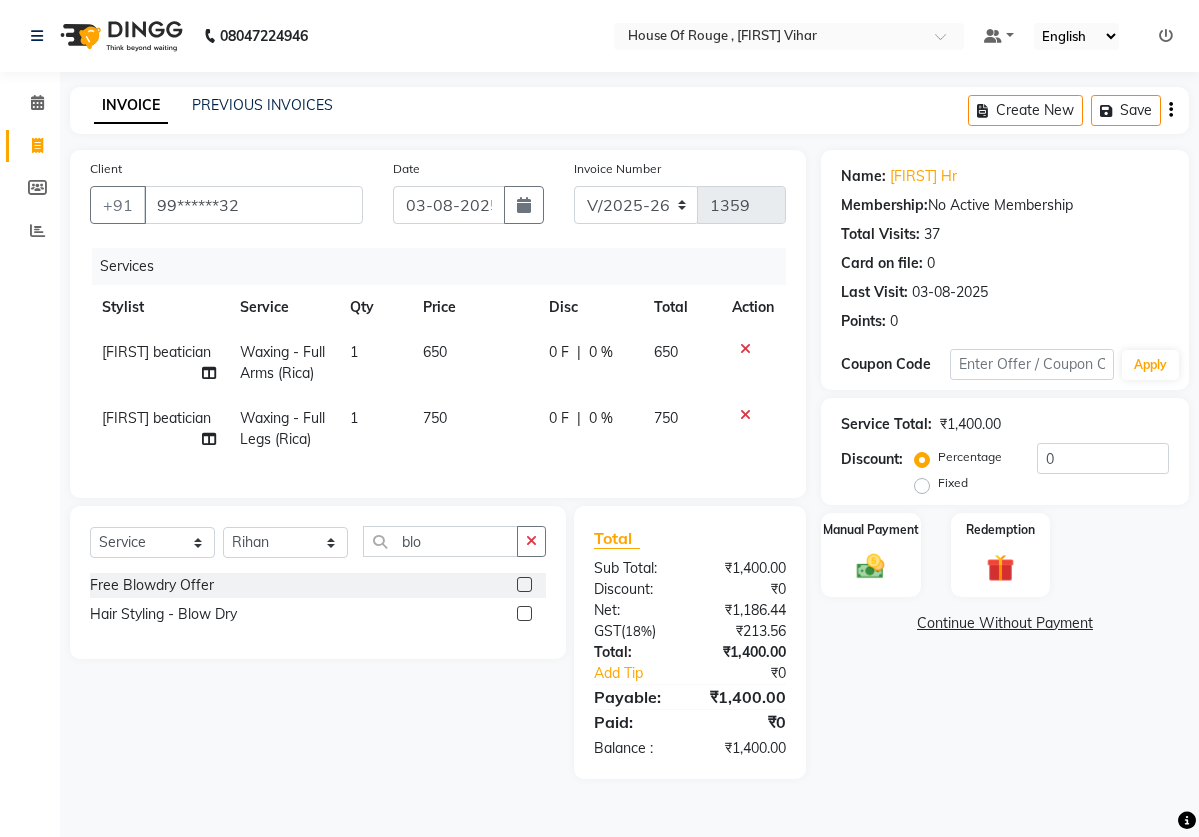 click 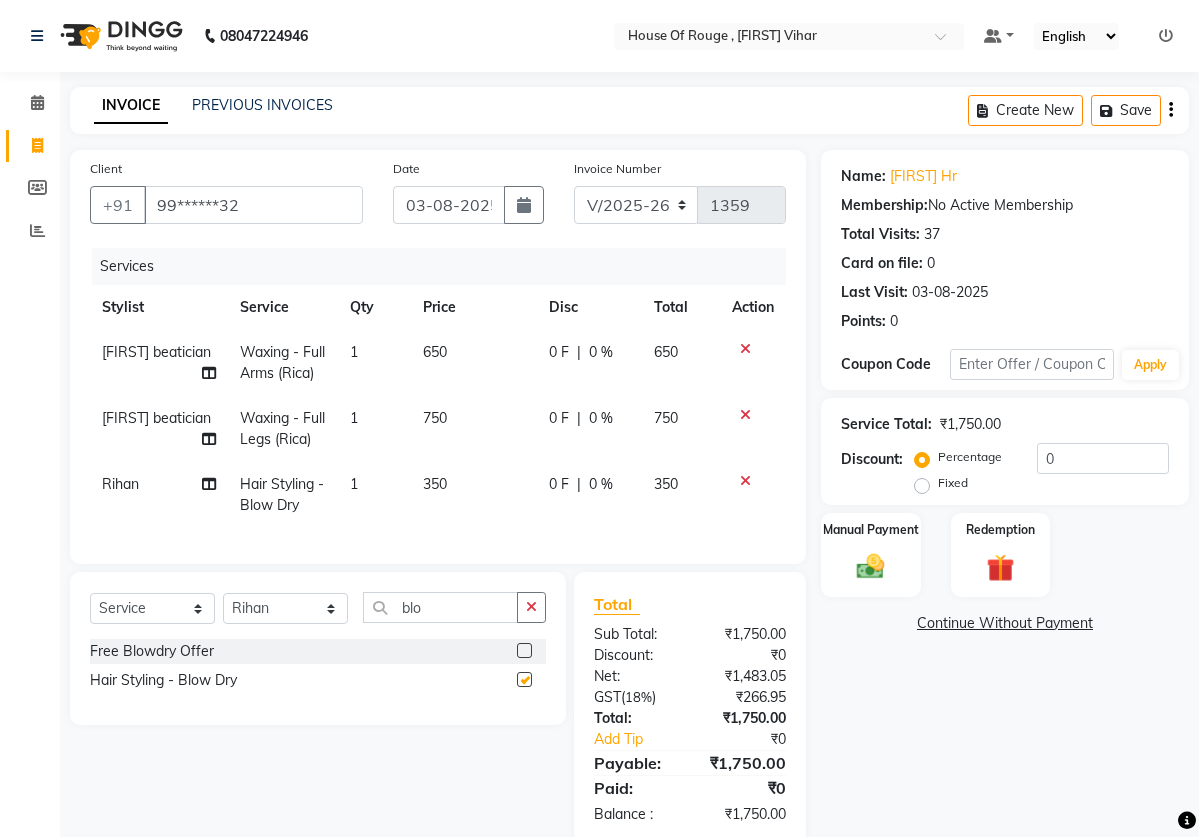 checkbox on "false" 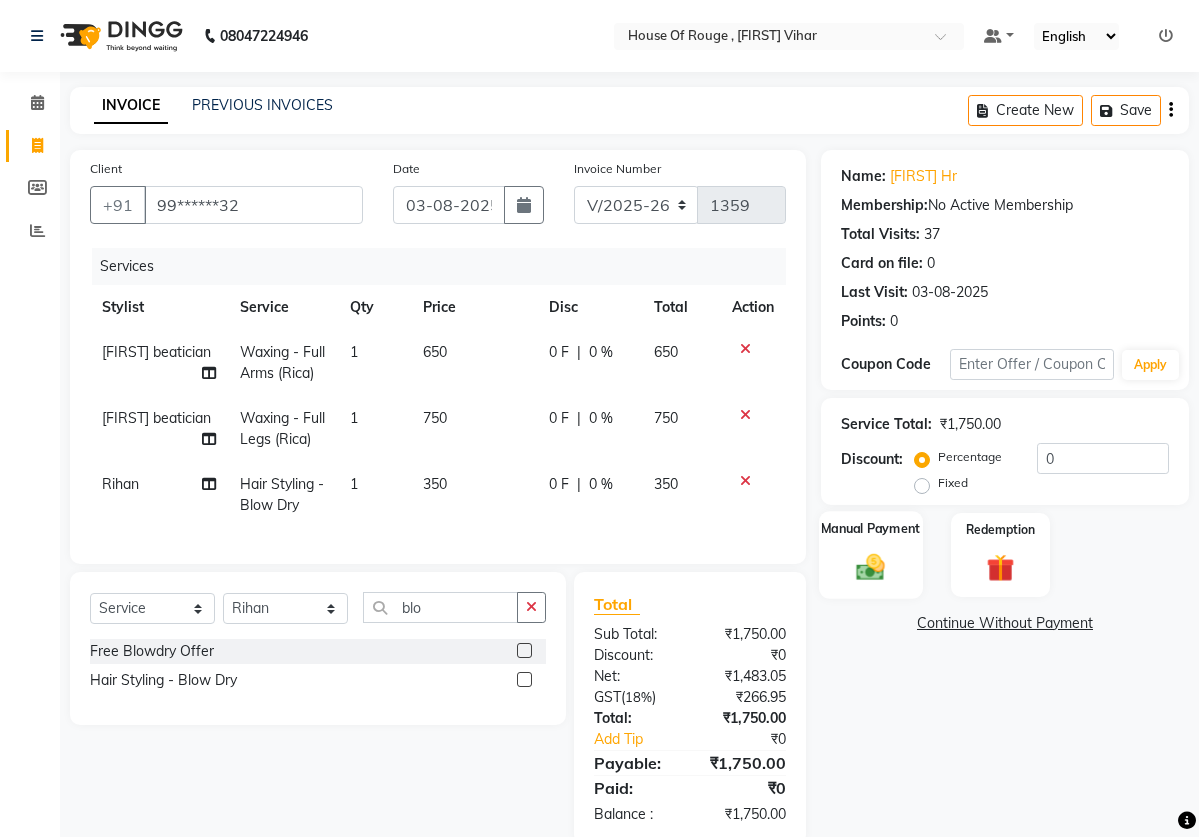 click on "Manual Payment" 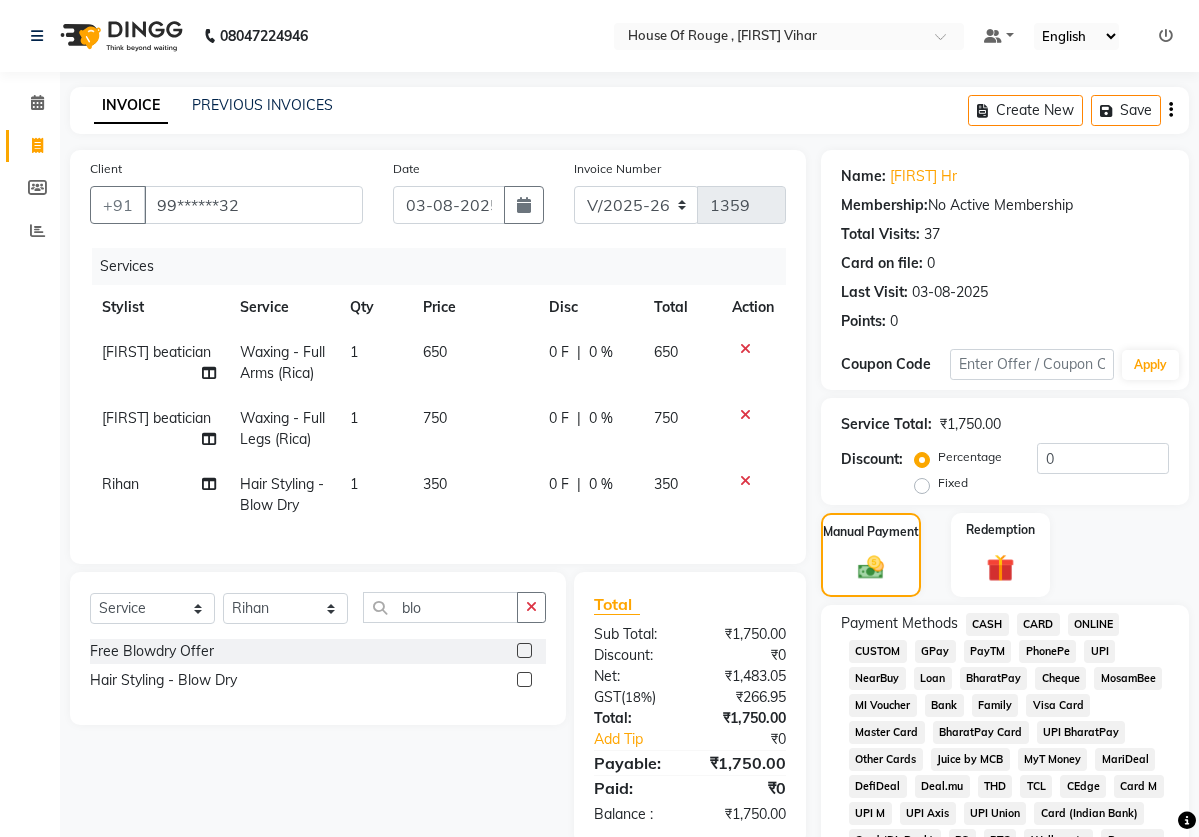 click on "CASH" 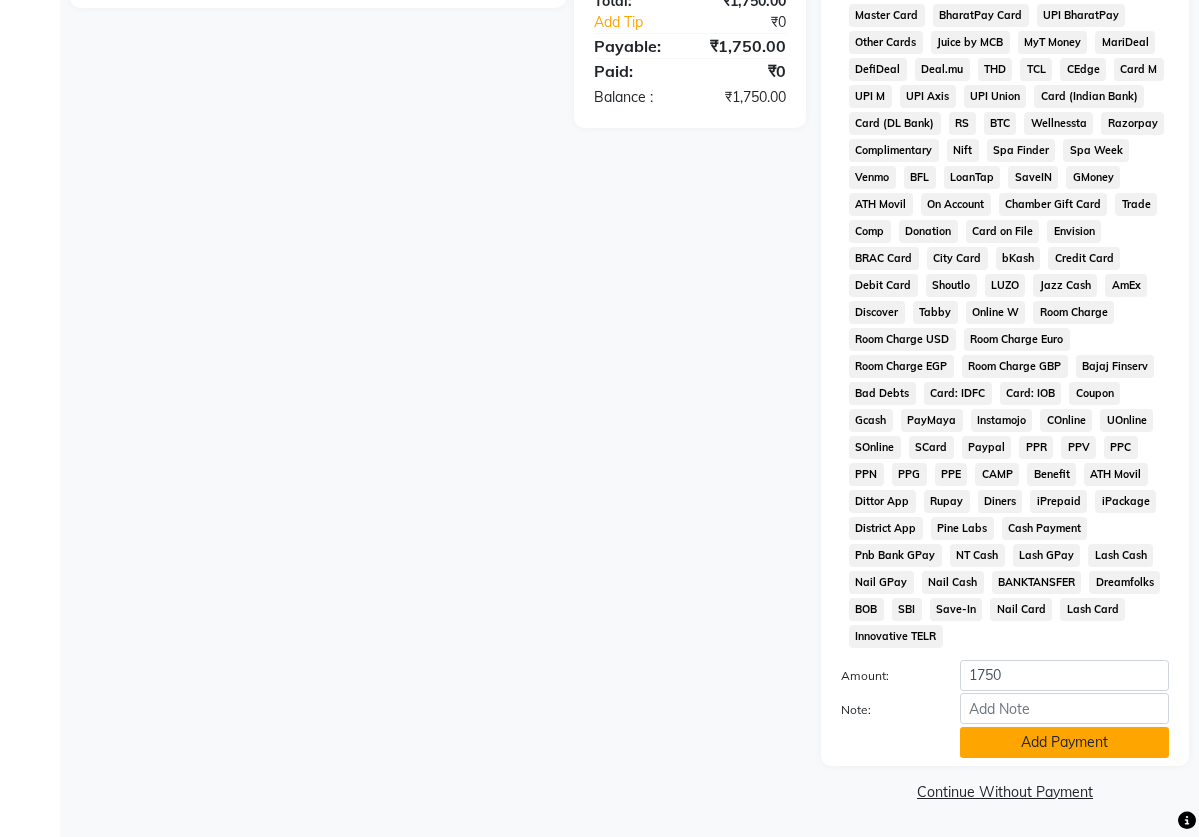 scroll, scrollTop: 742, scrollLeft: 0, axis: vertical 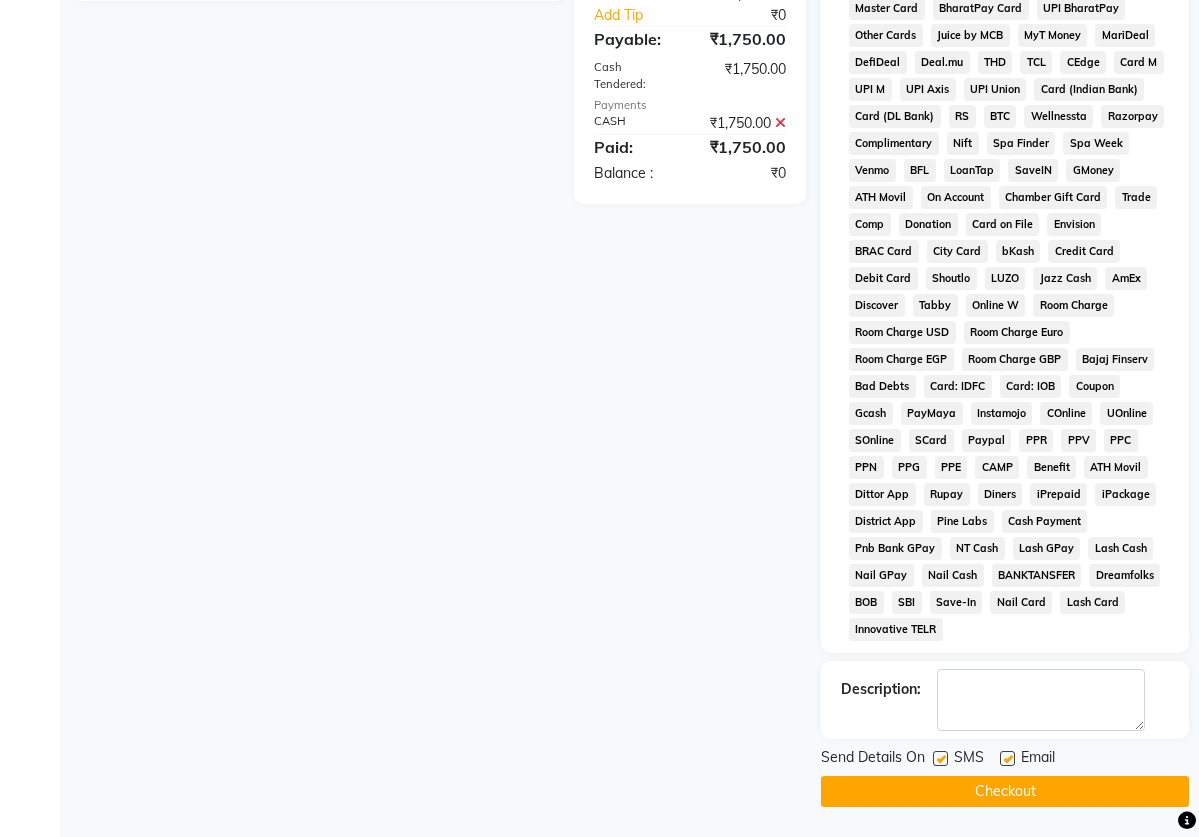 click on "Checkout" 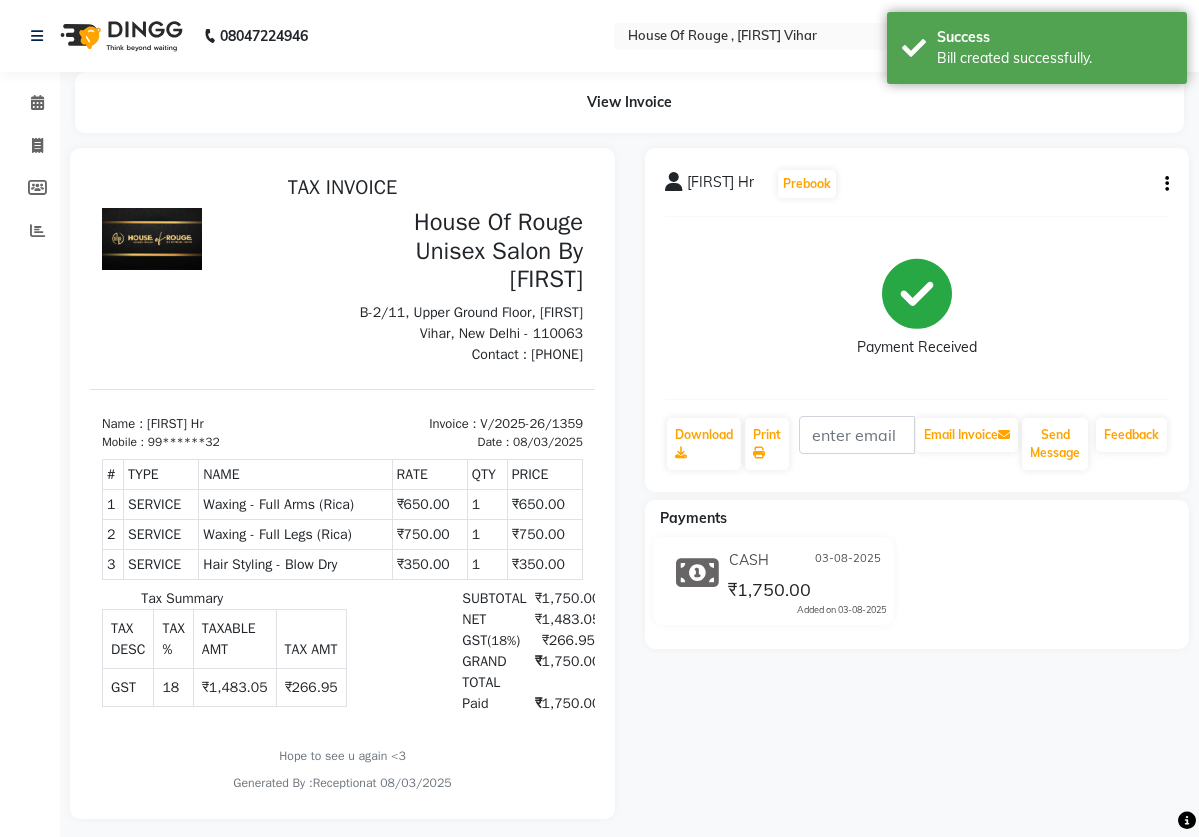 scroll, scrollTop: 0, scrollLeft: 0, axis: both 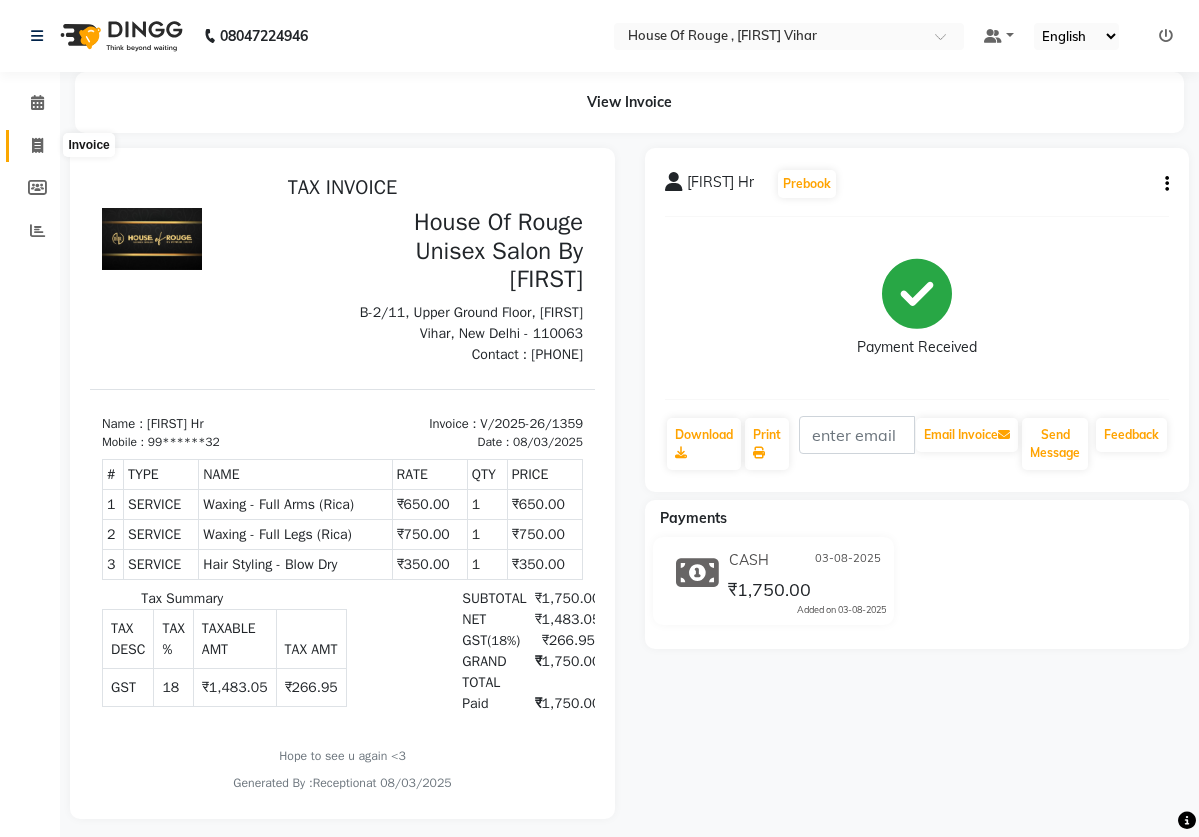 click 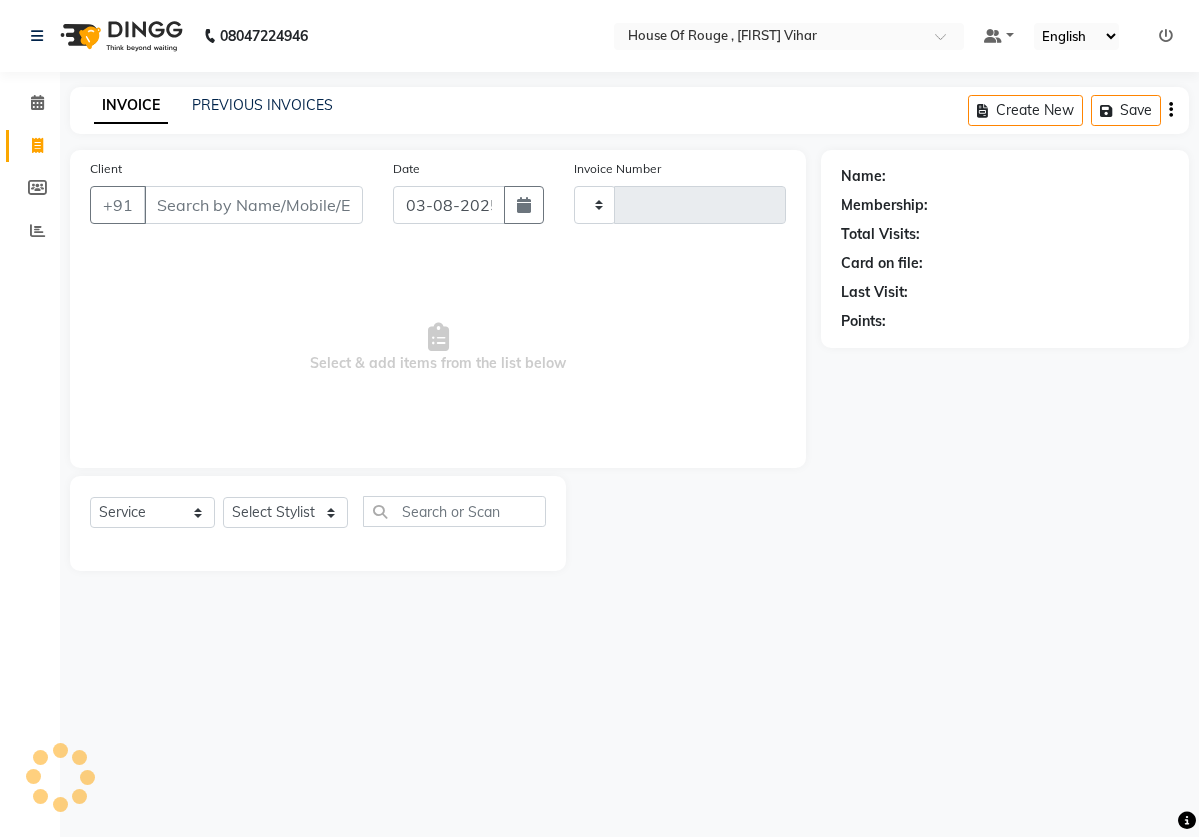 type on "1360" 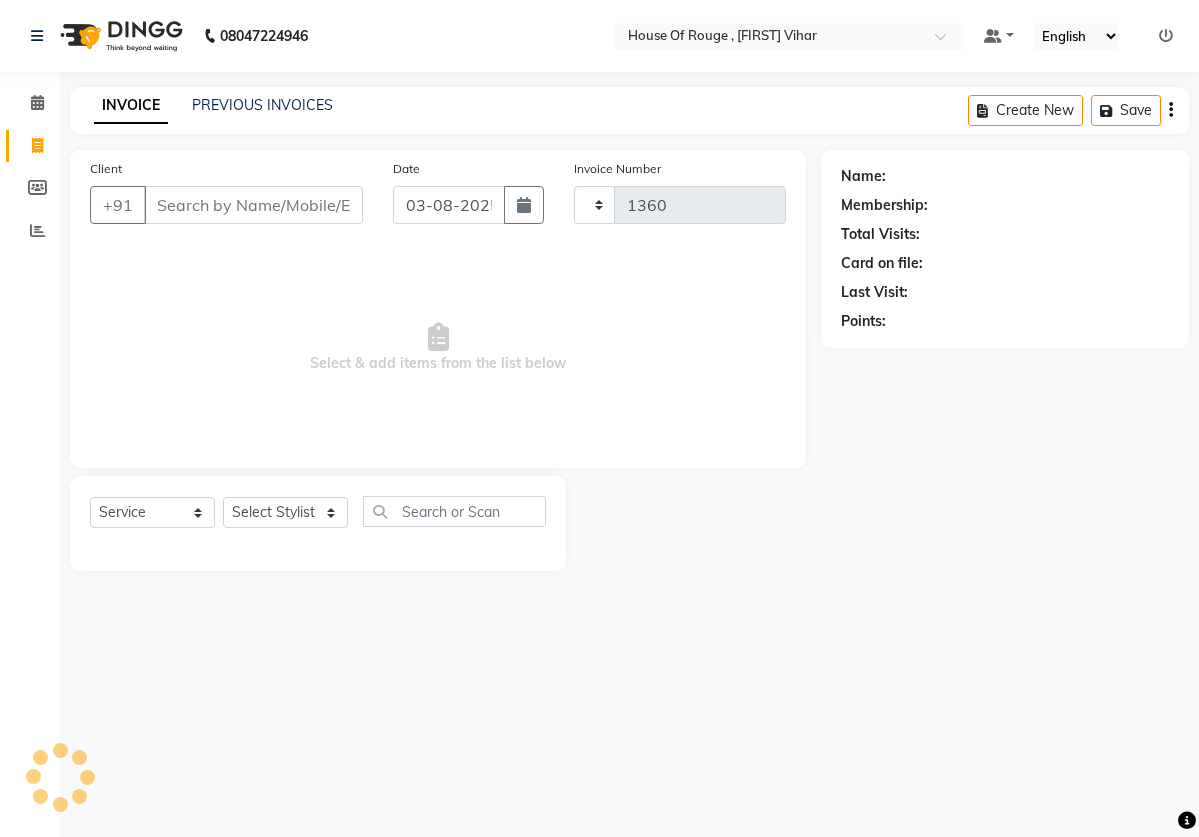 select on "82" 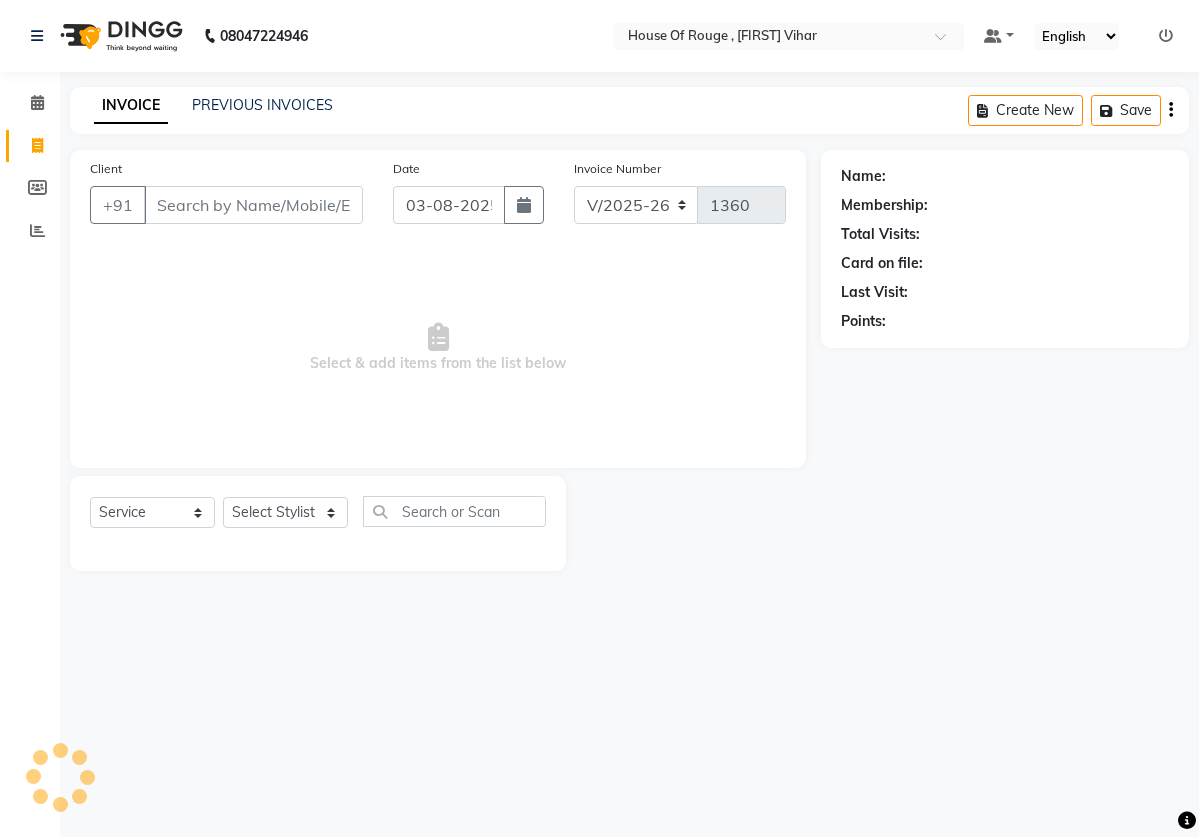 click on "Client" at bounding box center [253, 205] 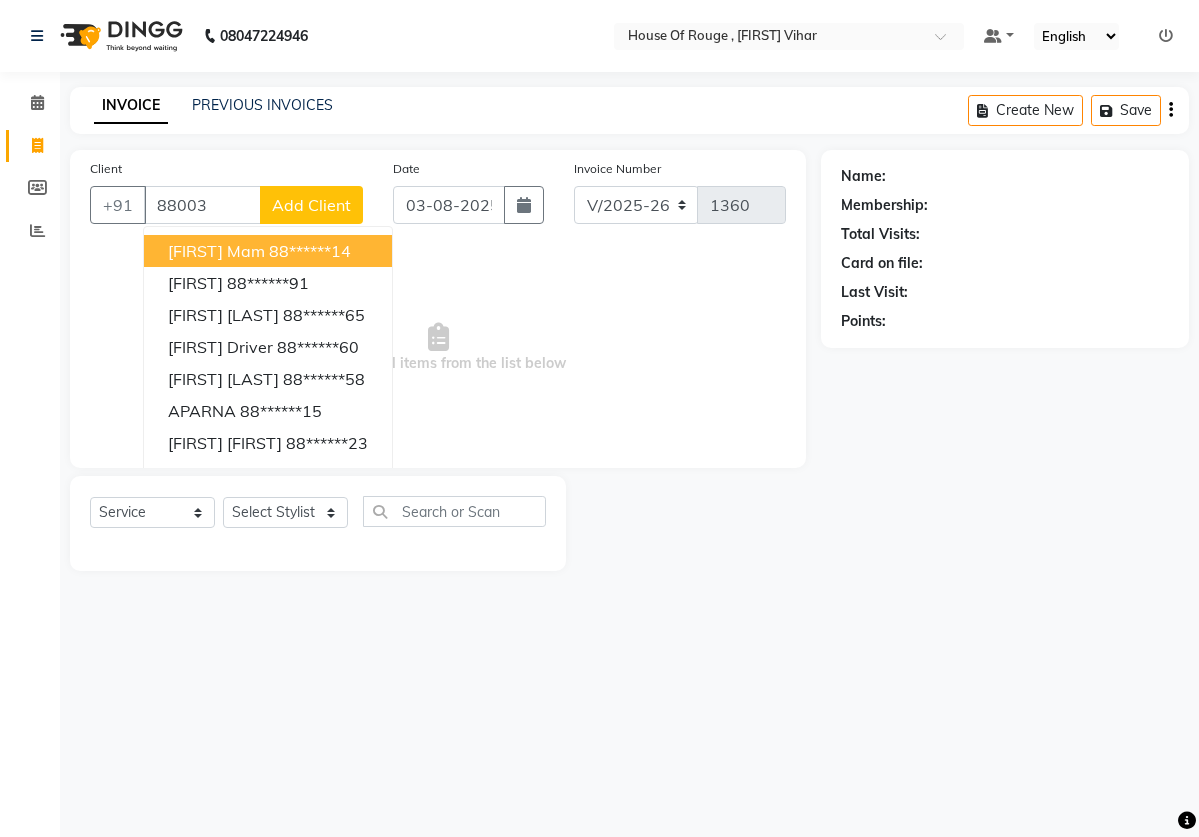 click on "[FIRST] mam" at bounding box center [216, 251] 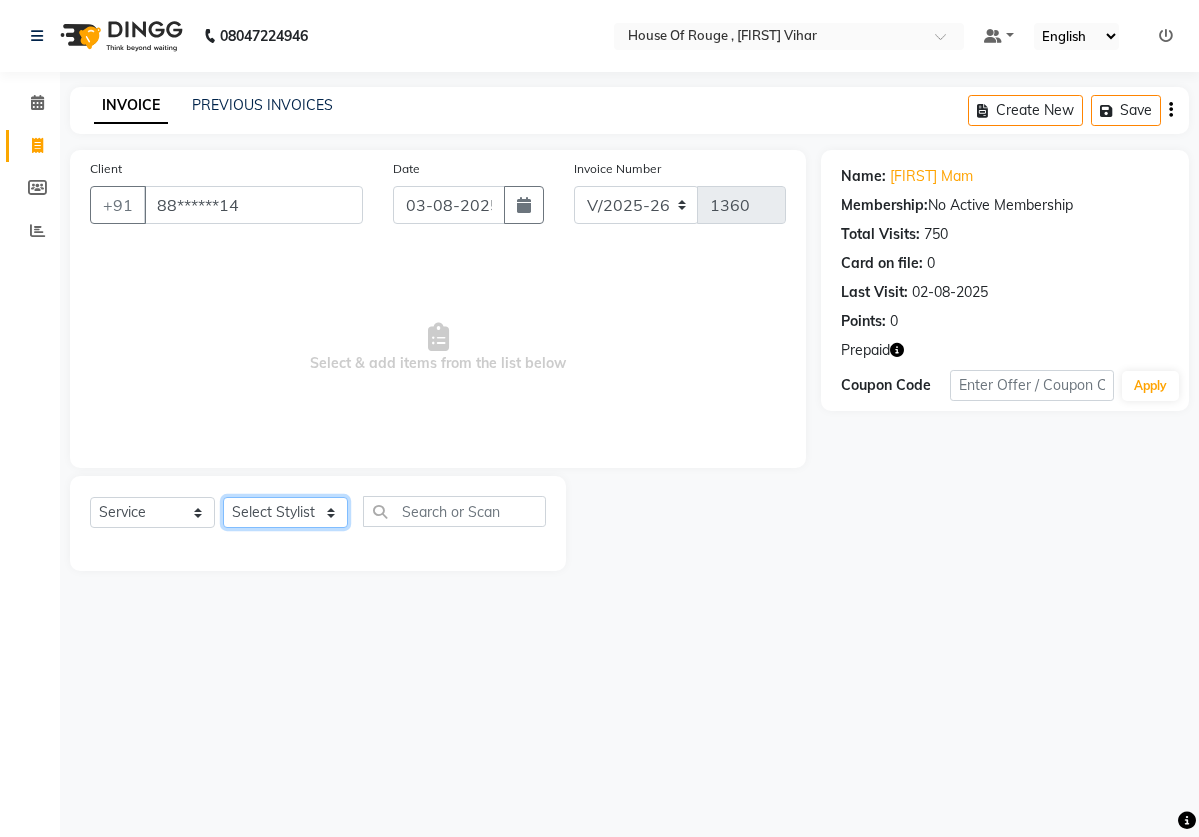 select on "2887" 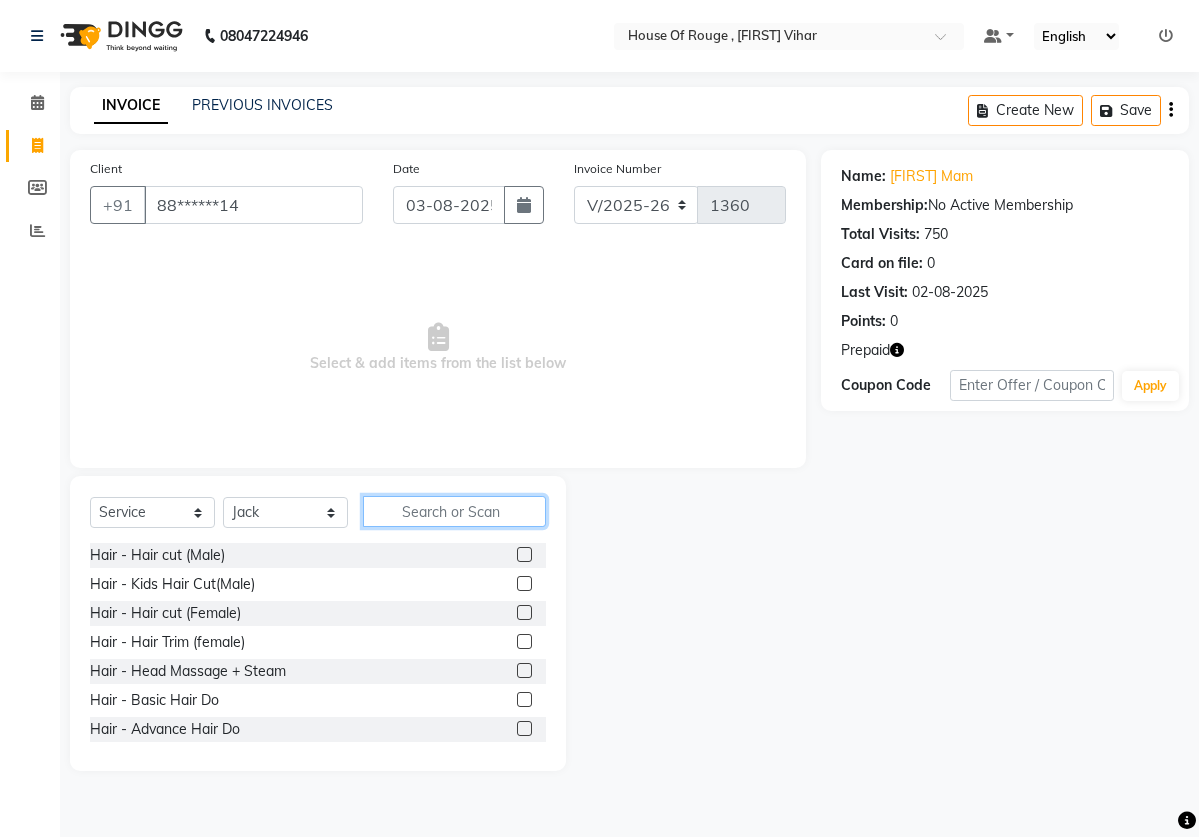 click 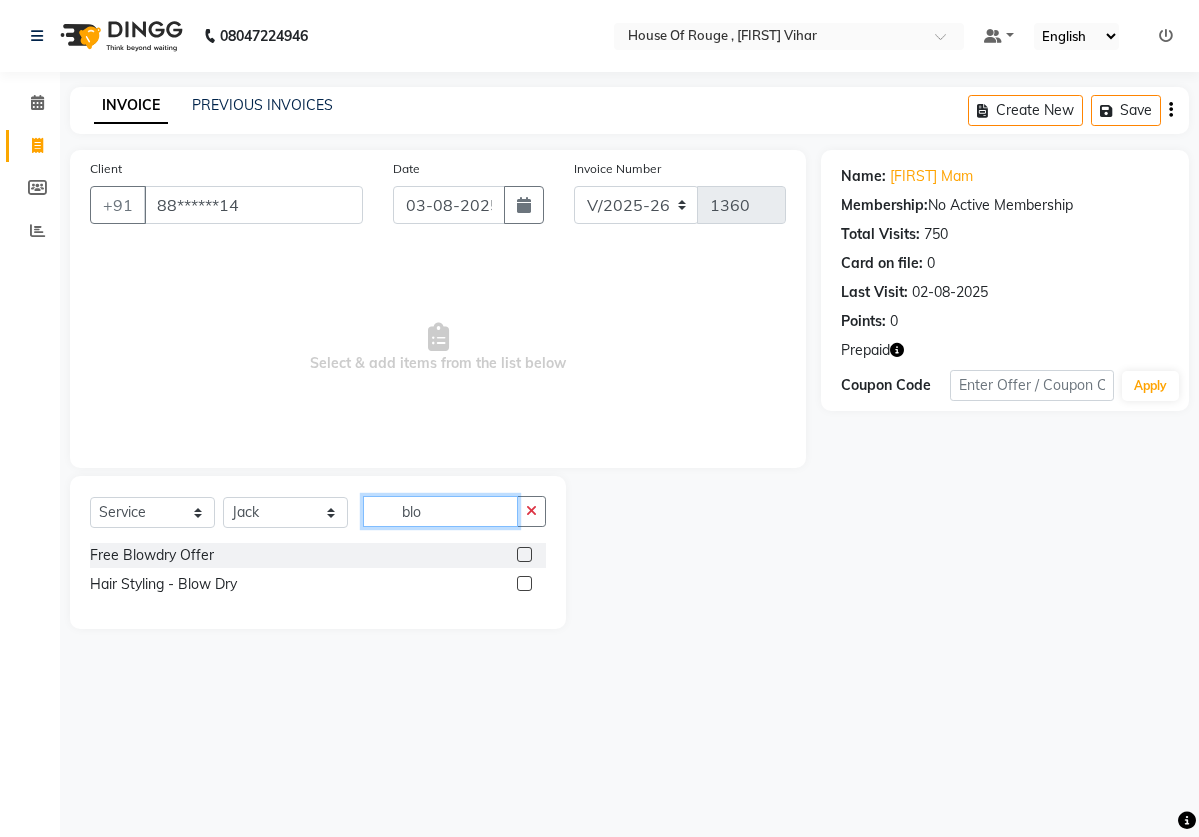 type on "blo" 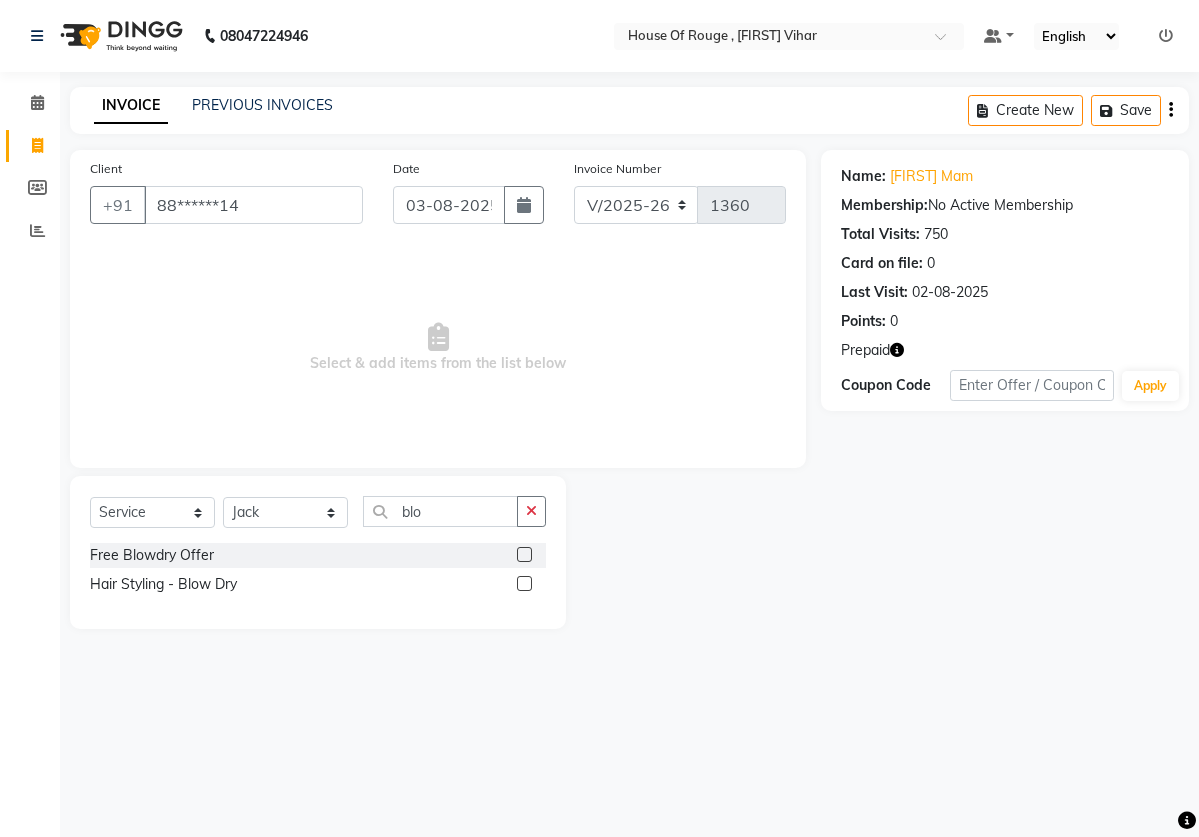 click 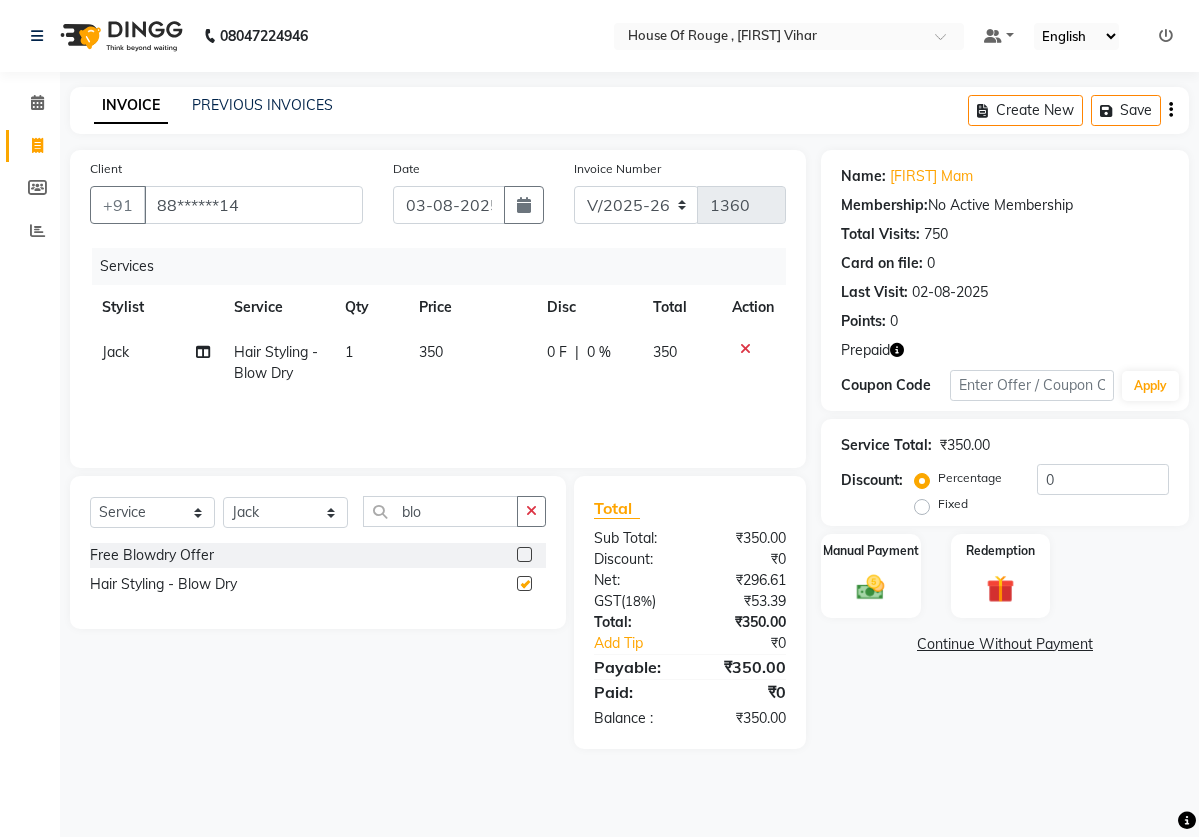 checkbox on "false" 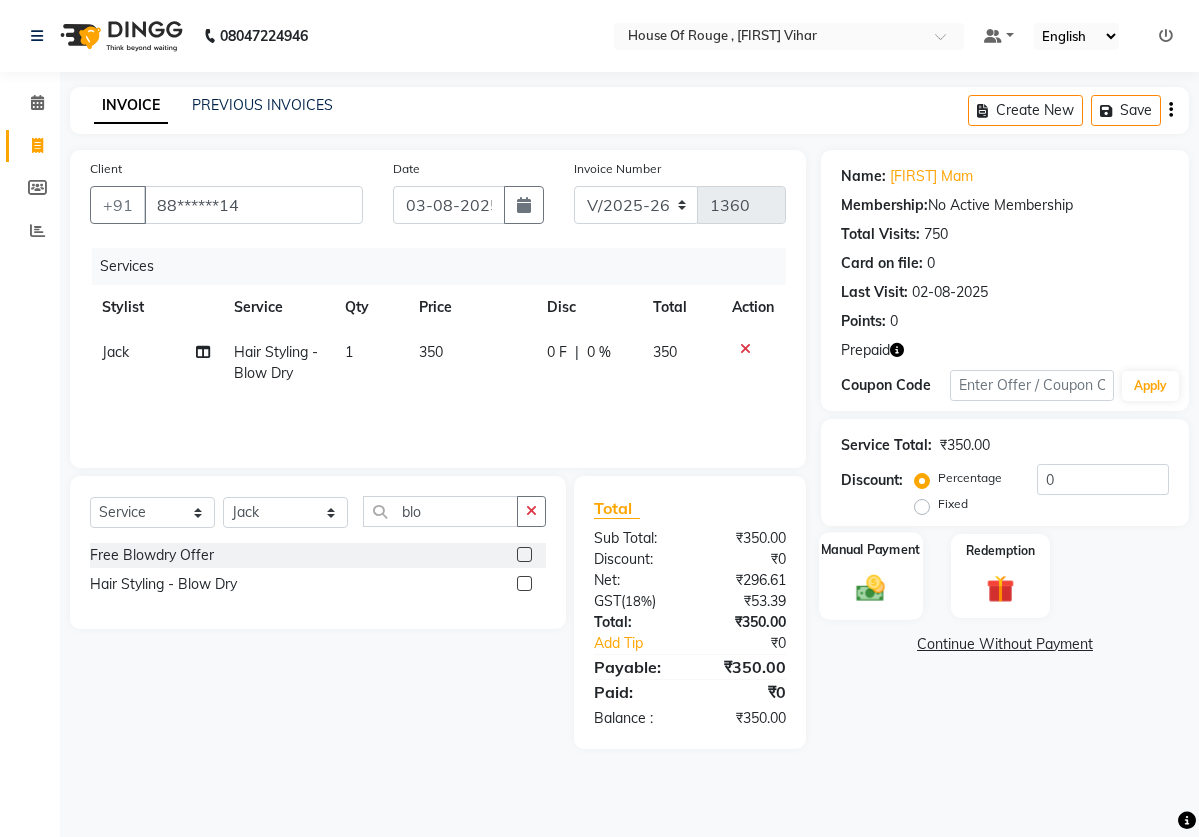 click on "Manual Payment" 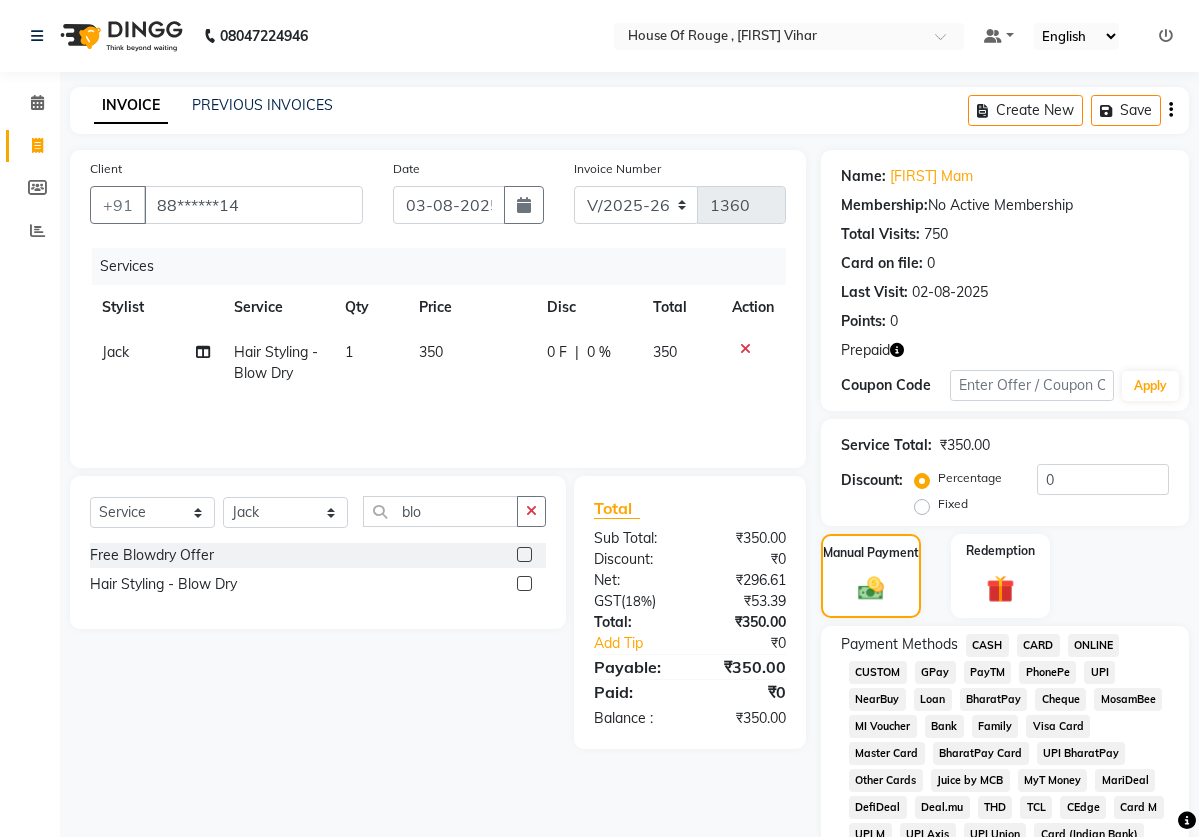click on "CASH" 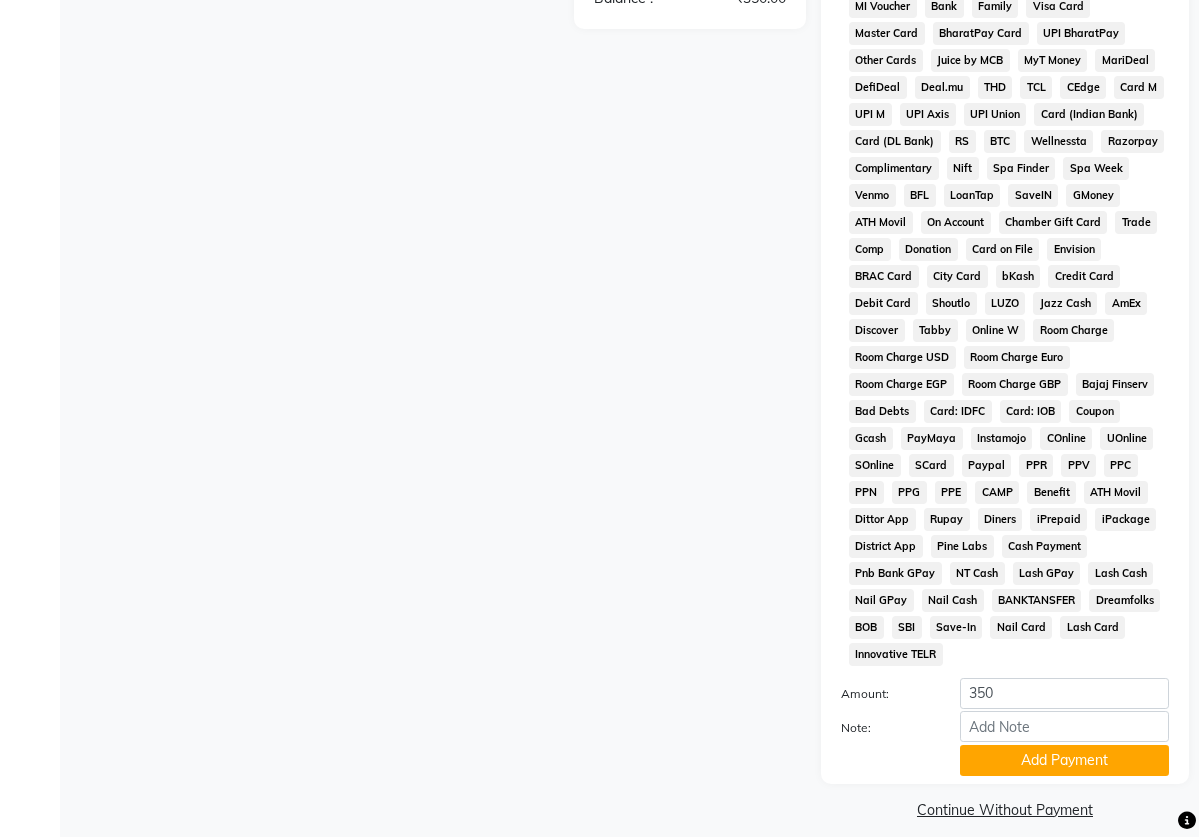 scroll, scrollTop: 763, scrollLeft: 0, axis: vertical 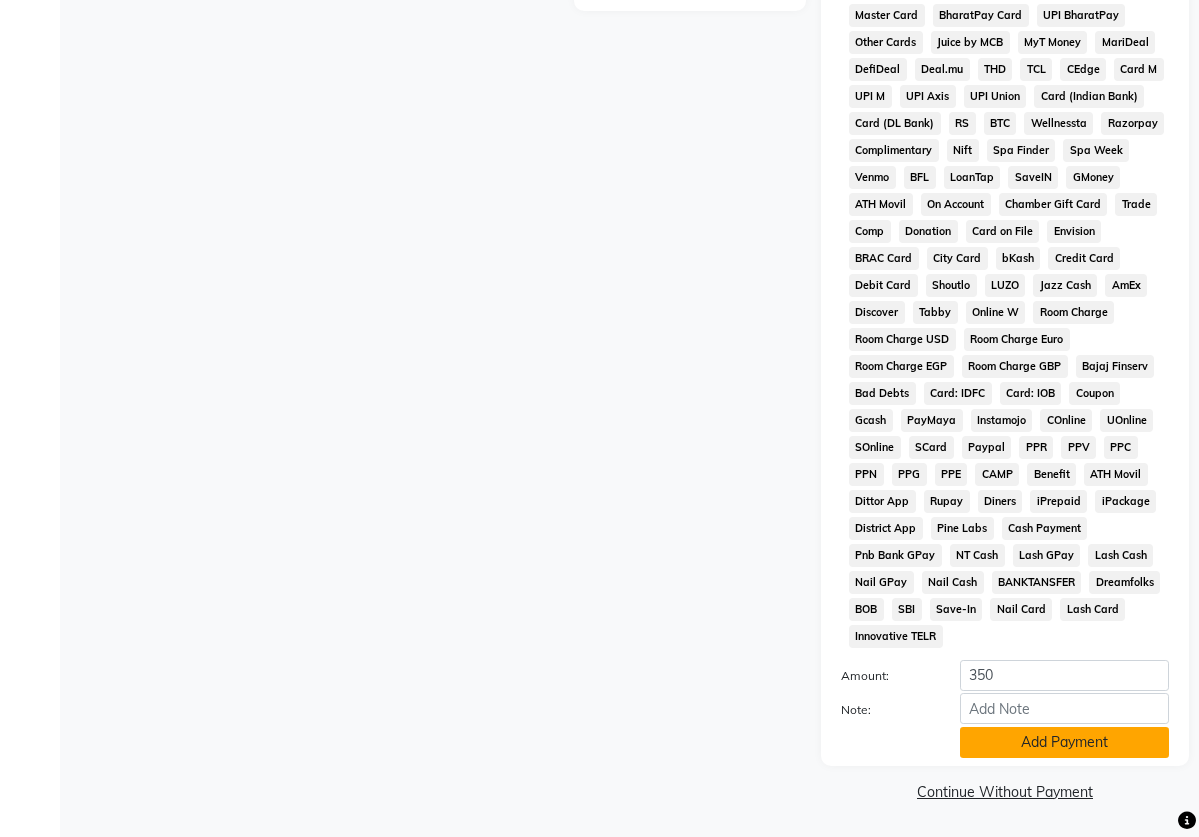 click on "Add Payment" 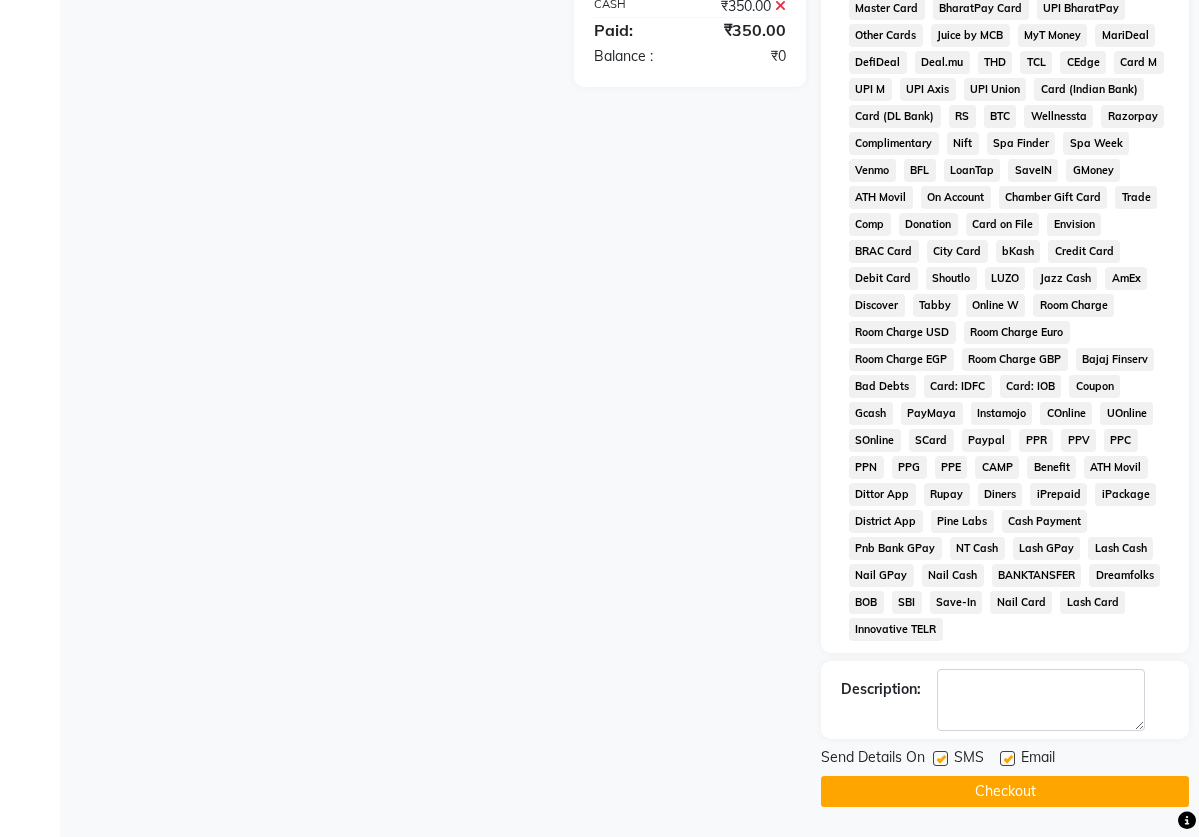 click 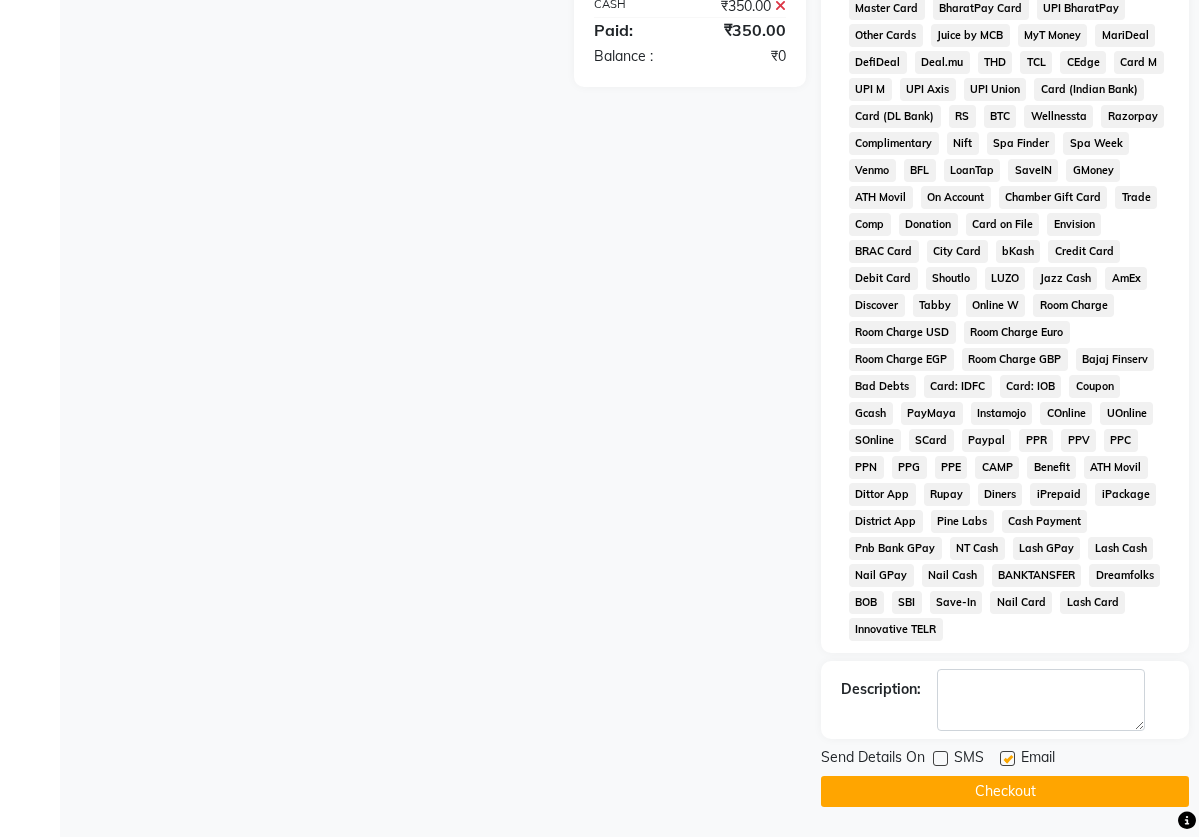 click 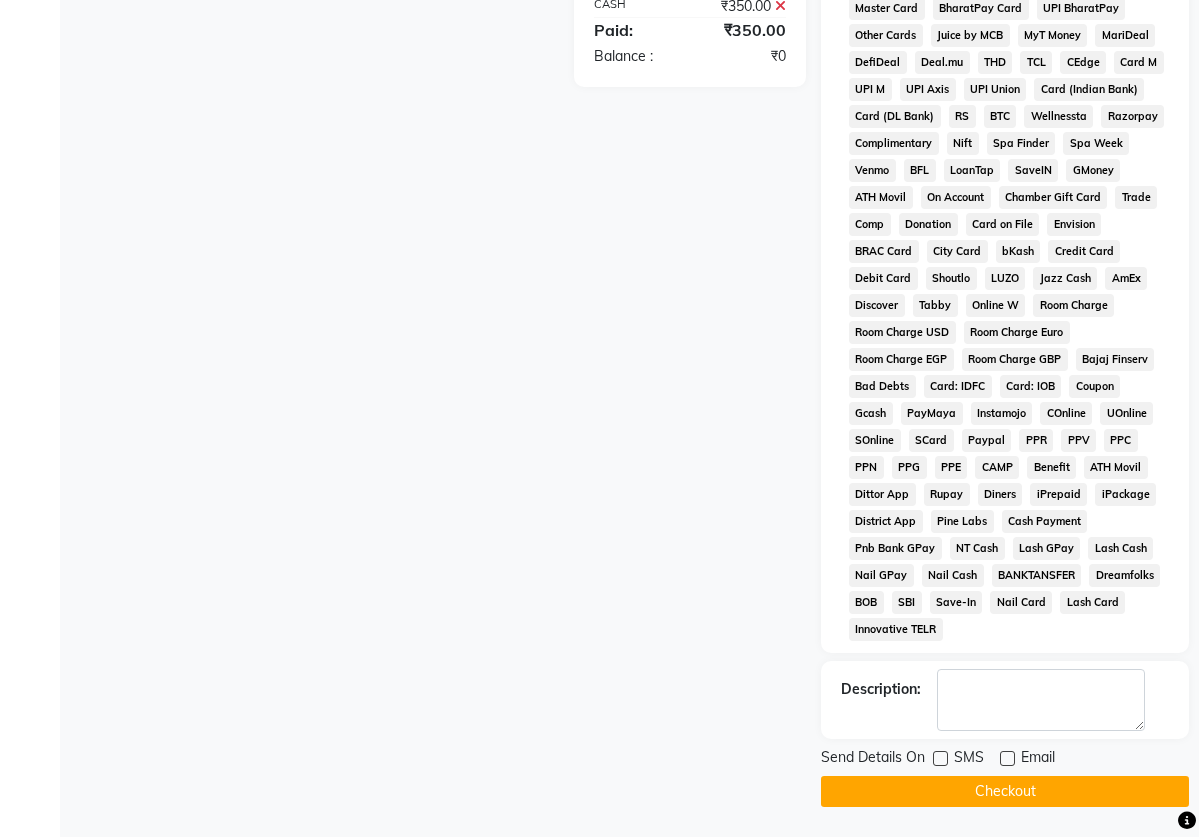 scroll, scrollTop: 768, scrollLeft: 0, axis: vertical 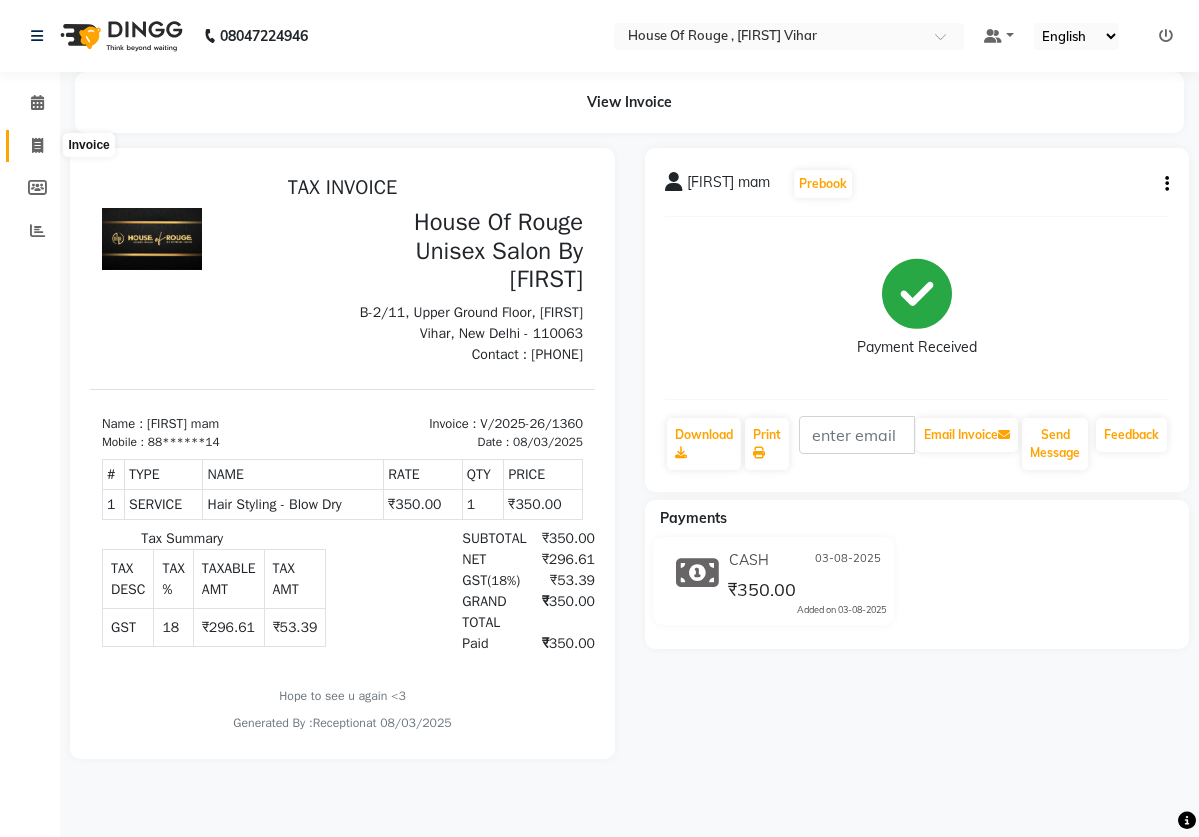 click 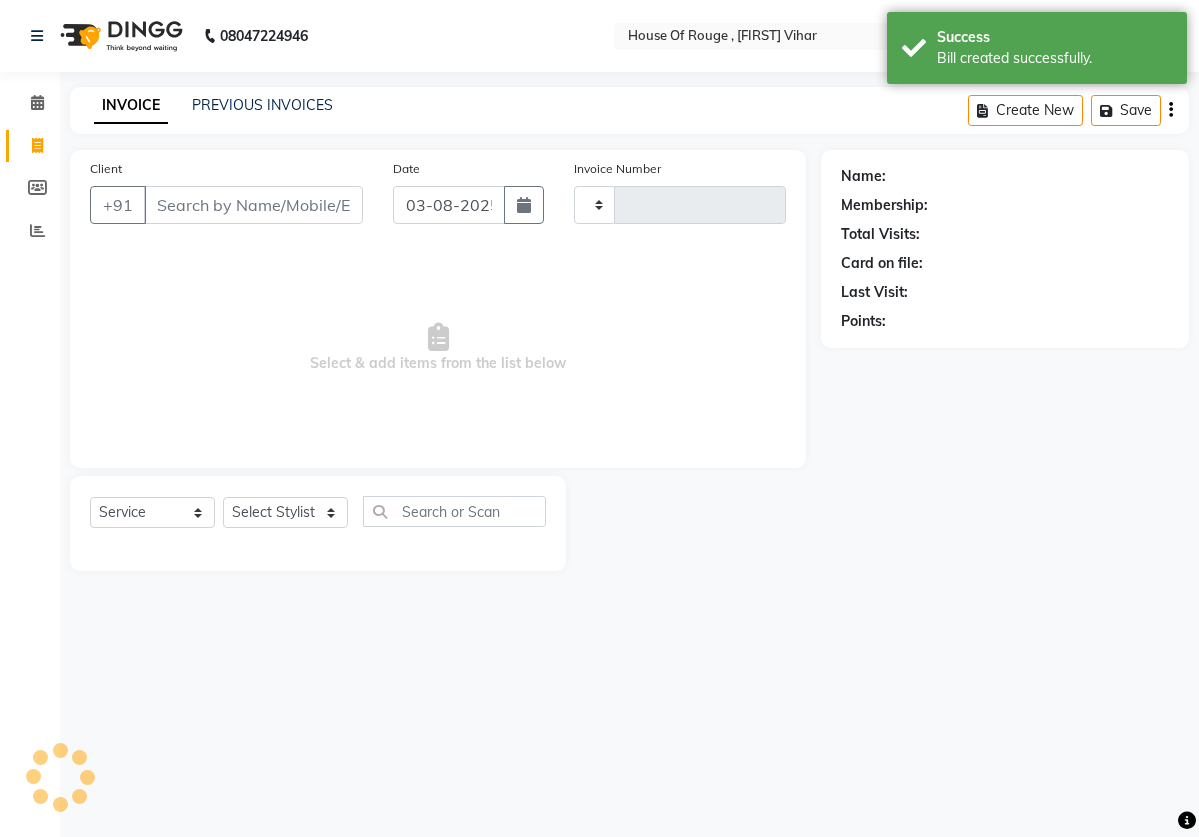 type on "1361" 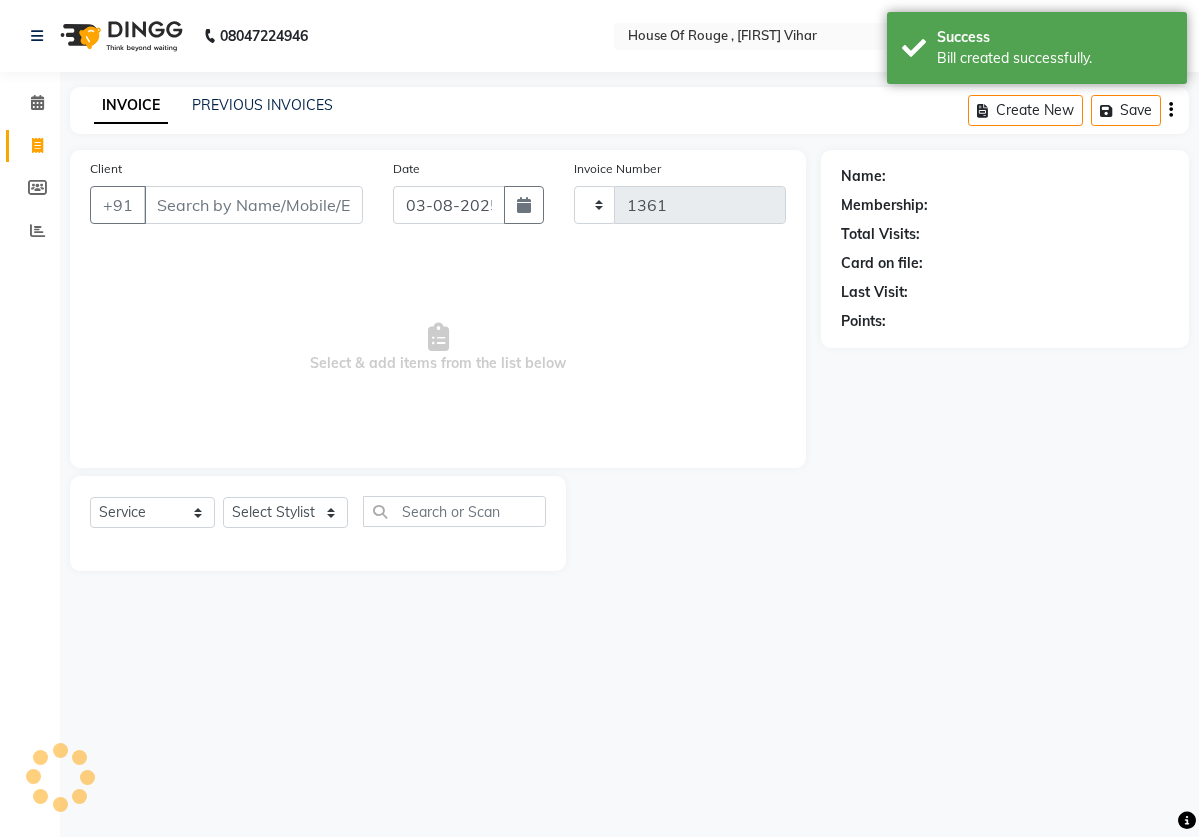 select on "82" 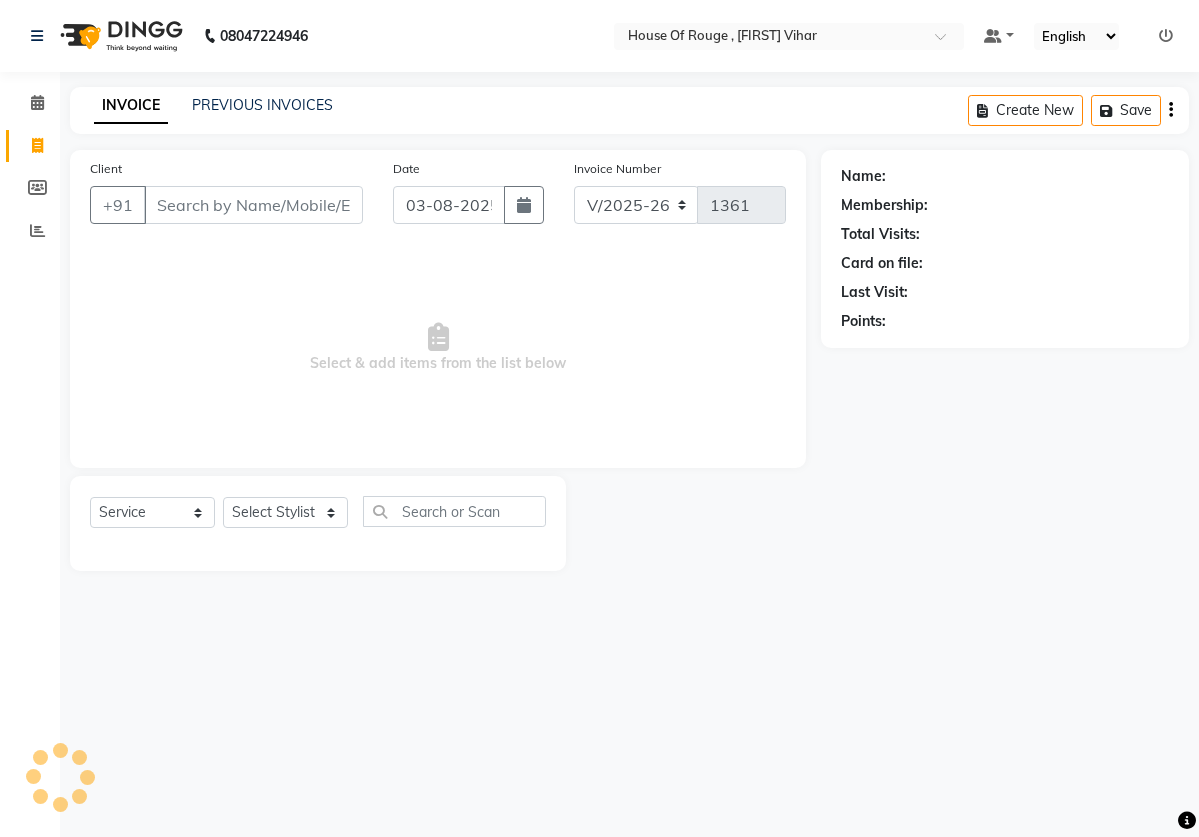 click on "Client" at bounding box center [253, 205] 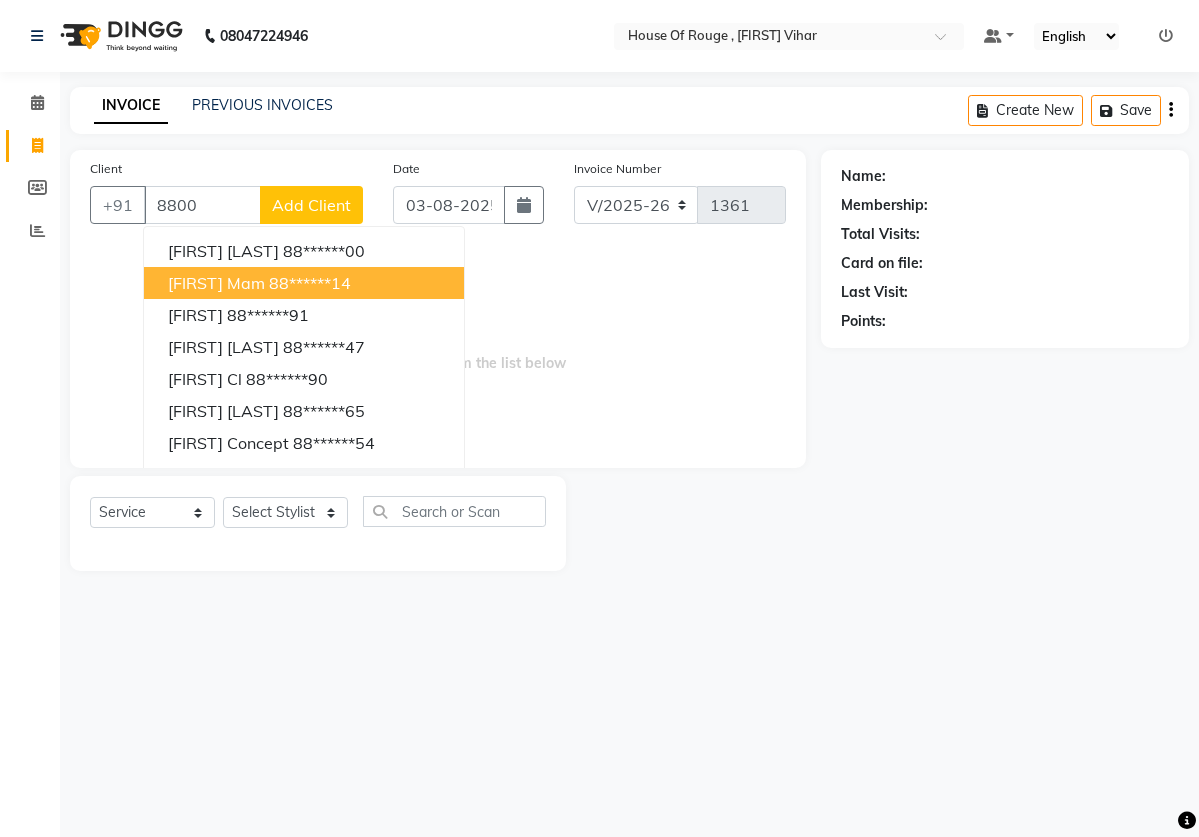click on "88******14" at bounding box center (310, 283) 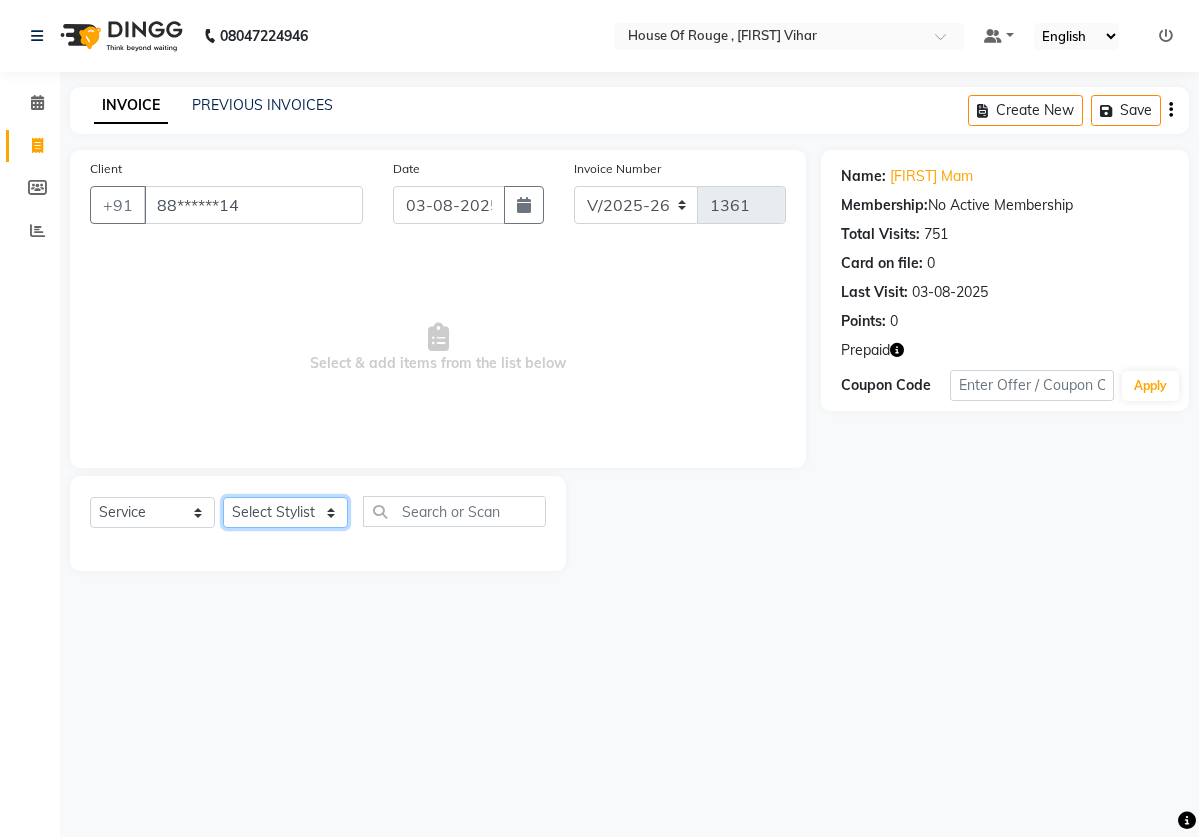 select on "50365" 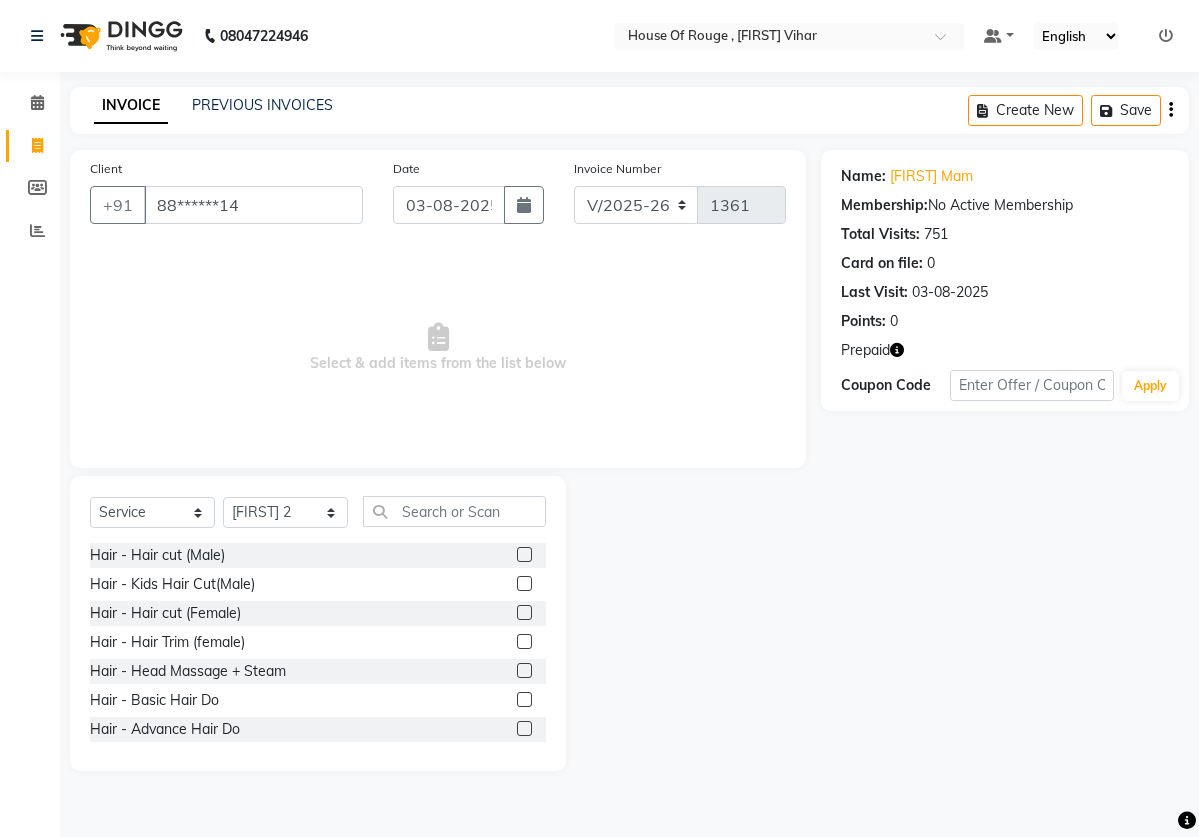 click 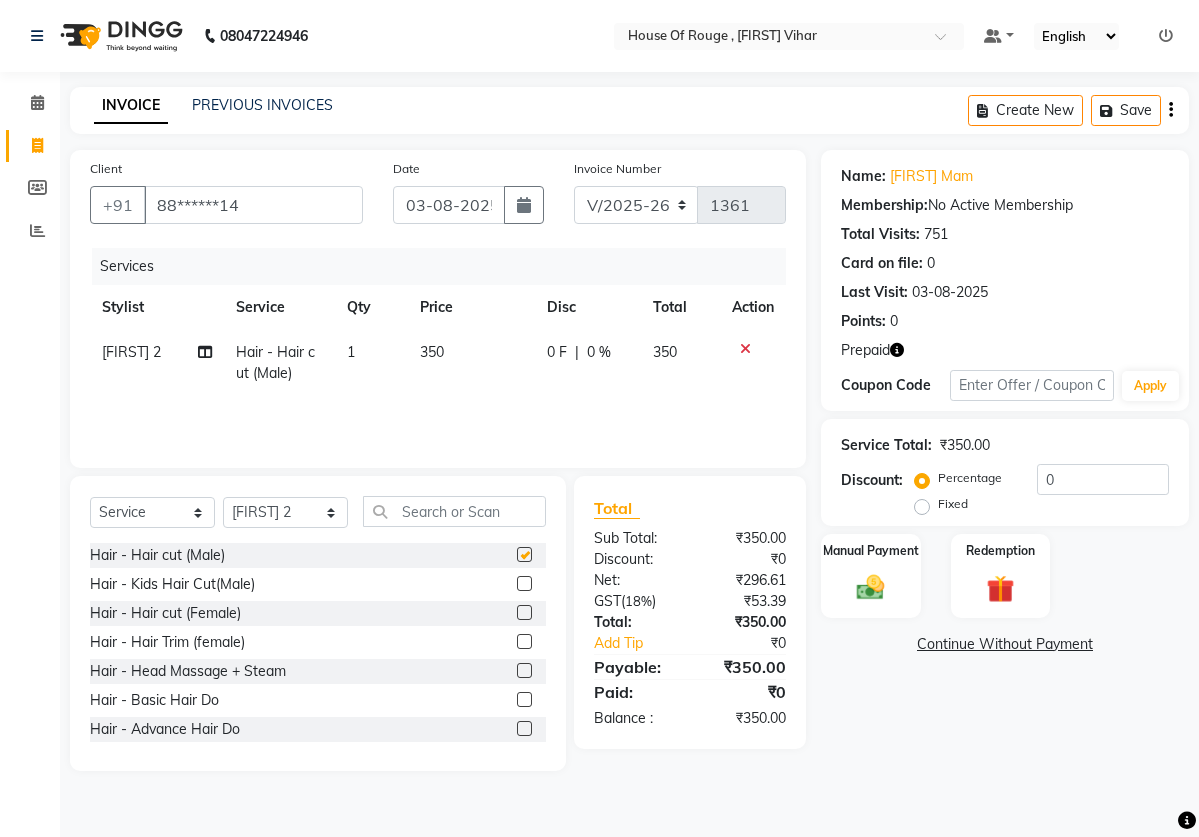 checkbox on "false" 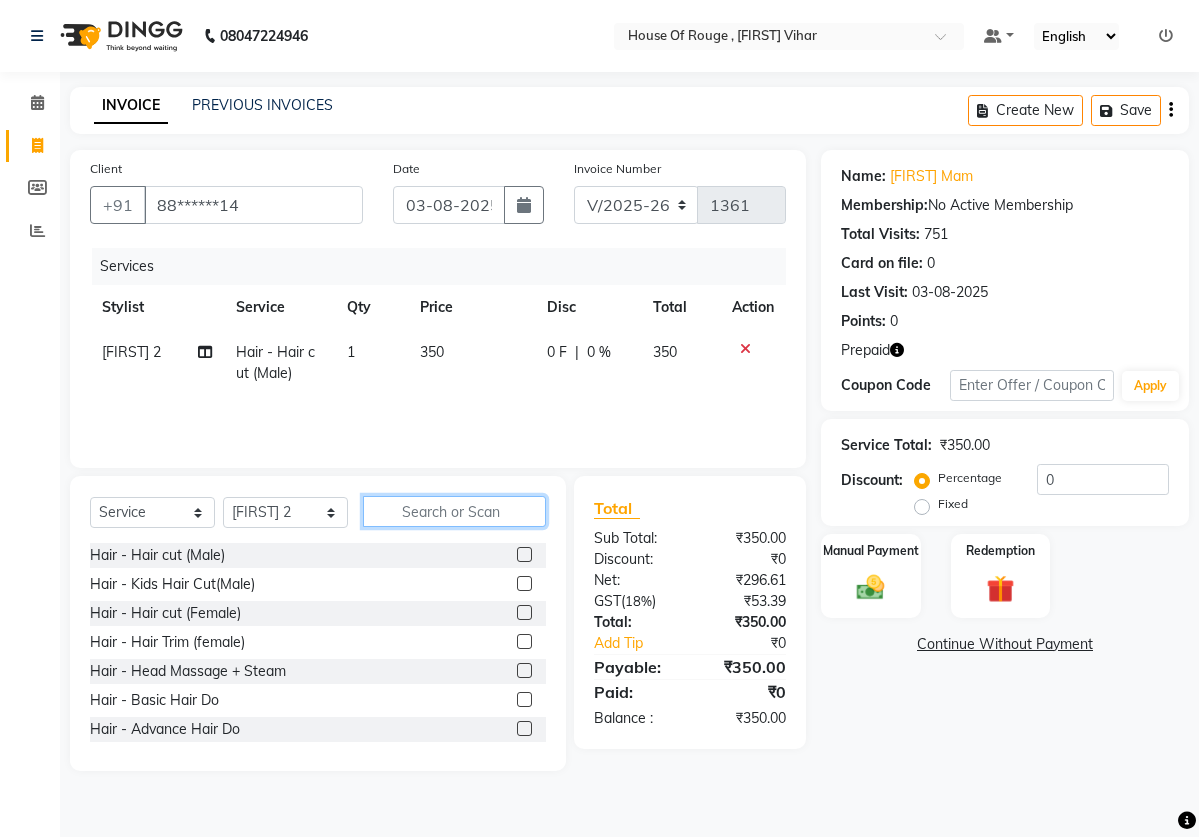 click 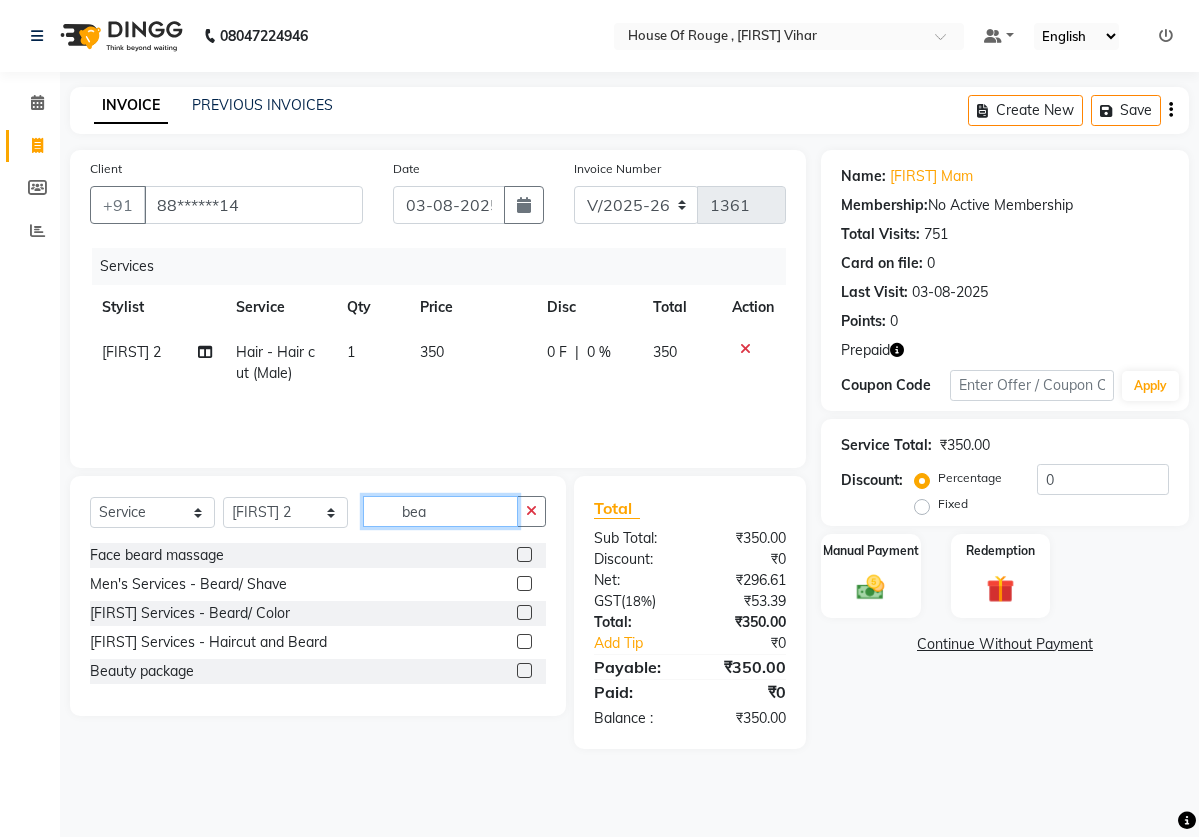 type on "bea" 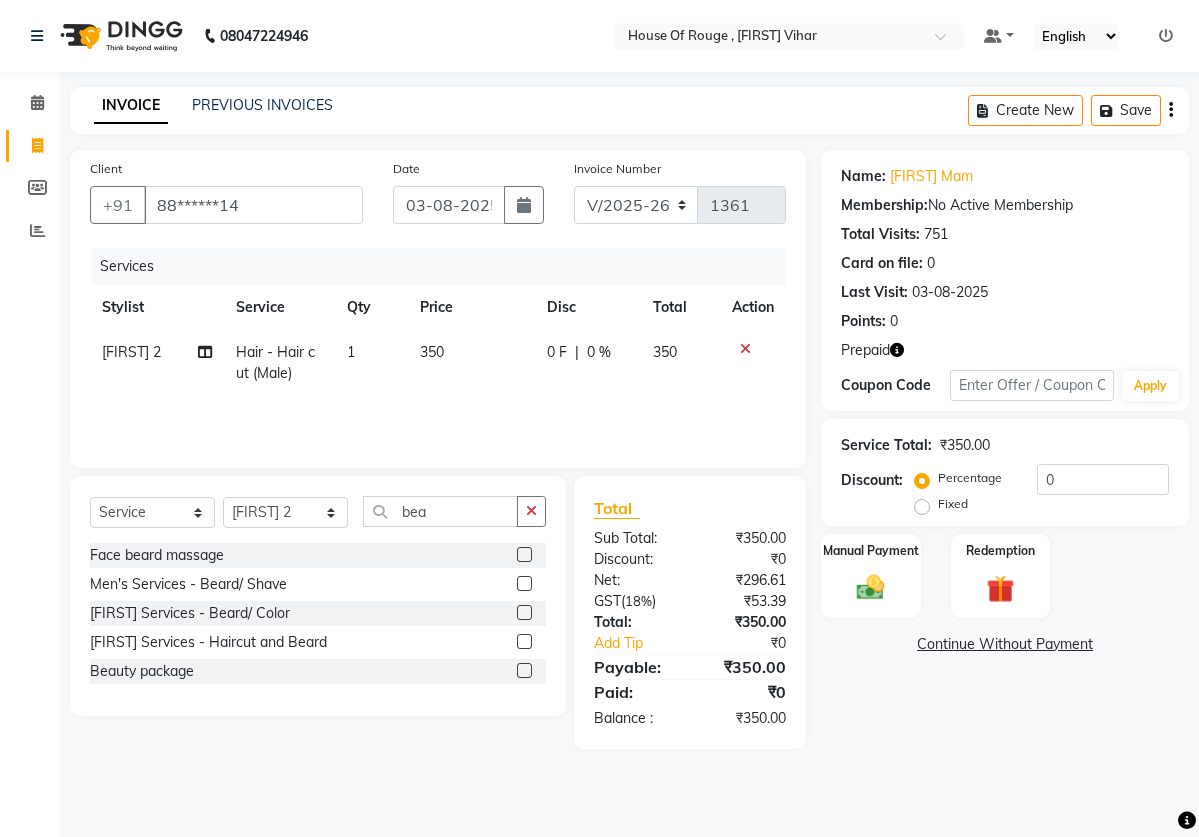 click 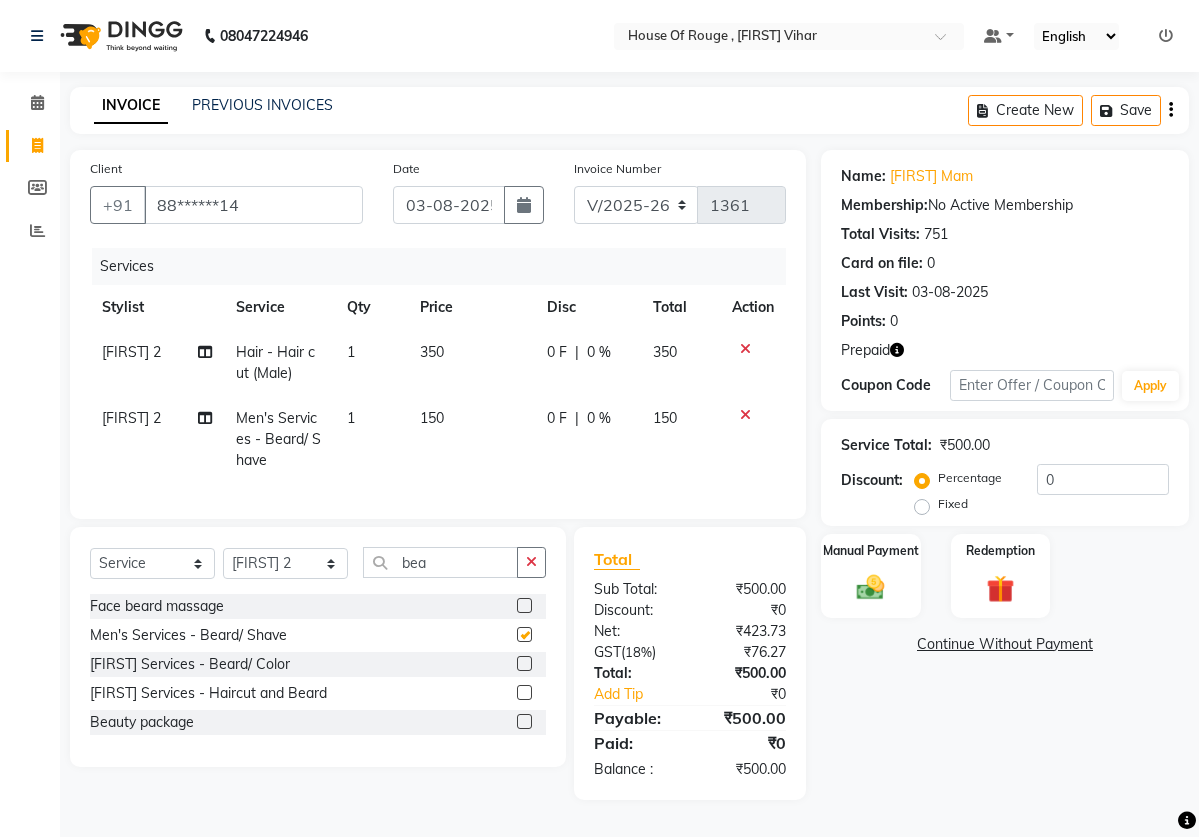 checkbox on "false" 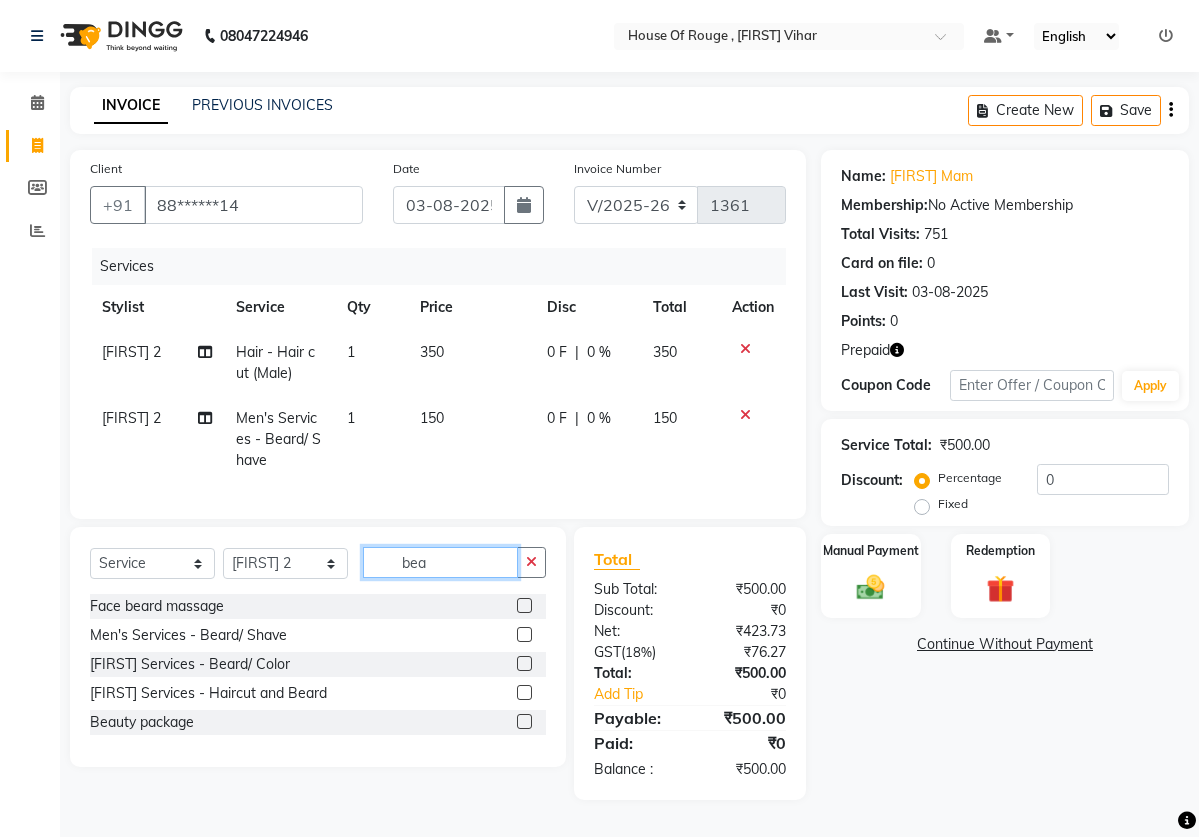 click on "bea" 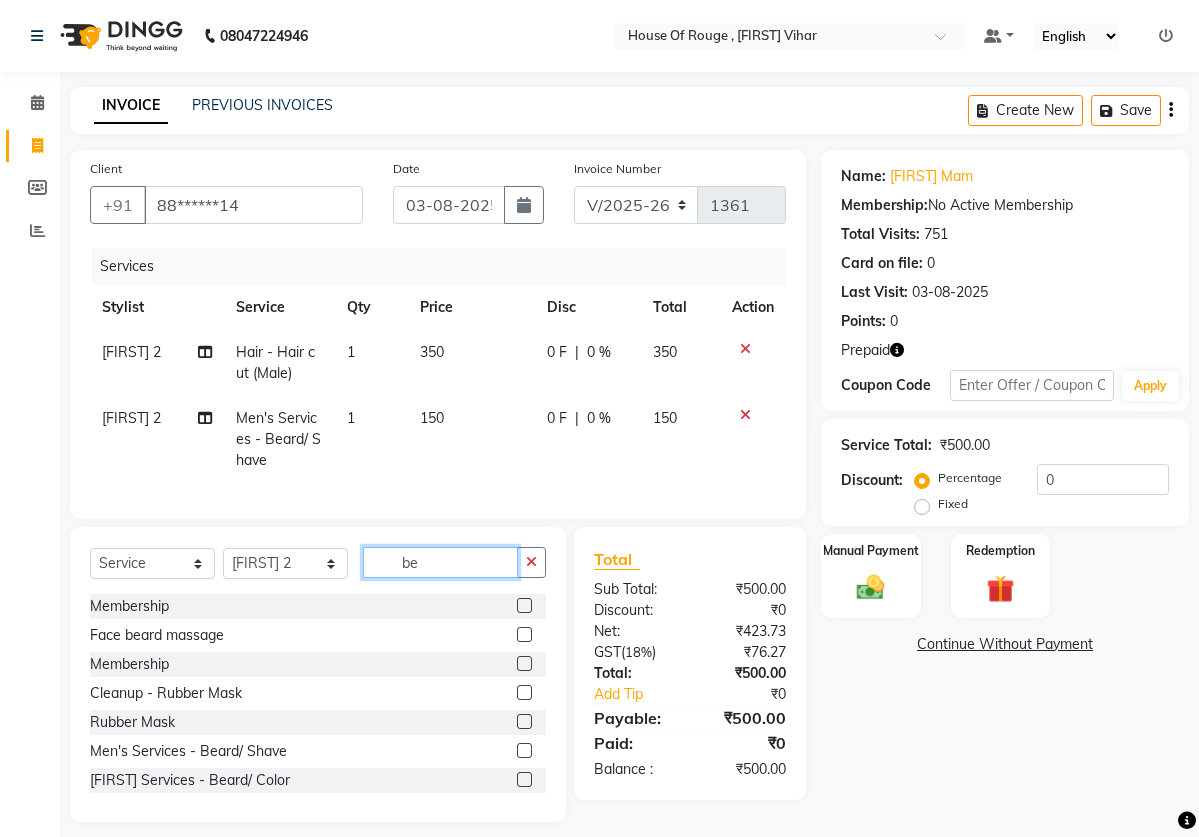type on "b" 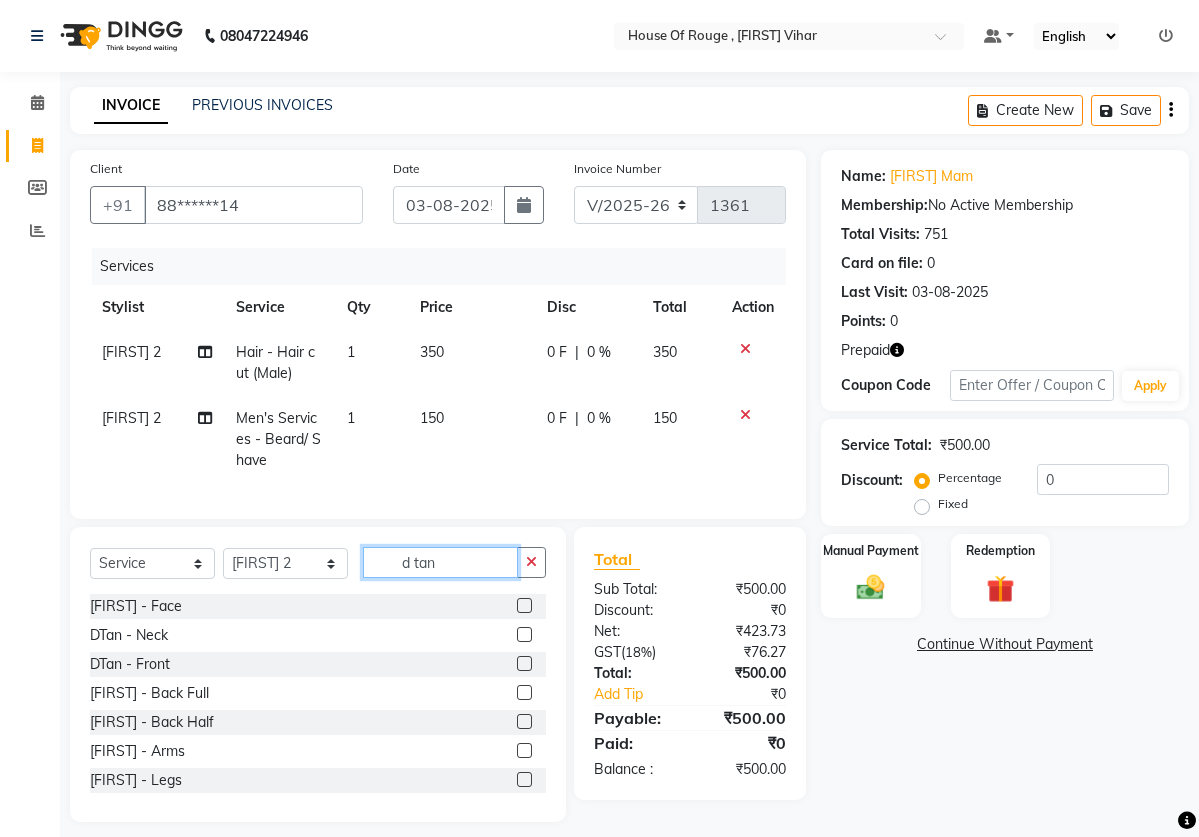 type on "d tan" 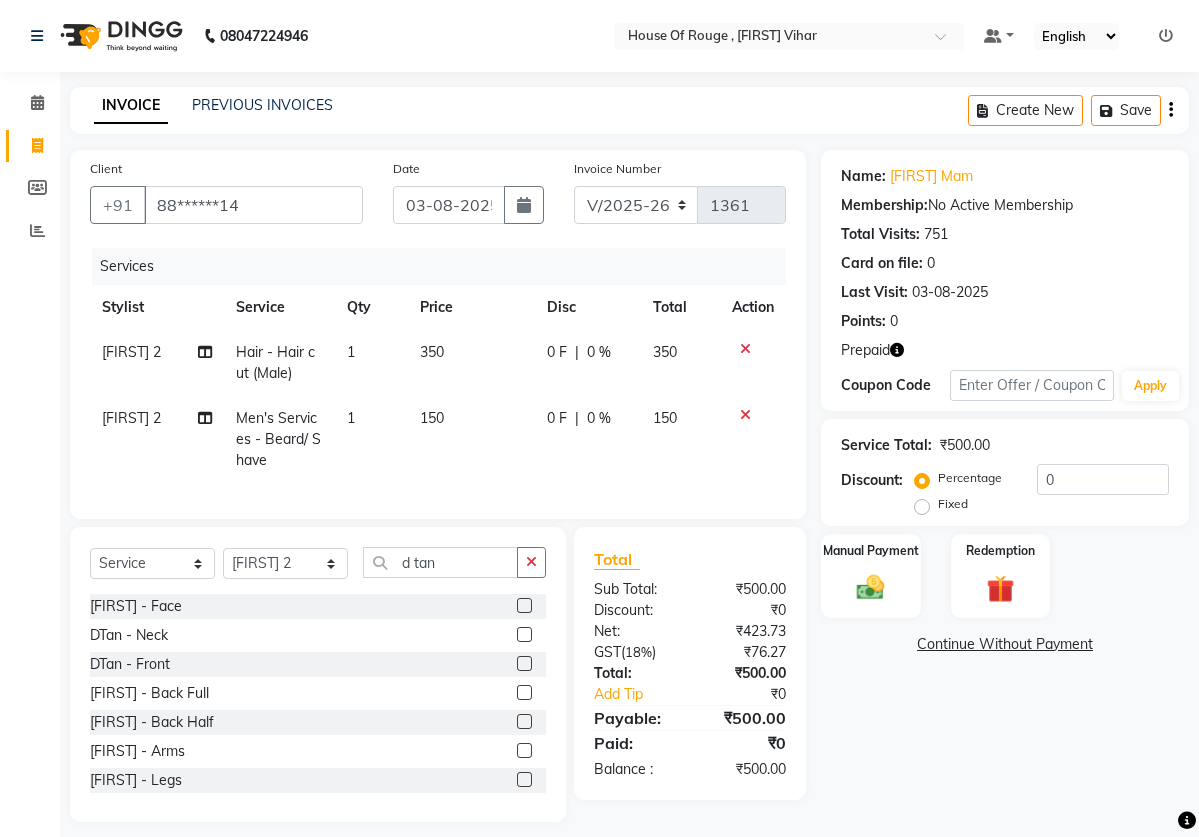 click 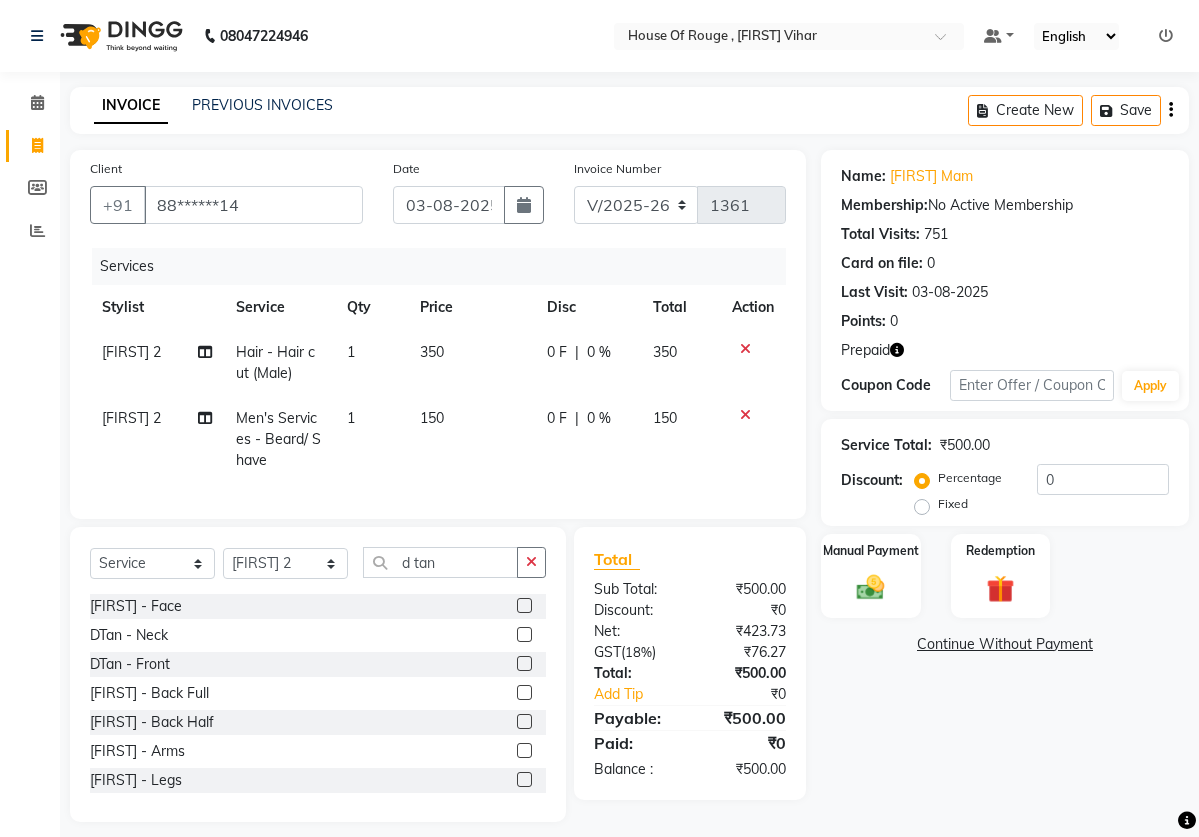 click at bounding box center [523, 606] 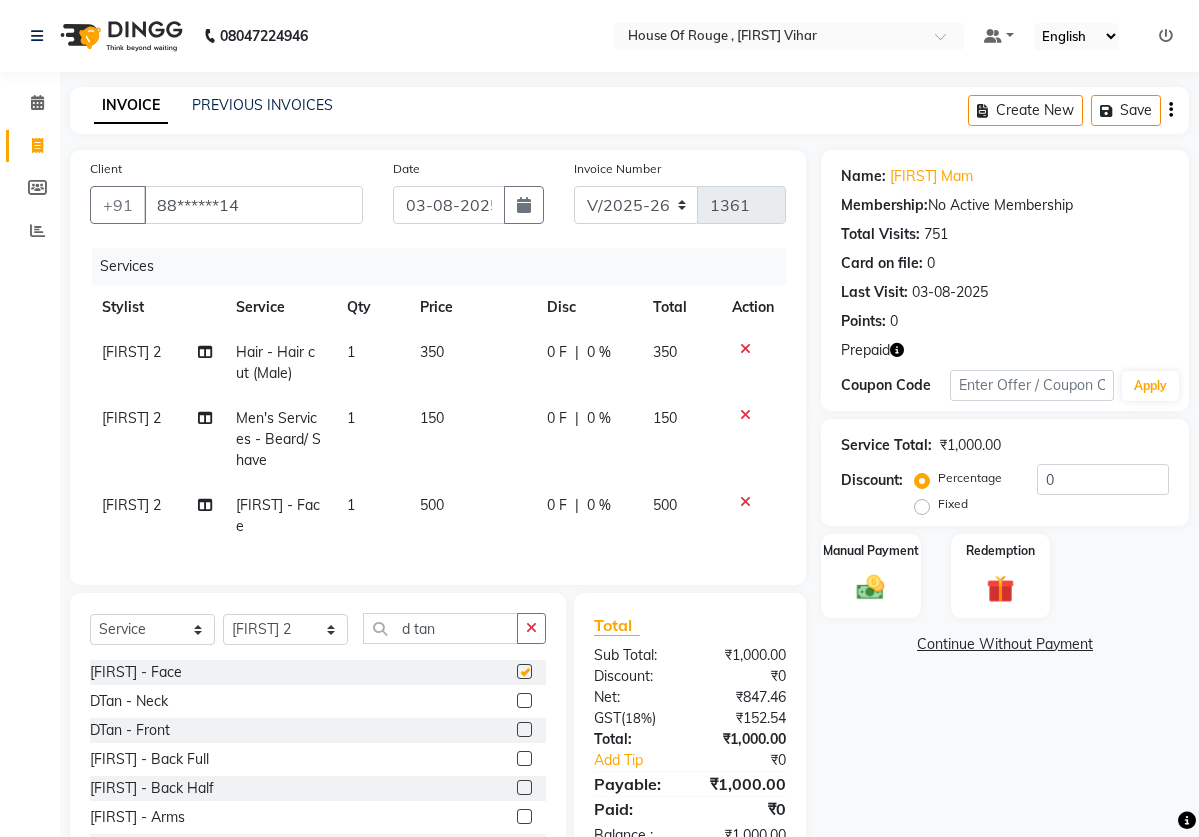 checkbox on "false" 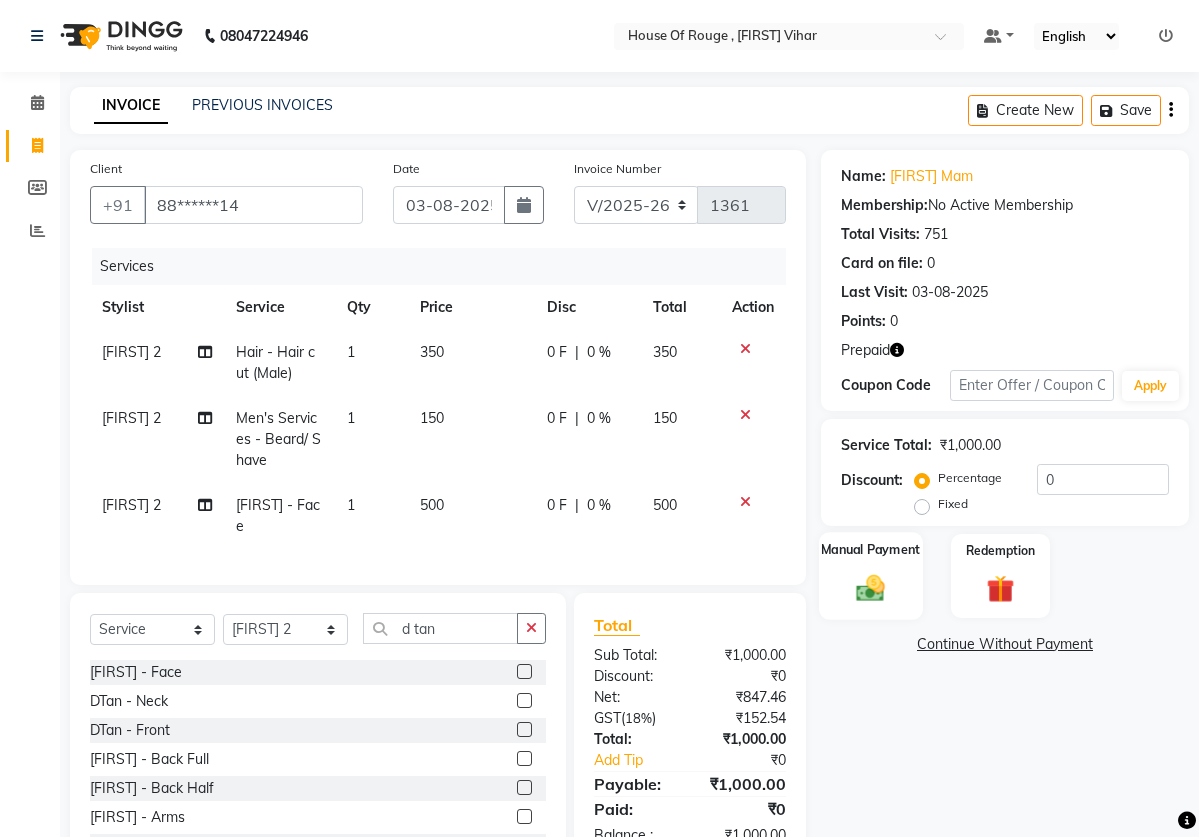 click 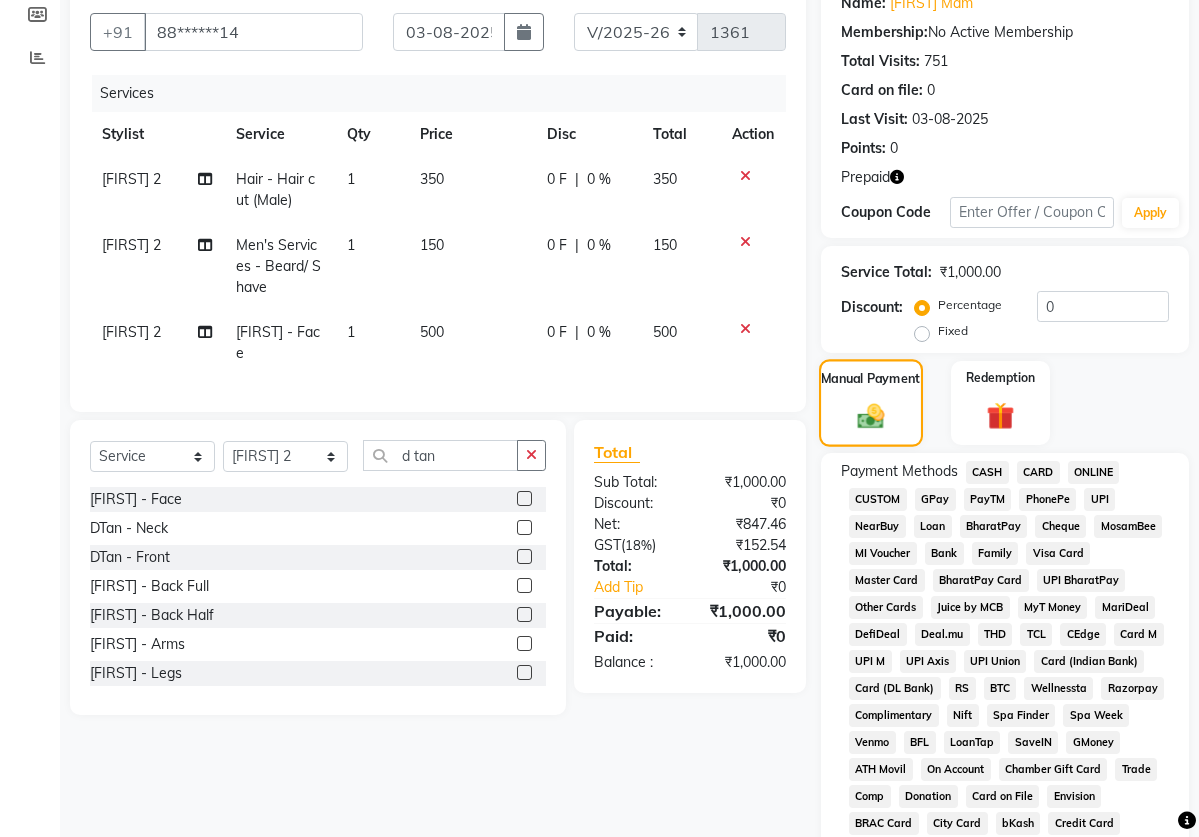 scroll, scrollTop: 174, scrollLeft: 0, axis: vertical 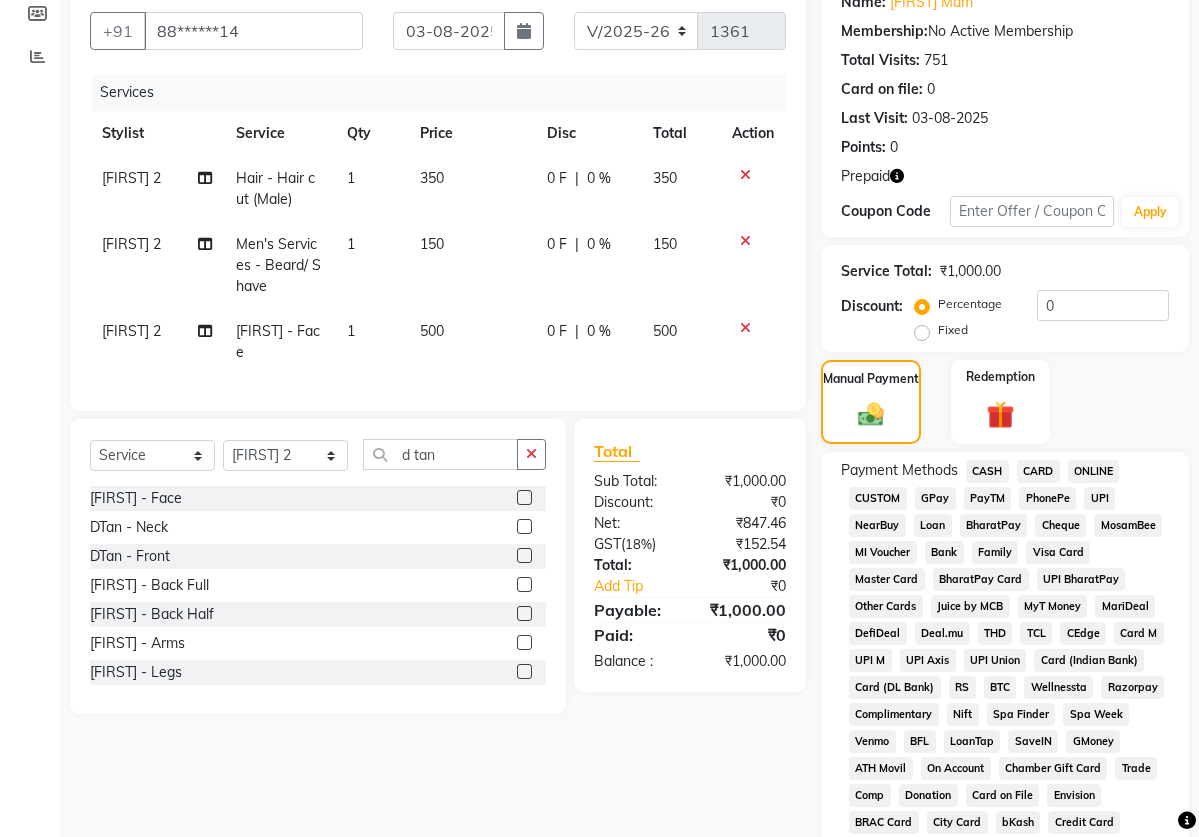 click on "150" 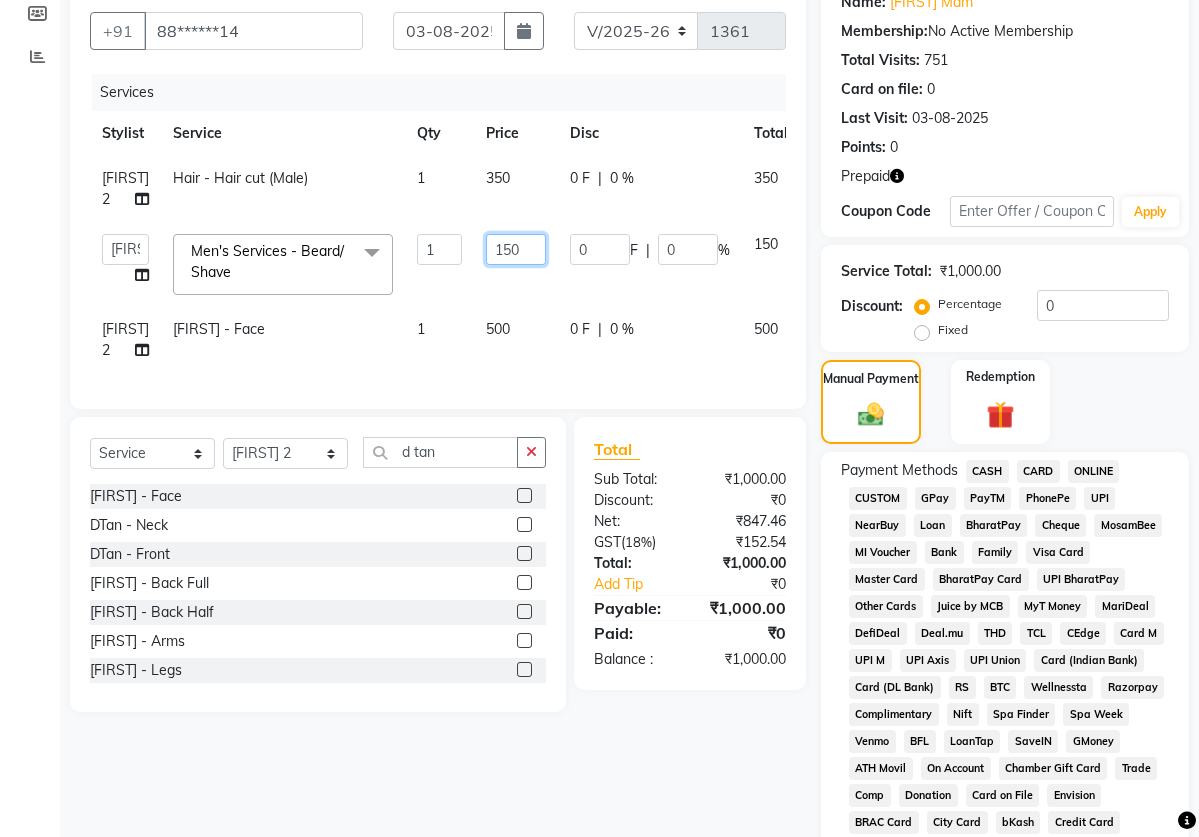 click on "150" 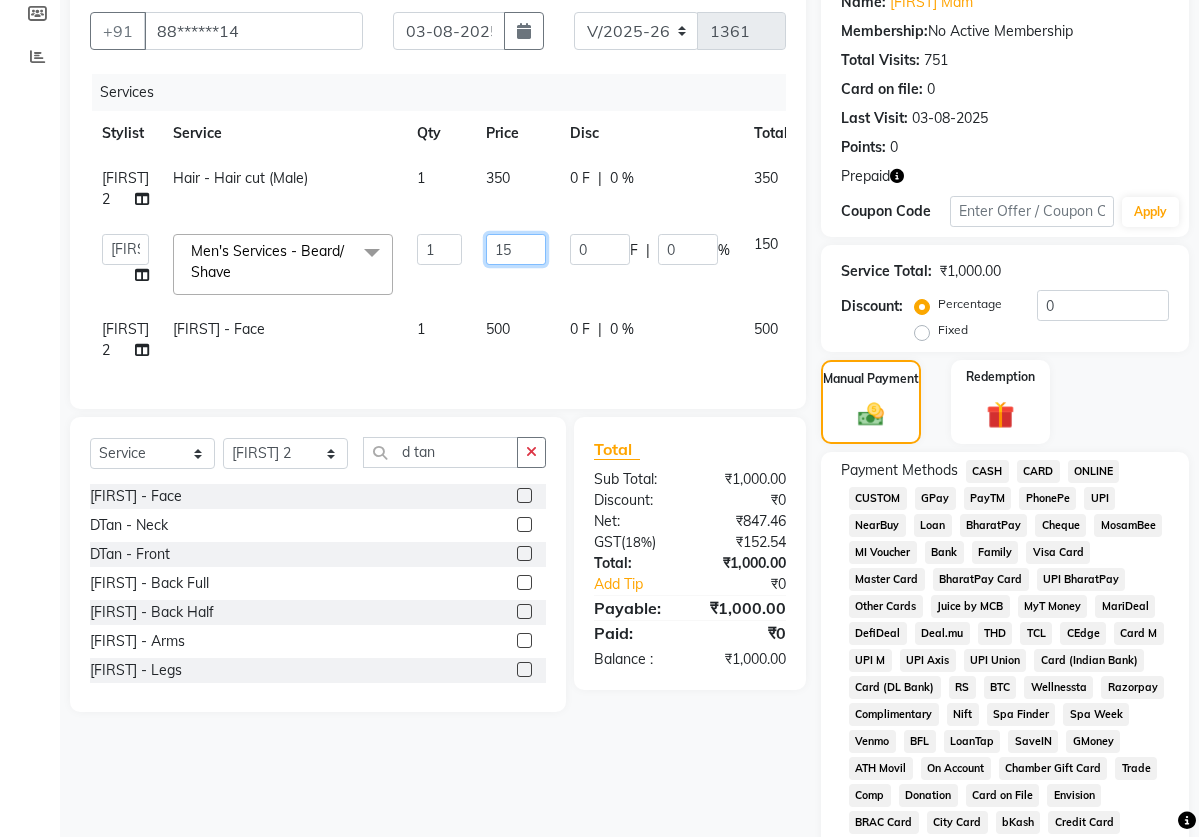 type on "1" 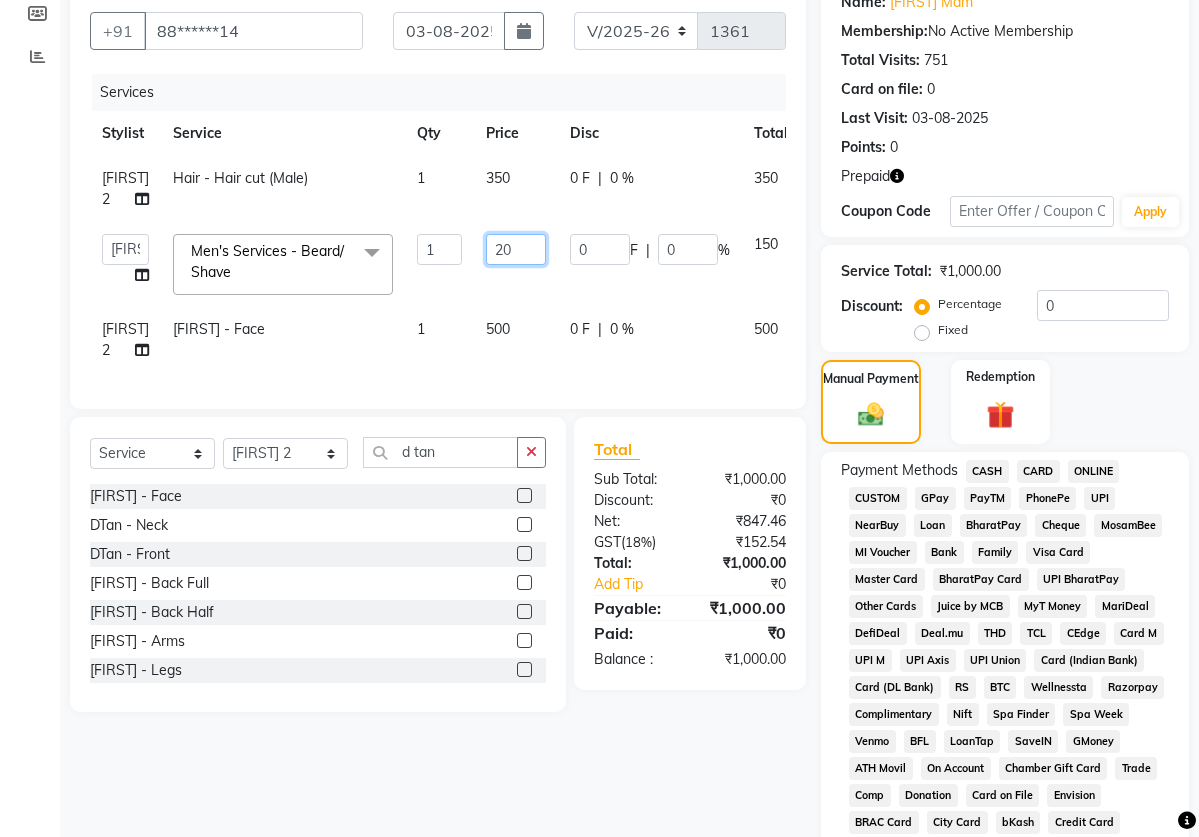 type on "200" 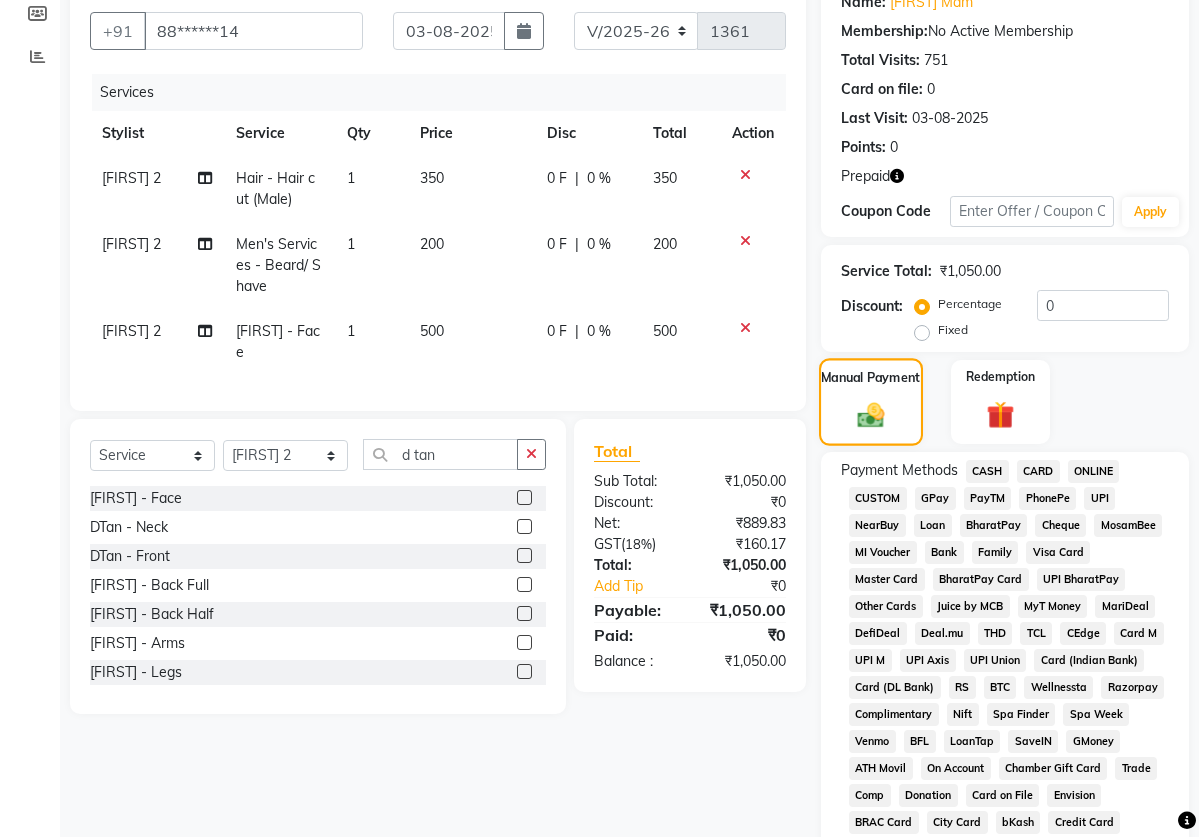click on "Manual Payment" 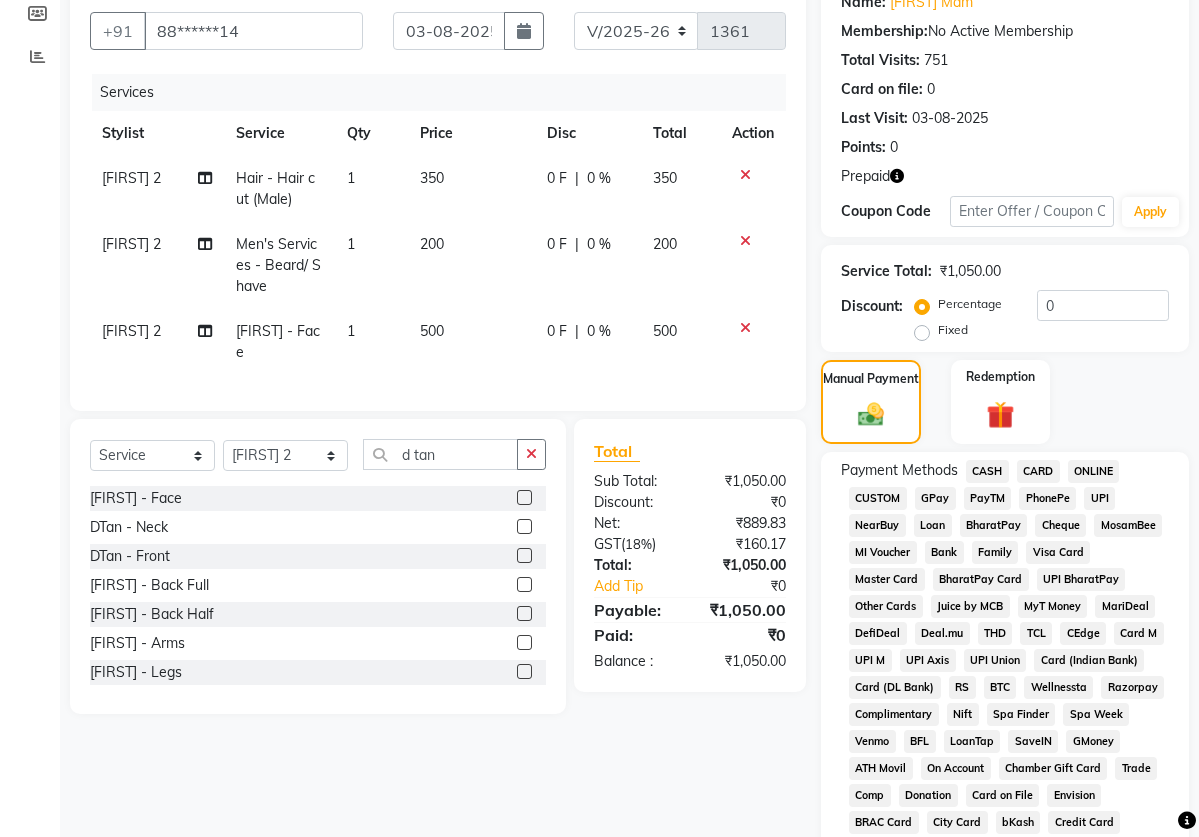 click on "500" 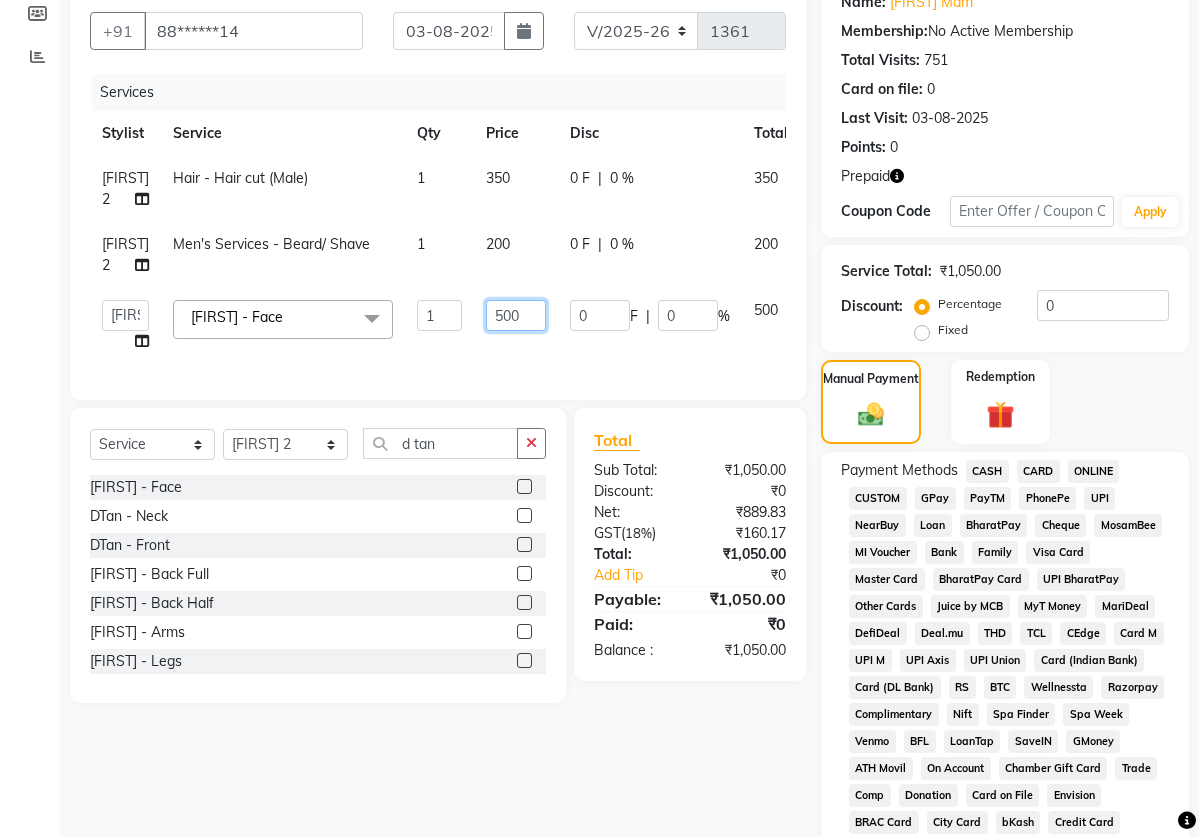 click on "500" 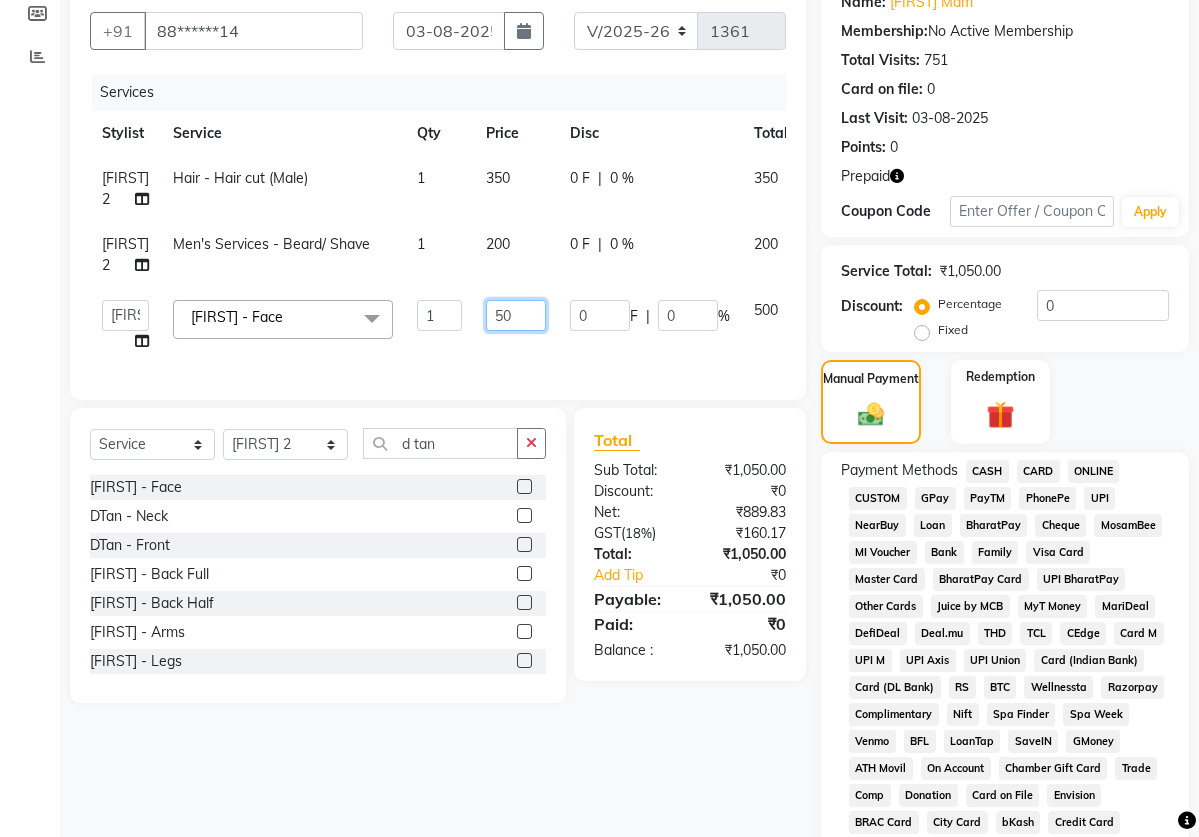 type on "5" 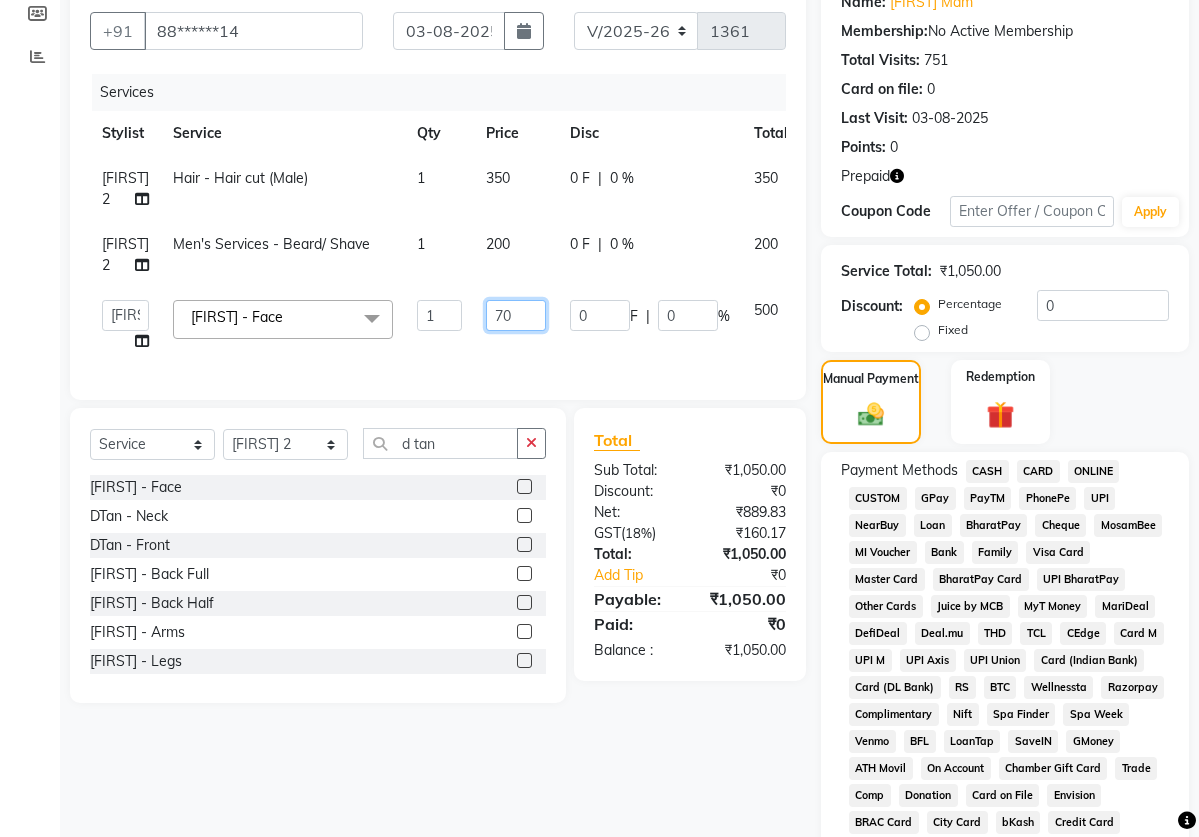 type on "700" 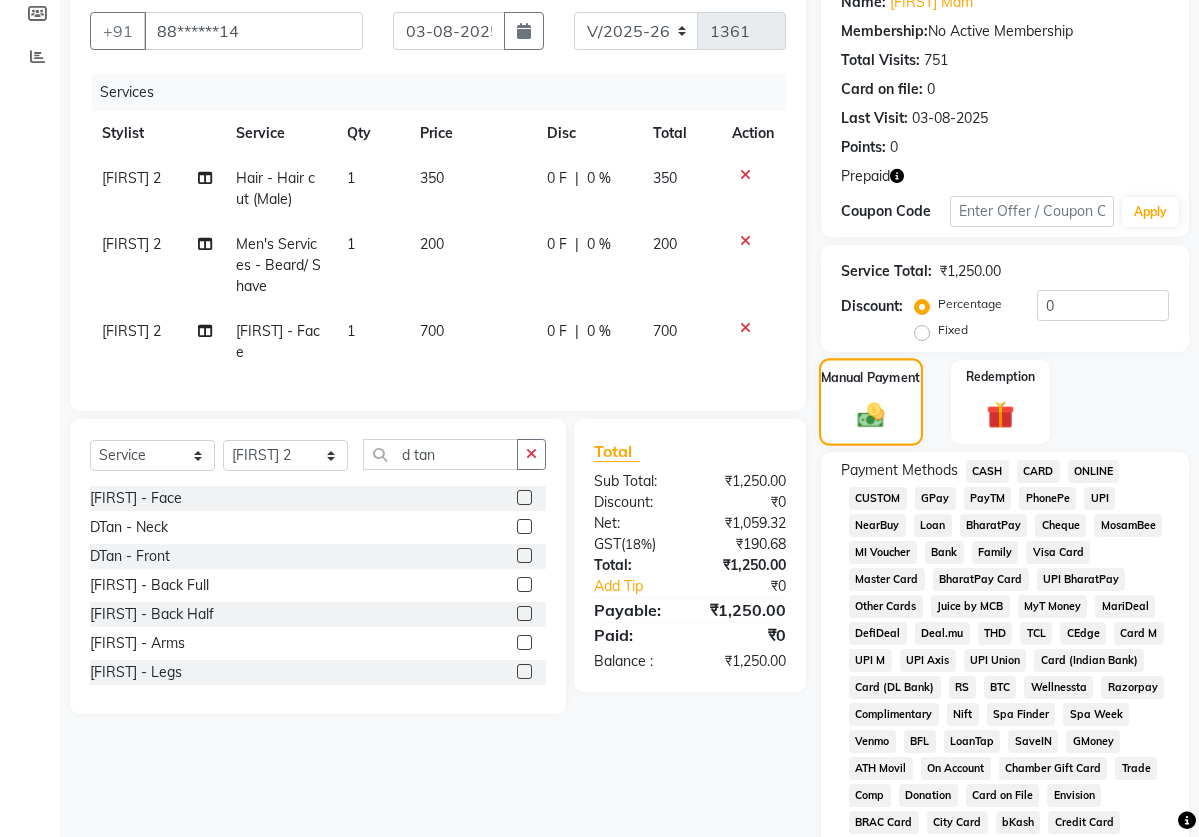 click on "Manual Payment" 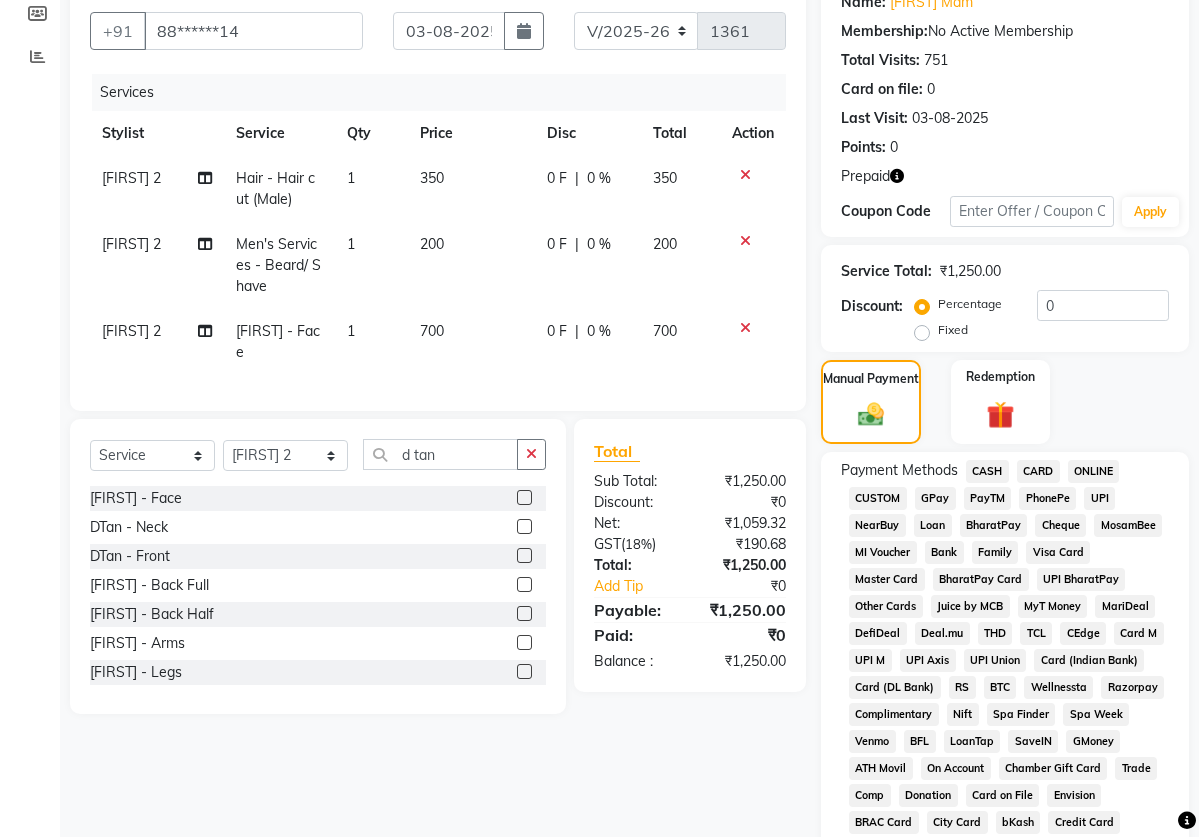 click on "ONLINE" 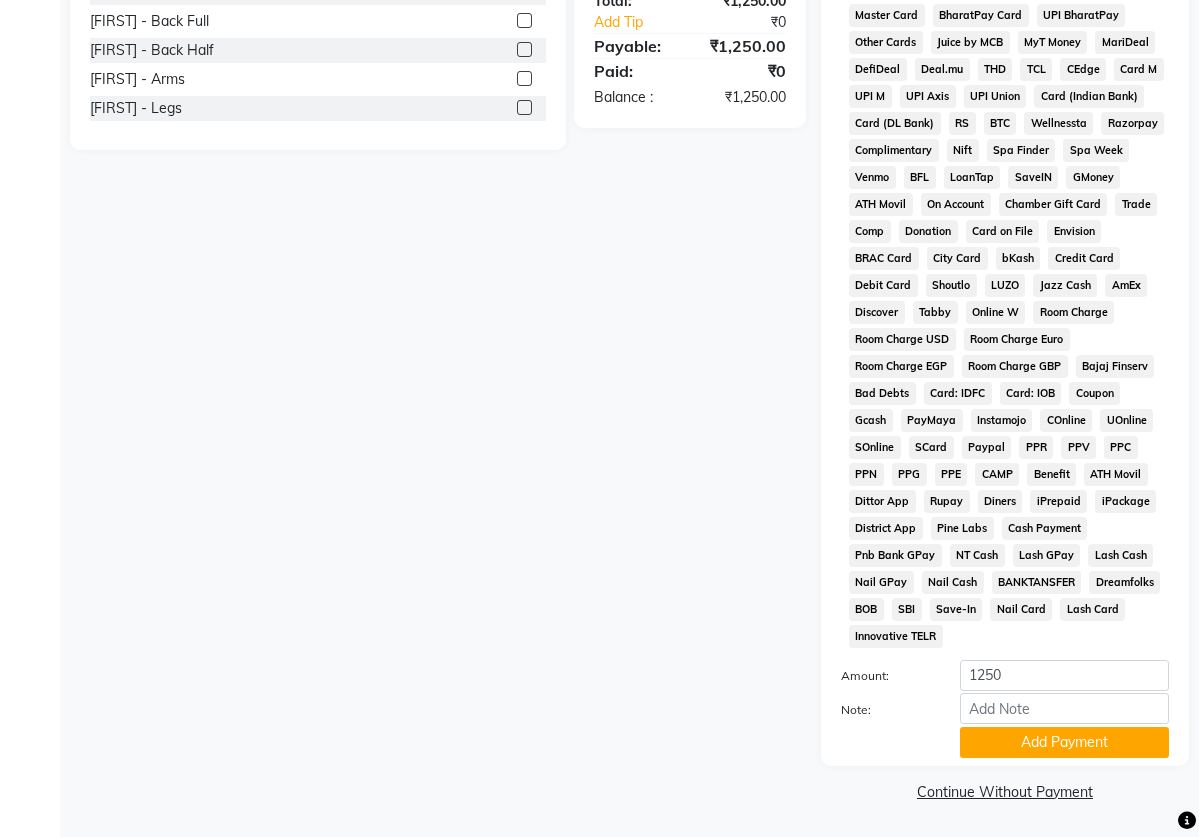 scroll, scrollTop: 764, scrollLeft: 0, axis: vertical 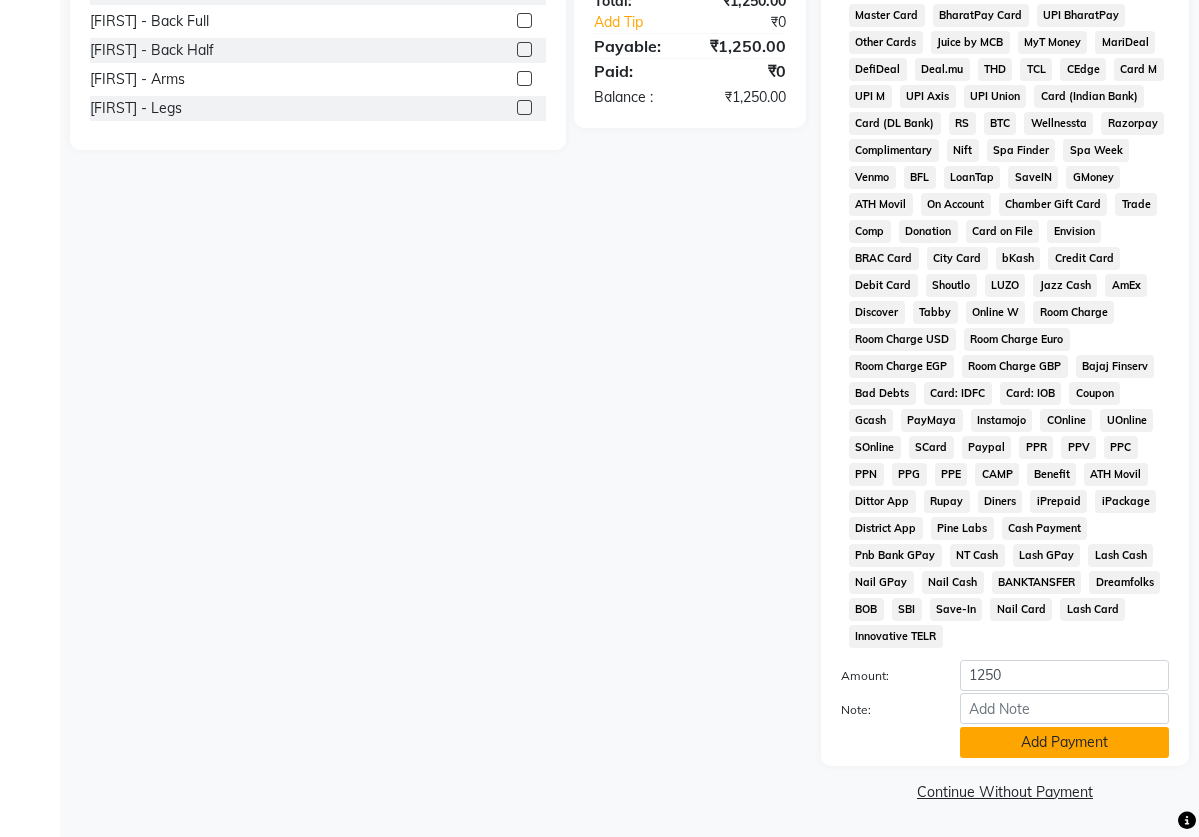 click on "Add Payment" 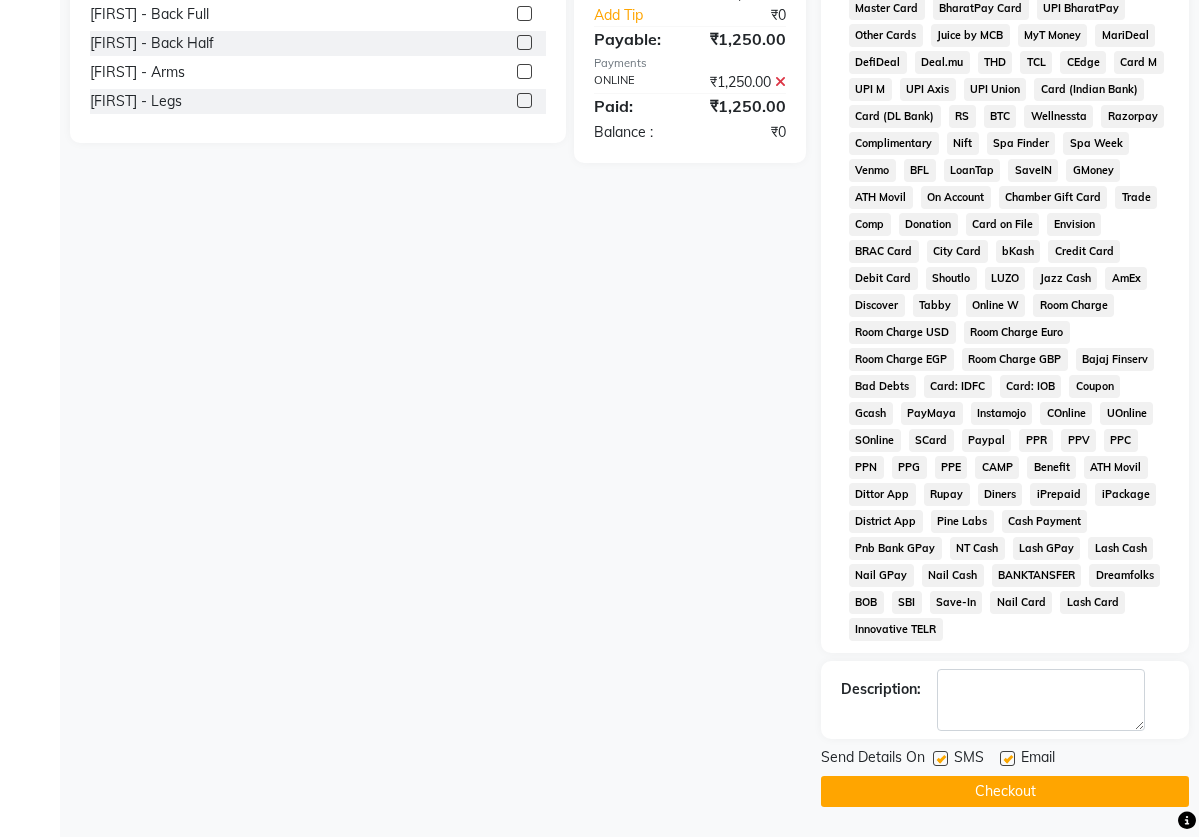 click 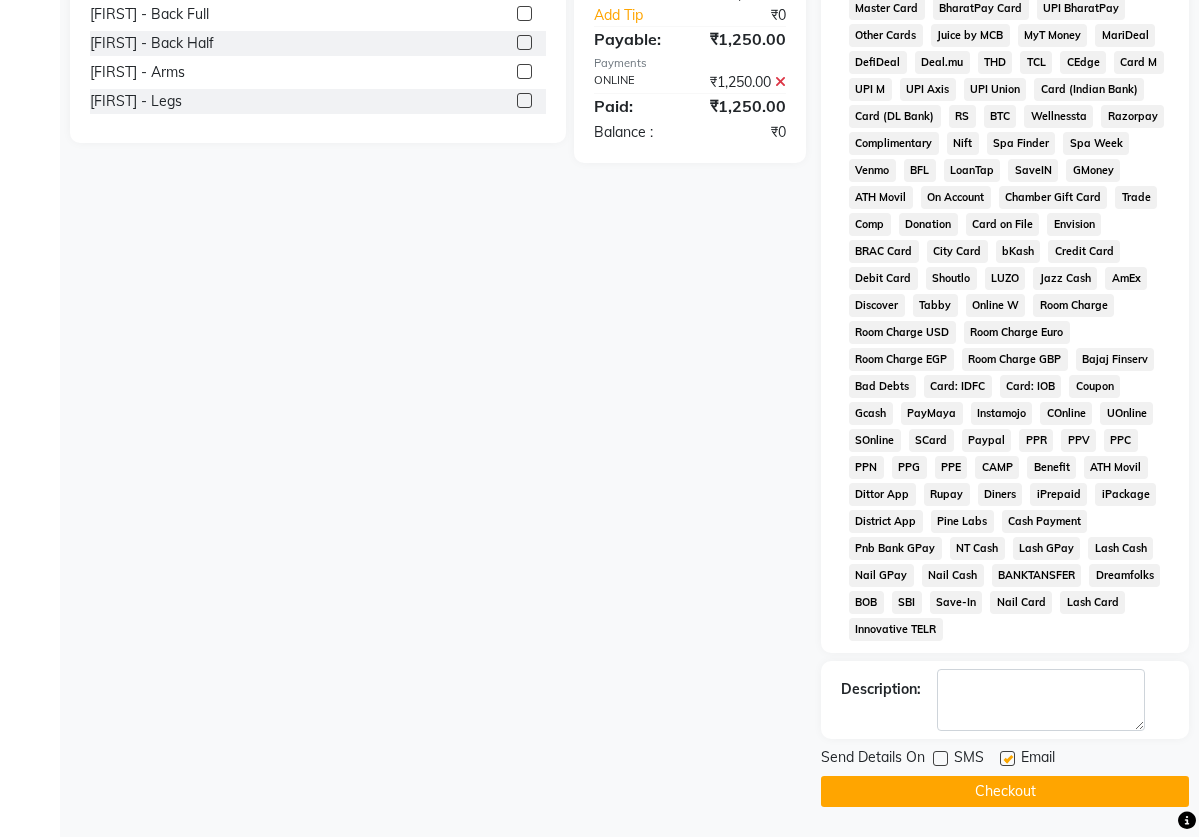 click 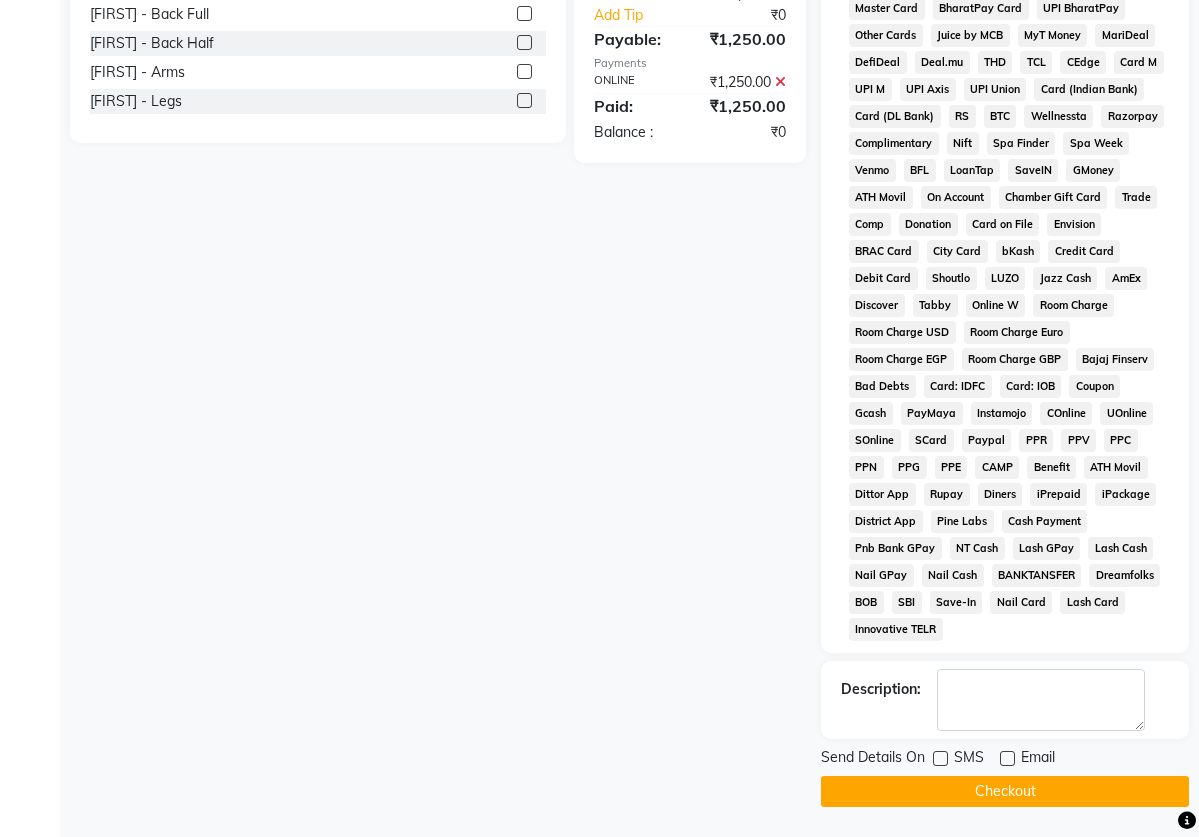 scroll, scrollTop: 772, scrollLeft: 0, axis: vertical 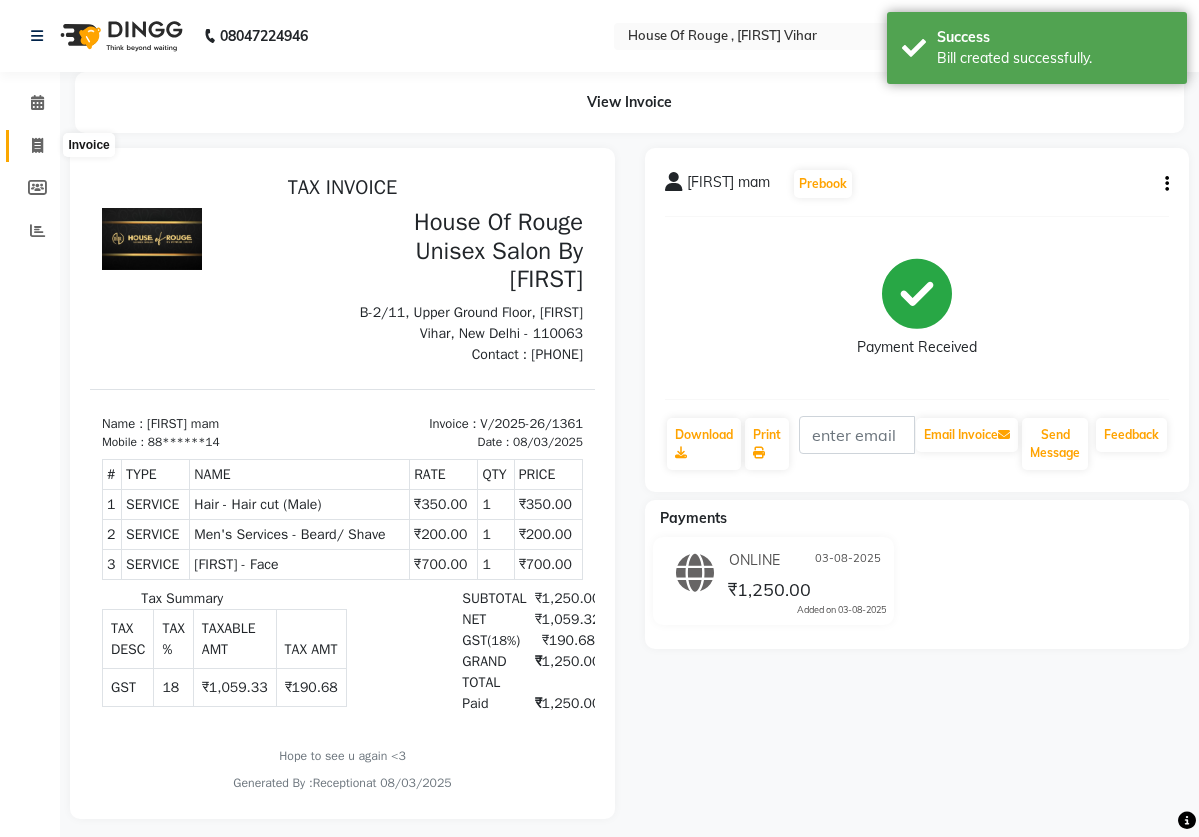click 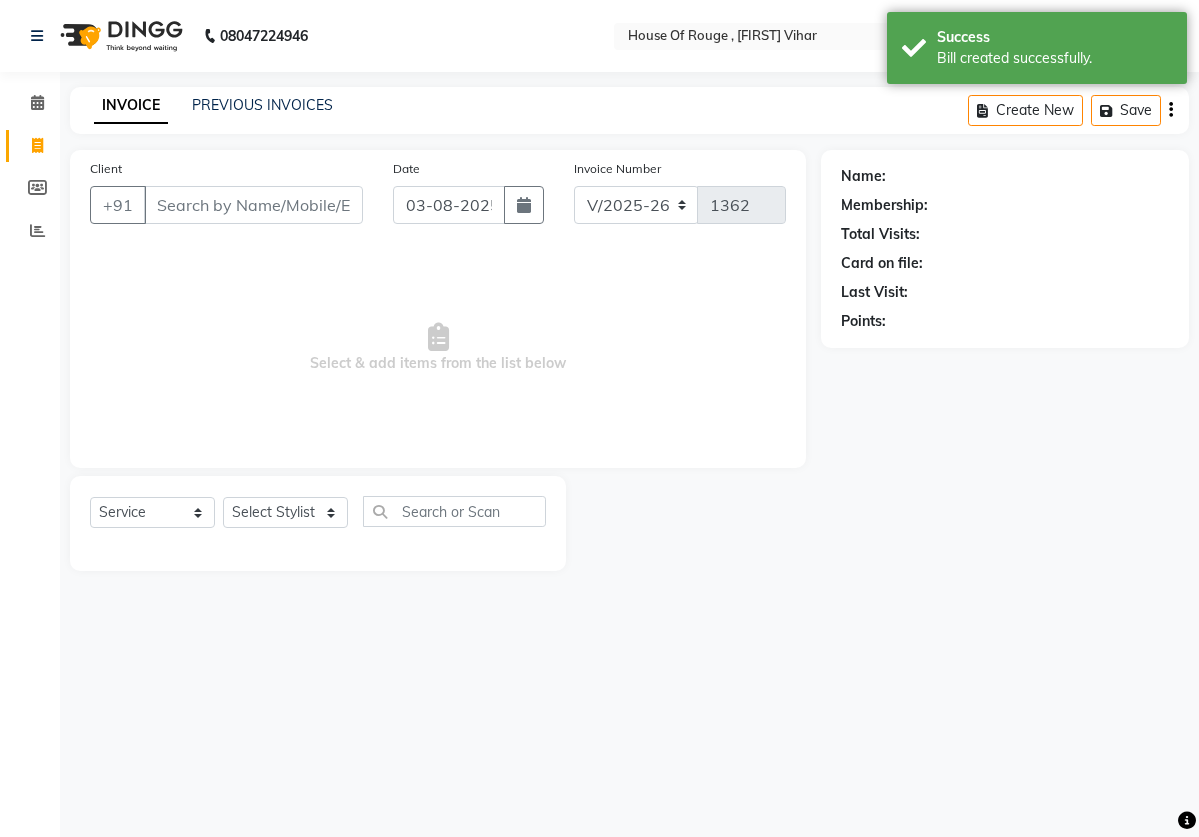 click on "Client" at bounding box center (253, 205) 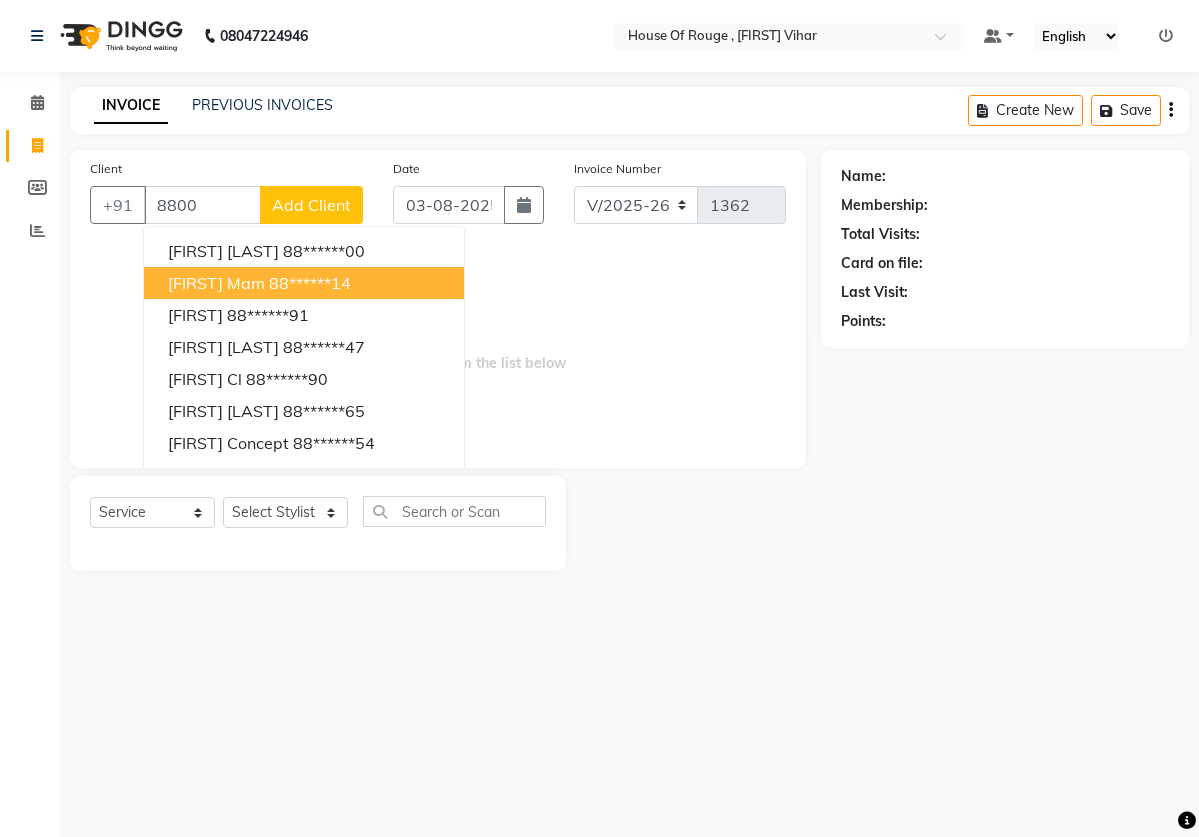 click on "[FIRST] mam [PHONE]" at bounding box center [304, 283] 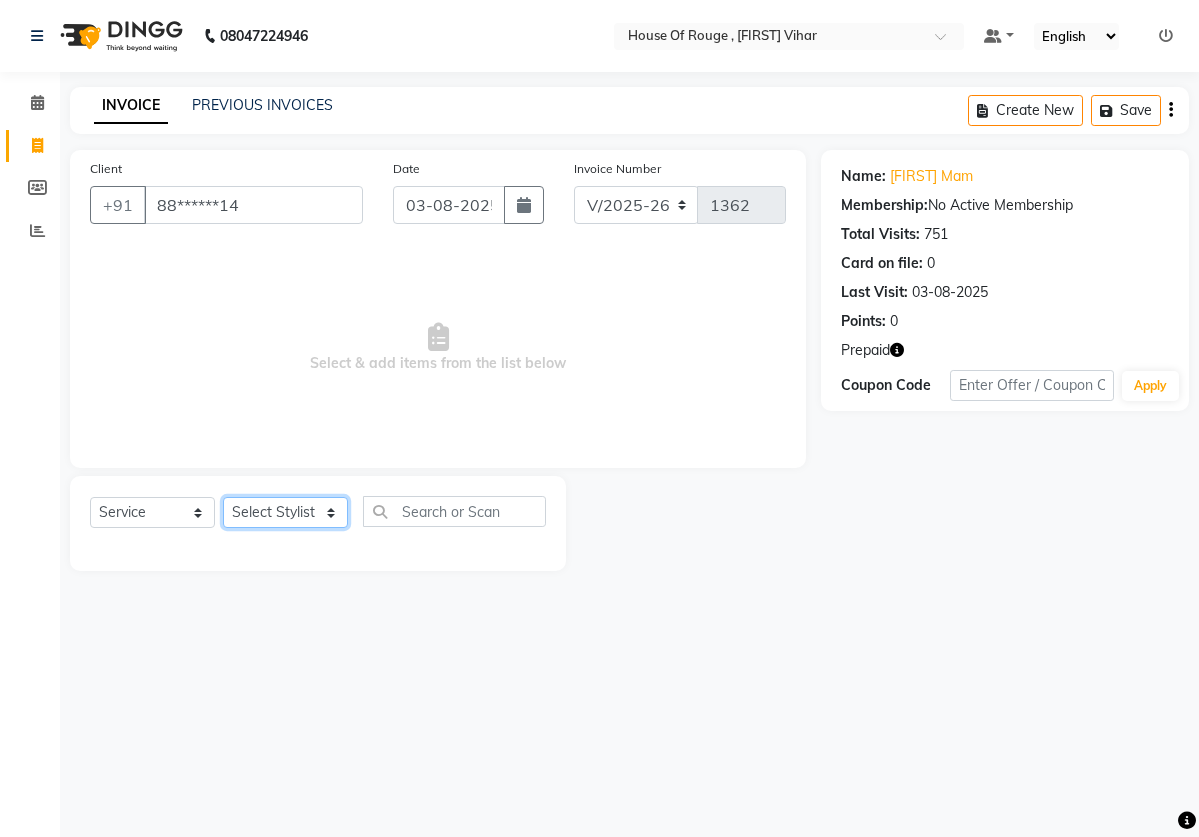 select on "2888" 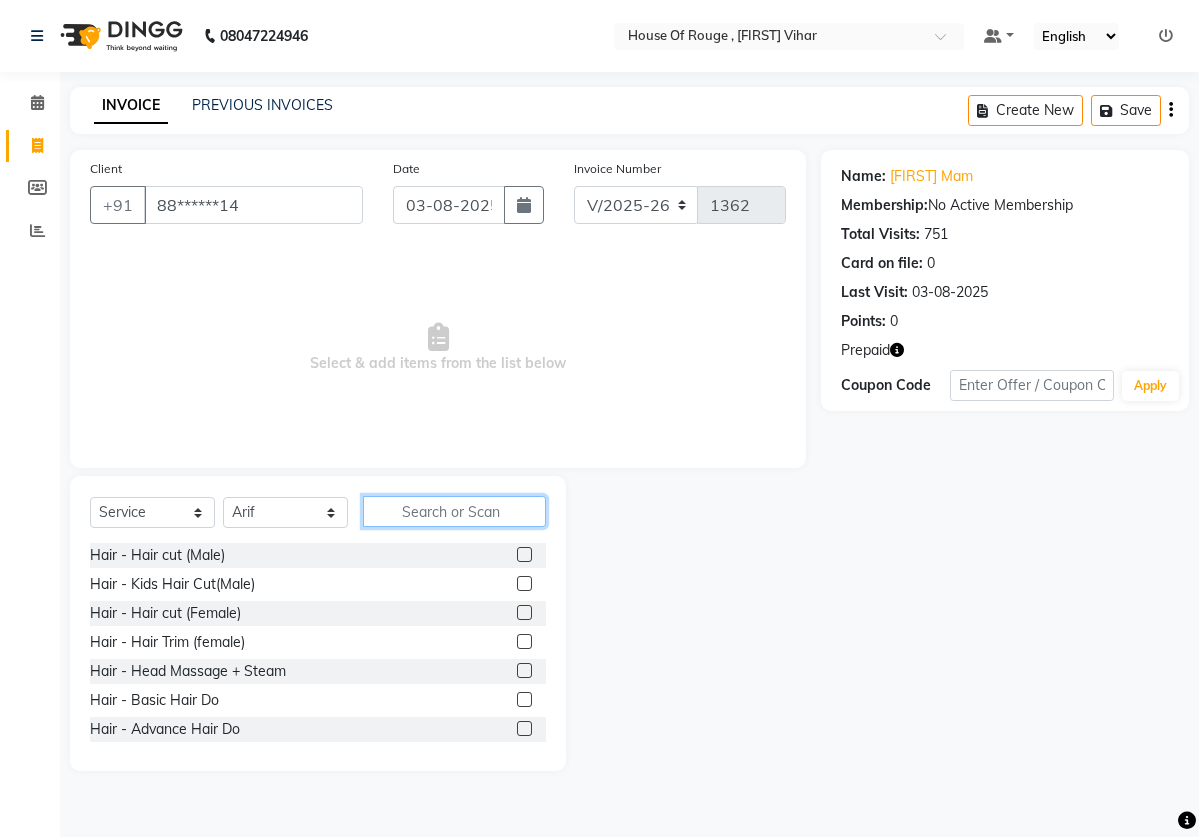click 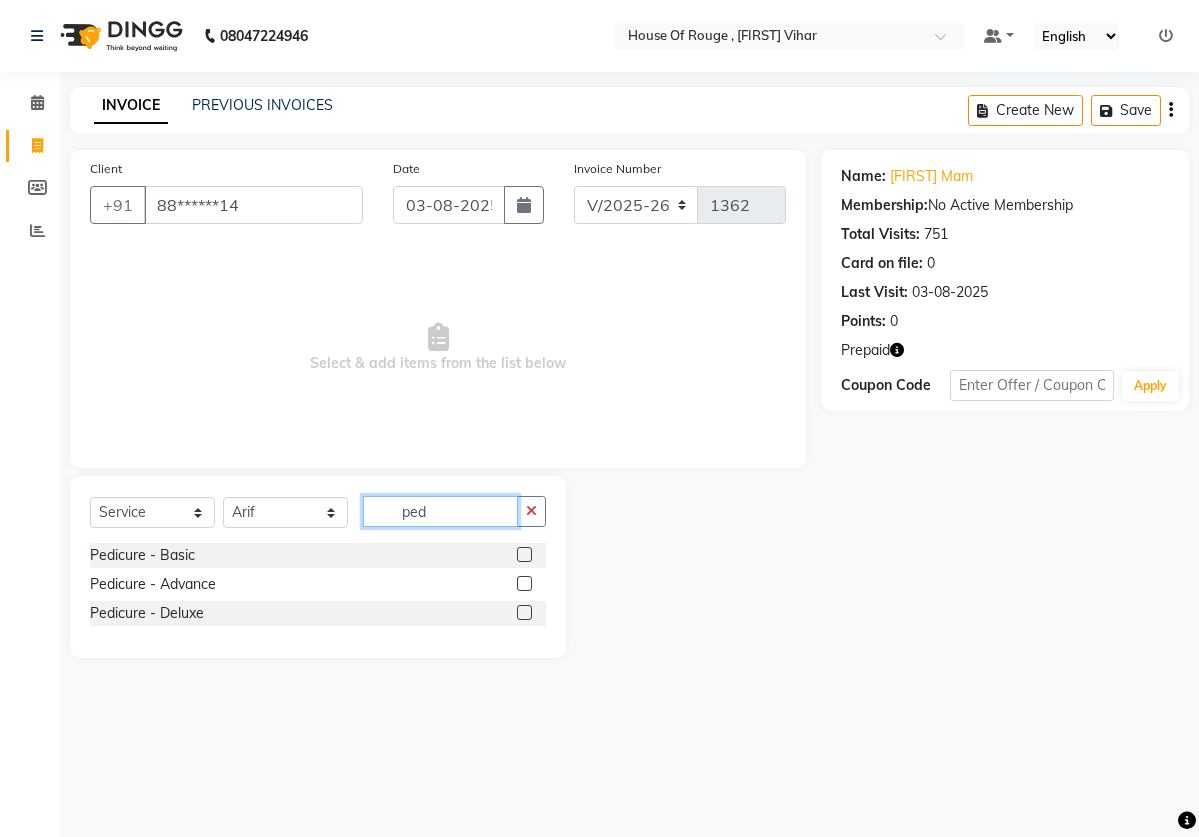 type on "ped" 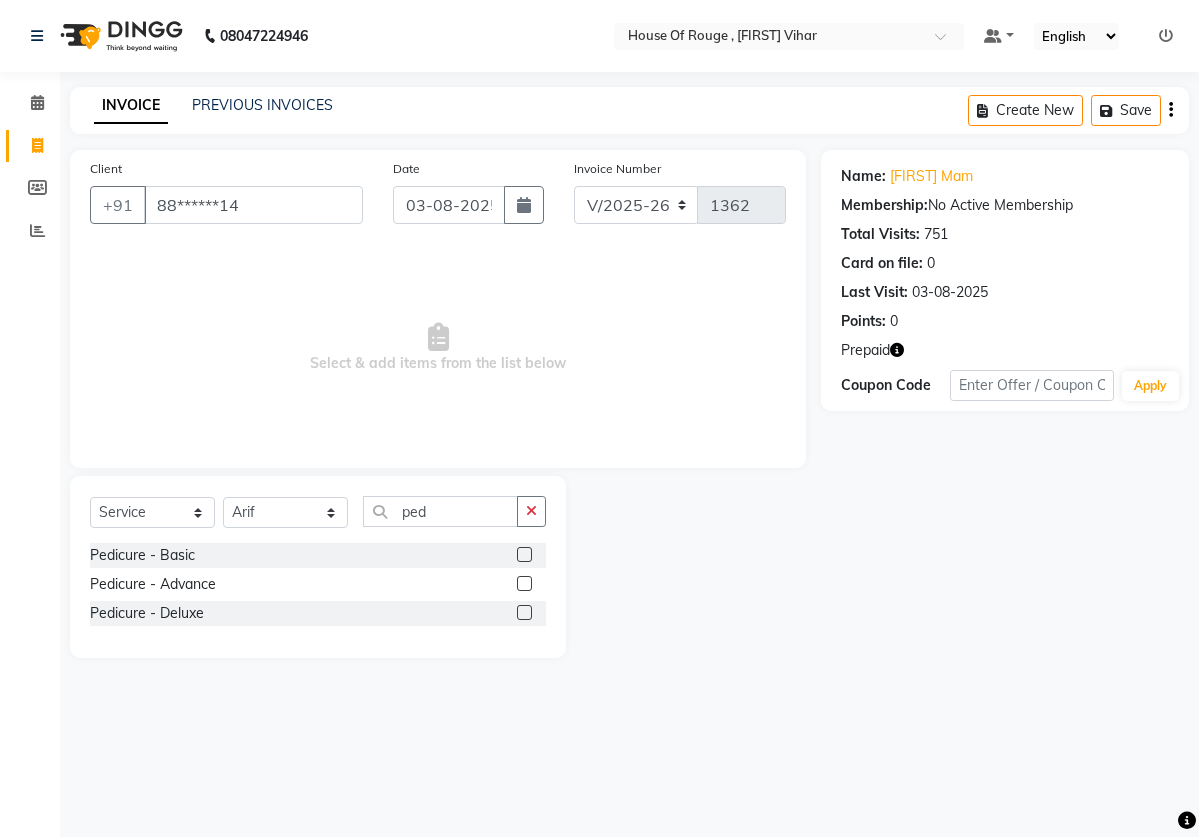 click 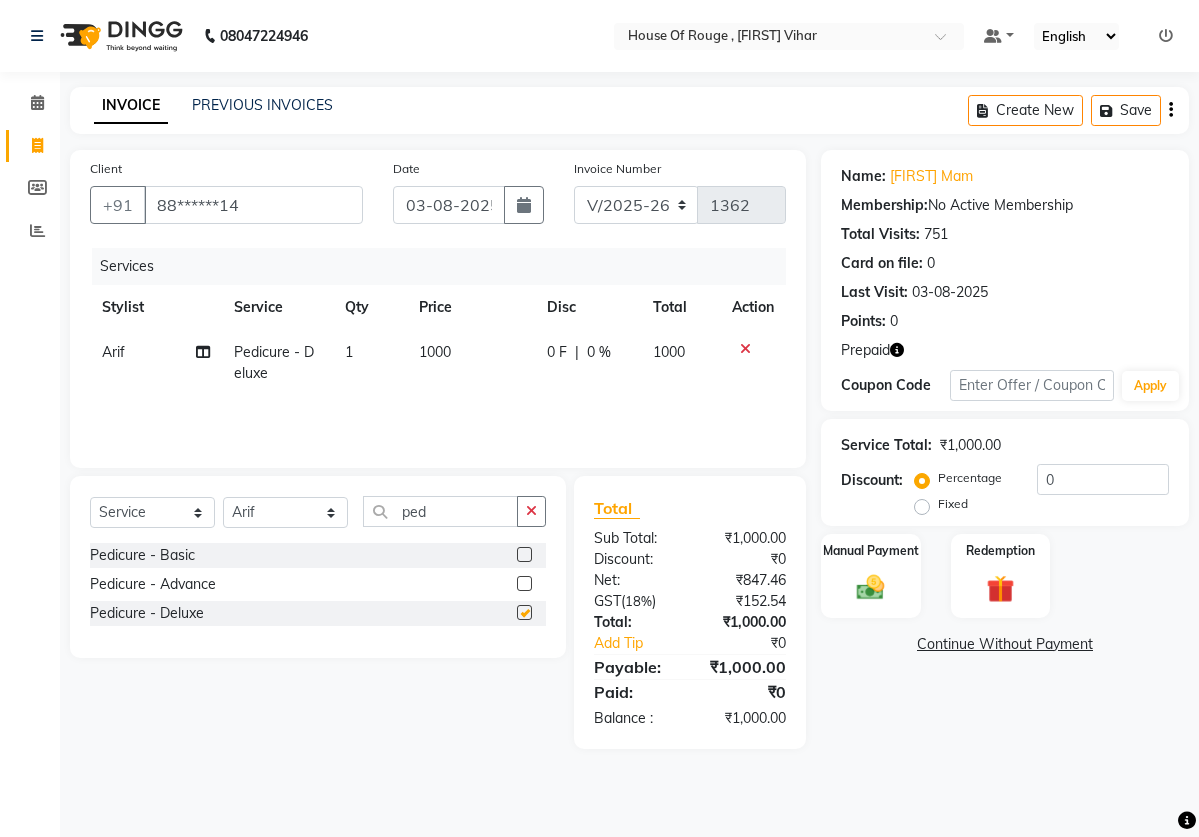 checkbox on "false" 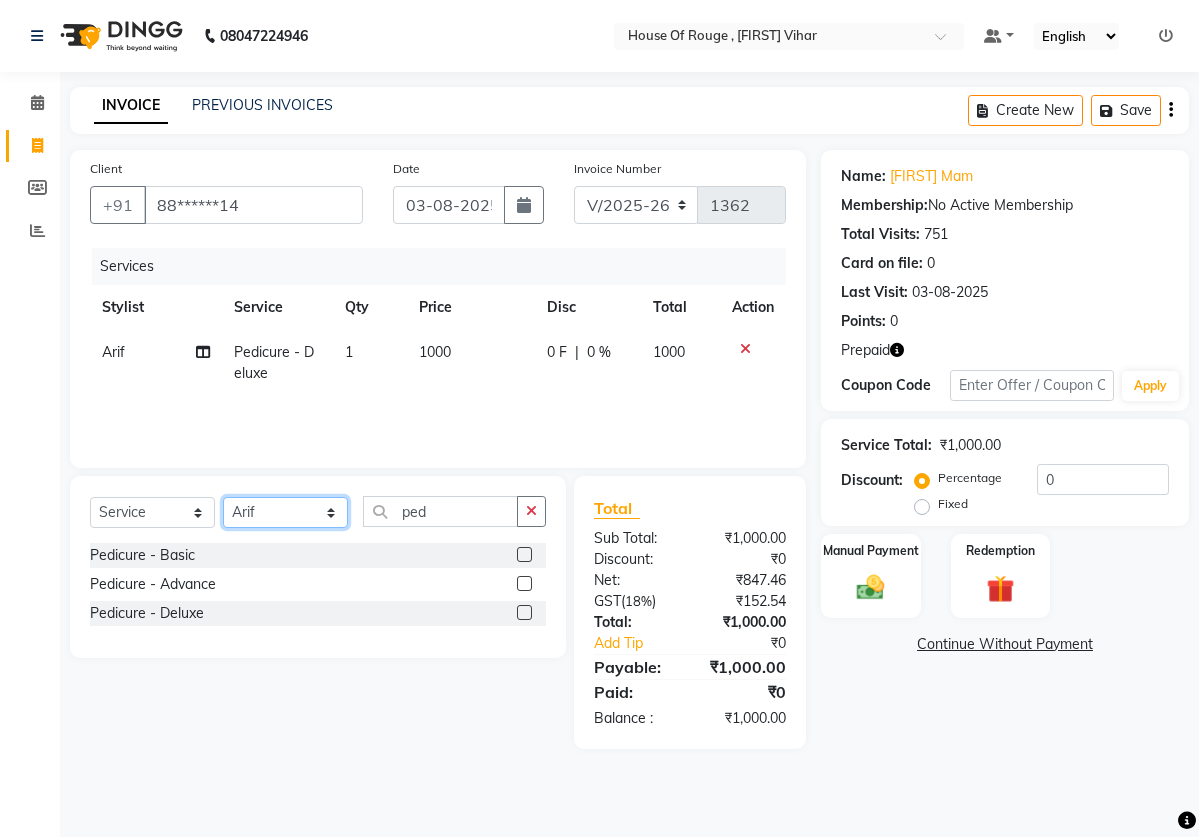 select on "2896" 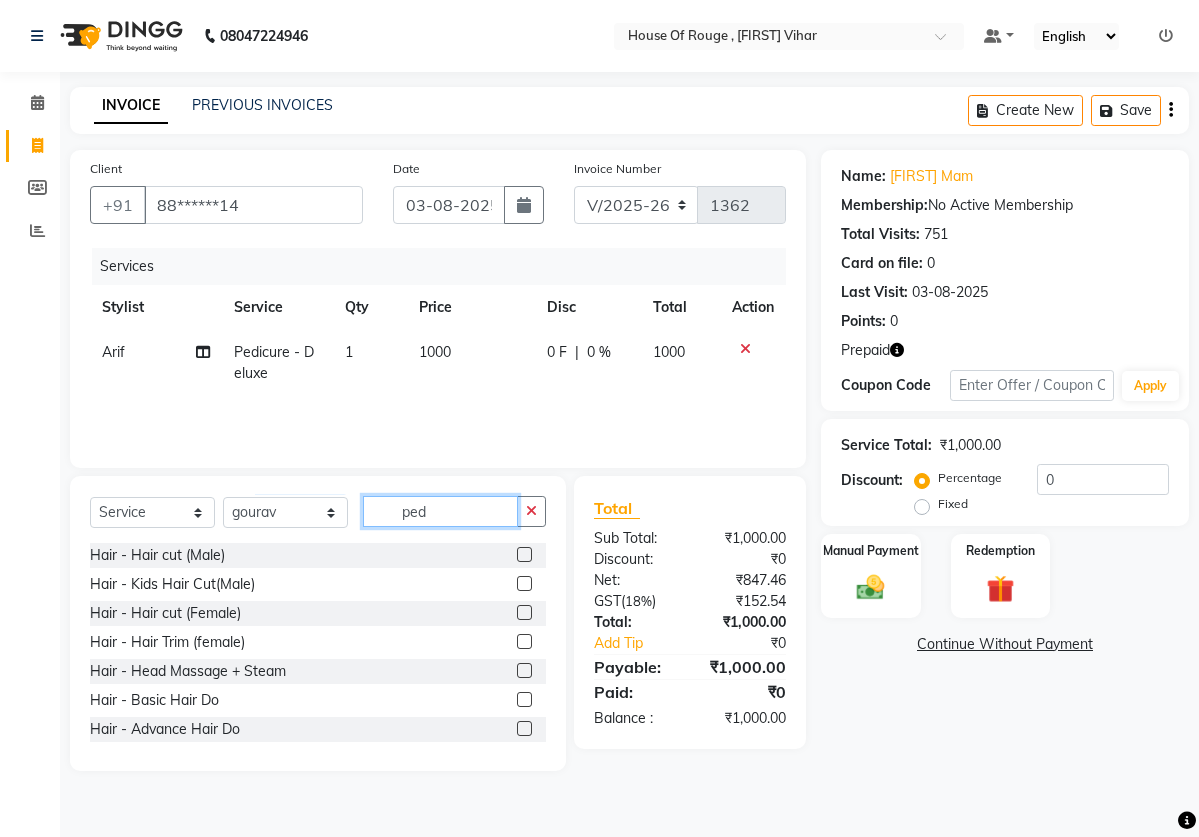 click on "ped" 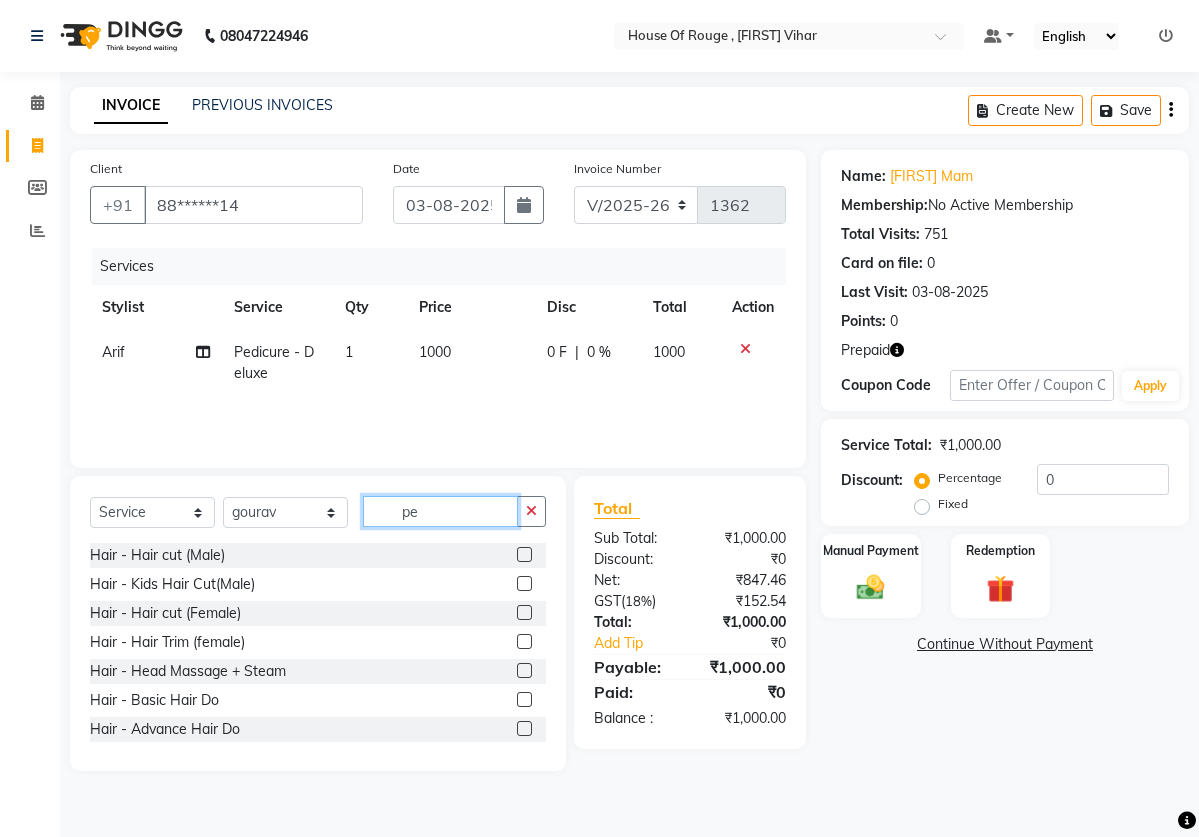 type on "p" 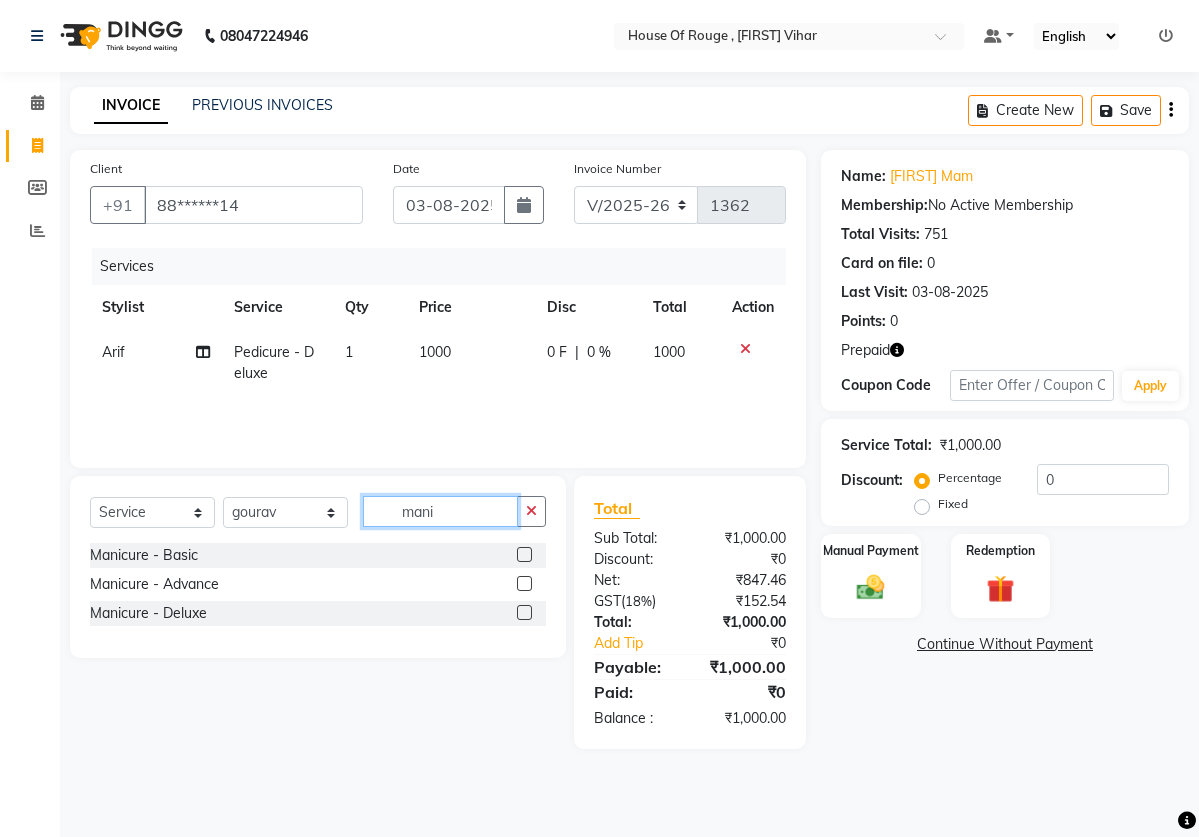 type on "mani" 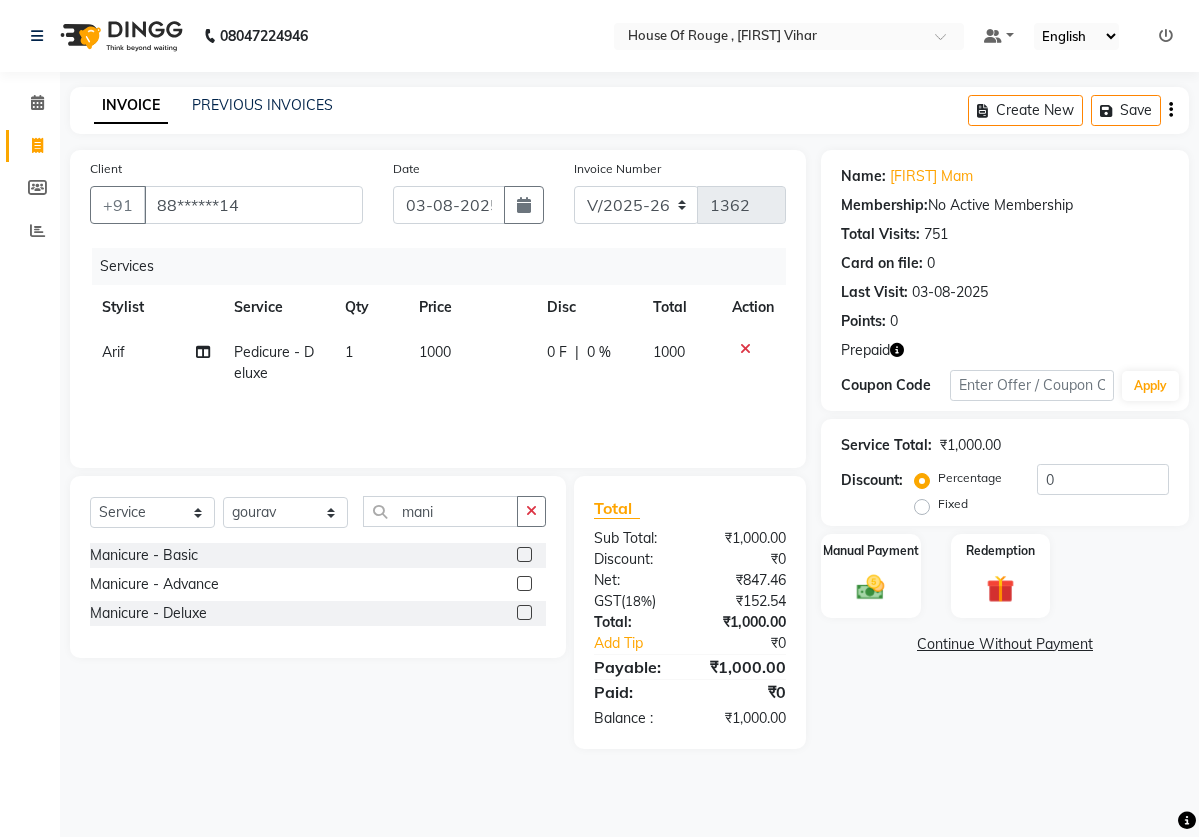 click 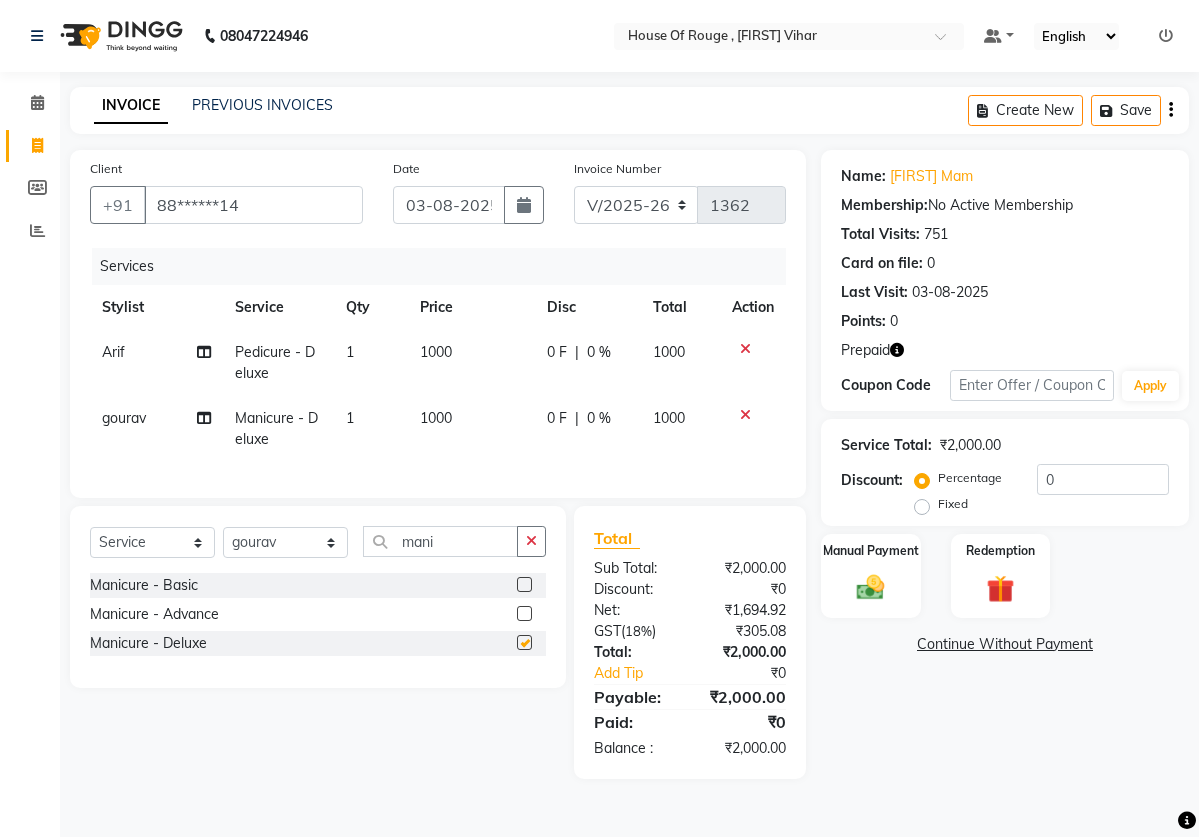 checkbox on "false" 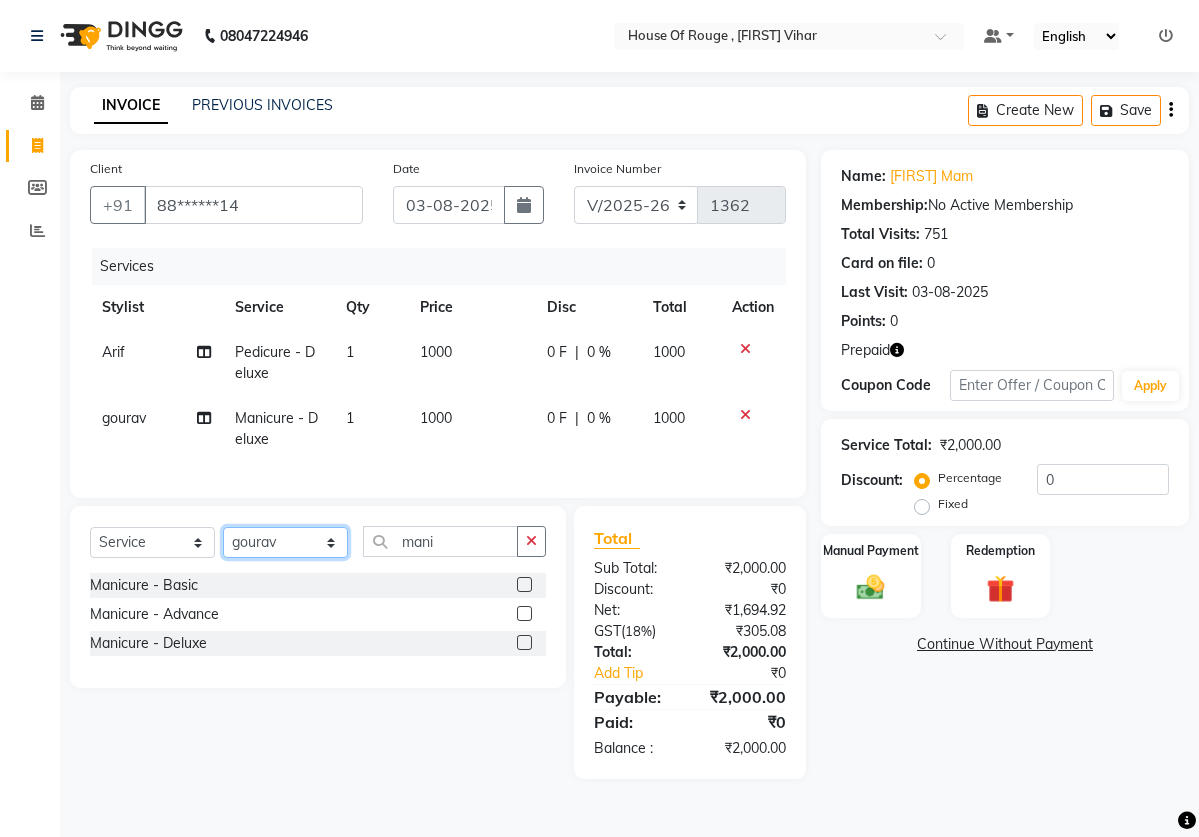 select on "2906" 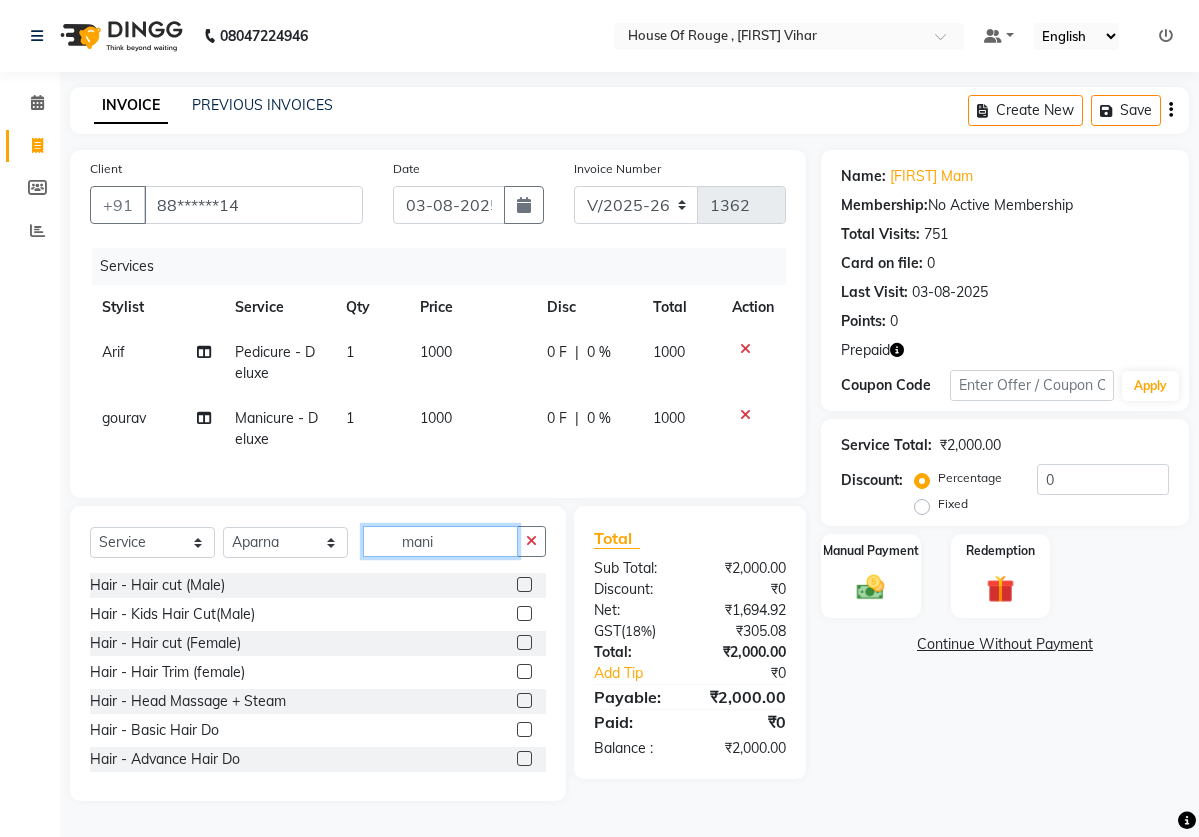 click on "mani" 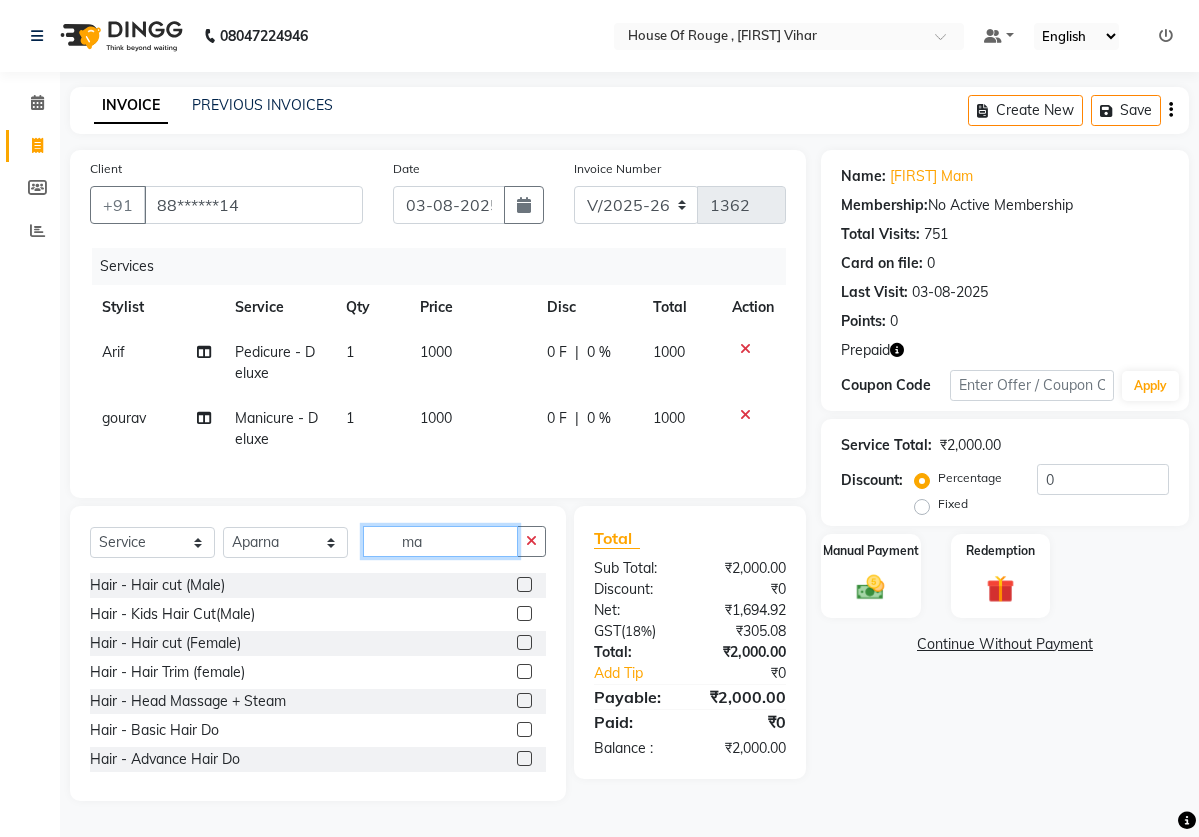 type on "m" 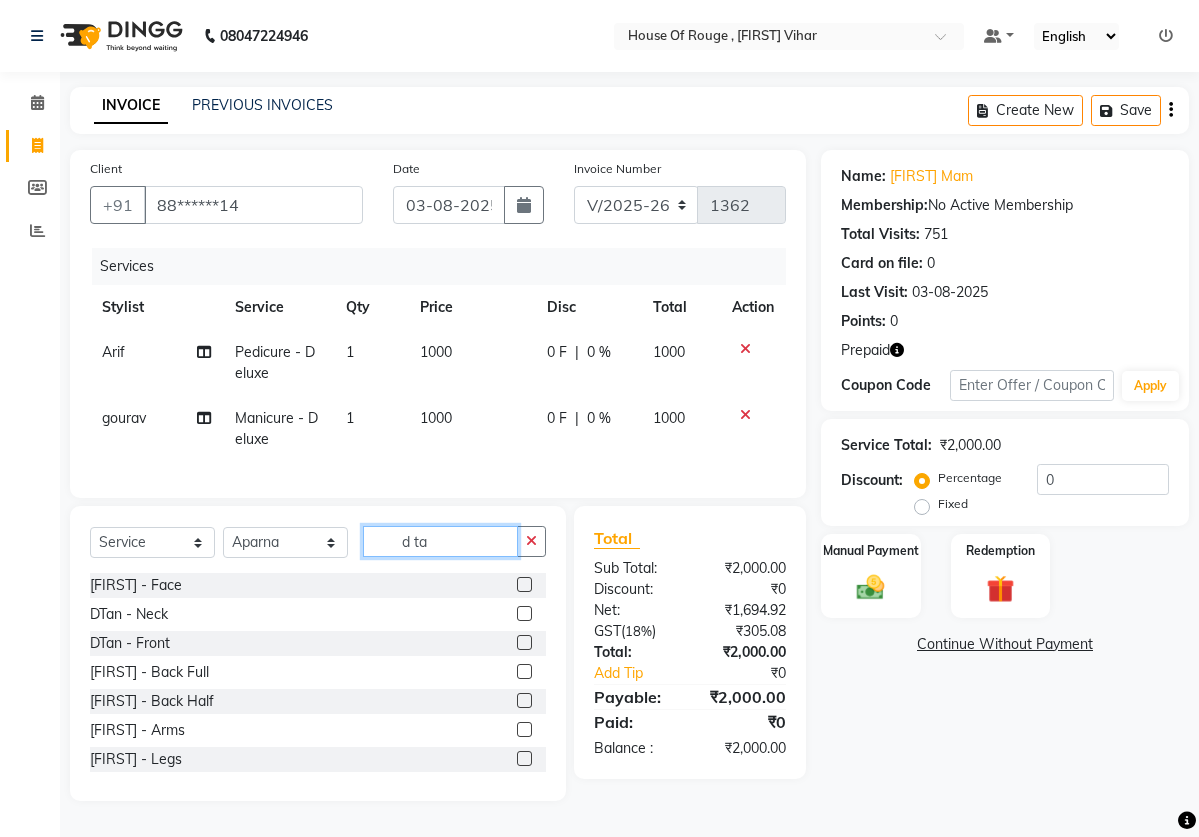 type on "d ta" 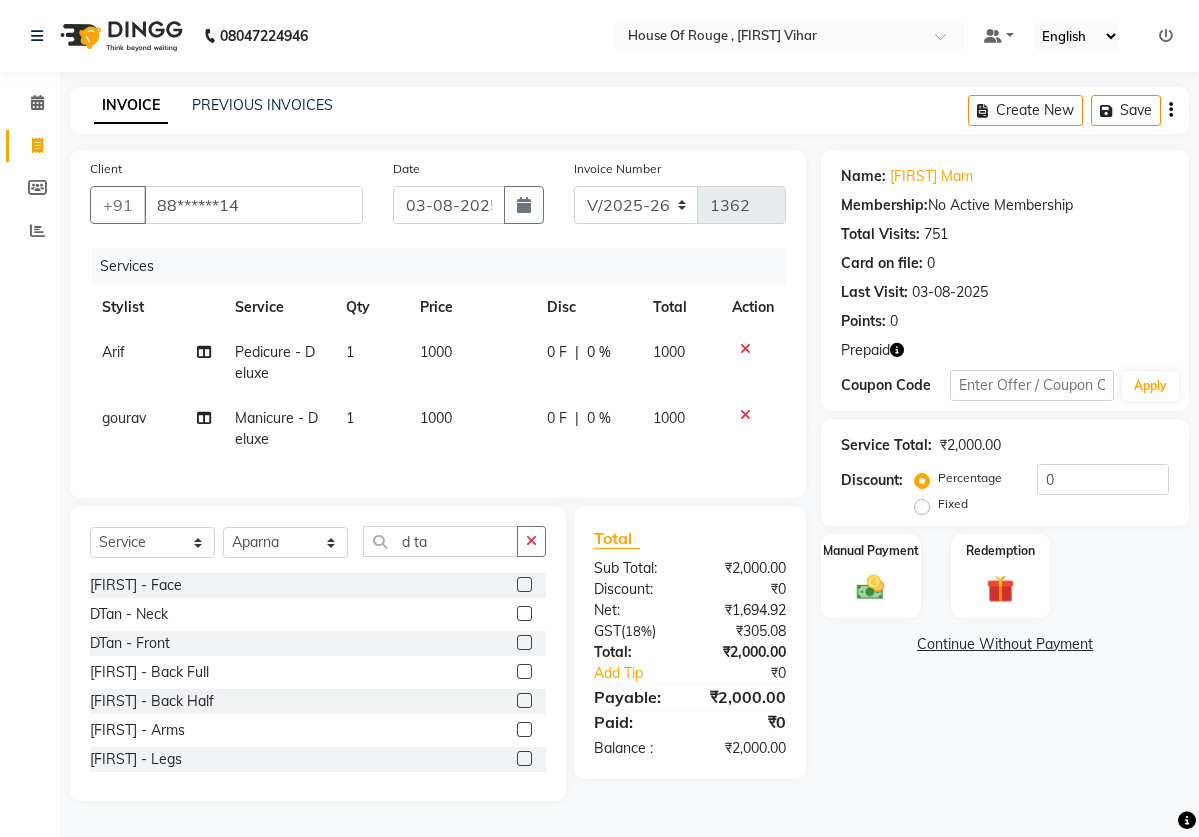 click 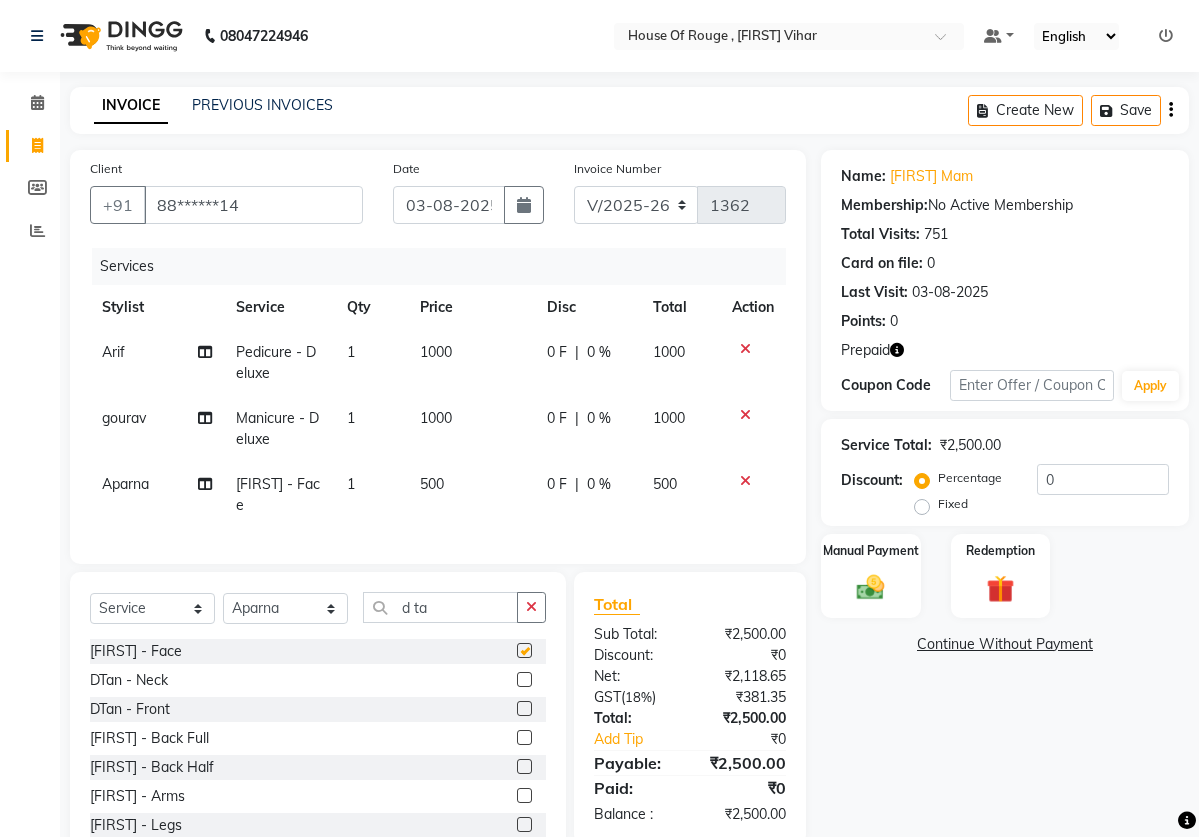 checkbox on "false" 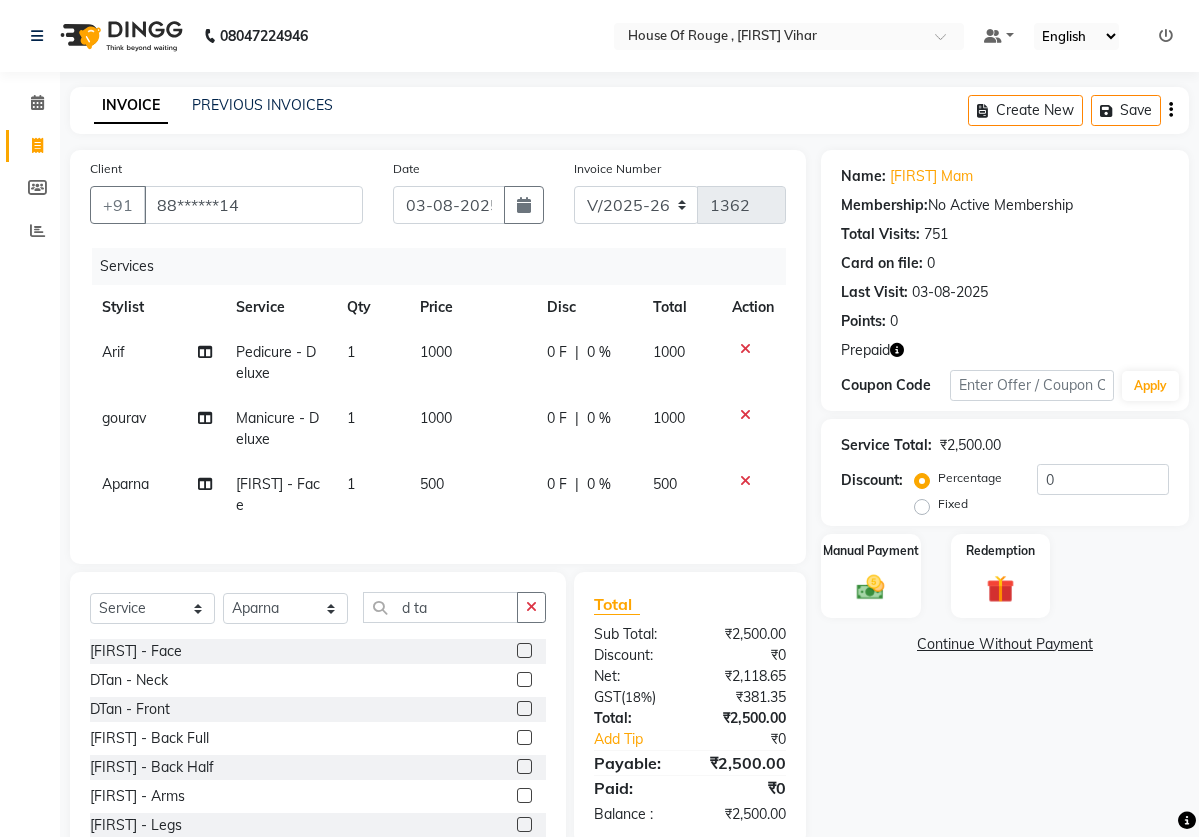 click on "500" 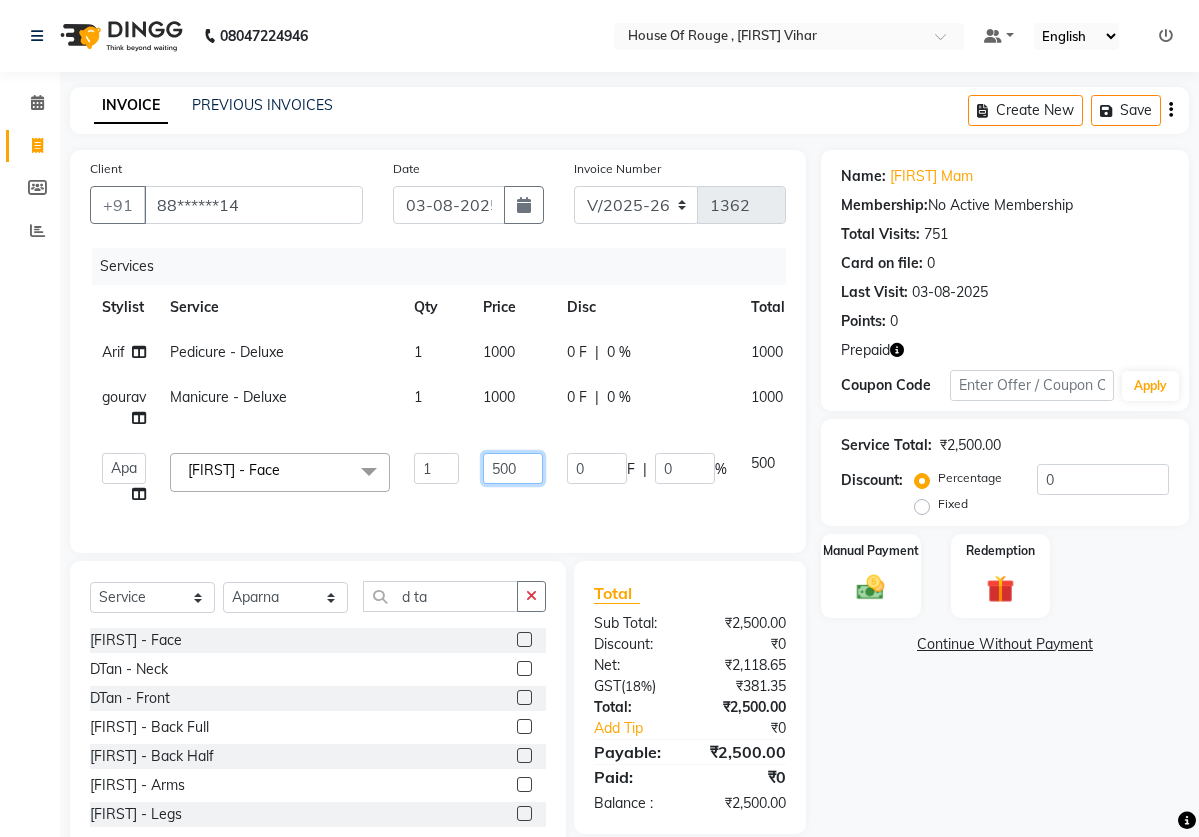 click on "500" 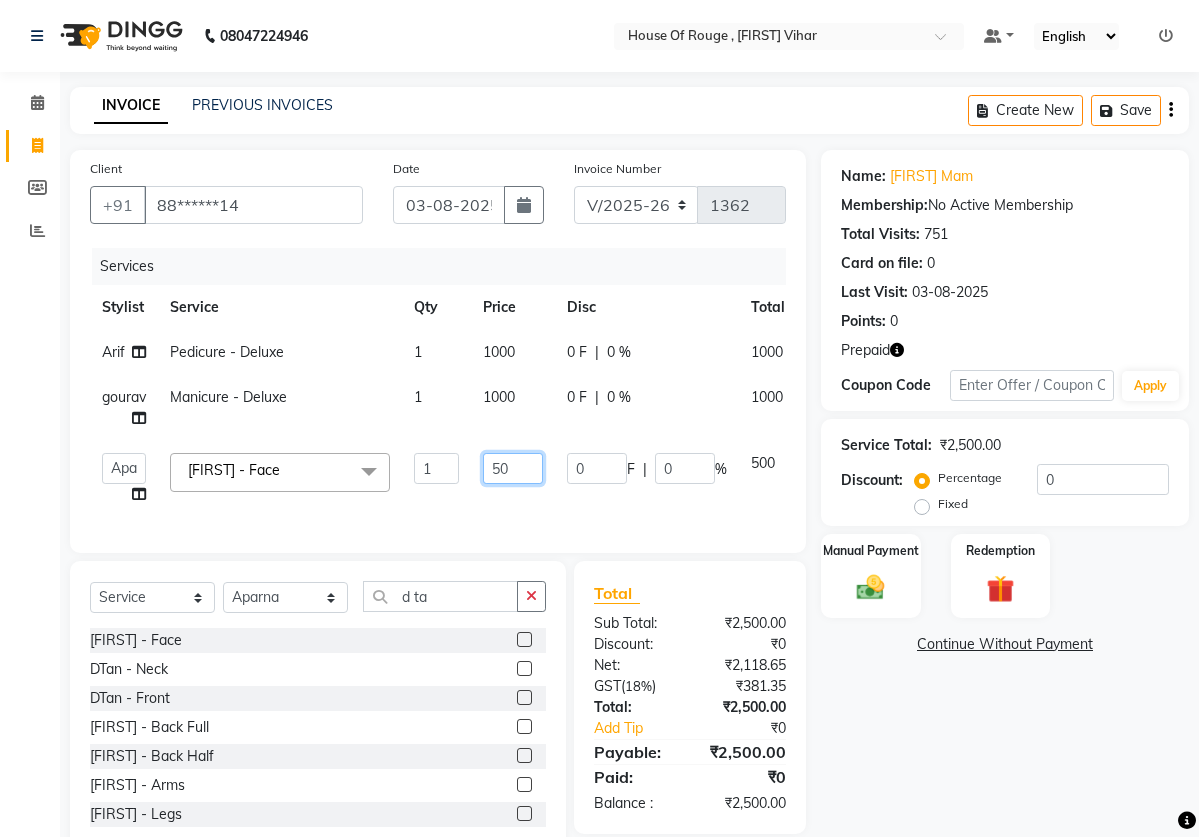 type on "5" 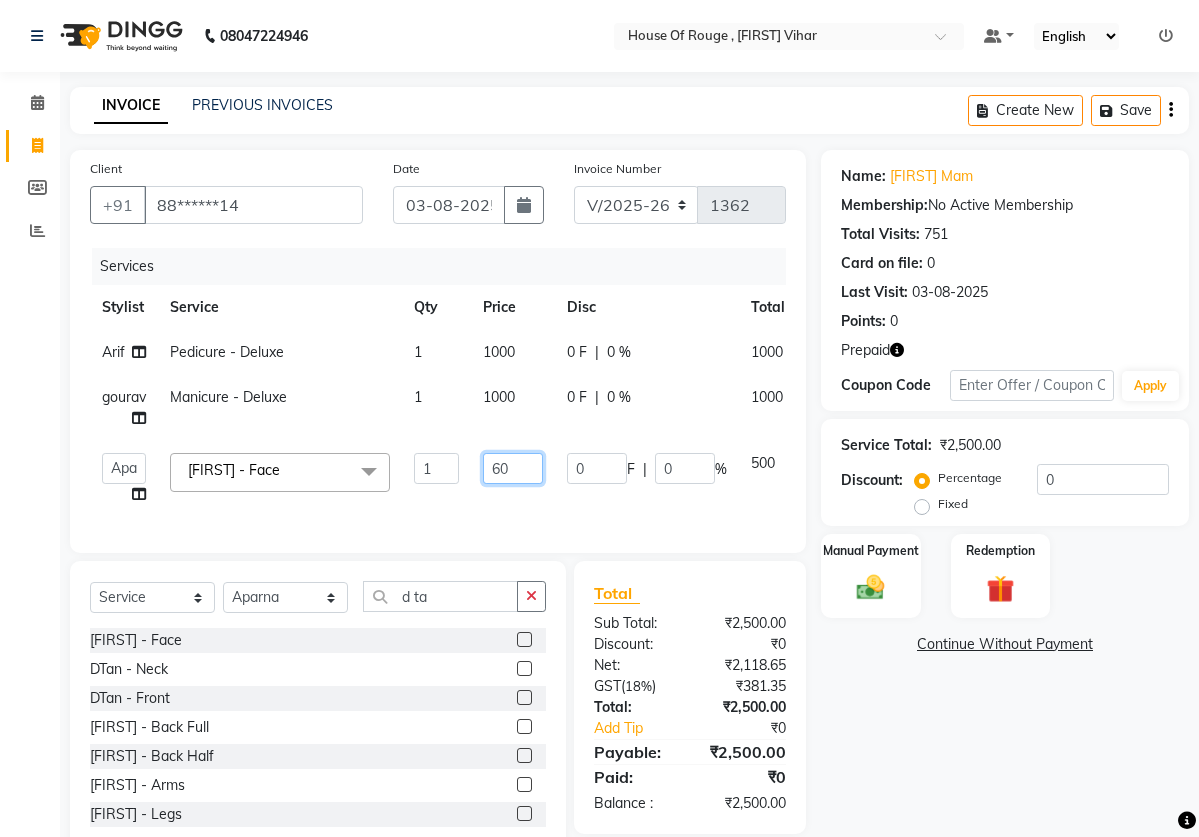 type on "600" 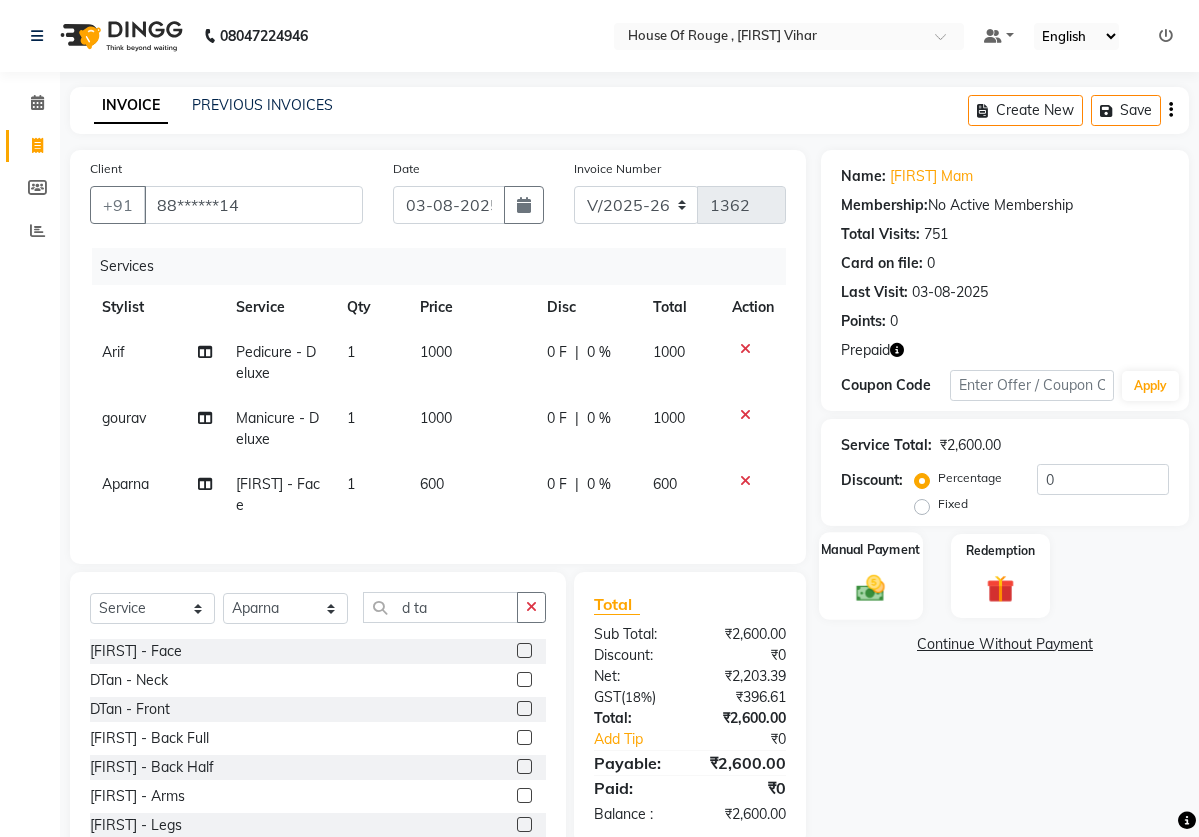 click 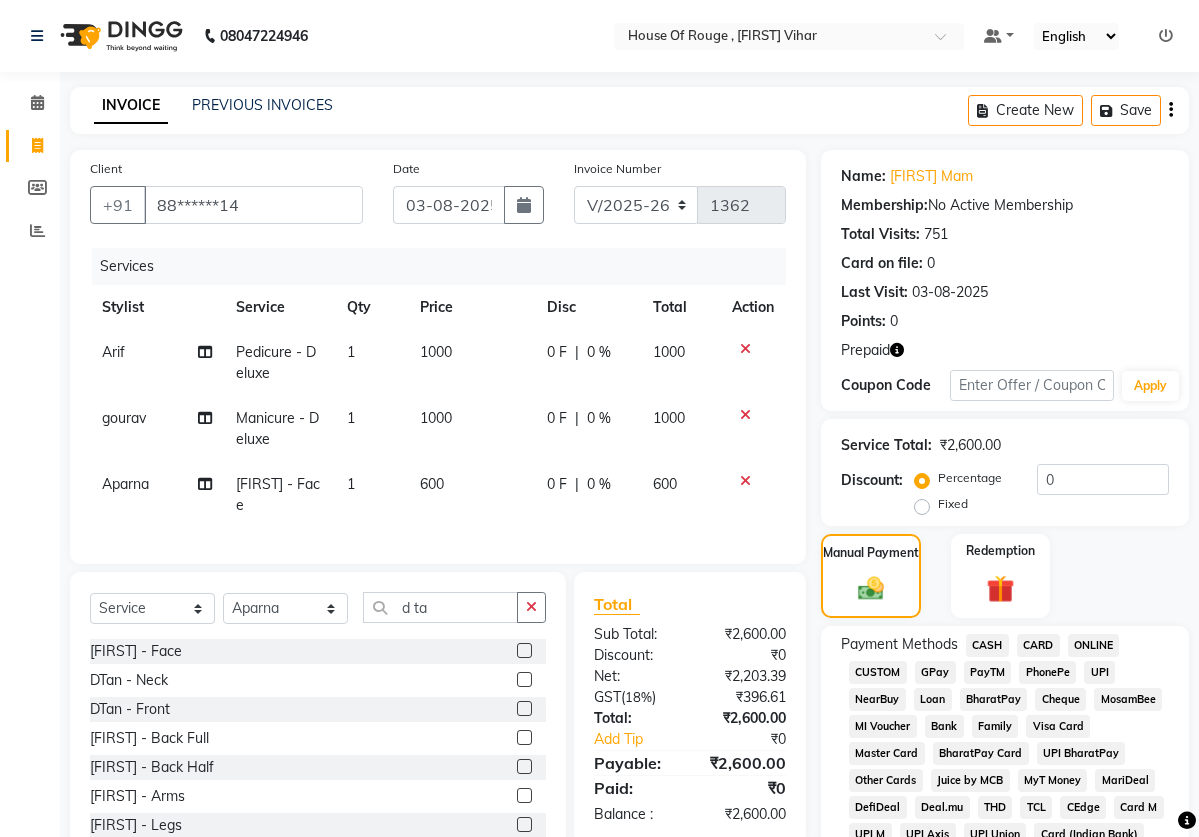 click on "CASH" 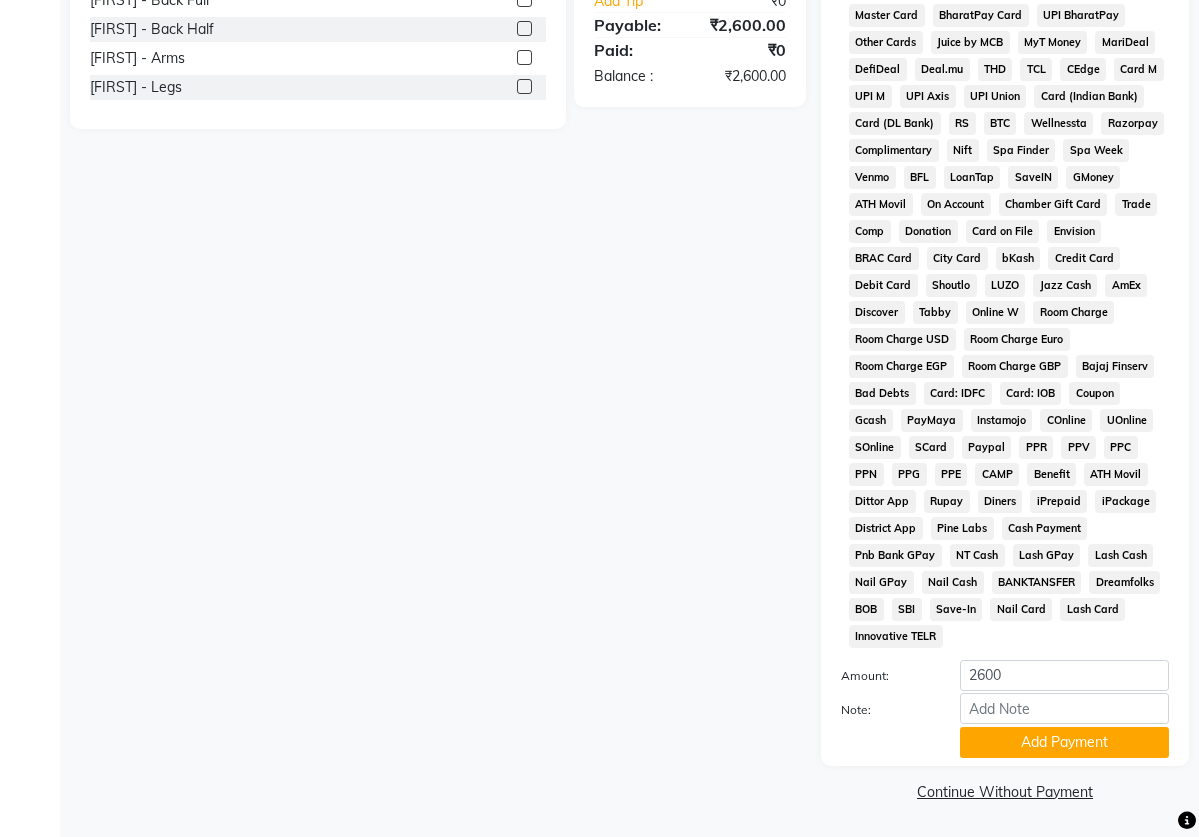 scroll, scrollTop: 764, scrollLeft: 0, axis: vertical 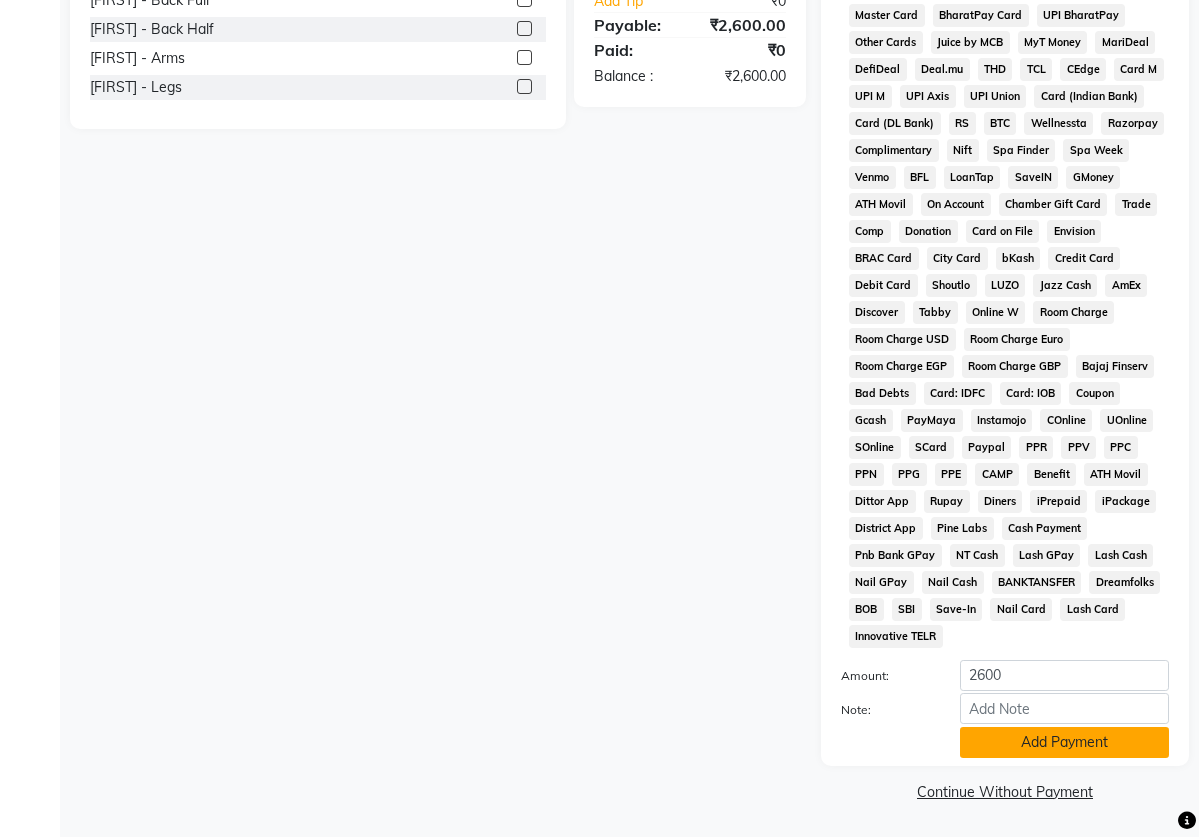 click on "Add Payment" 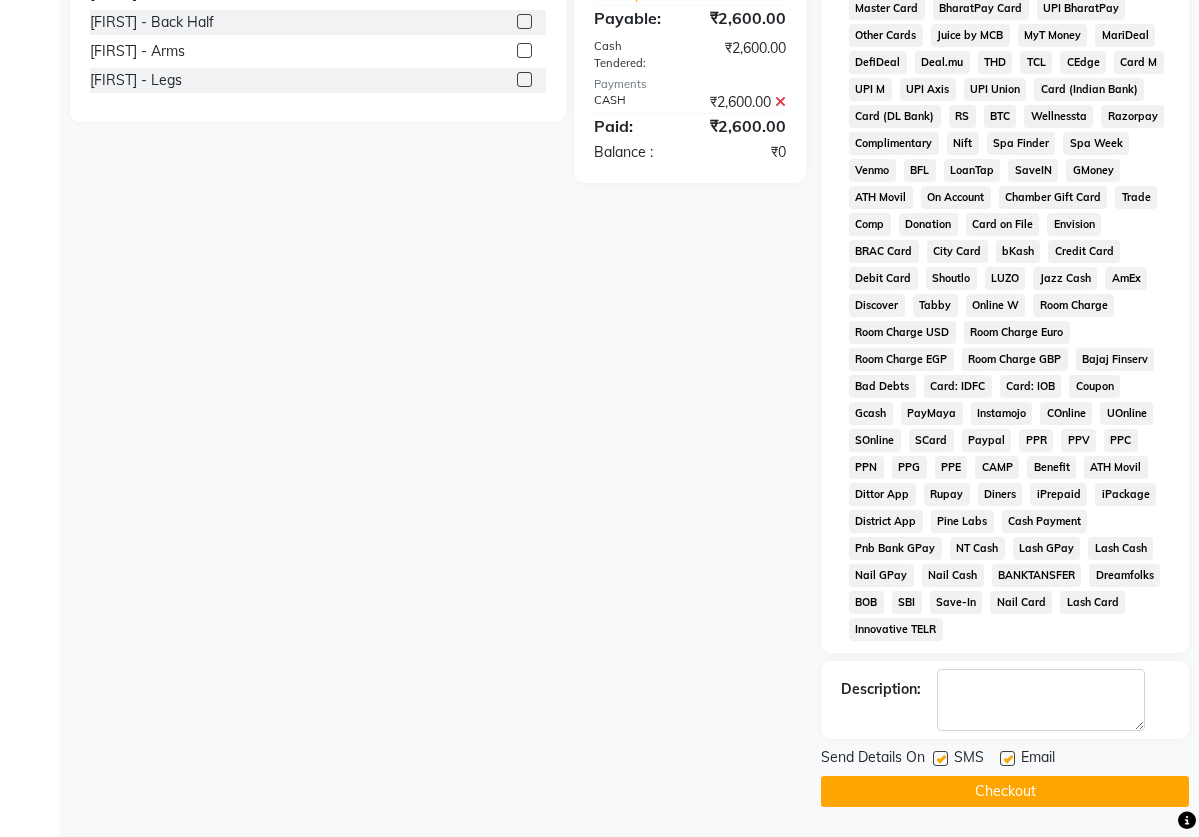 click 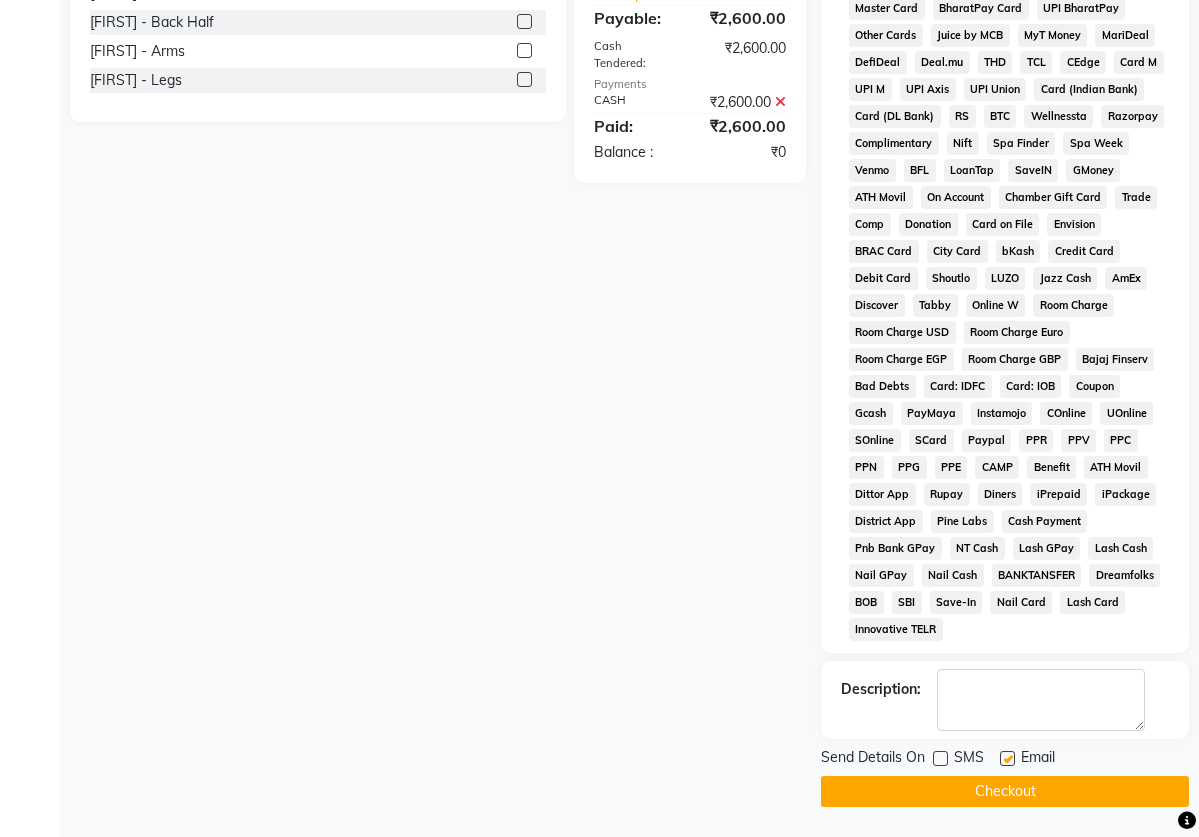click 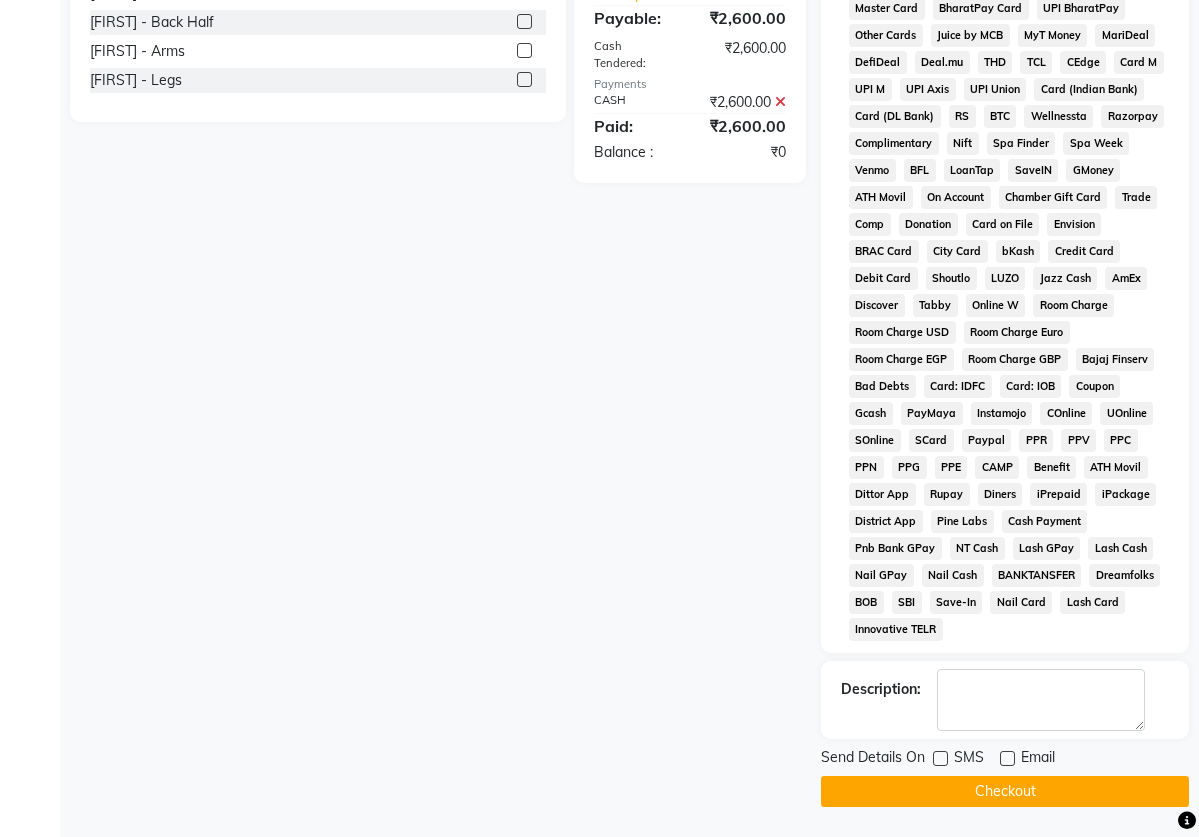 scroll, scrollTop: 772, scrollLeft: 0, axis: vertical 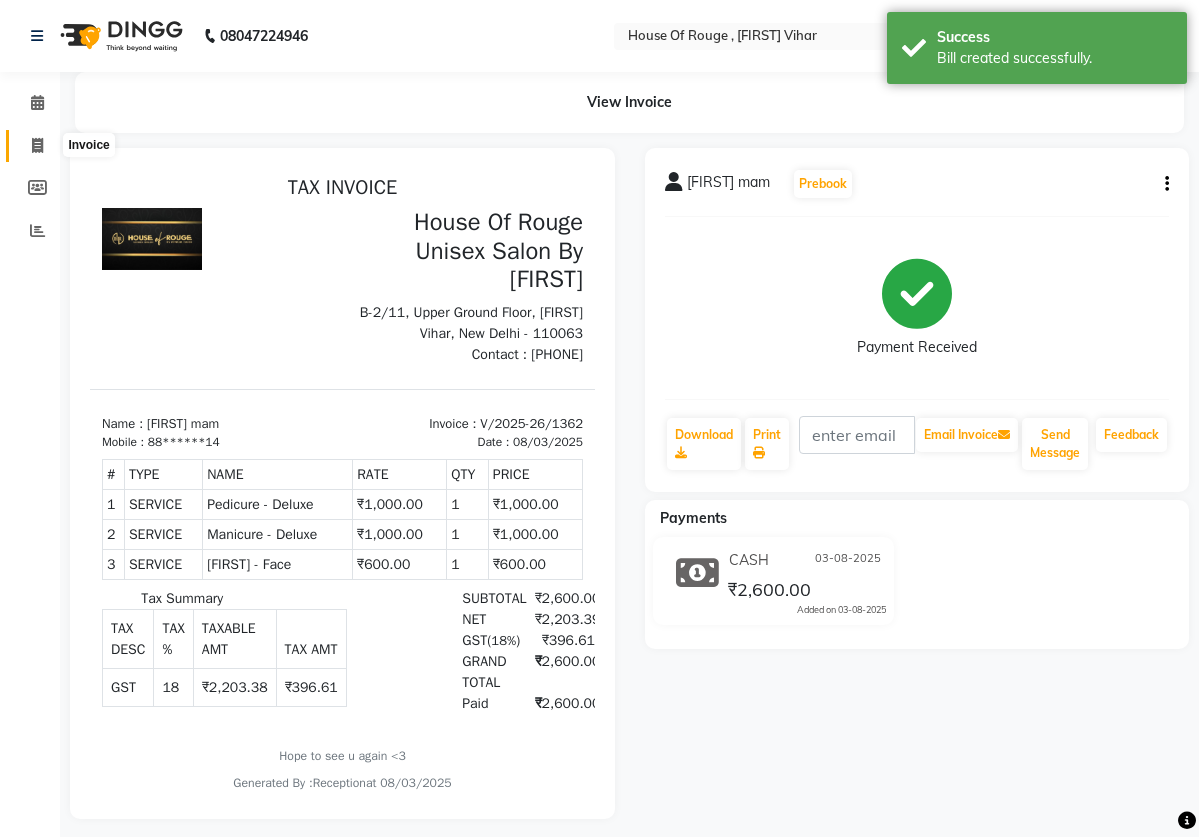 click 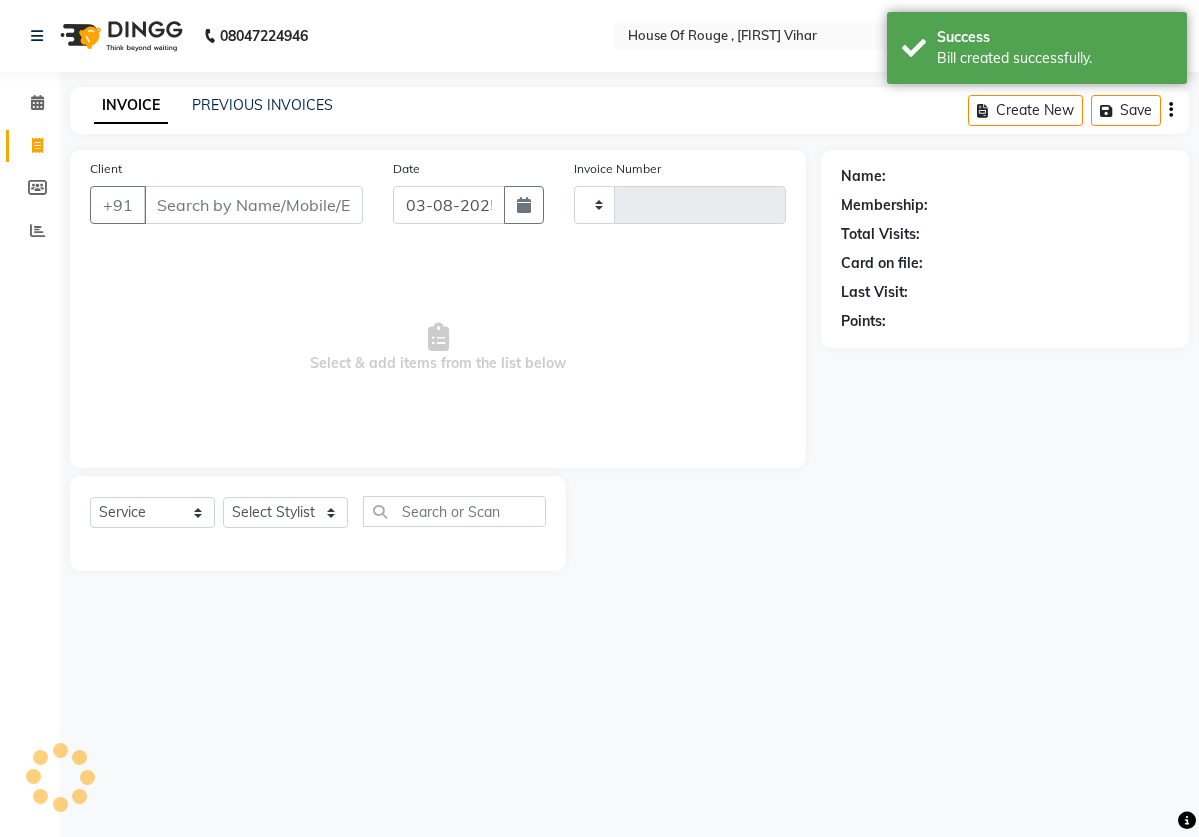 type on "1363" 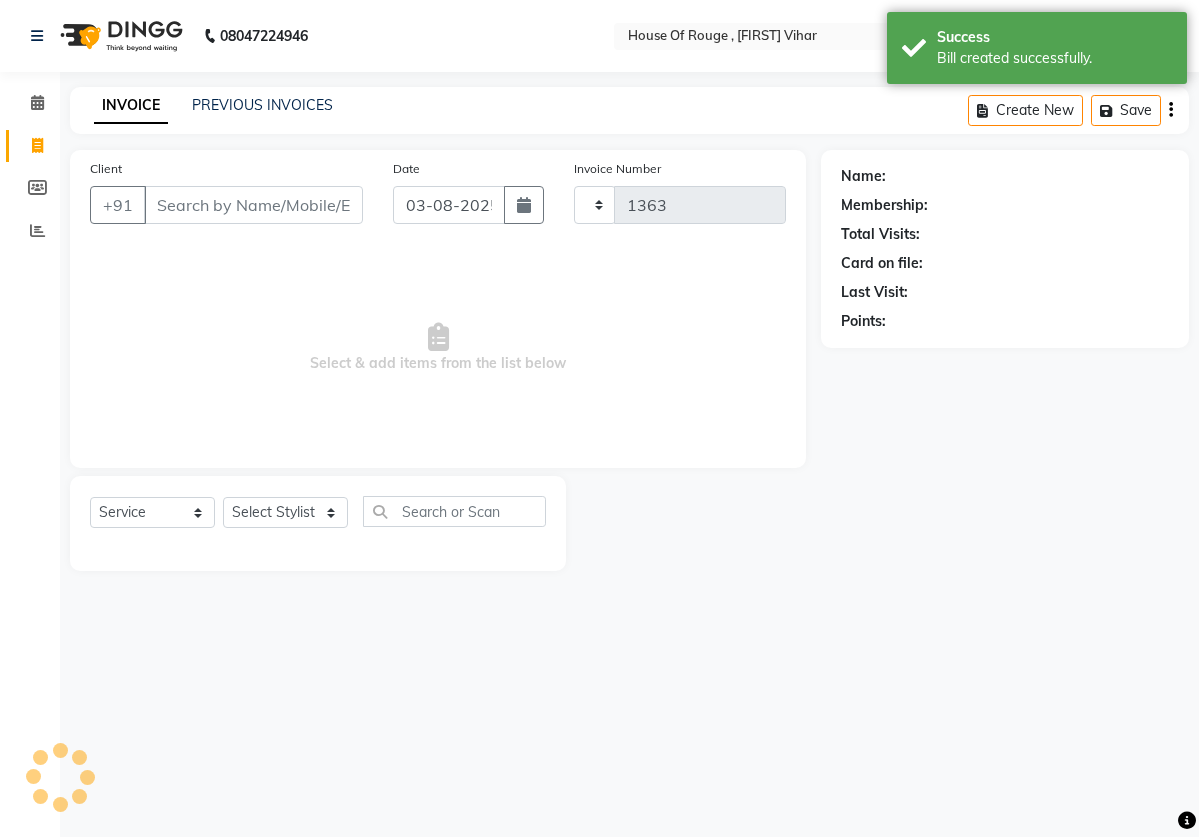 select on "82" 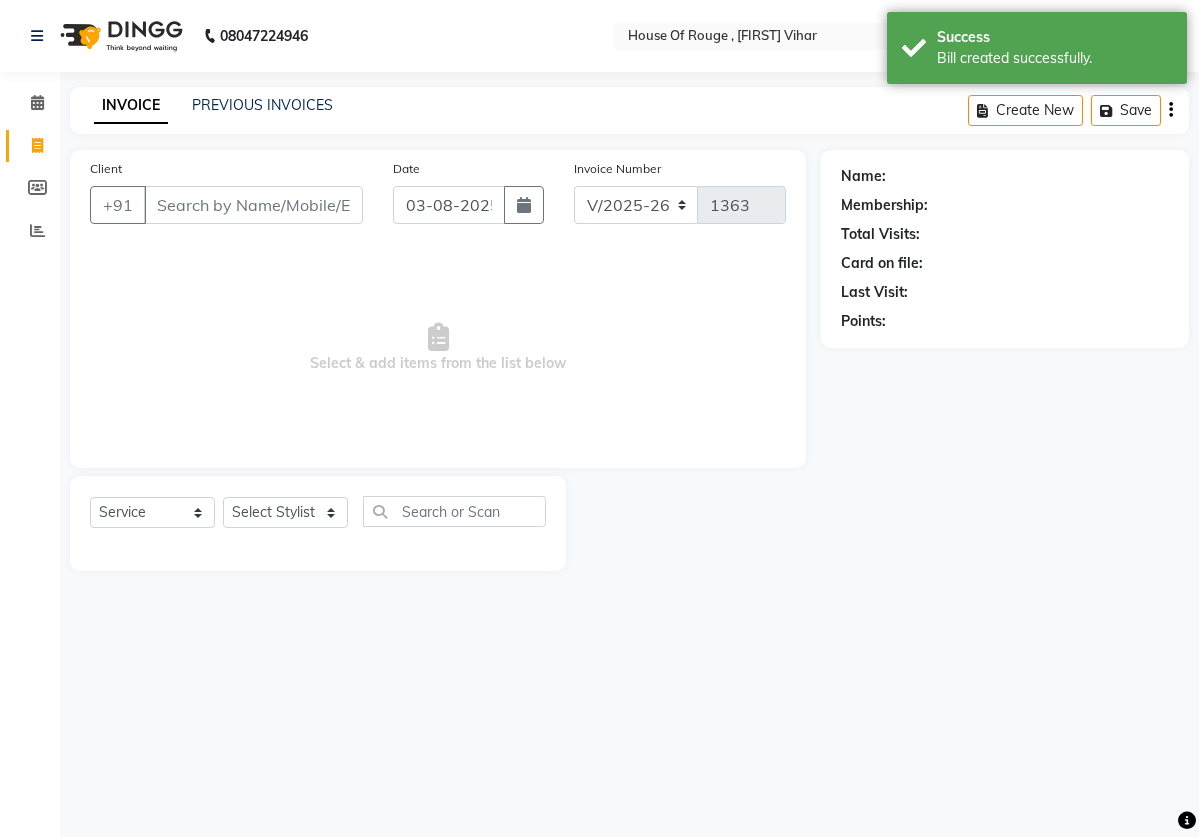 click on "Client" at bounding box center (253, 205) 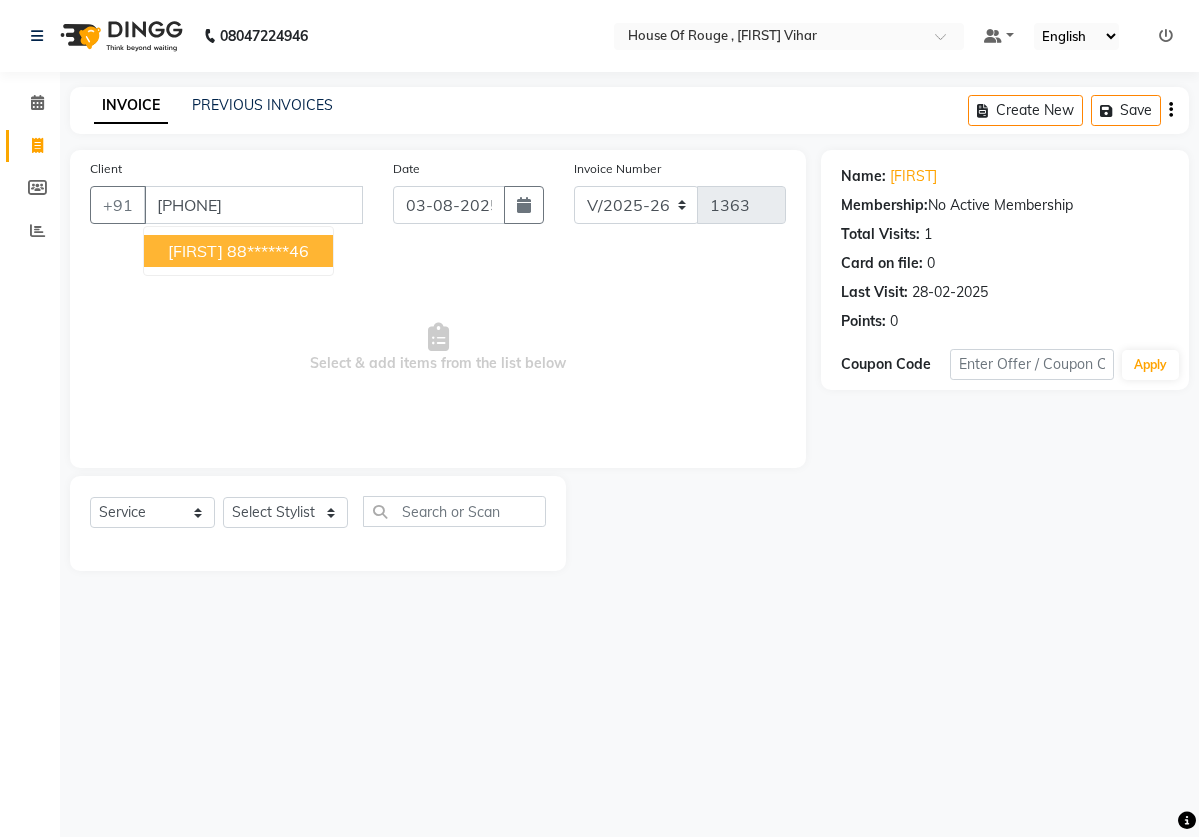 click on "88******46" at bounding box center (268, 251) 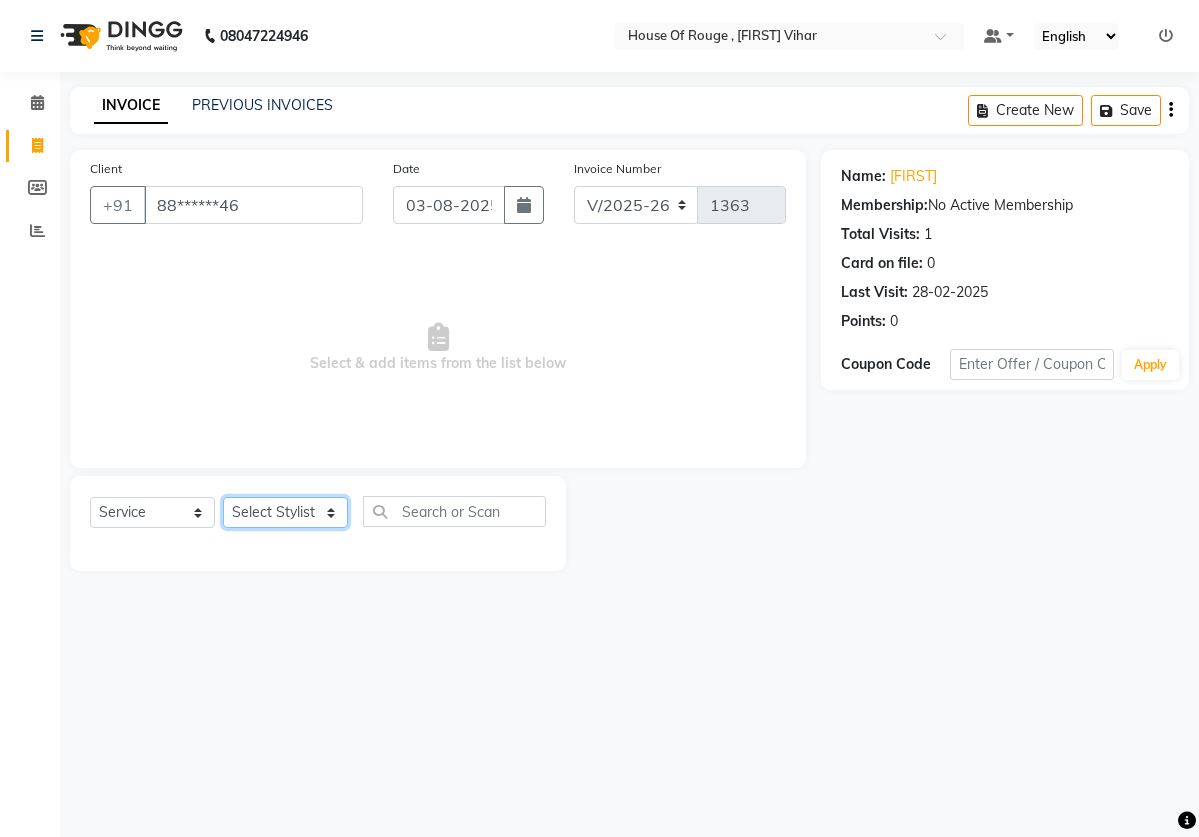 select on "2887" 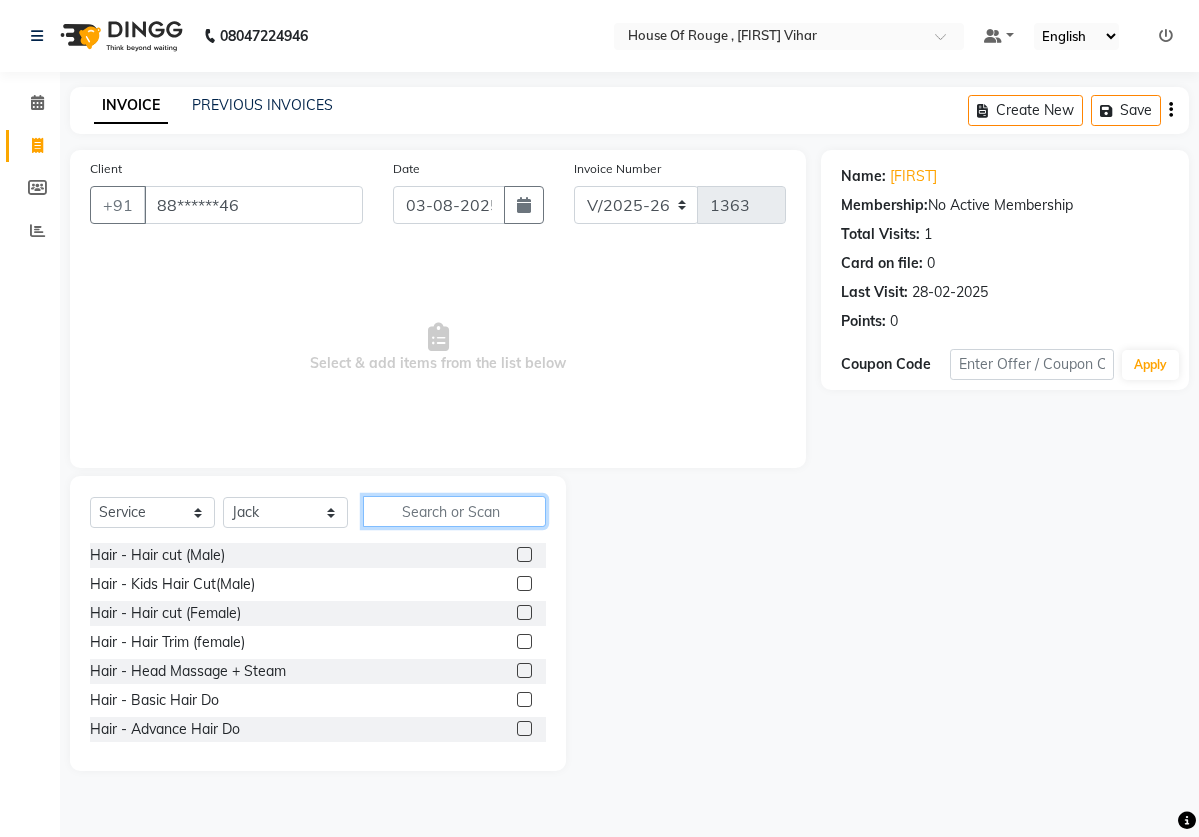 click 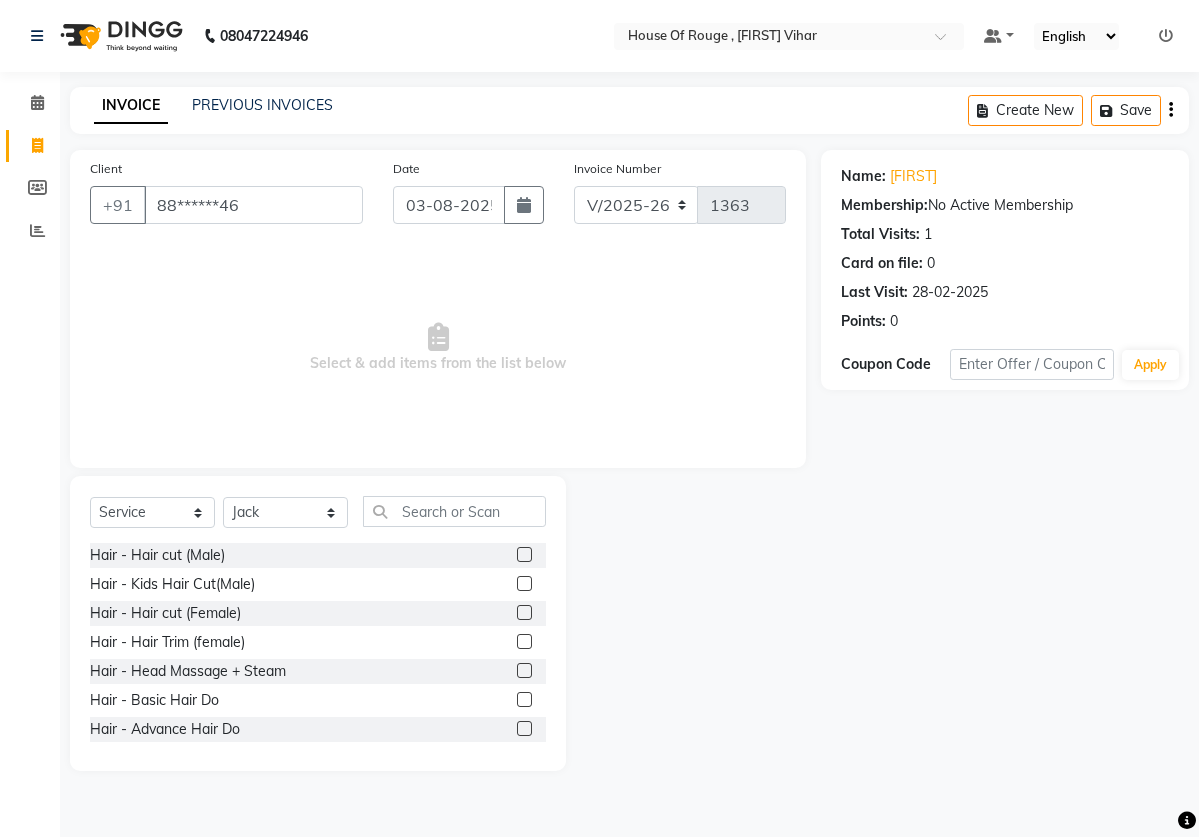 click 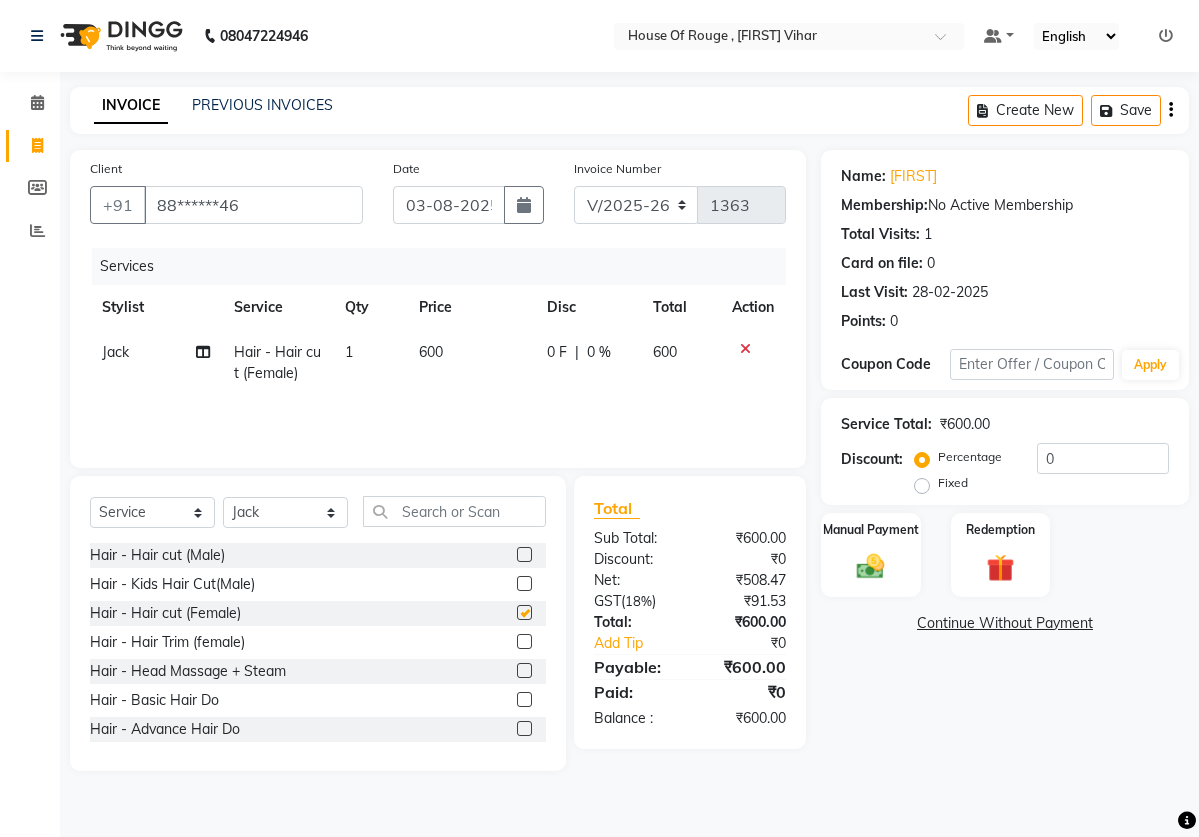 checkbox on "false" 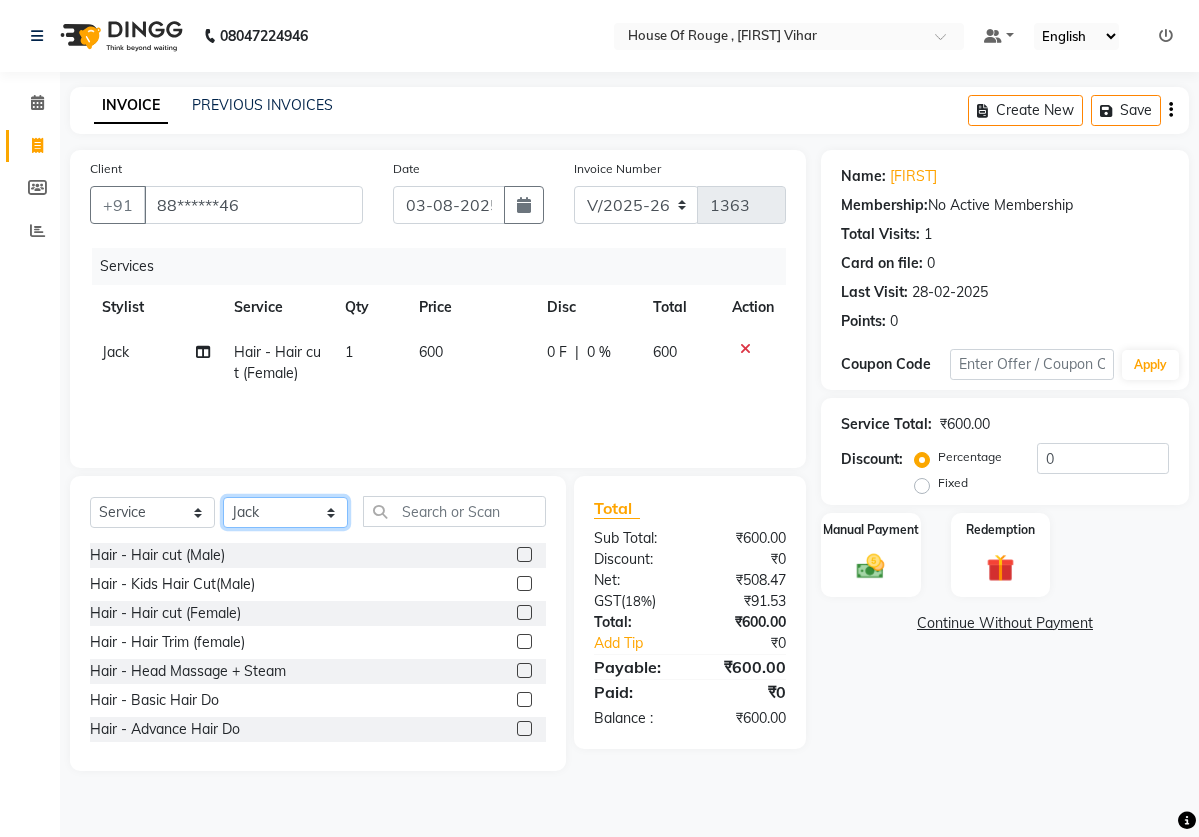 select on "[PHONE]" 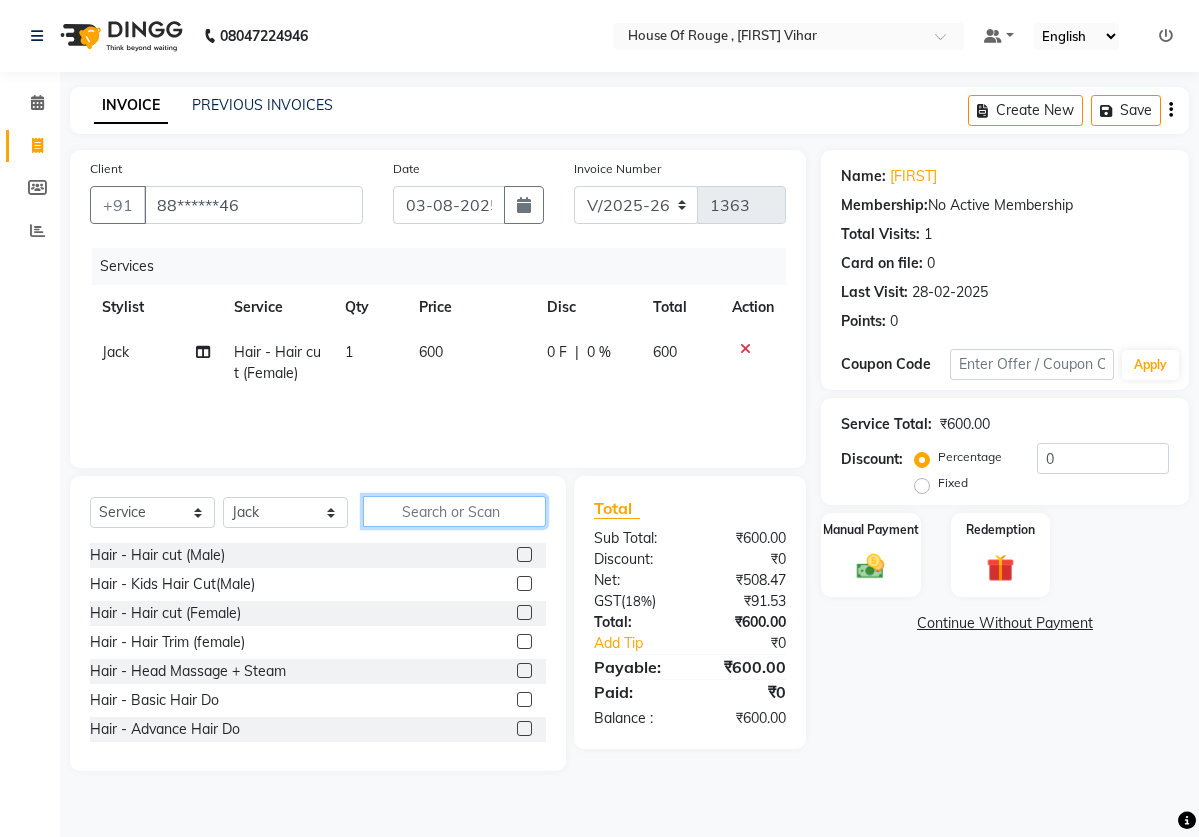 click 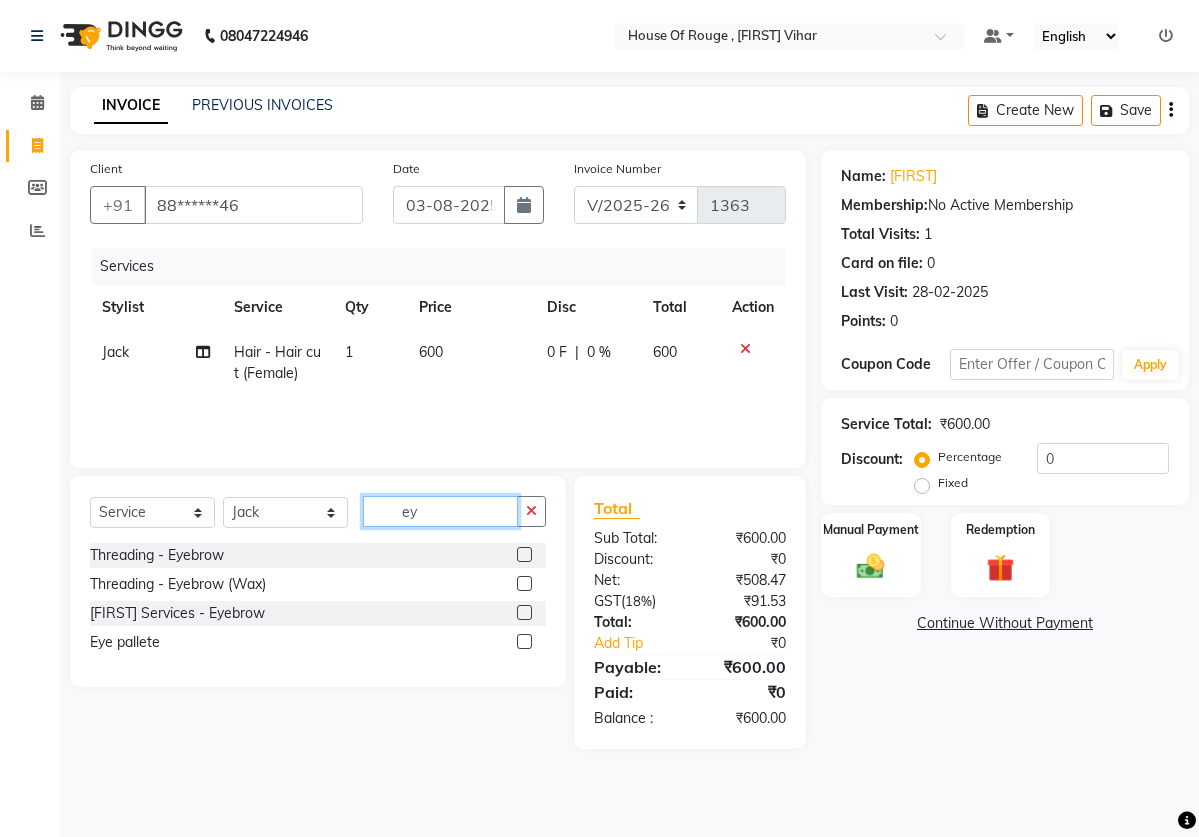 type on "ey" 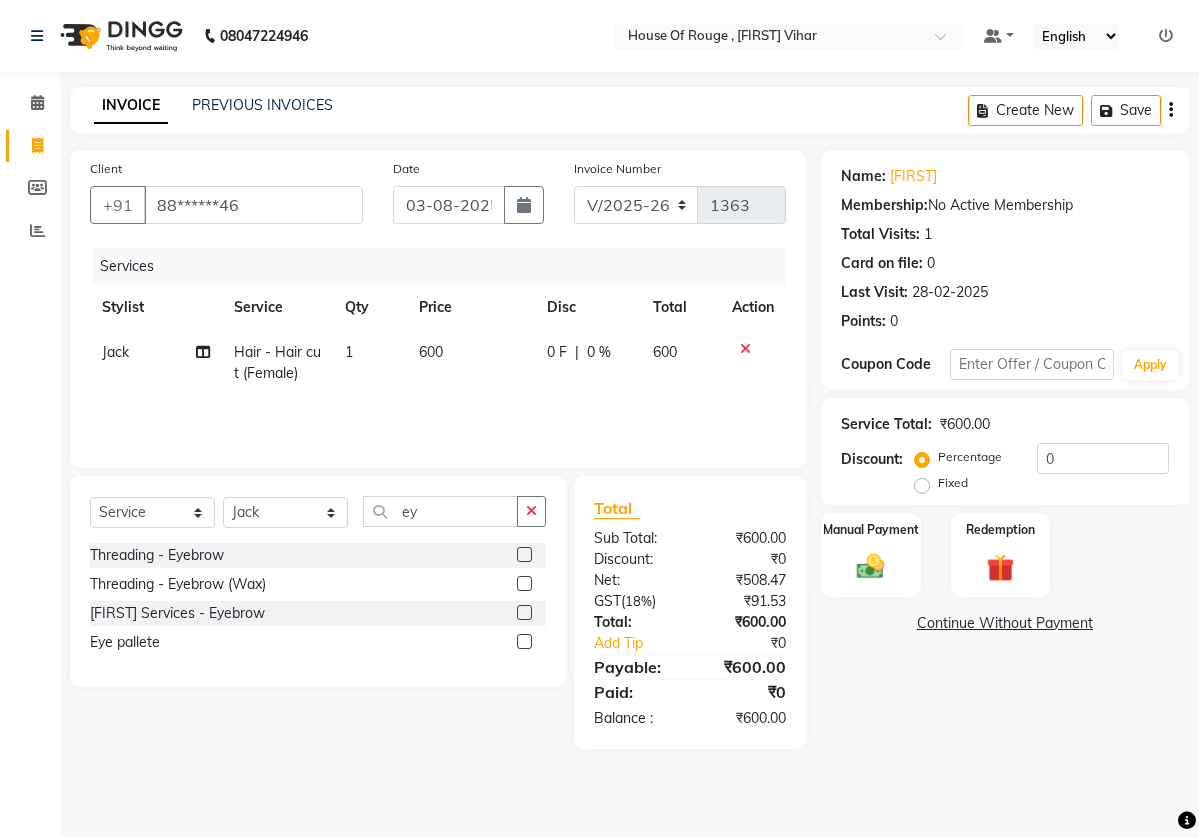 click 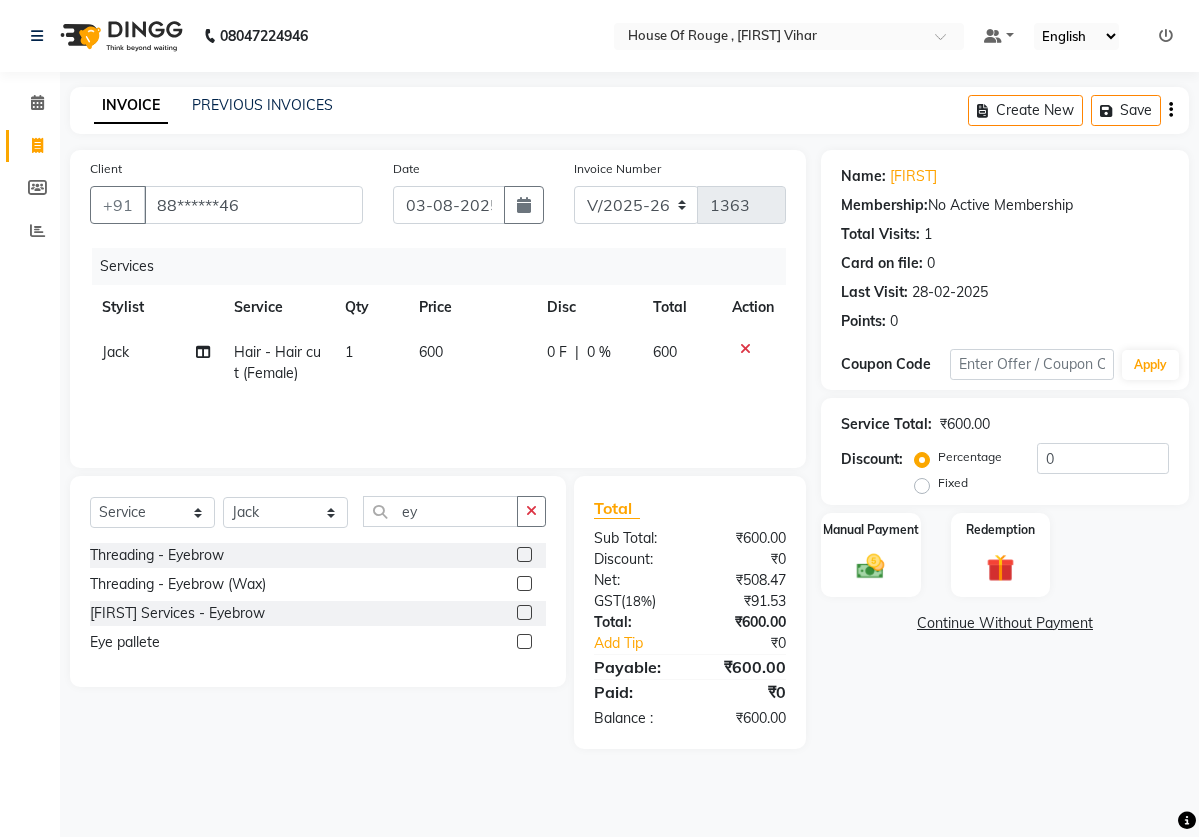 click 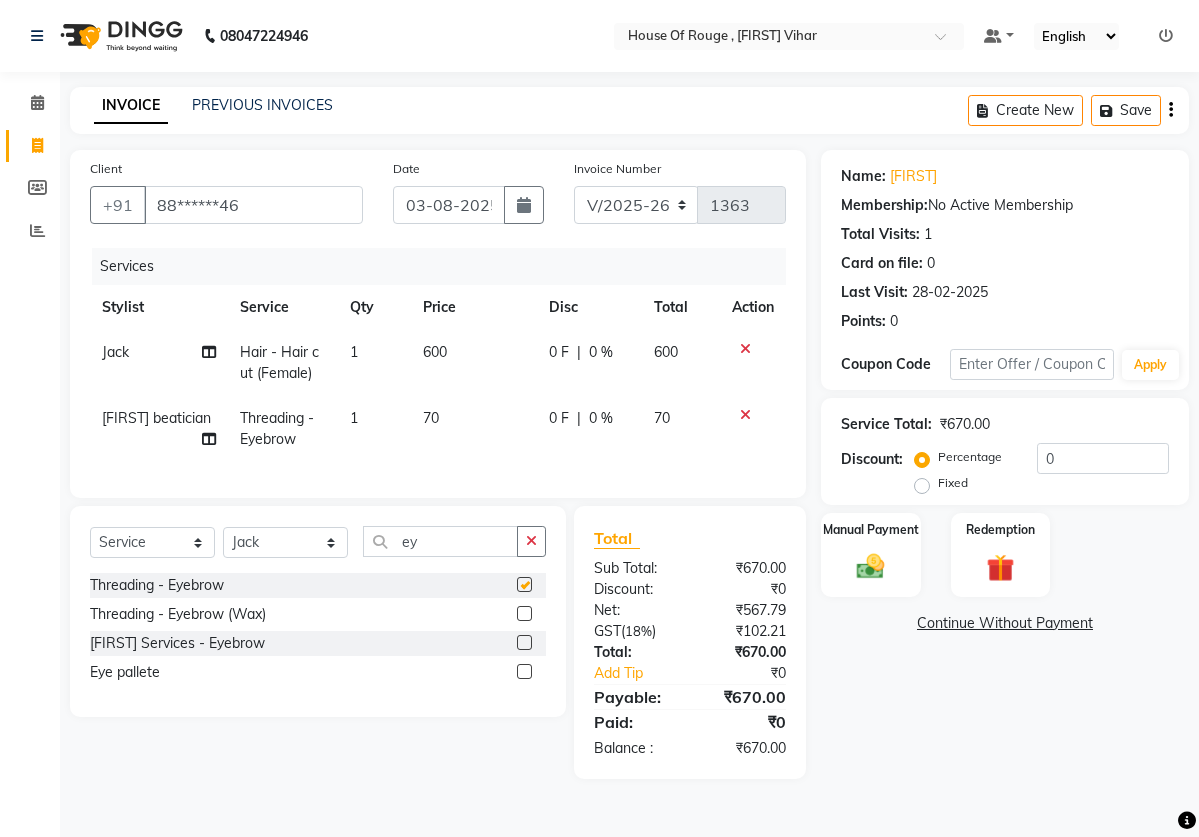 checkbox on "false" 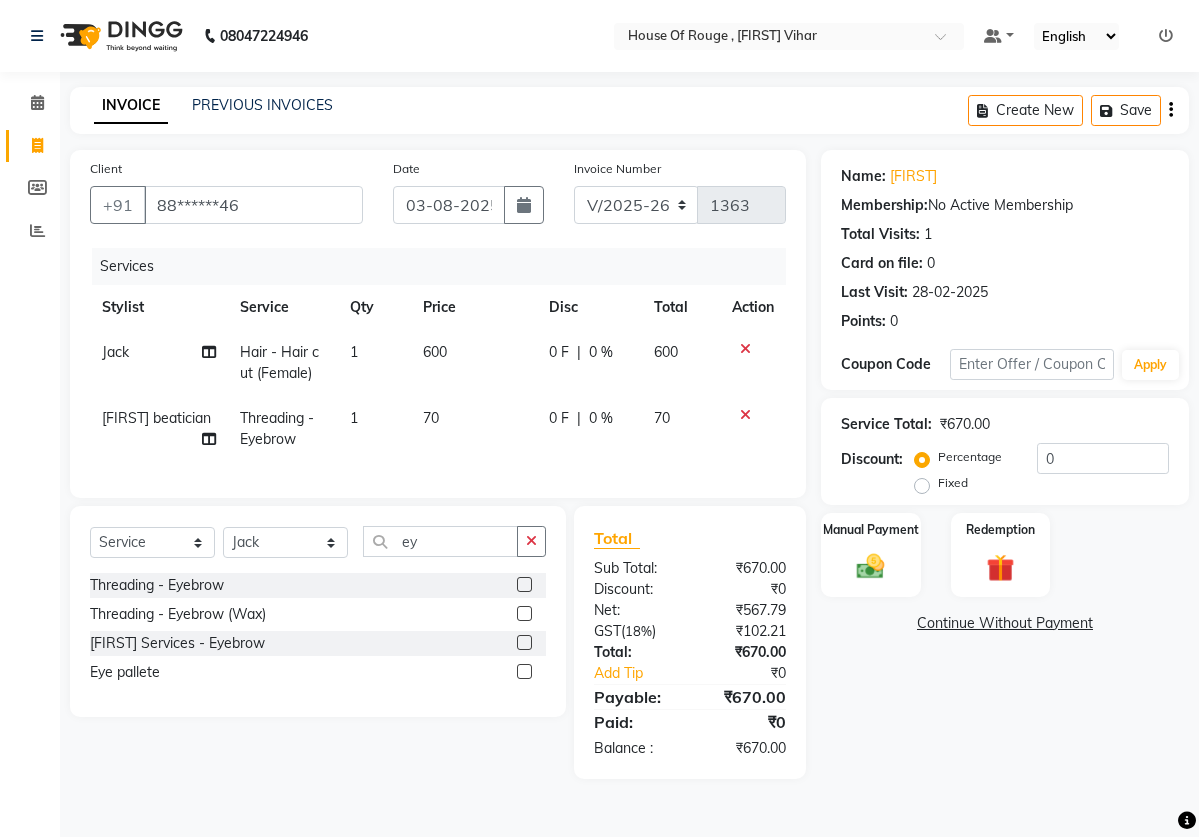 click on "600" 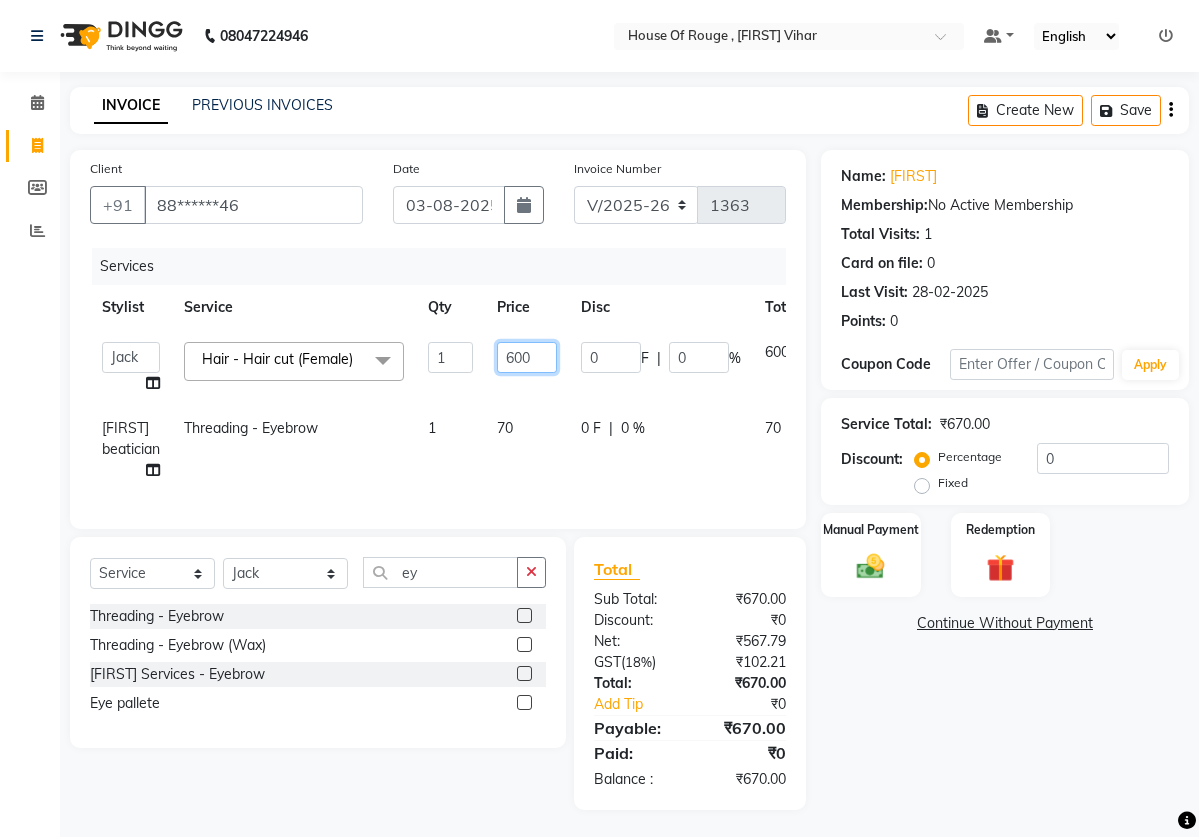 click on "600" 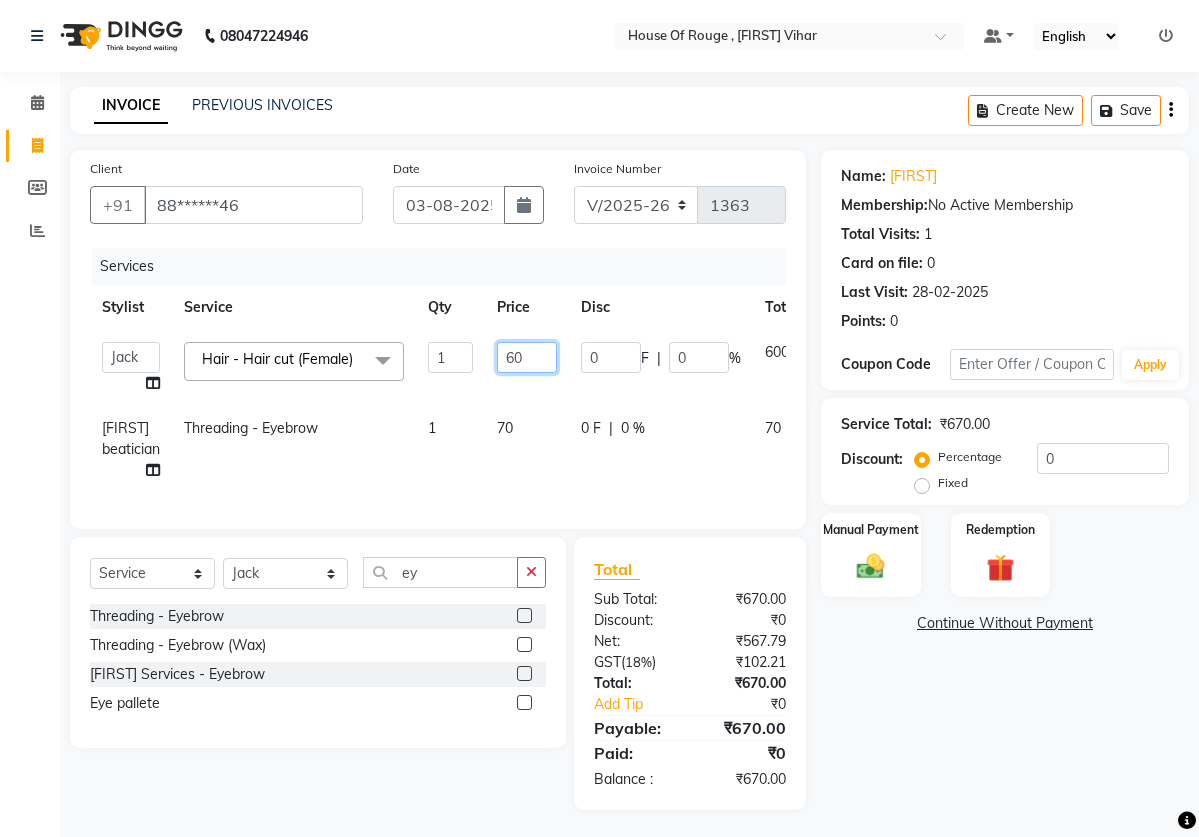 type on "6" 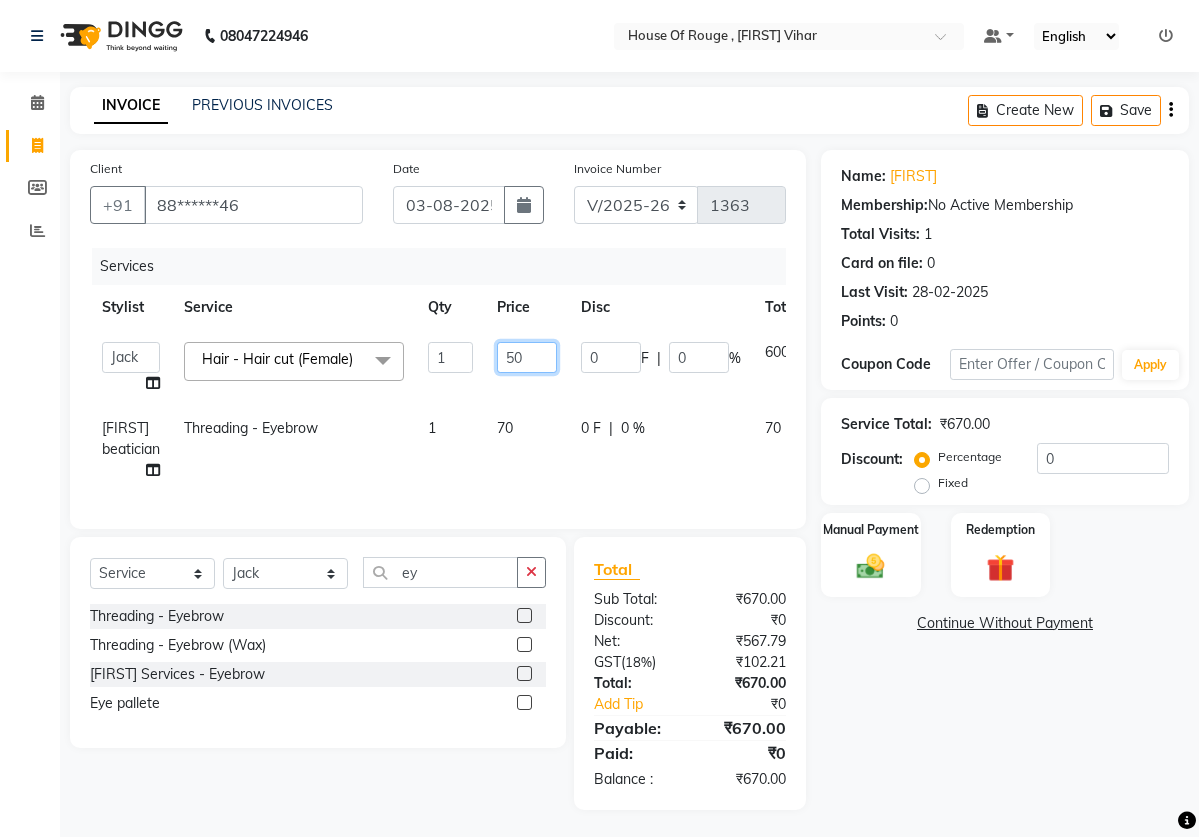 type on "500" 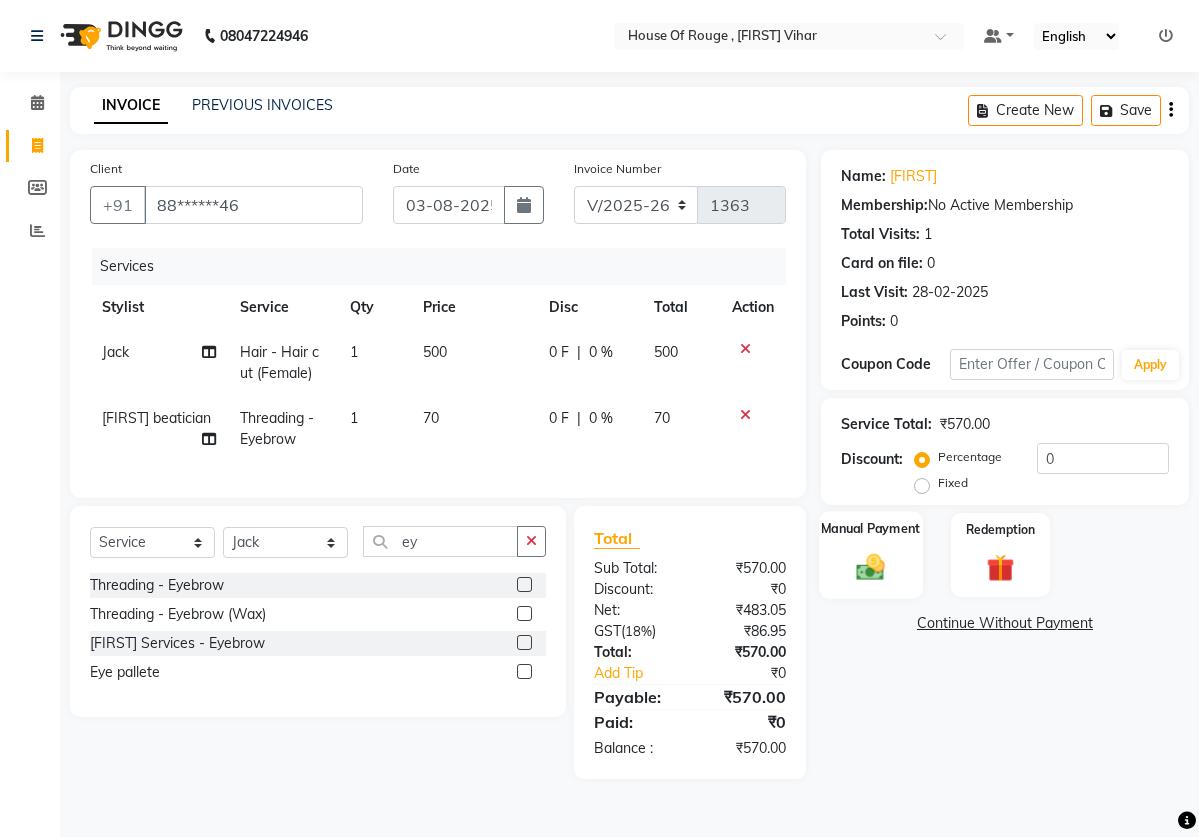 click on "Manual Payment" 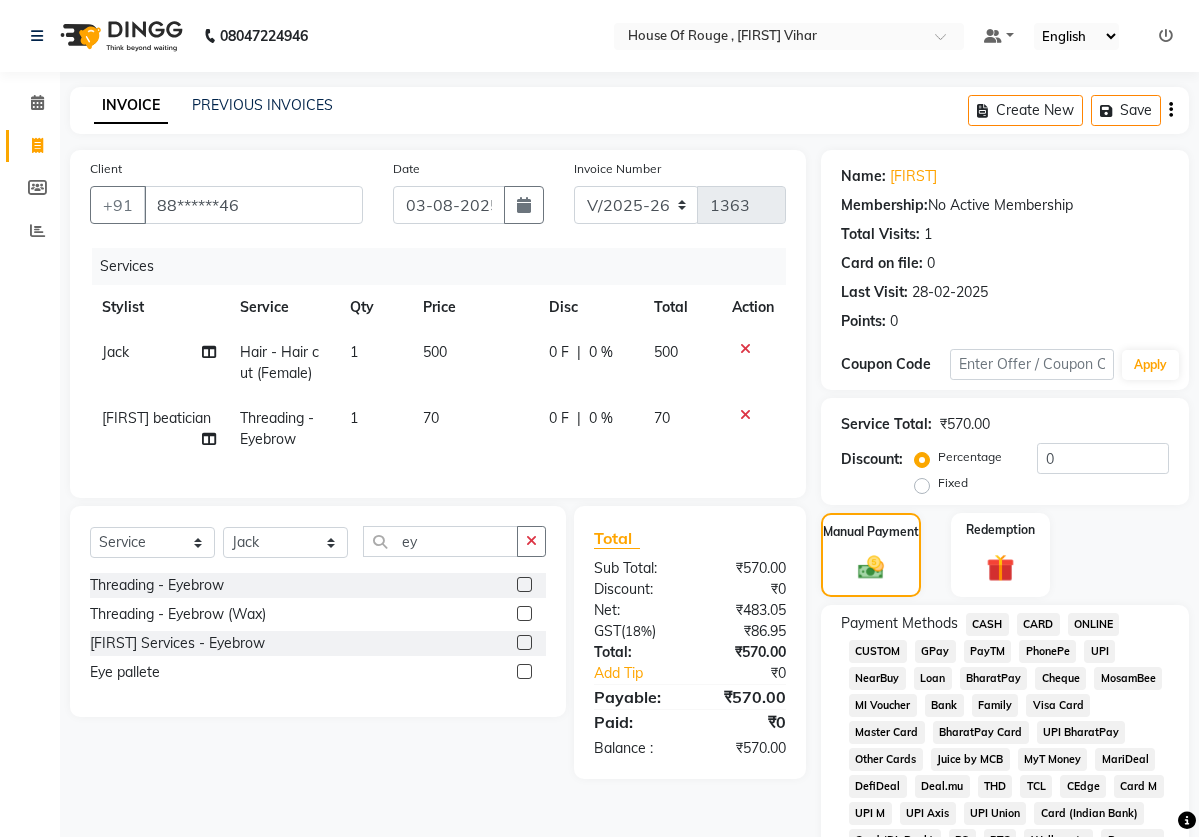 click on "CASH" 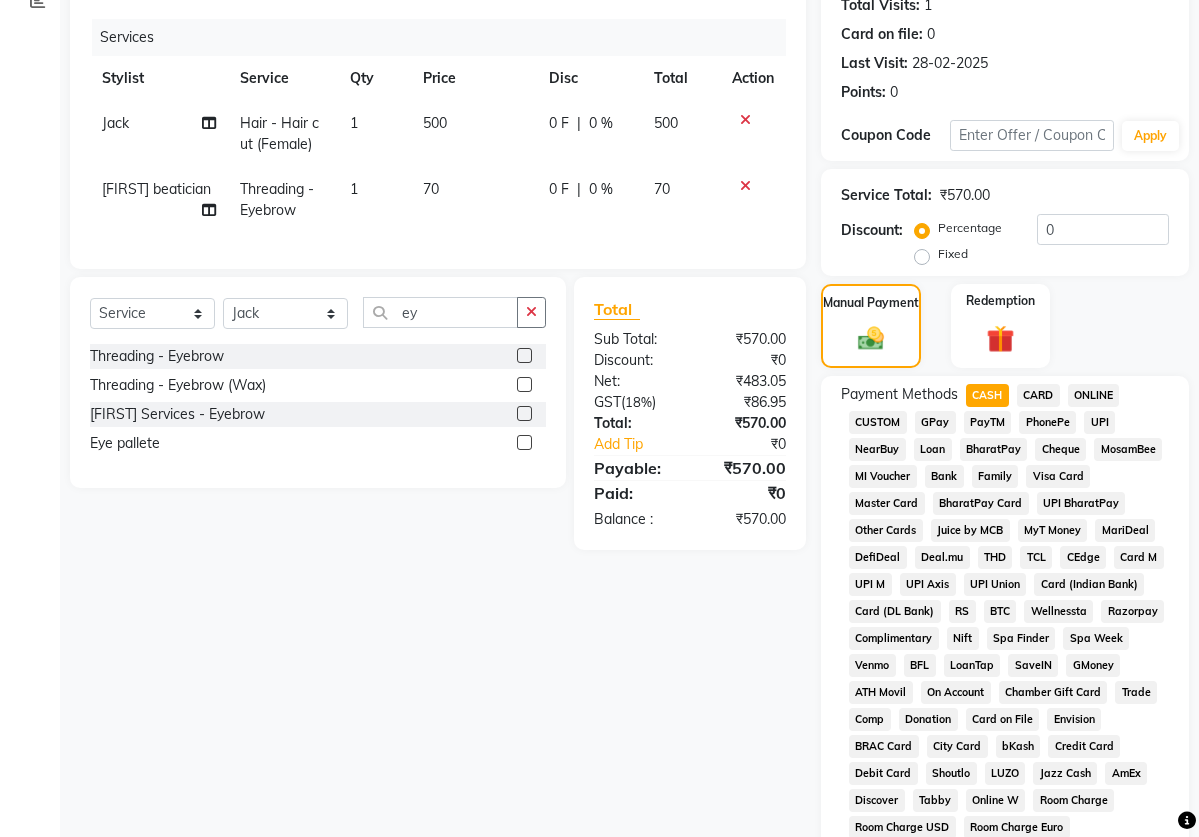 scroll, scrollTop: 232, scrollLeft: 0, axis: vertical 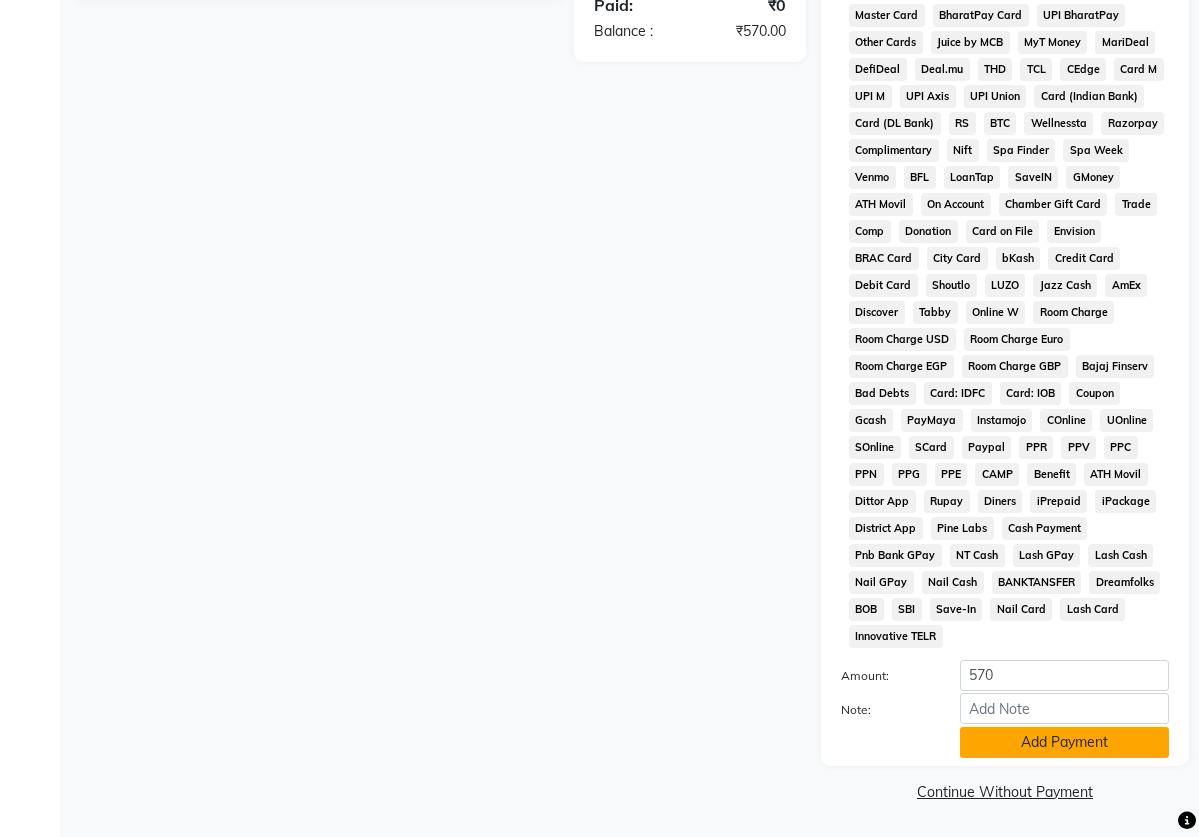 click on "Add Payment" 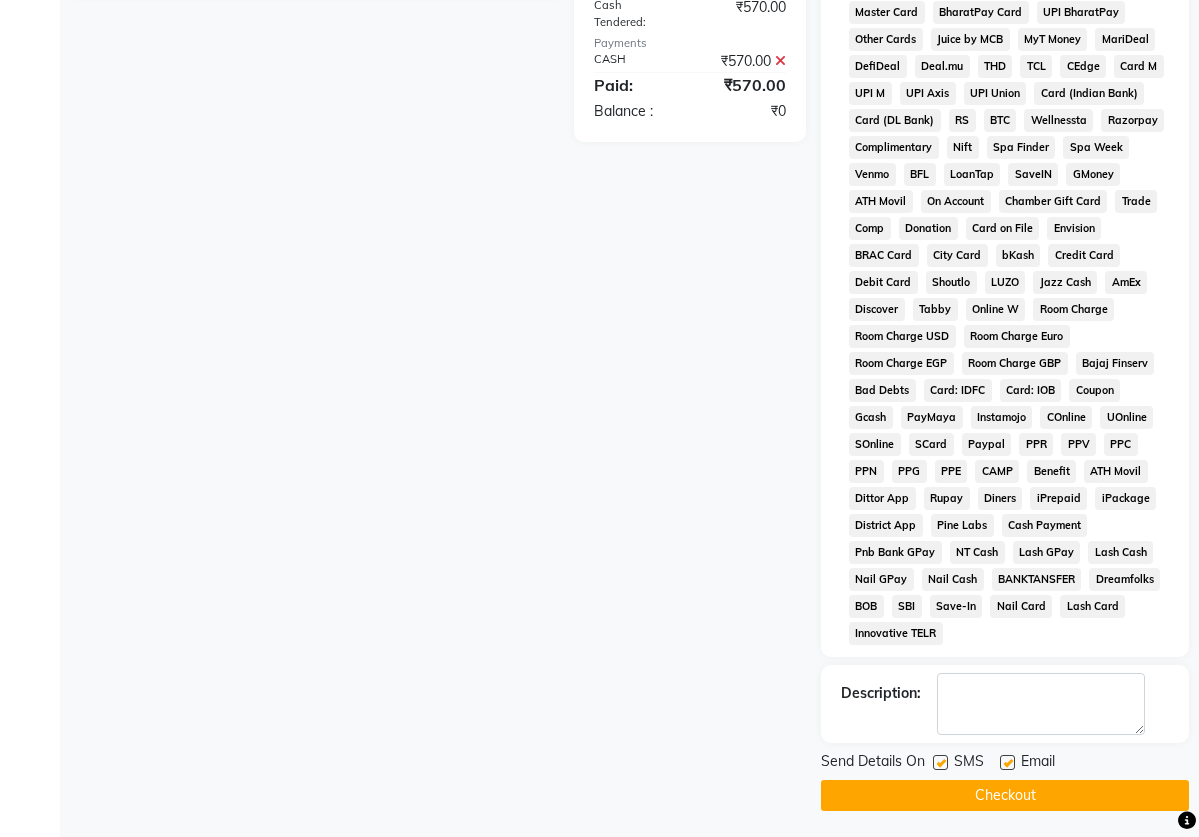 scroll, scrollTop: 750, scrollLeft: 0, axis: vertical 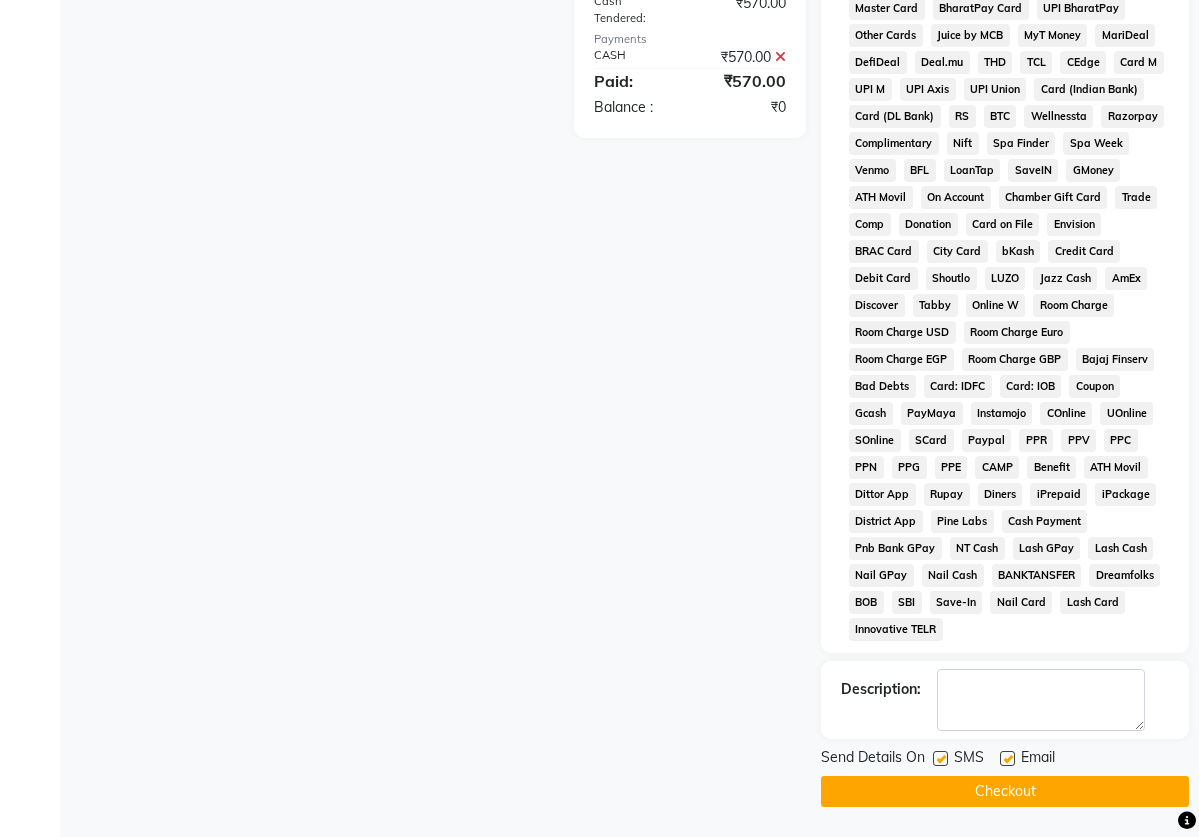 click on "Checkout" 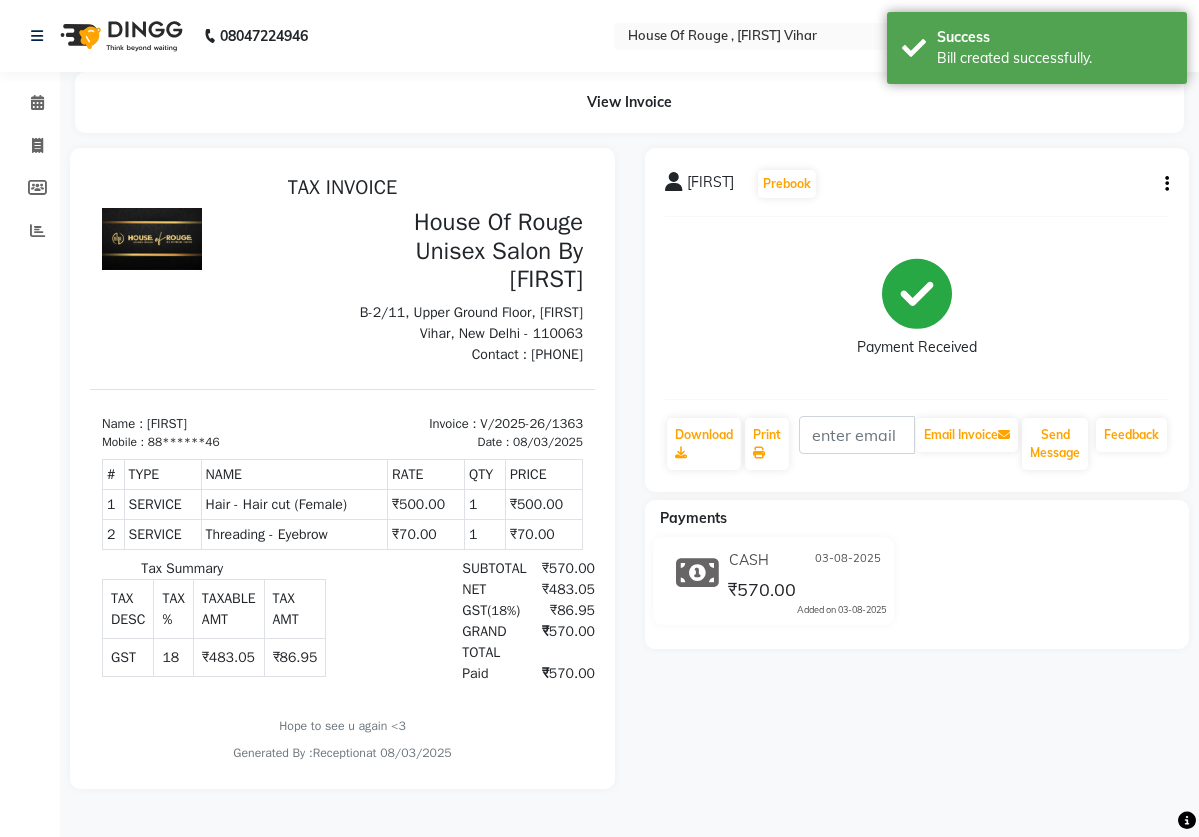 scroll, scrollTop: 0, scrollLeft: 0, axis: both 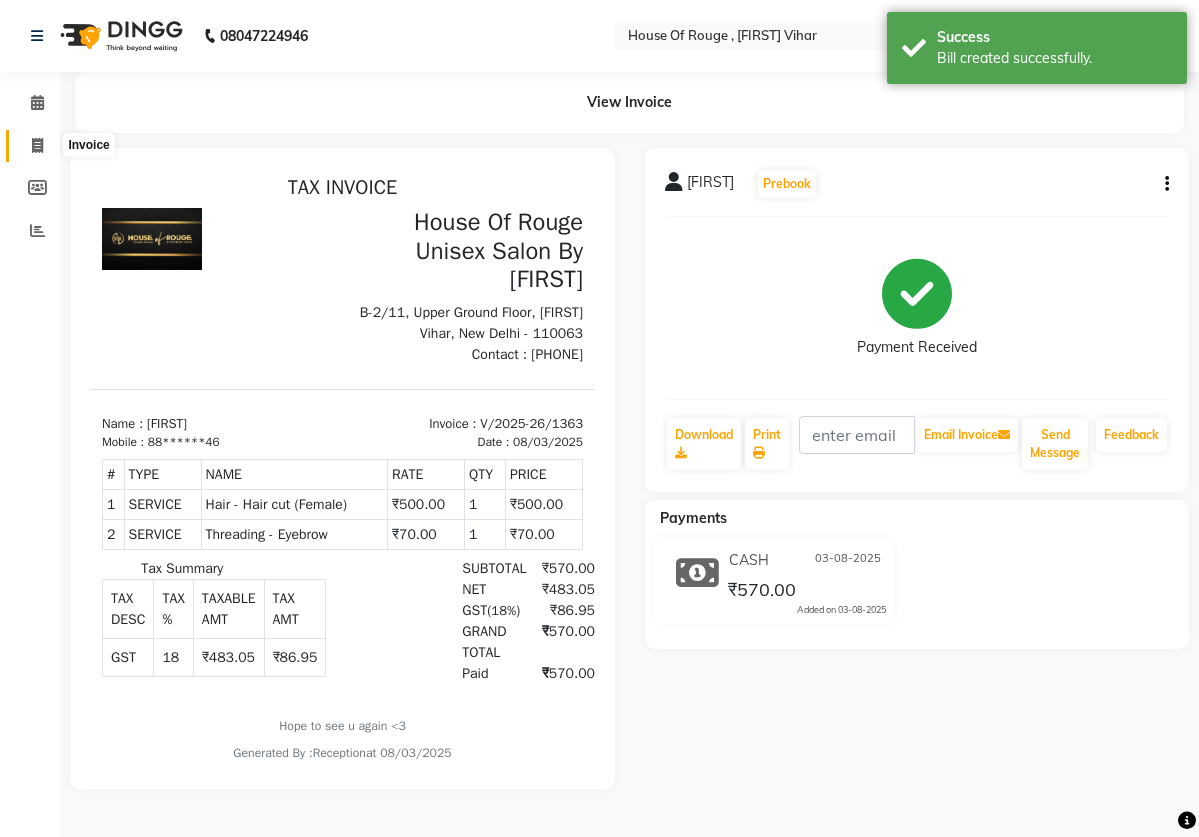click 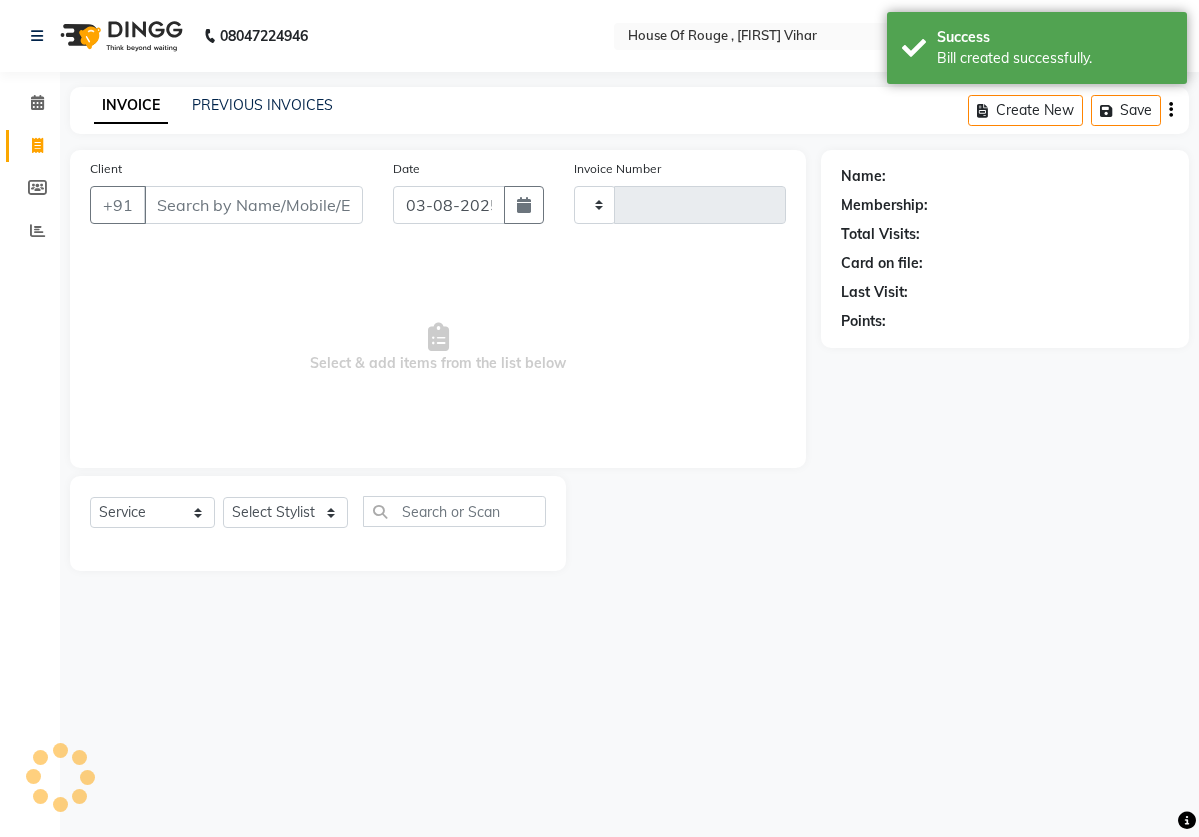 type on "1364" 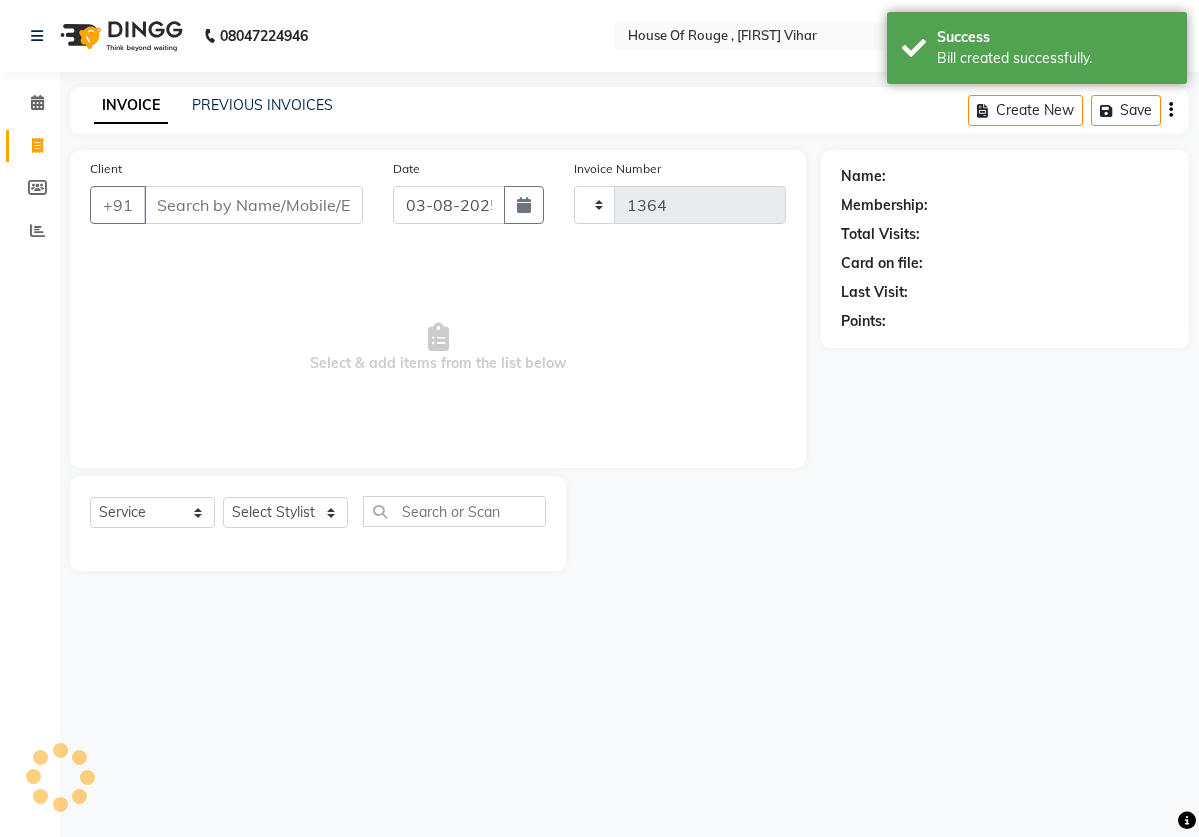 select on "82" 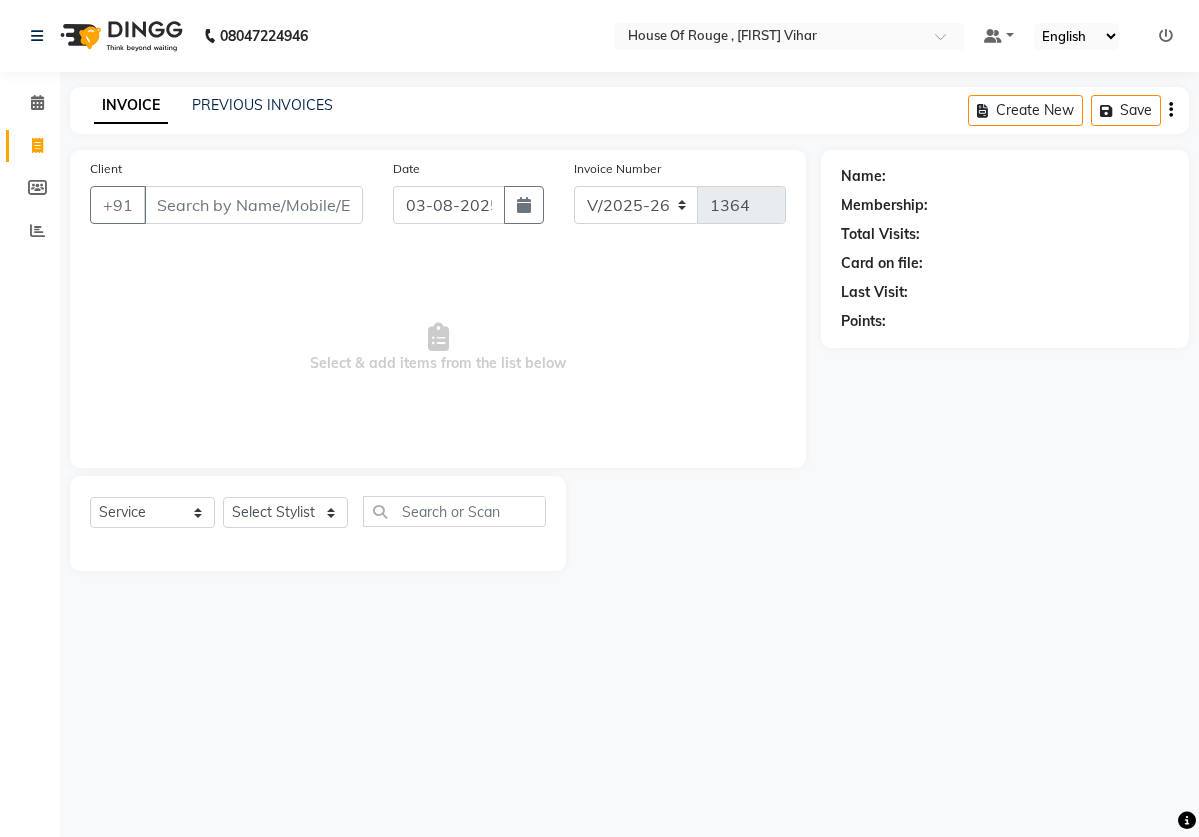 click on "Client" at bounding box center [253, 205] 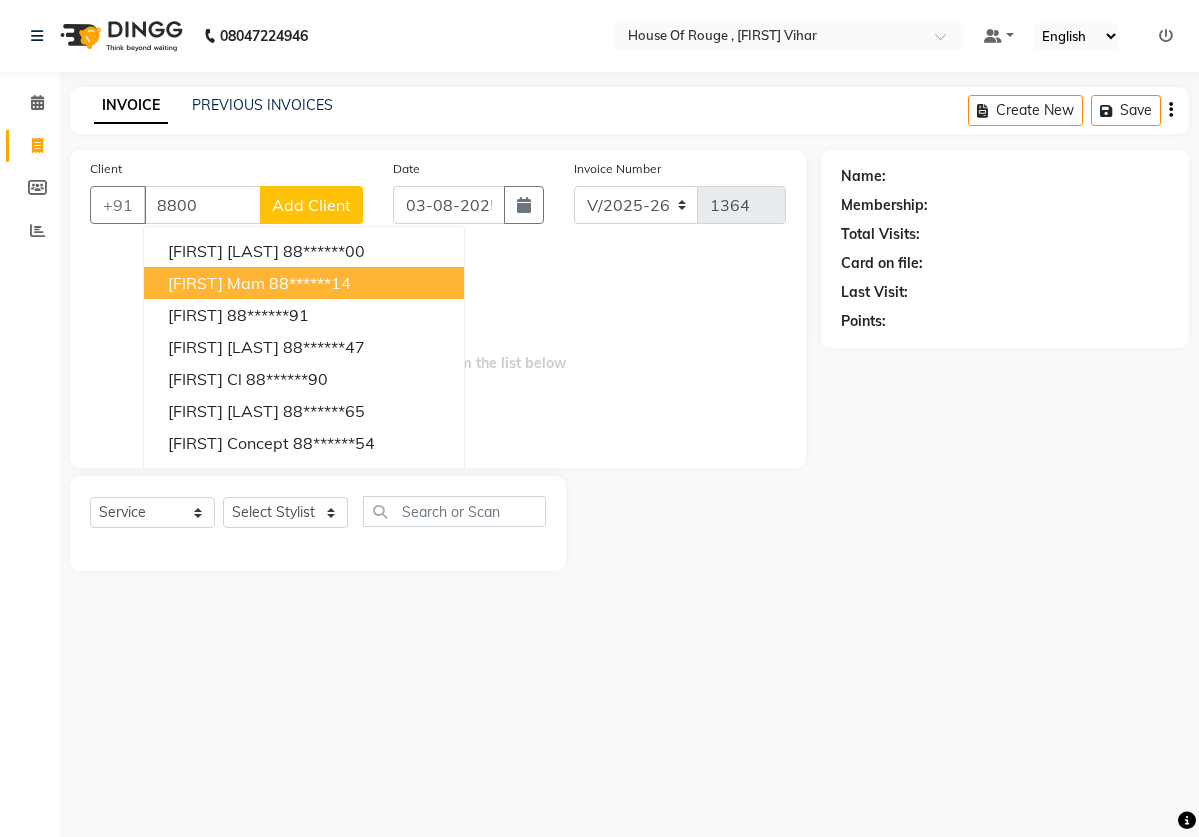 click on "[FIRST] mam" at bounding box center [216, 283] 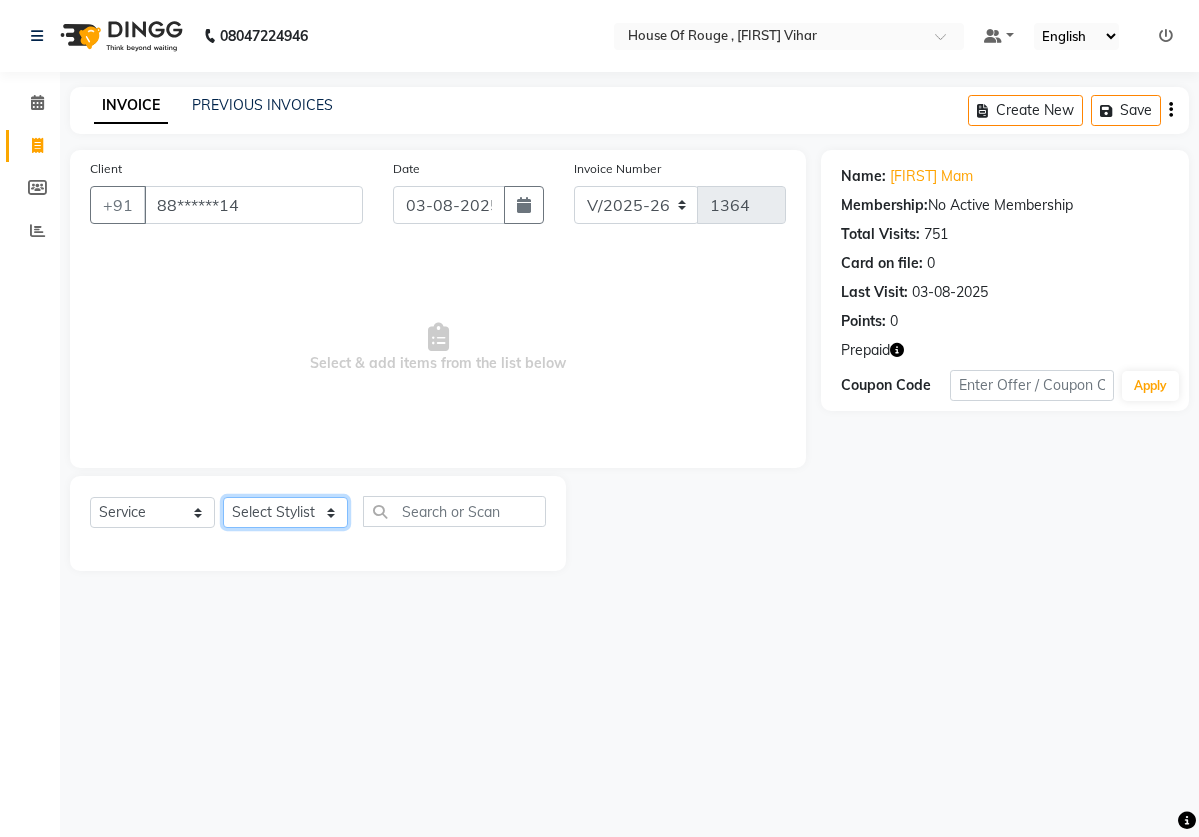 select on "50365" 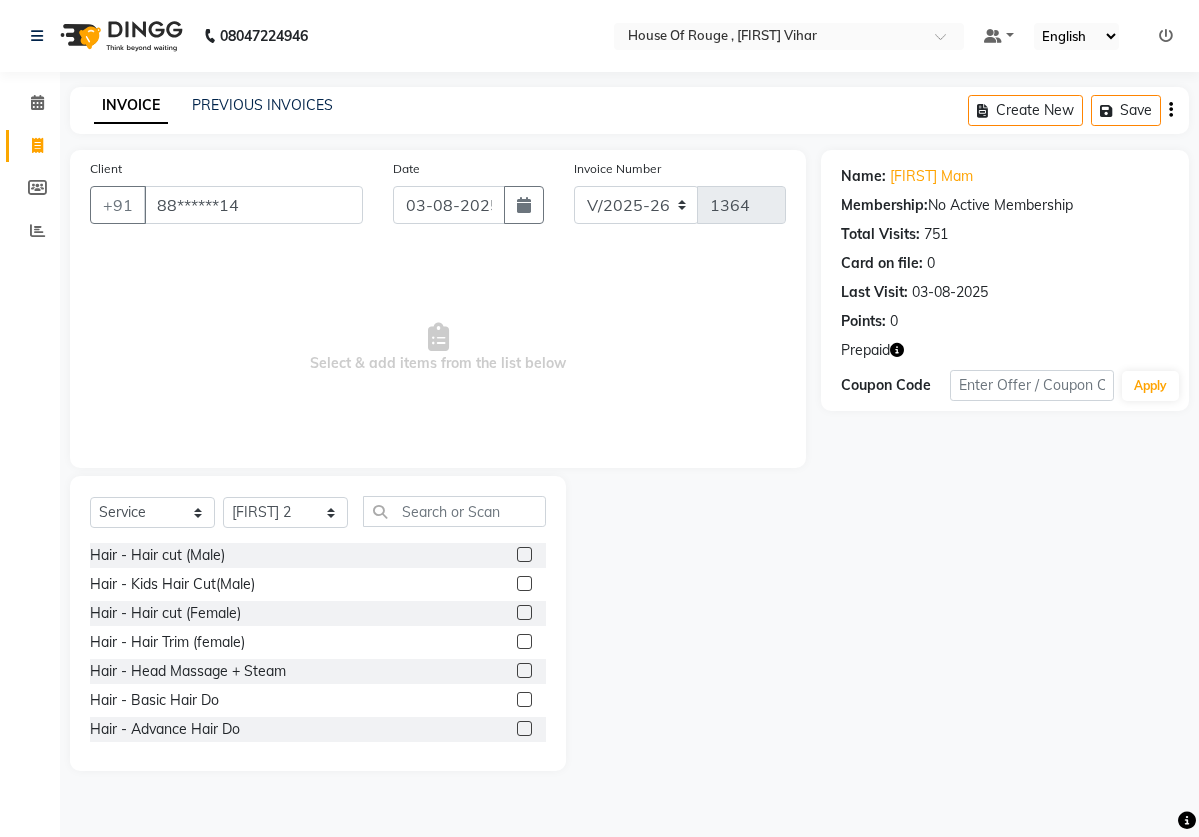 click 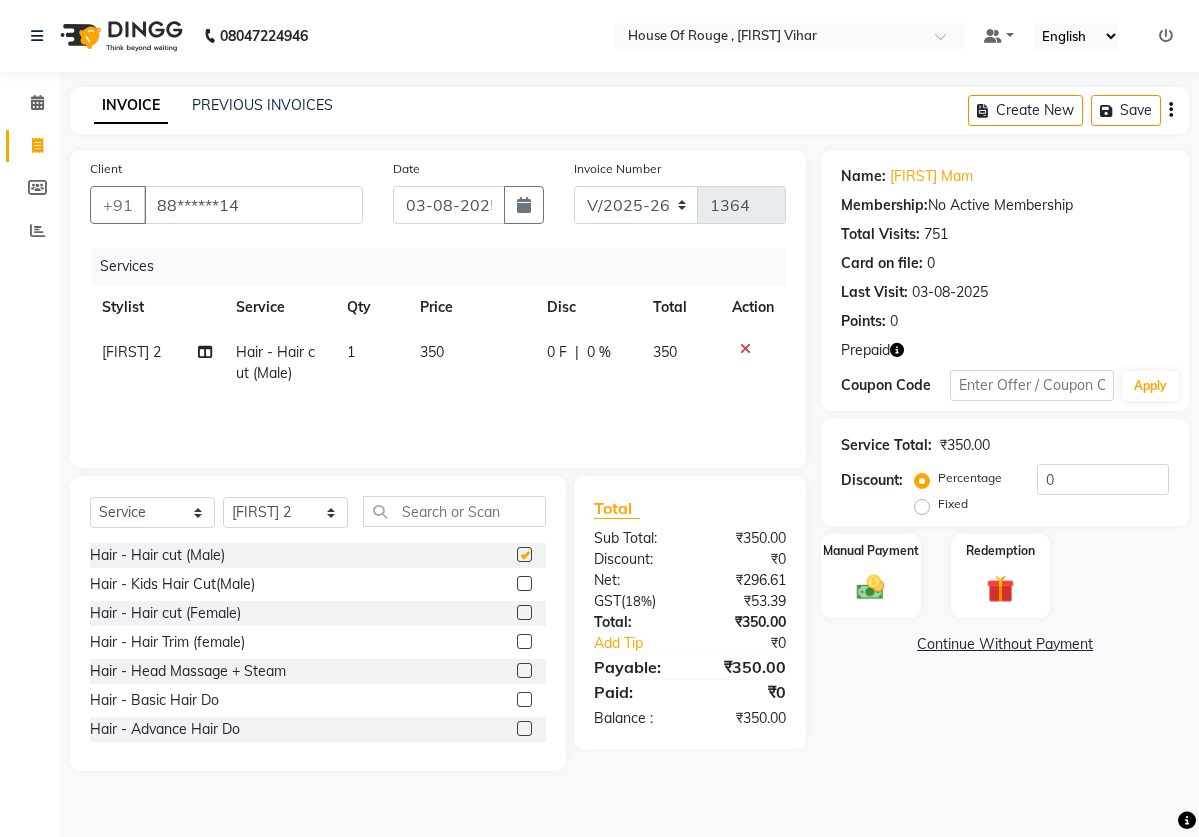 checkbox on "false" 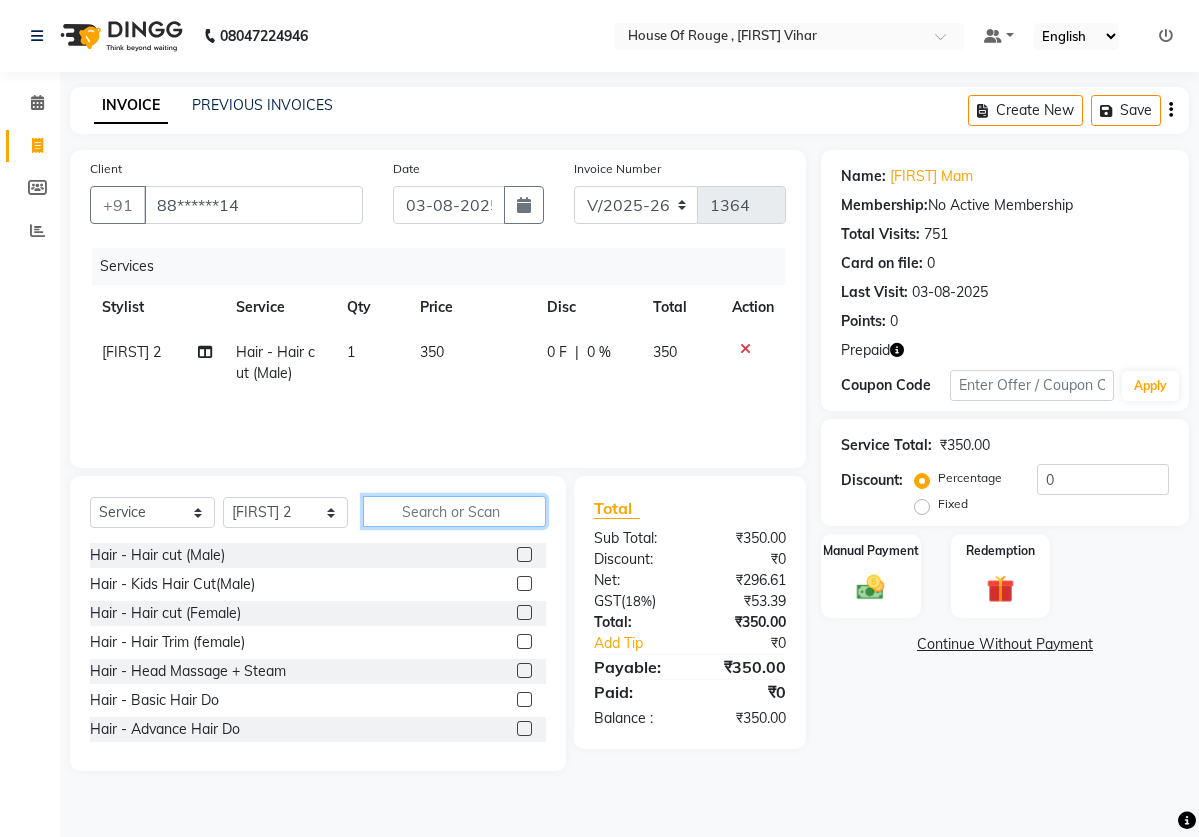 click 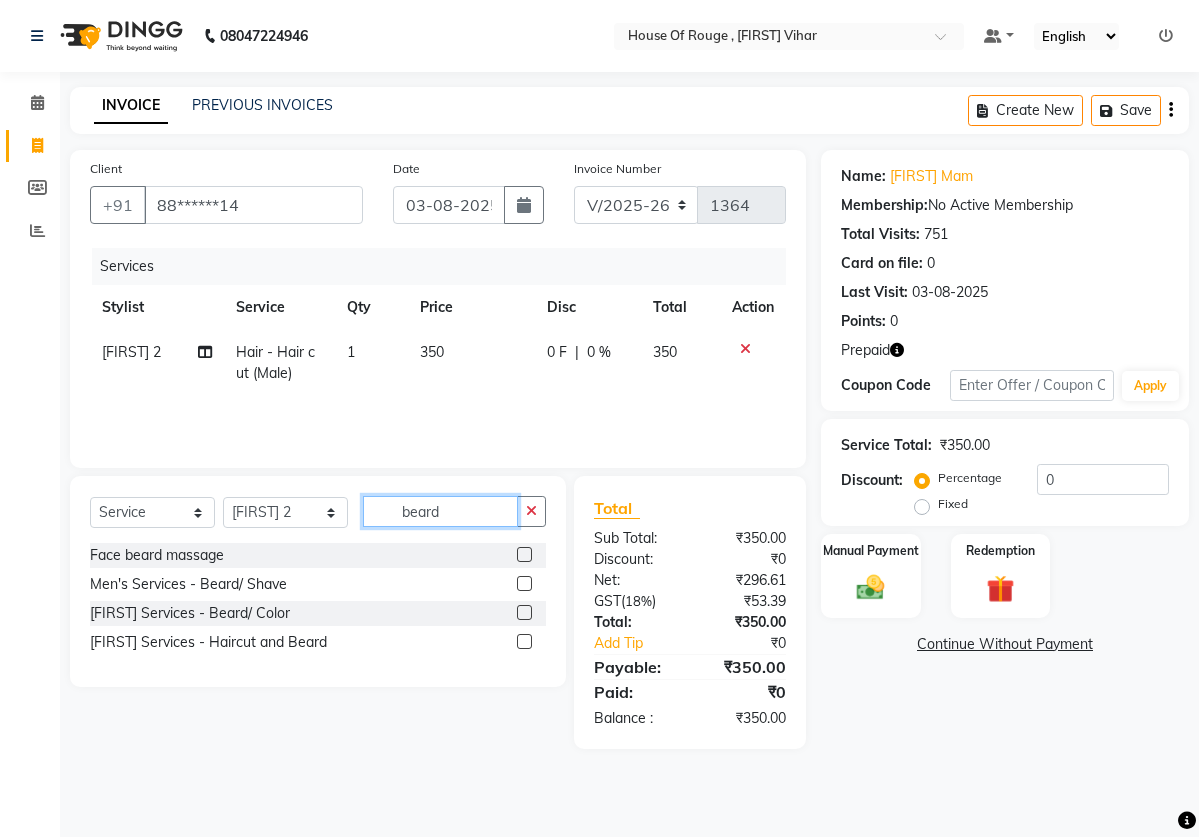 type on "beard" 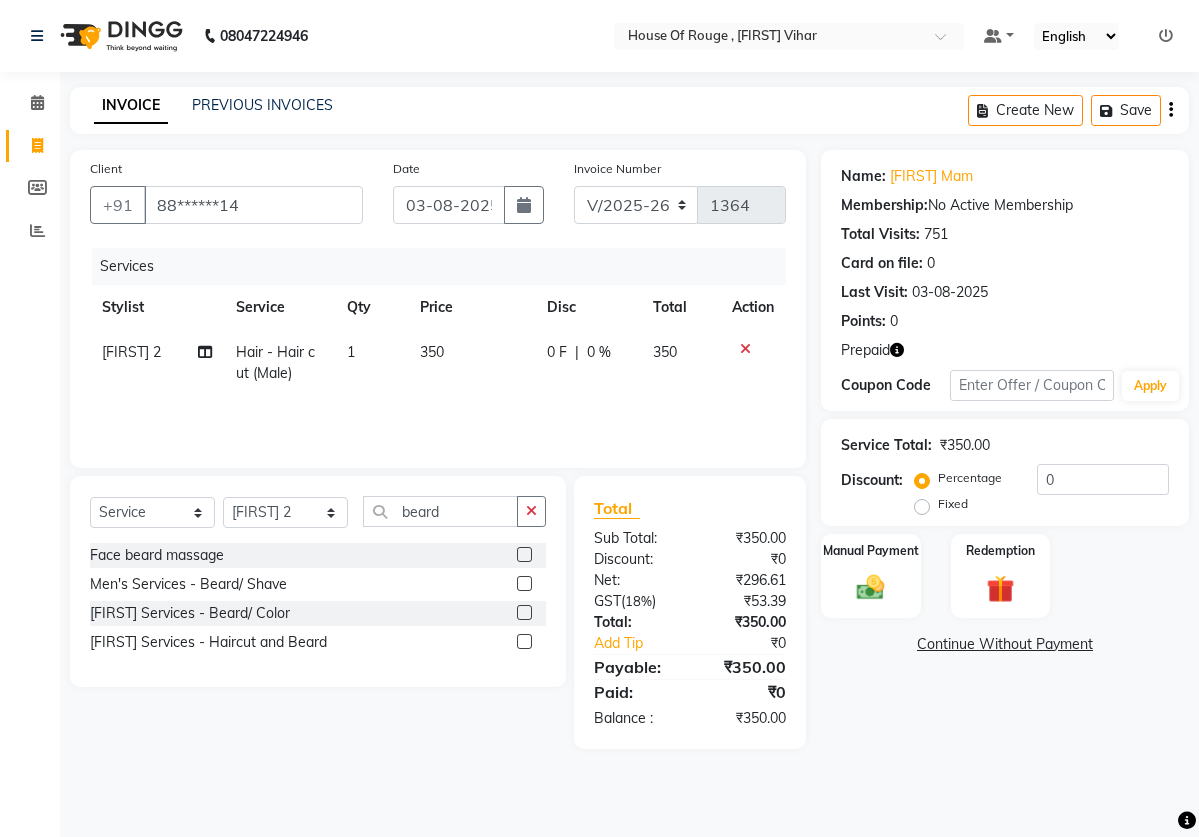 click 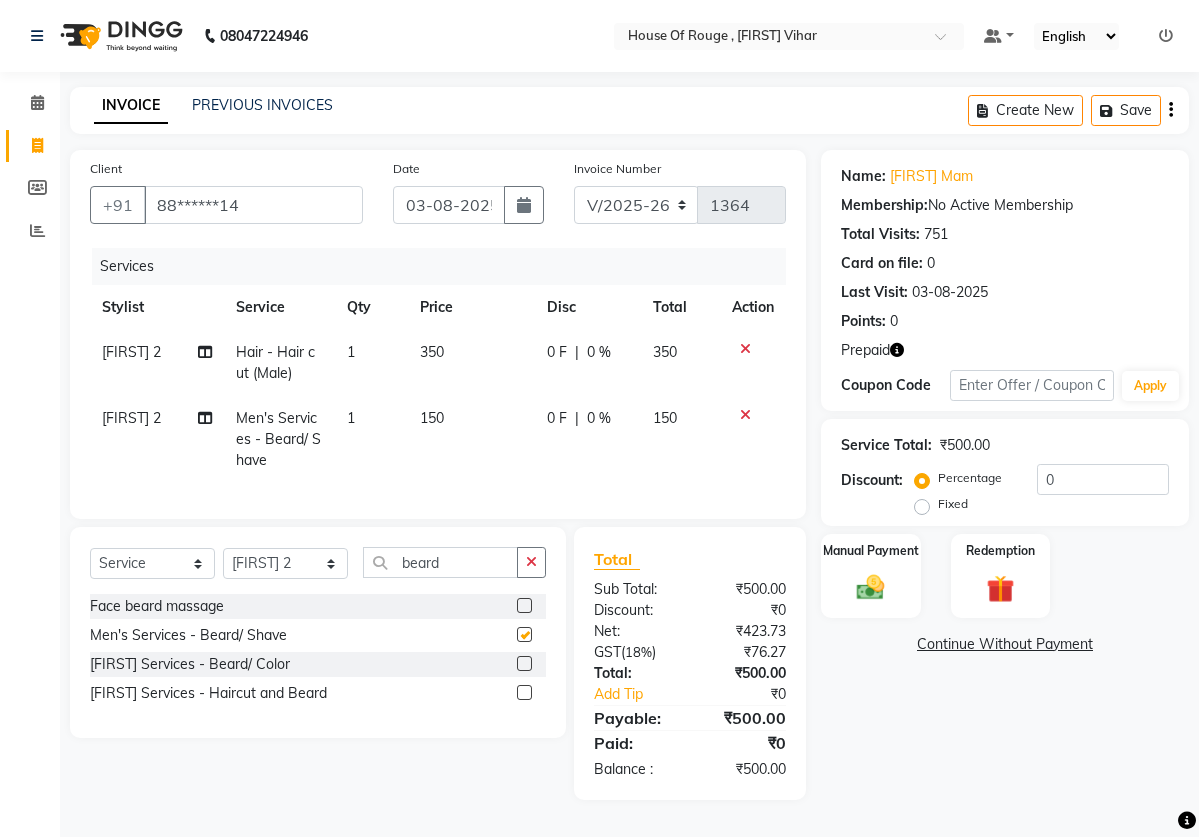 checkbox on "false" 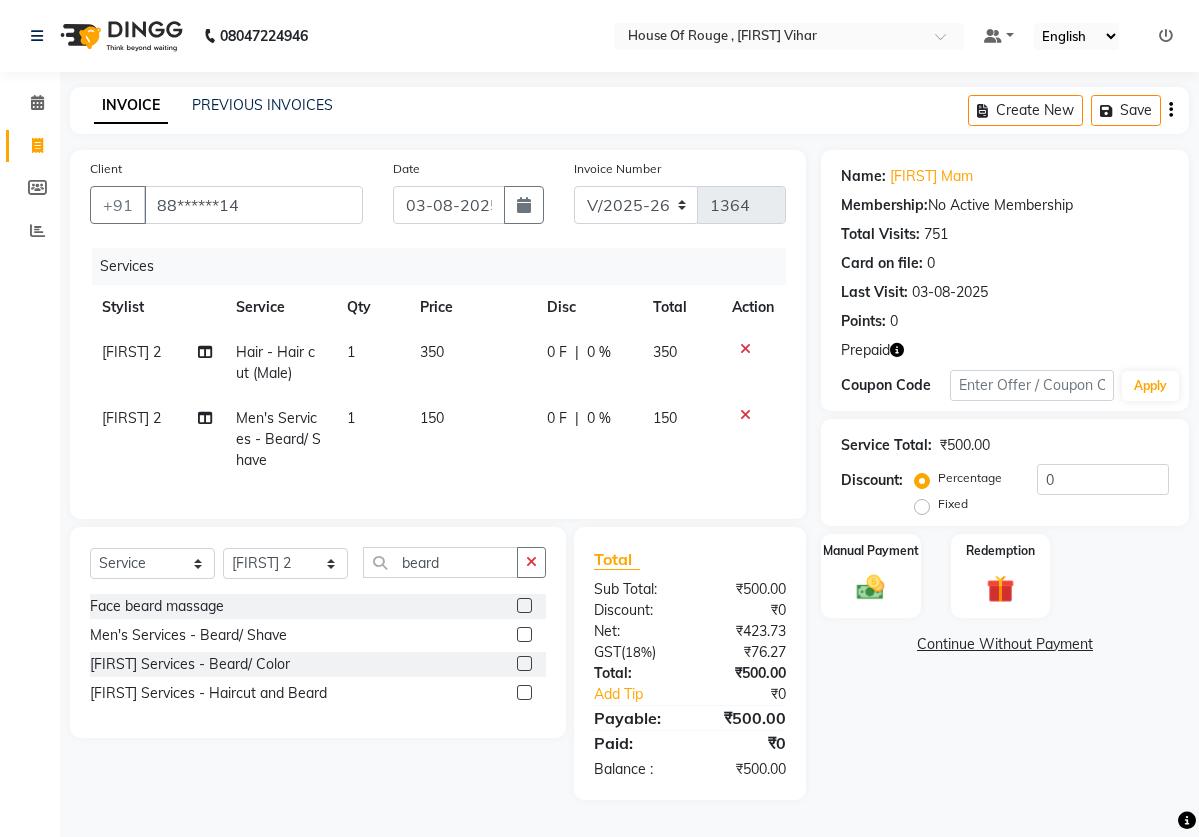click on "150" 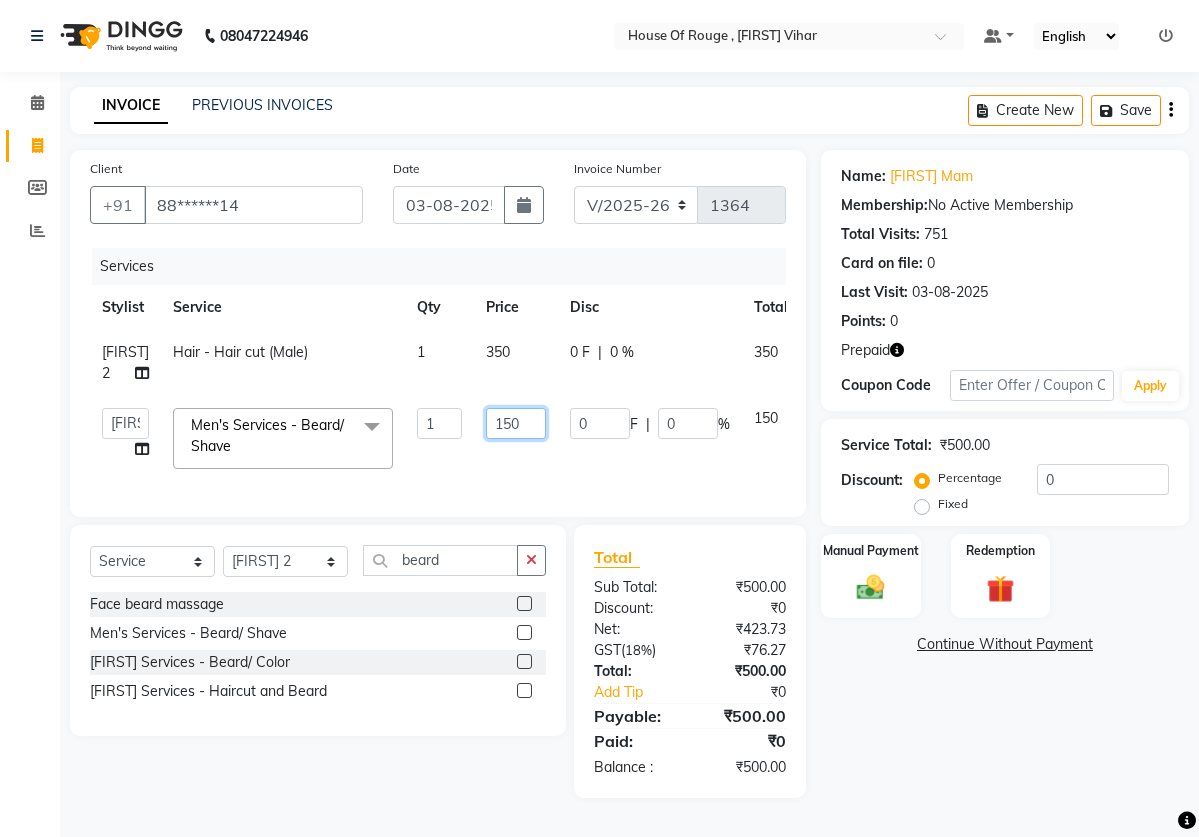 click on "150" 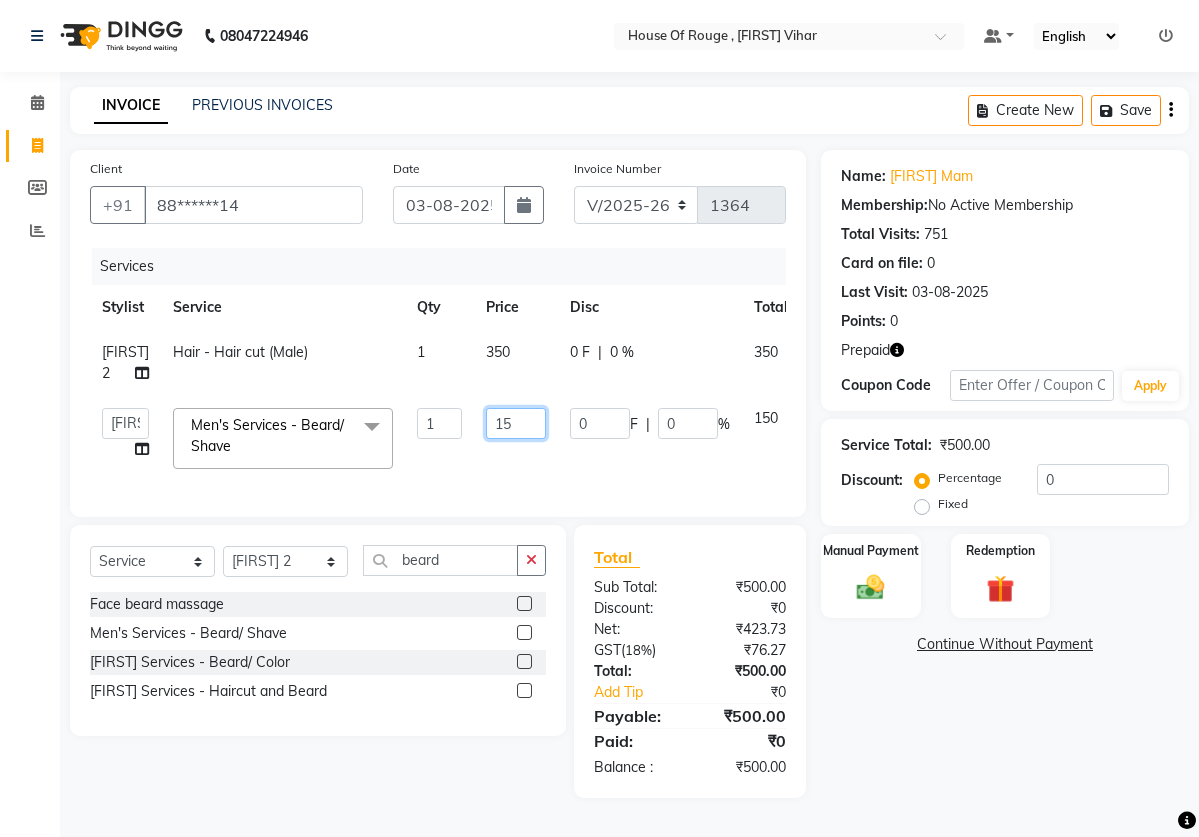 type on "1" 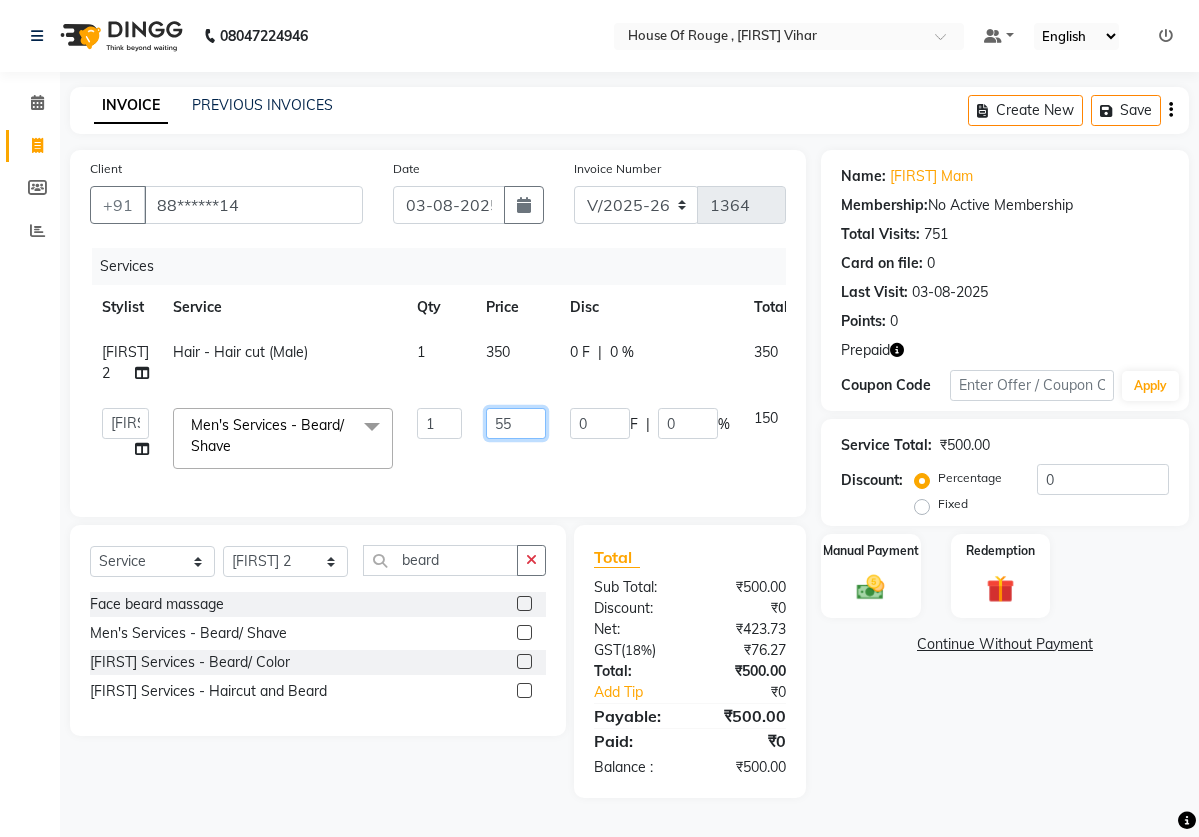 type on "550" 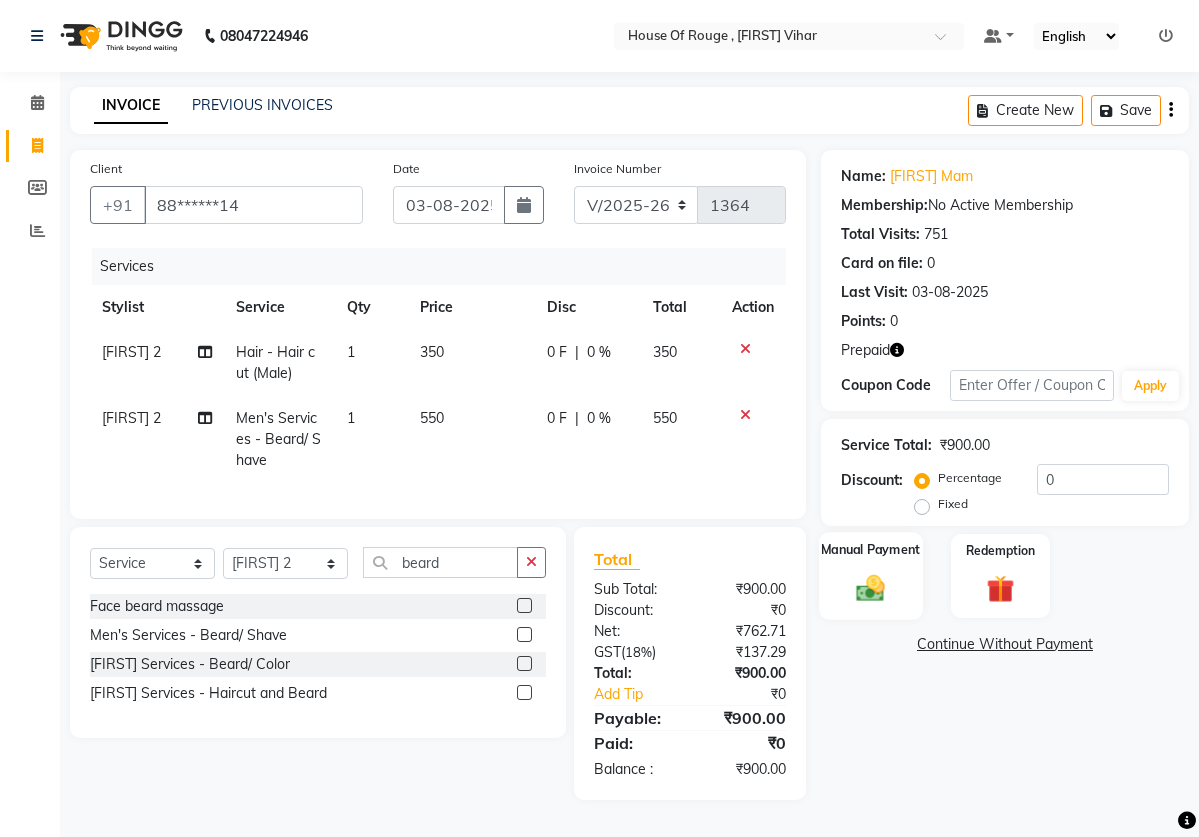 click on "Manual Payment" 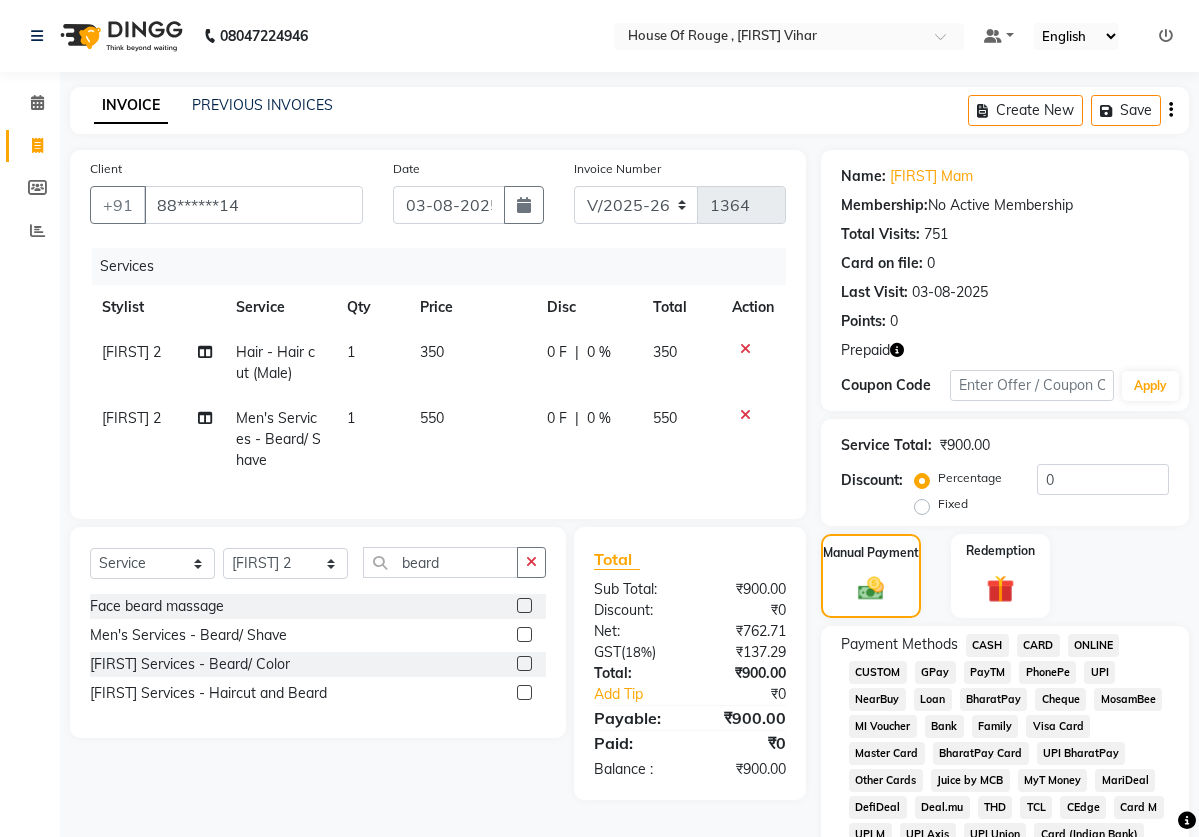 click on "CASH" 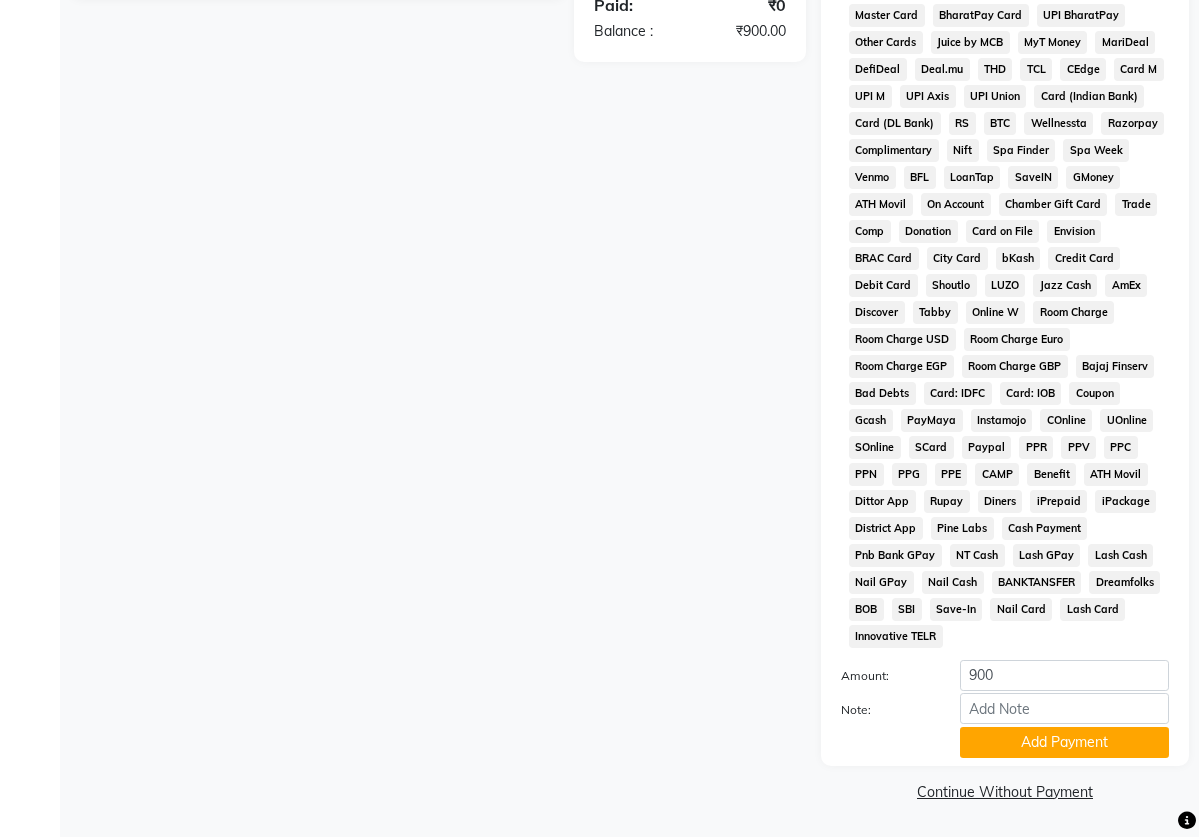 scroll, scrollTop: 764, scrollLeft: 0, axis: vertical 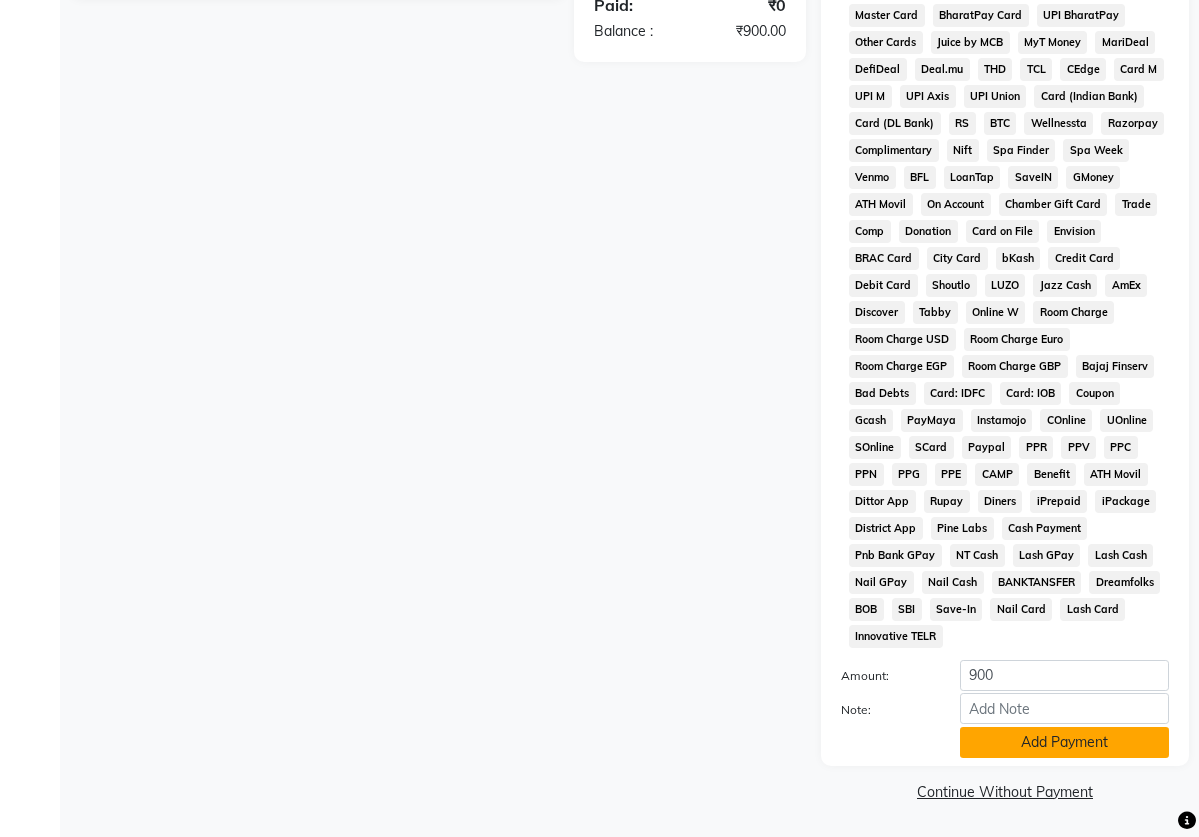 click on "Add Payment" 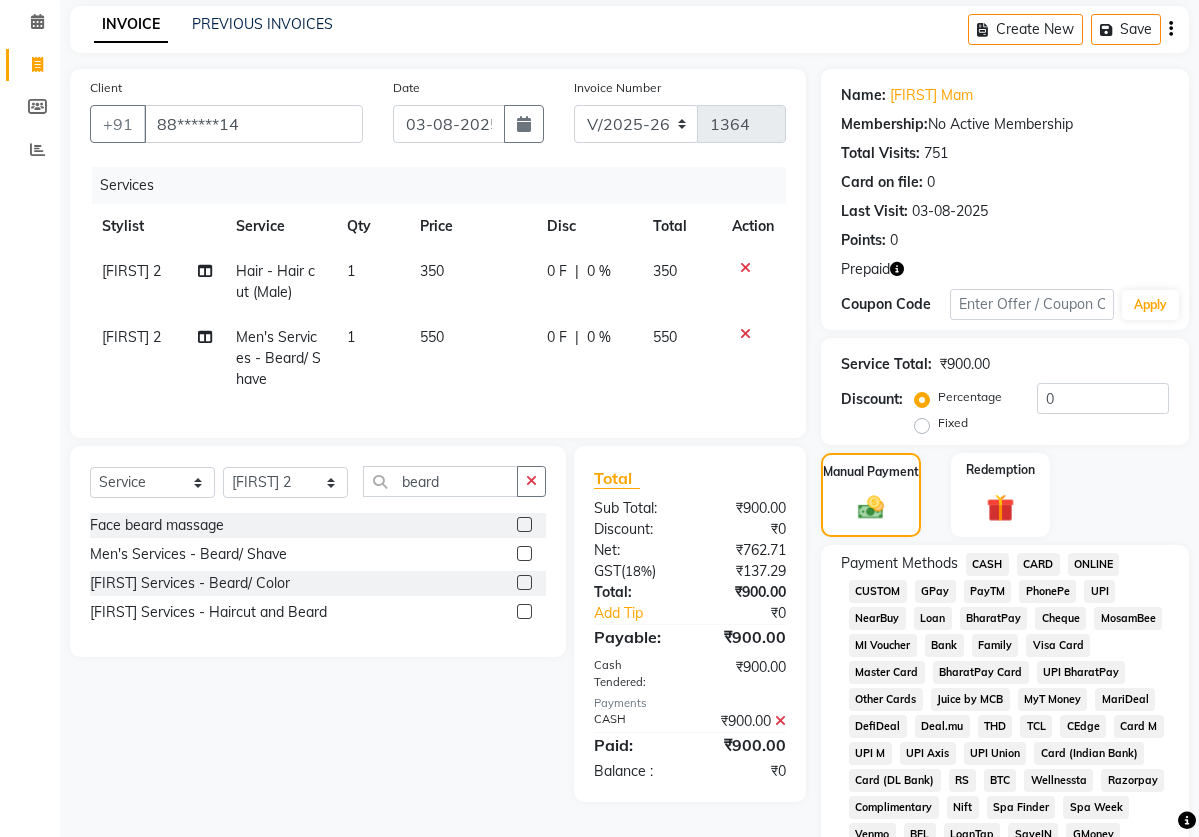 scroll, scrollTop: 99, scrollLeft: 0, axis: vertical 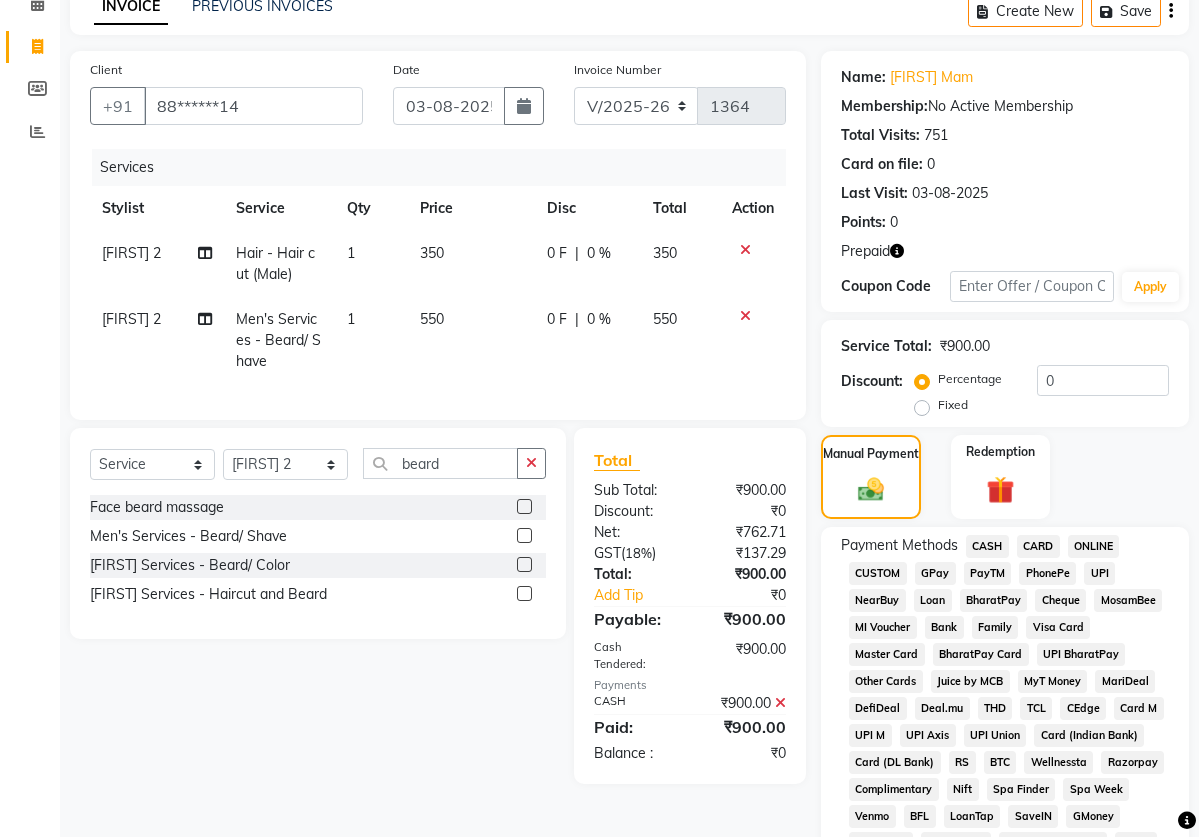 click on "550" 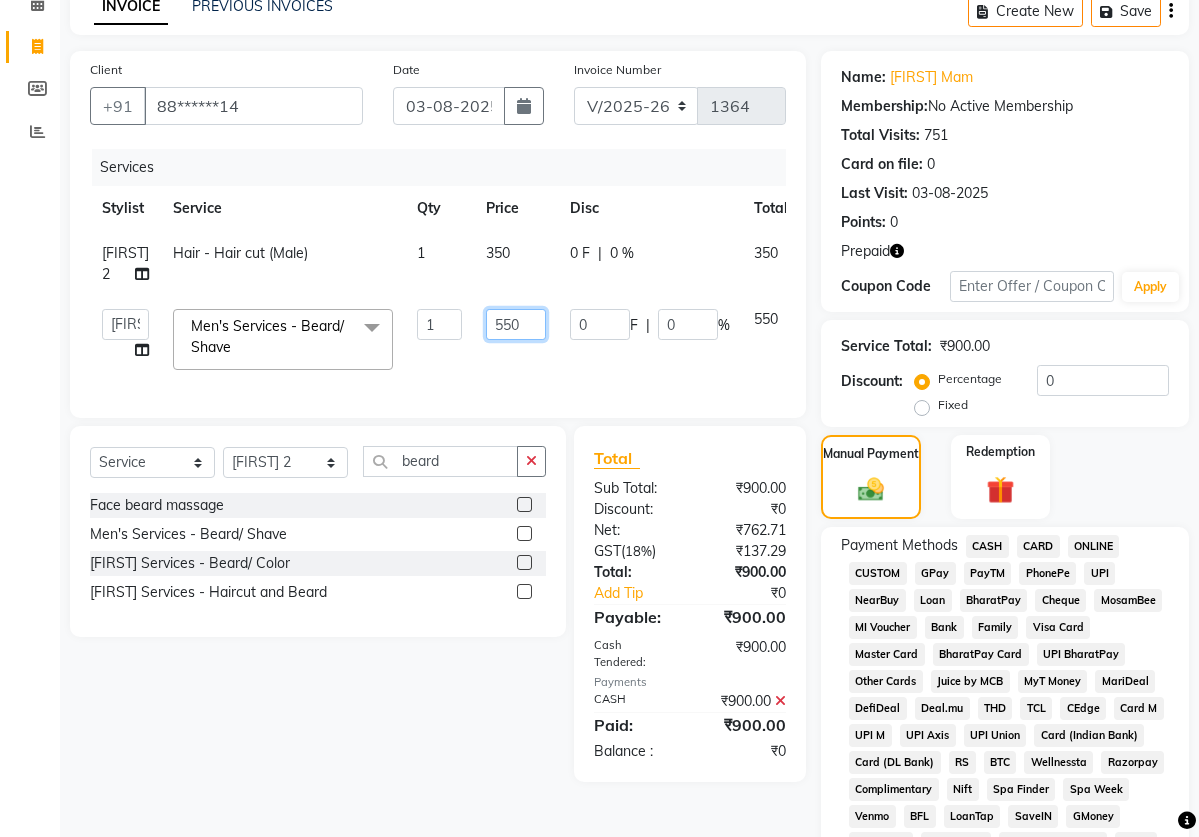 click on "550" 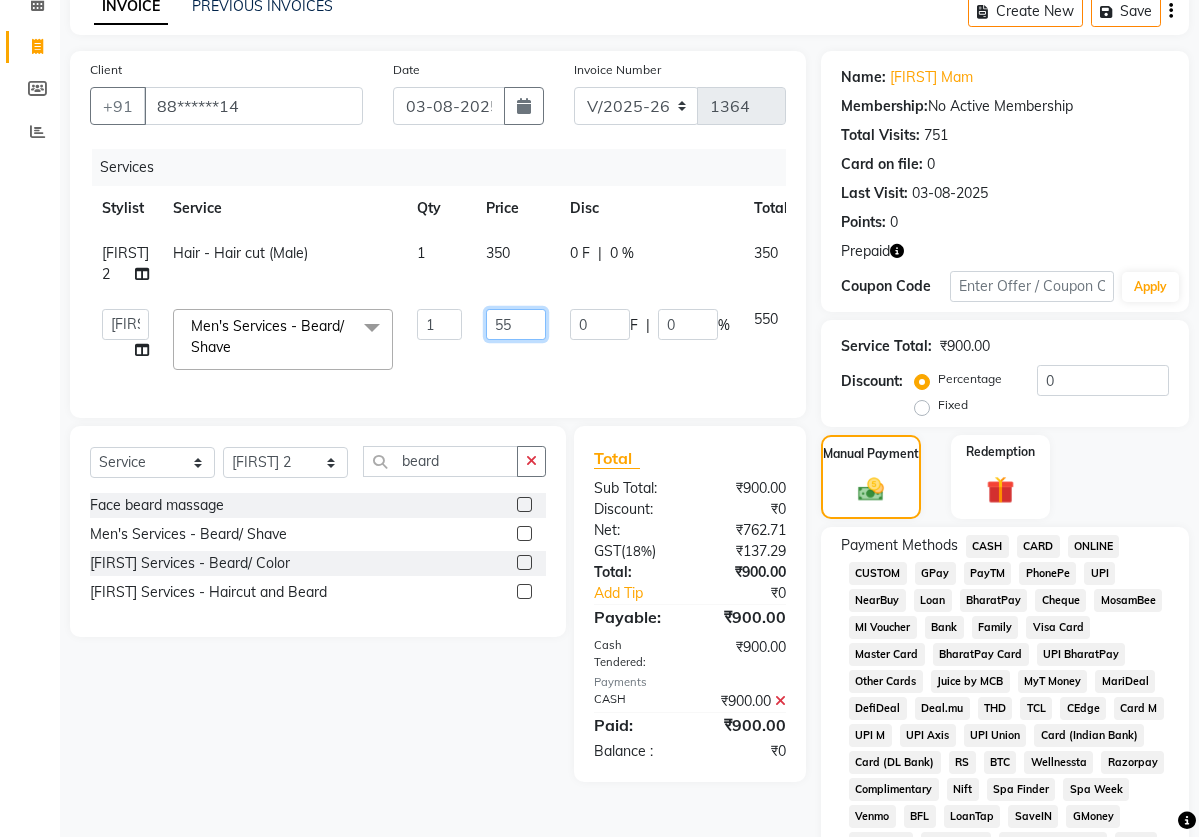 type on "5" 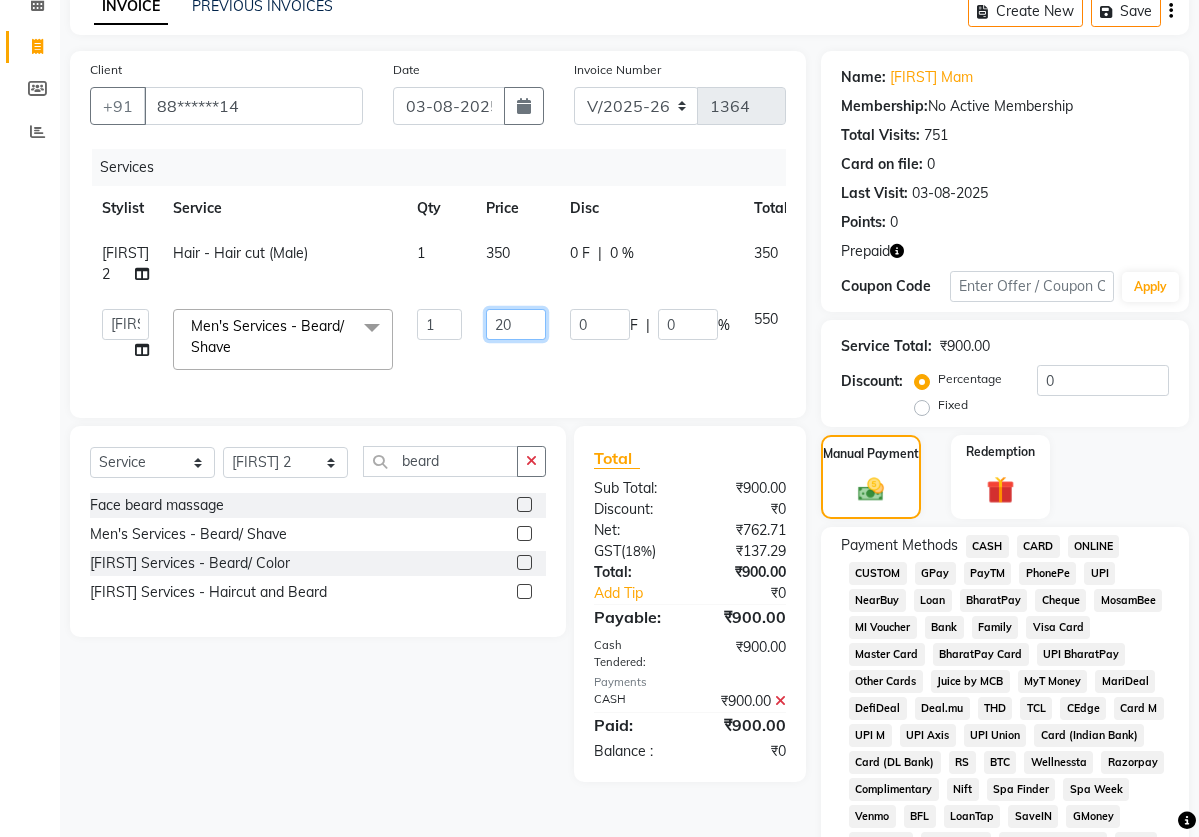 type on "200" 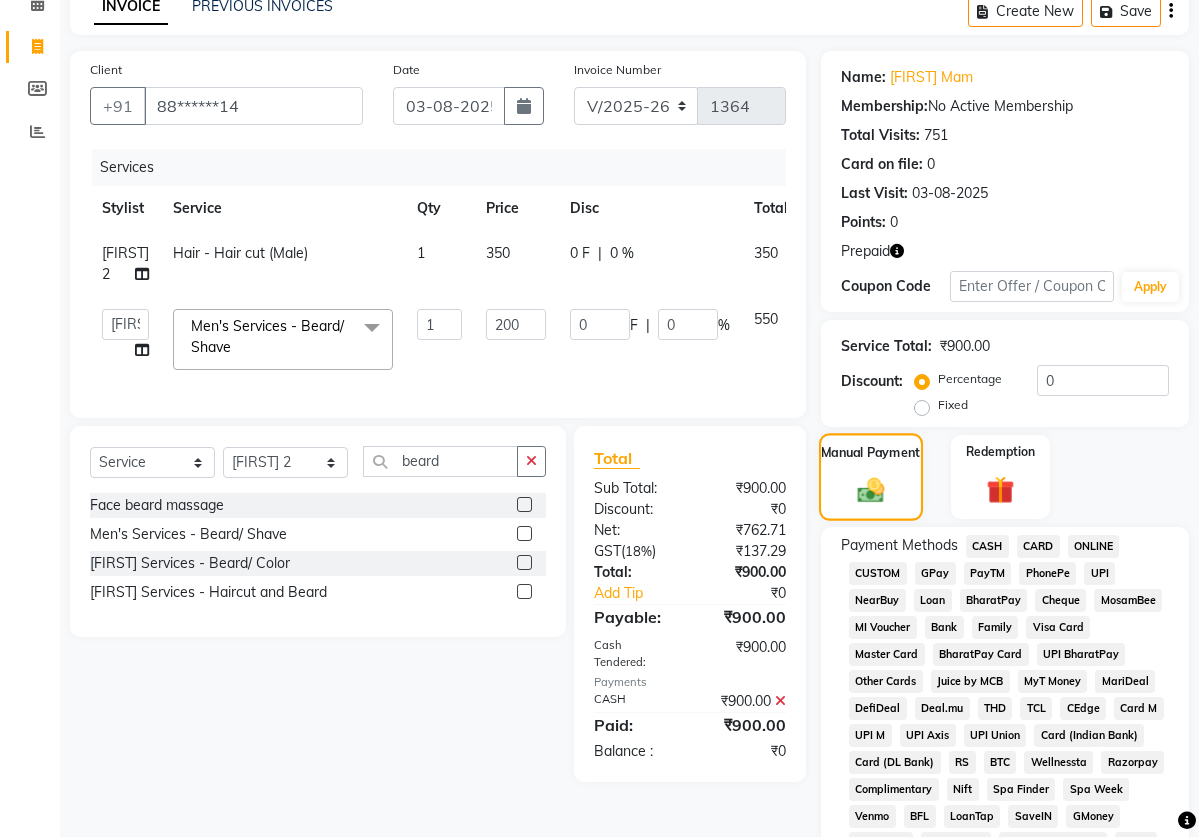 click on "Manual Payment" 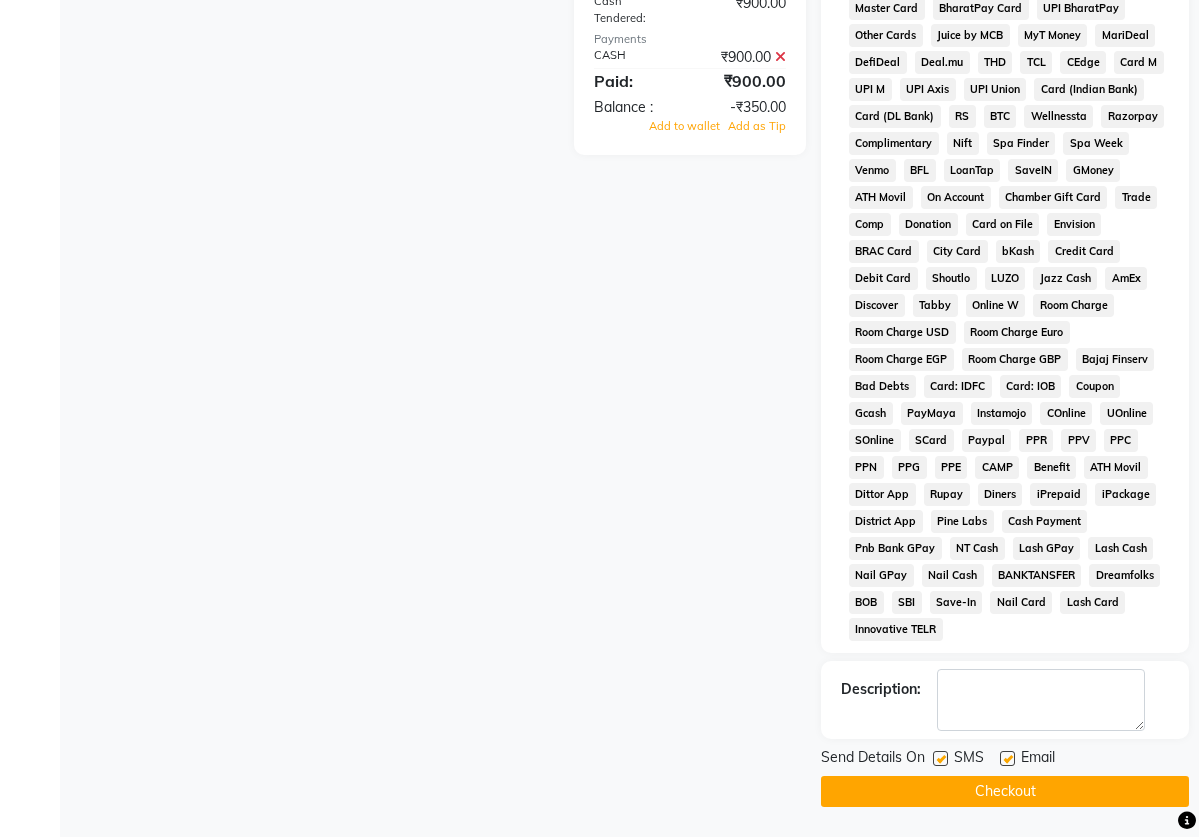 scroll, scrollTop: 772, scrollLeft: 0, axis: vertical 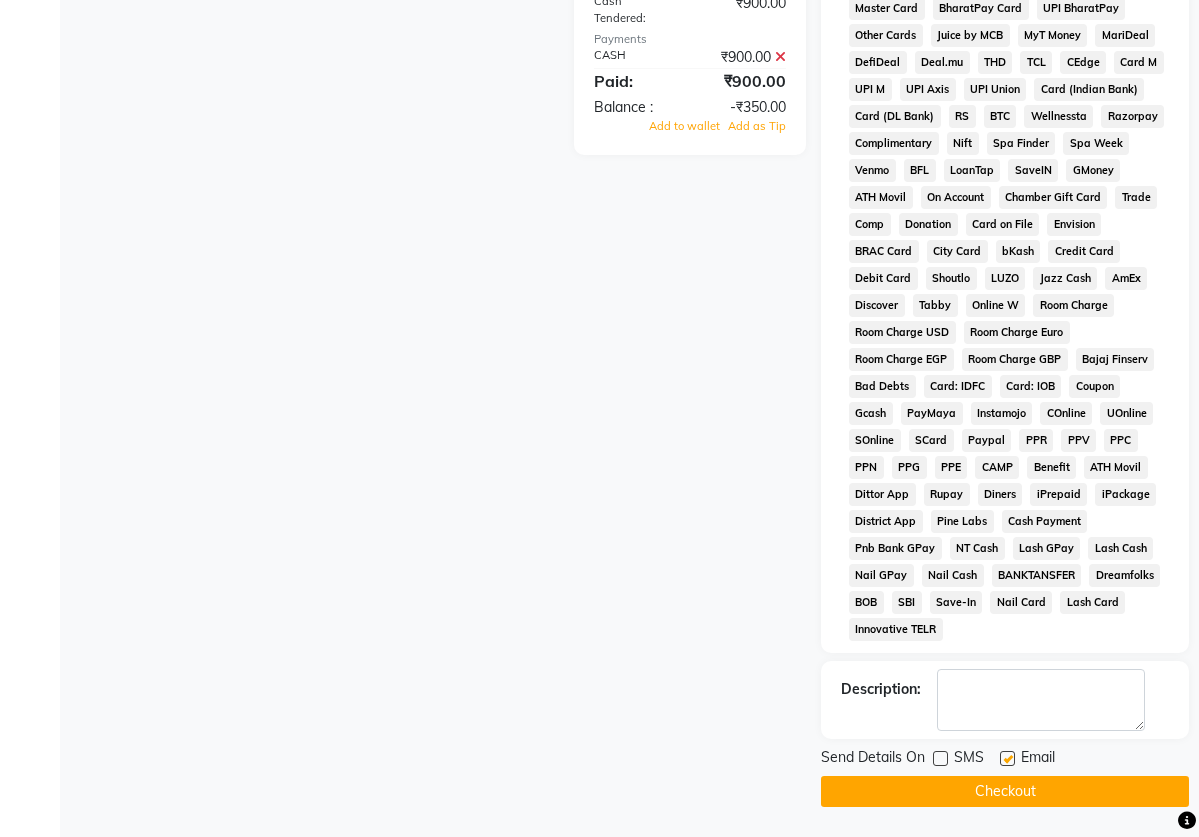 click 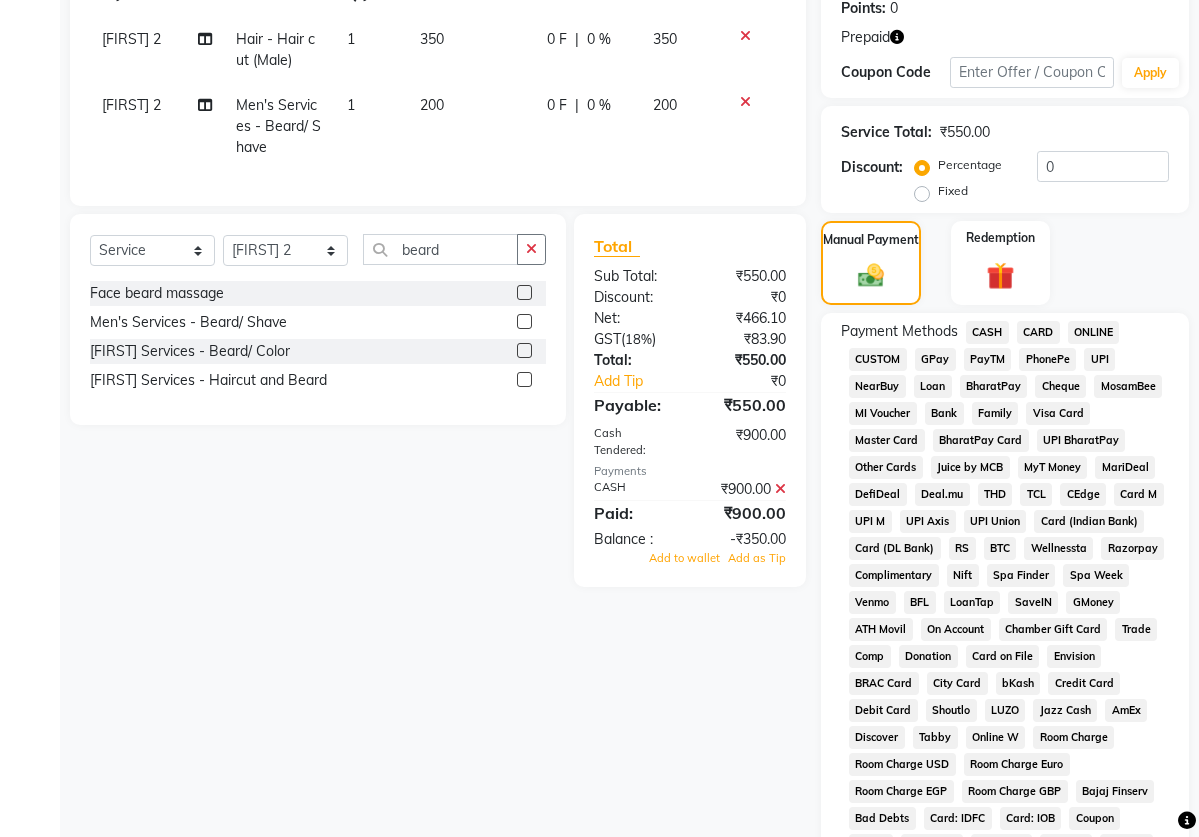 scroll, scrollTop: 298, scrollLeft: 0, axis: vertical 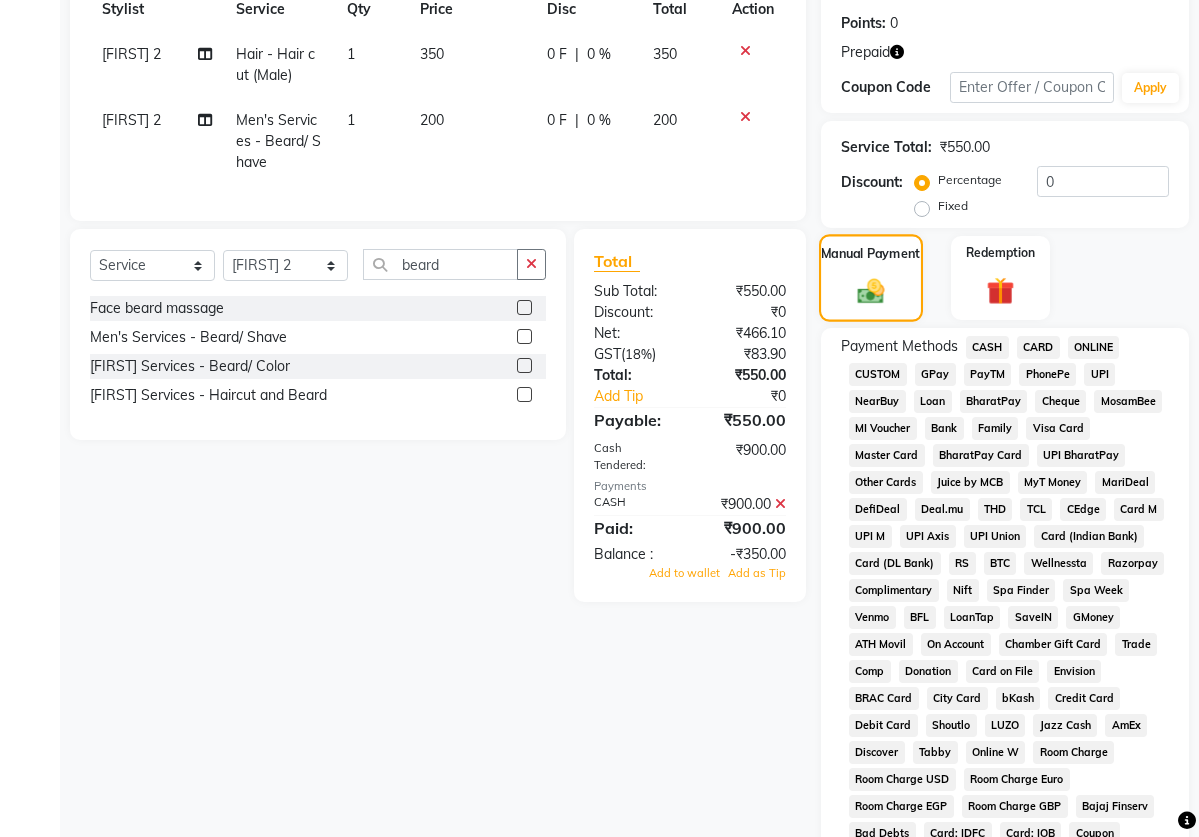 click 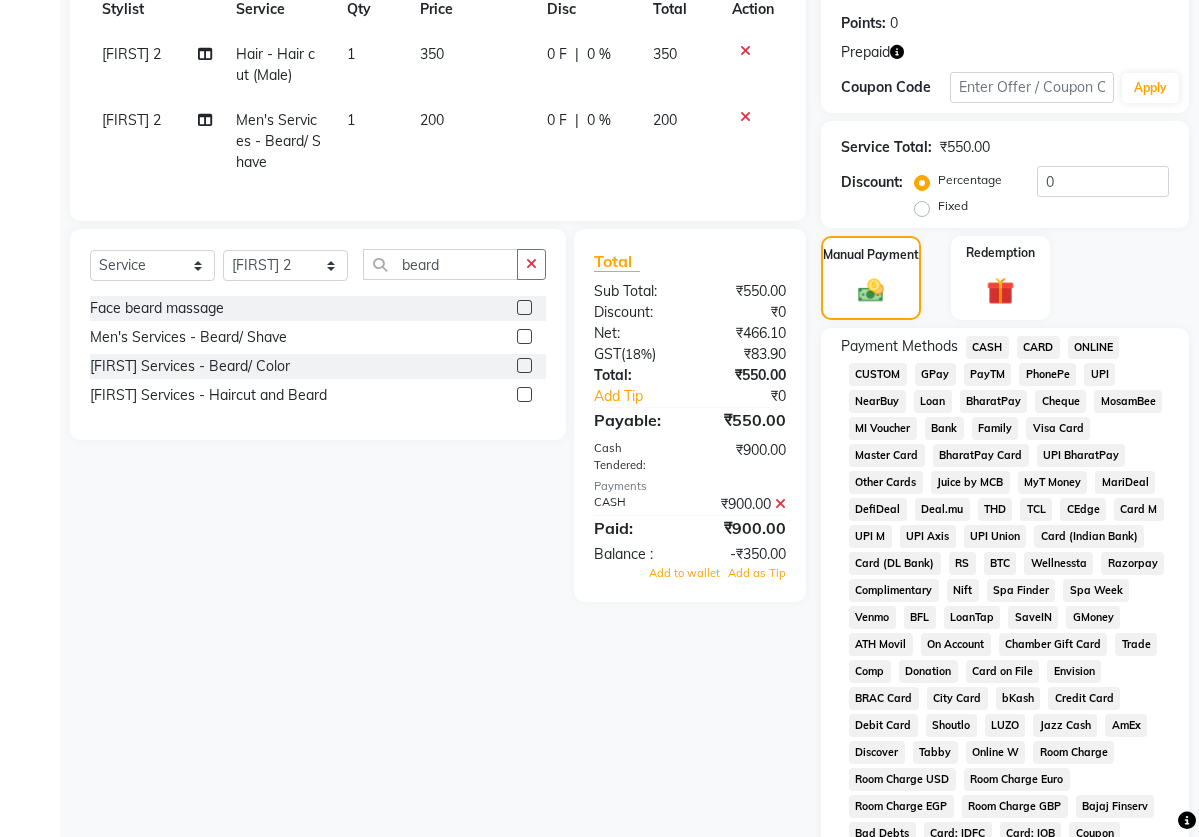 click 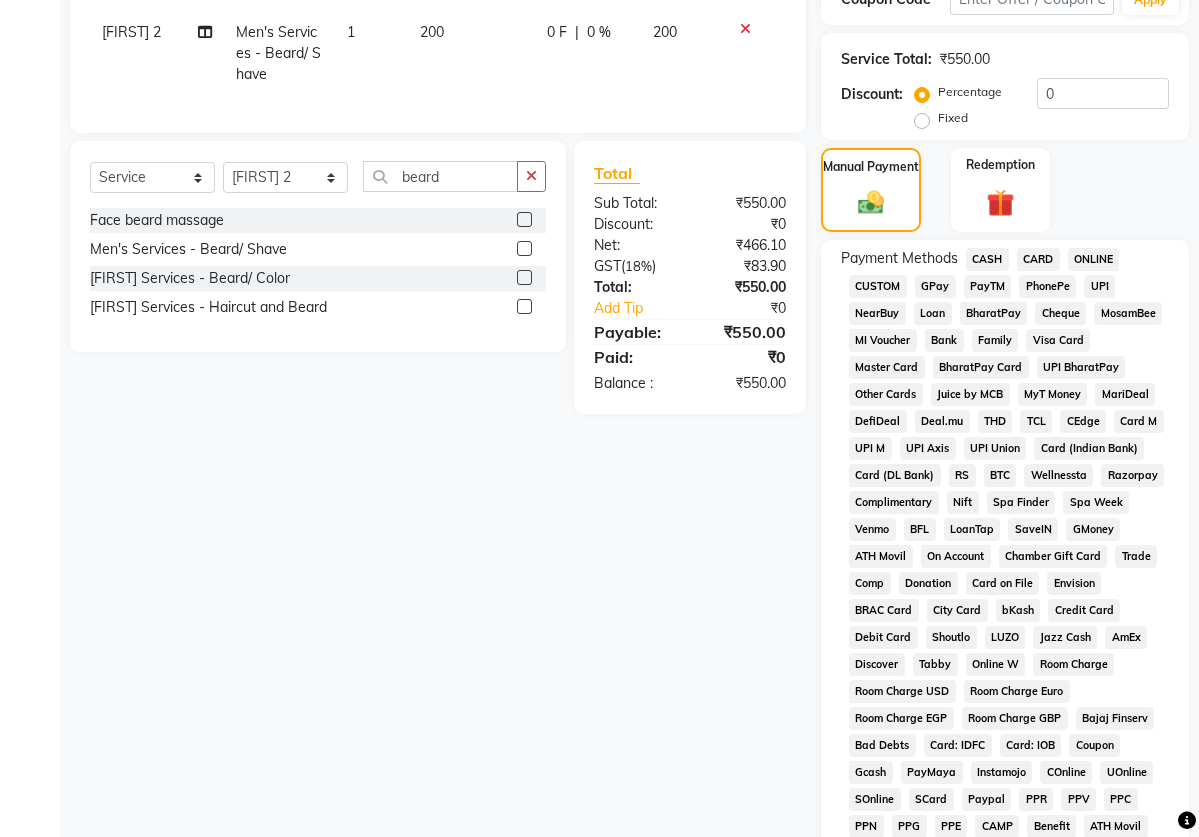 scroll, scrollTop: 382, scrollLeft: 0, axis: vertical 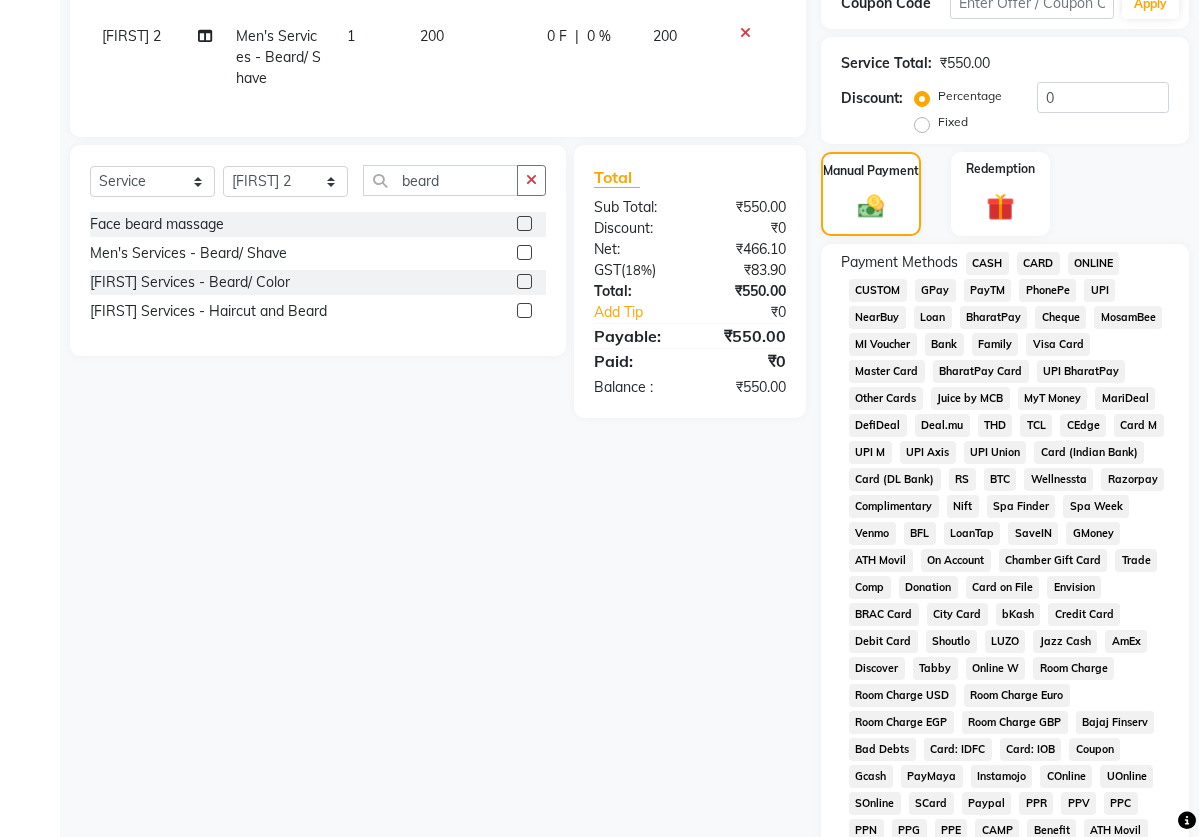 click on "CASH" 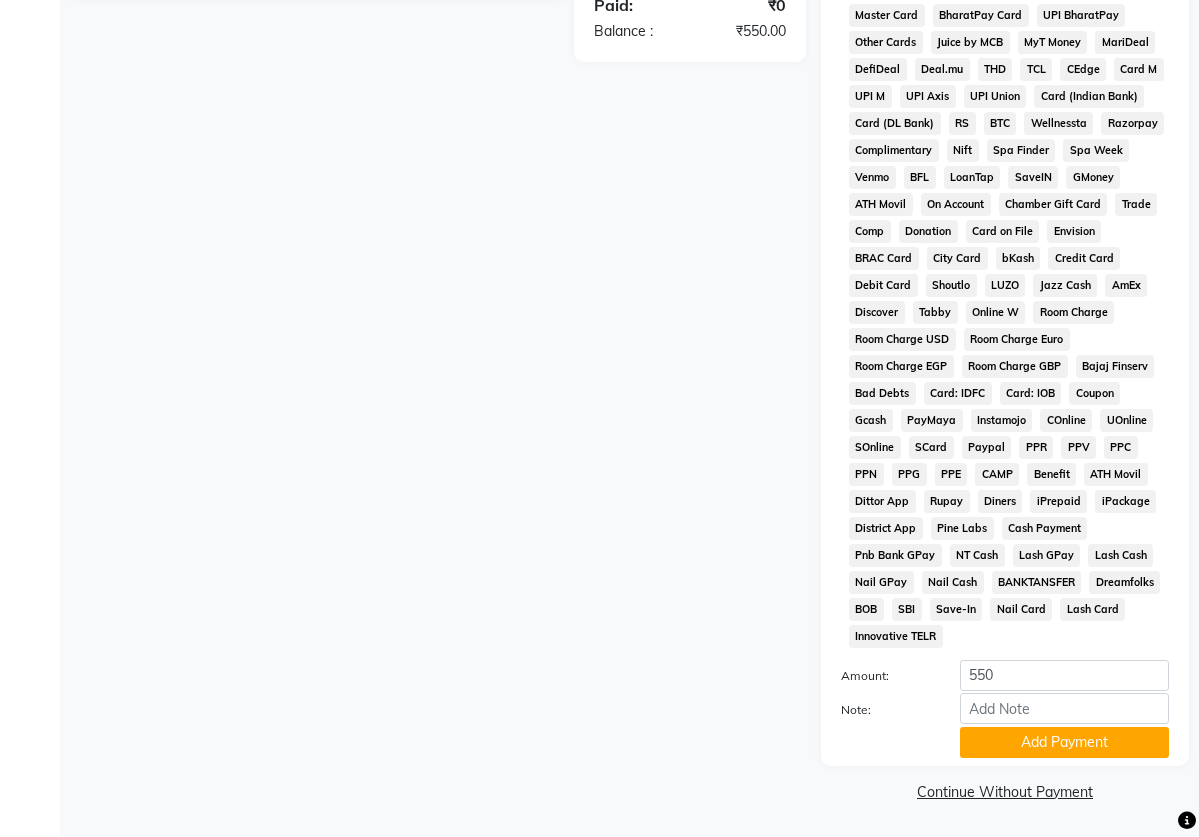 scroll, scrollTop: 764, scrollLeft: 0, axis: vertical 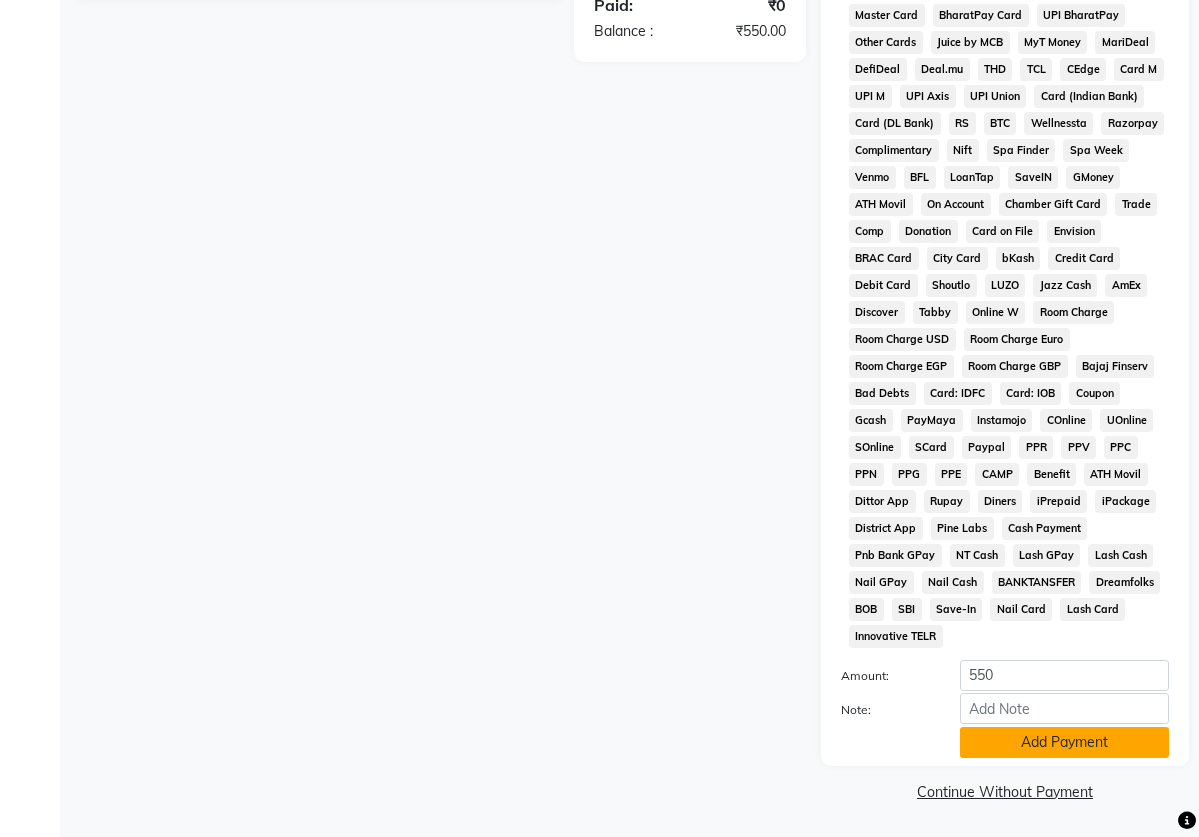 click on "Add Payment" 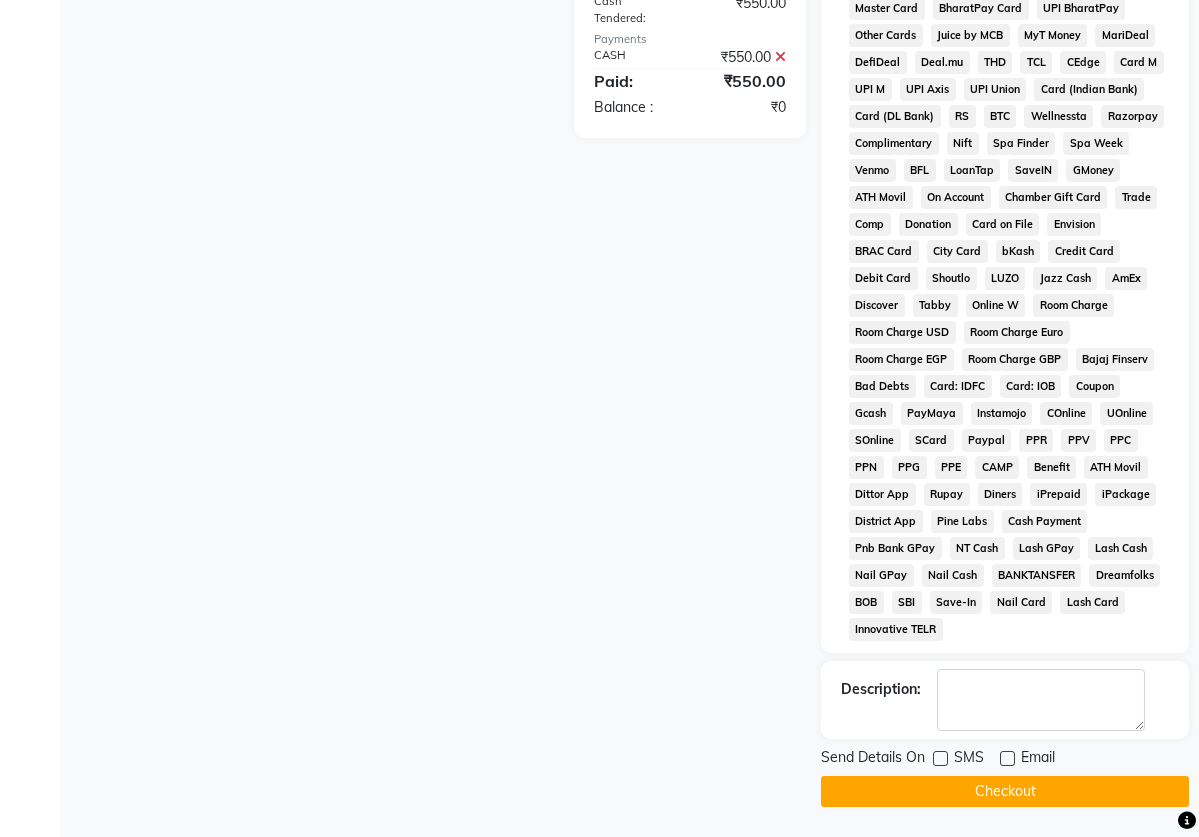 scroll, scrollTop: 772, scrollLeft: 0, axis: vertical 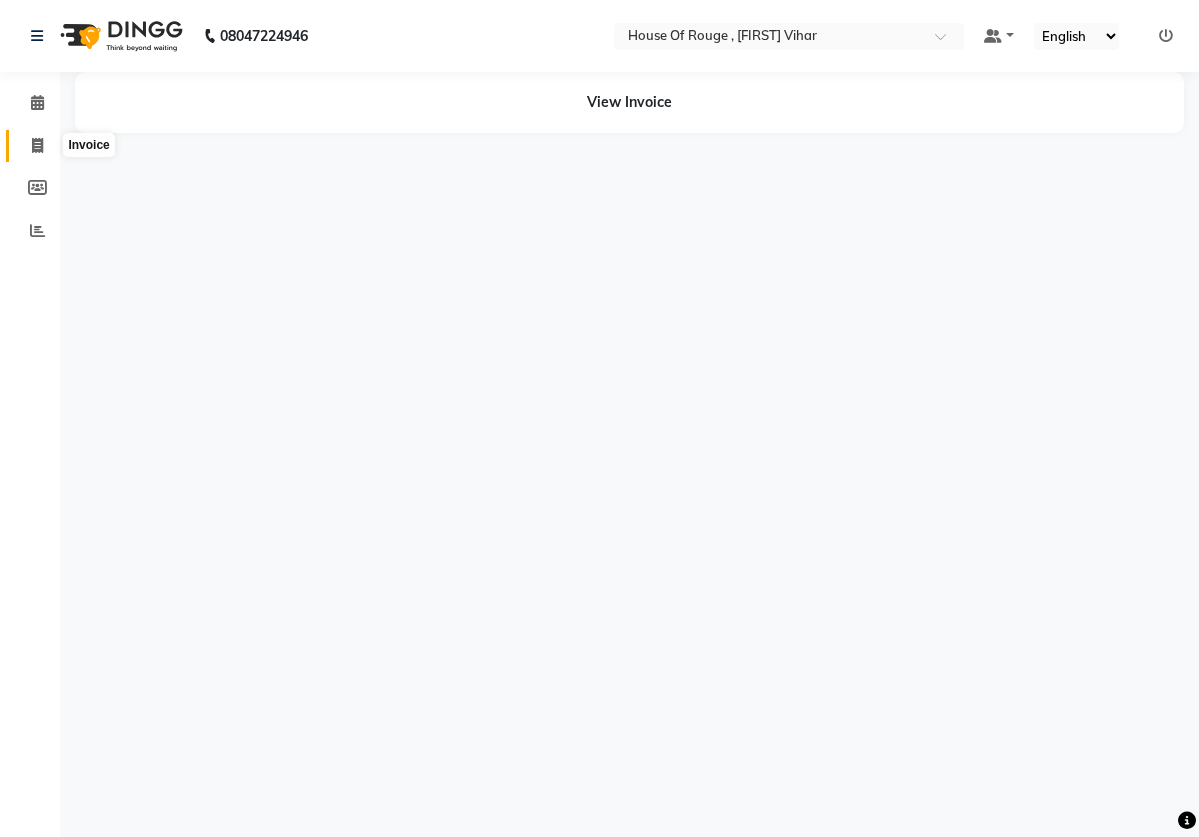 click 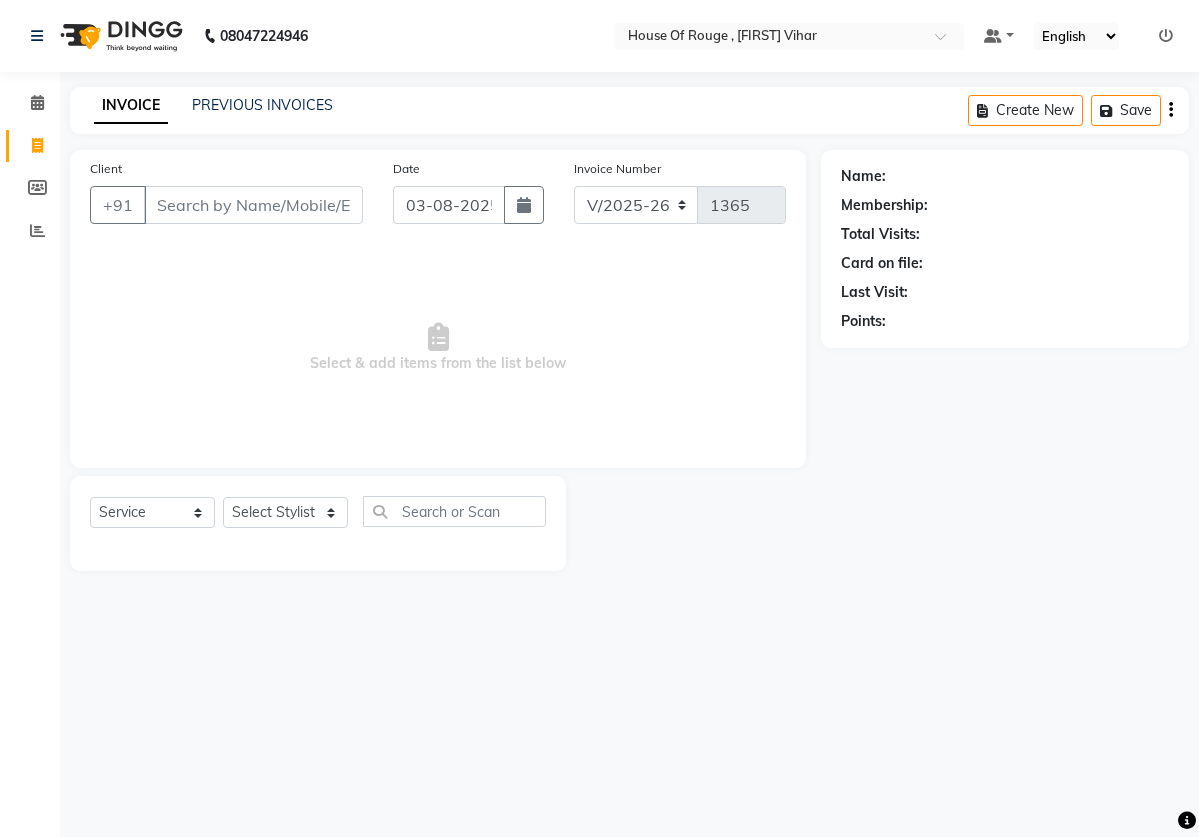 click on "Client" at bounding box center (253, 205) 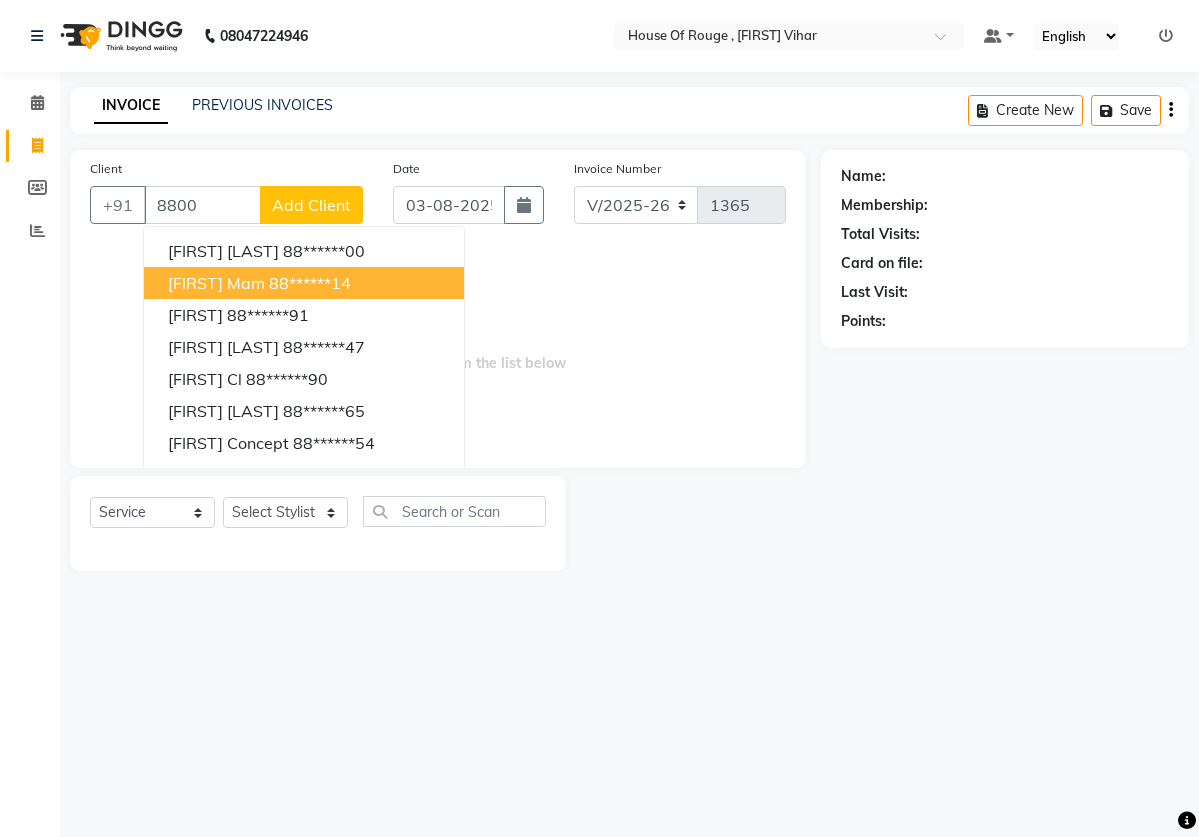 click on "[FIRST] mam" at bounding box center [216, 283] 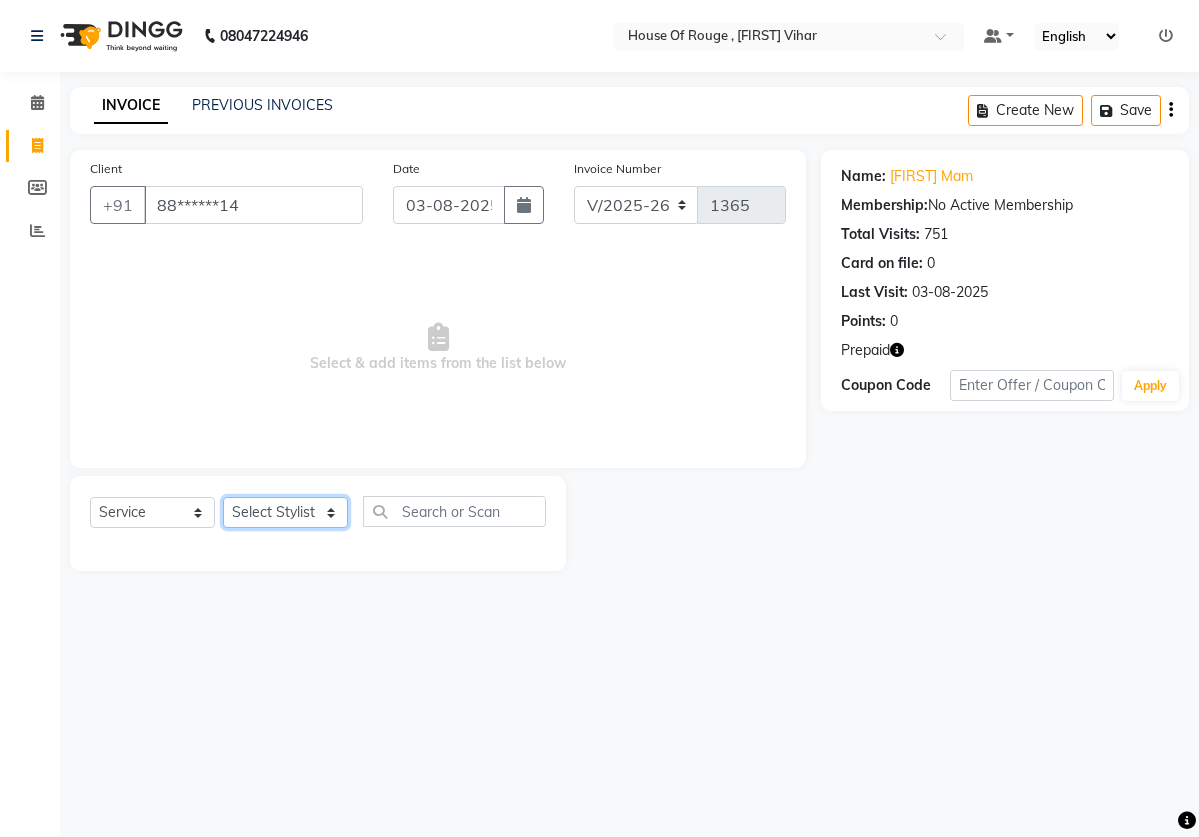 select on "2887" 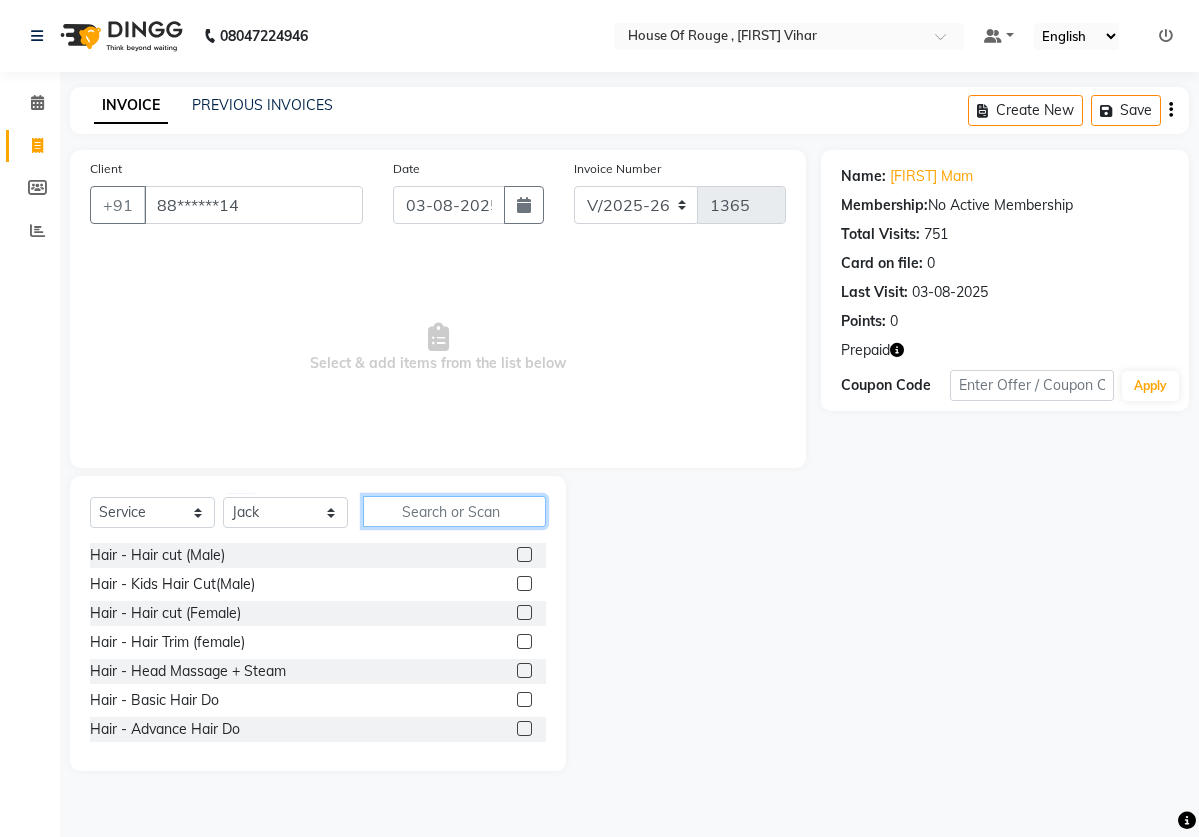 click 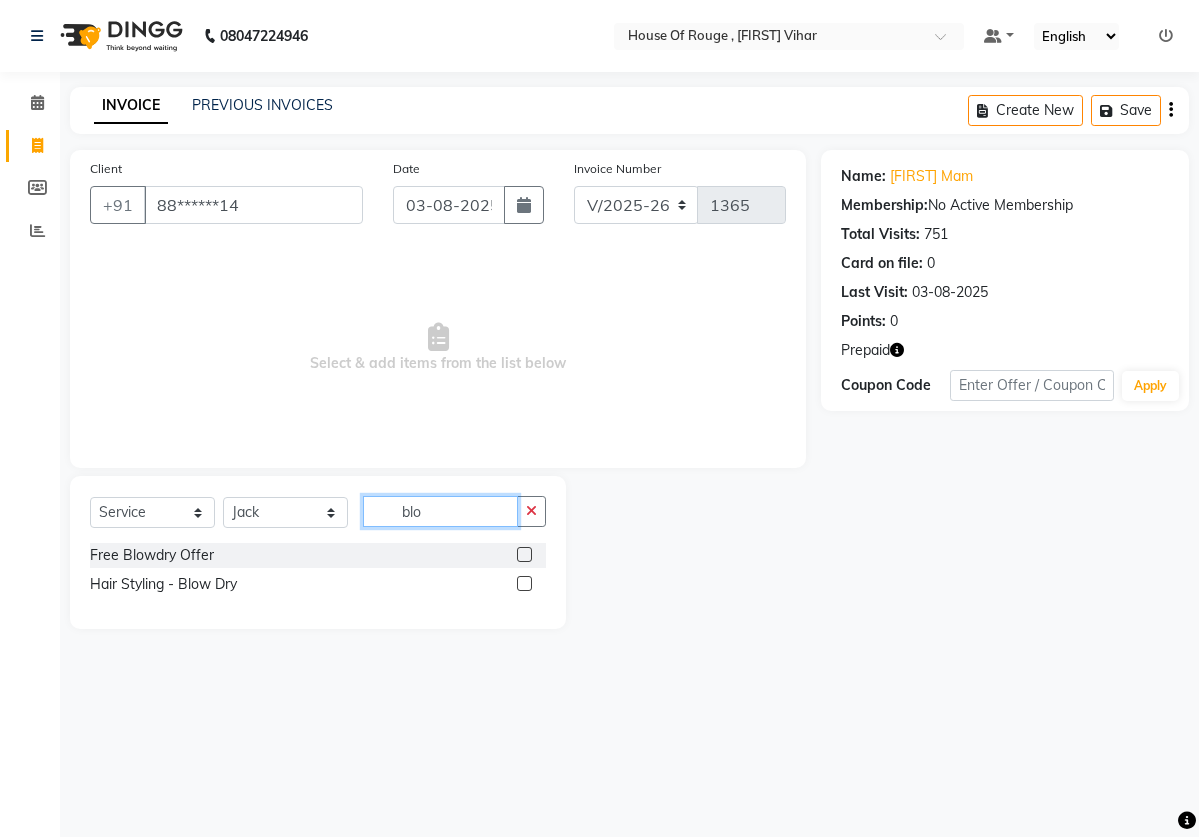 type on "blo" 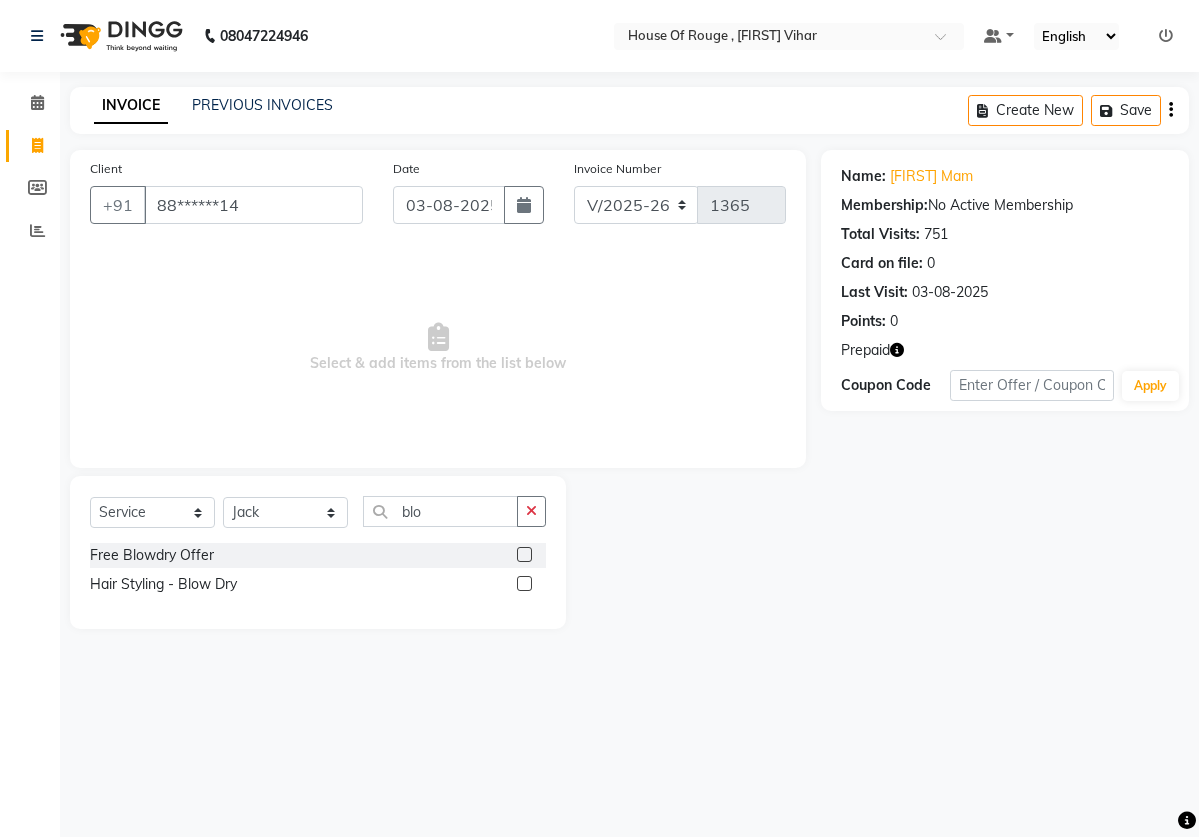 click 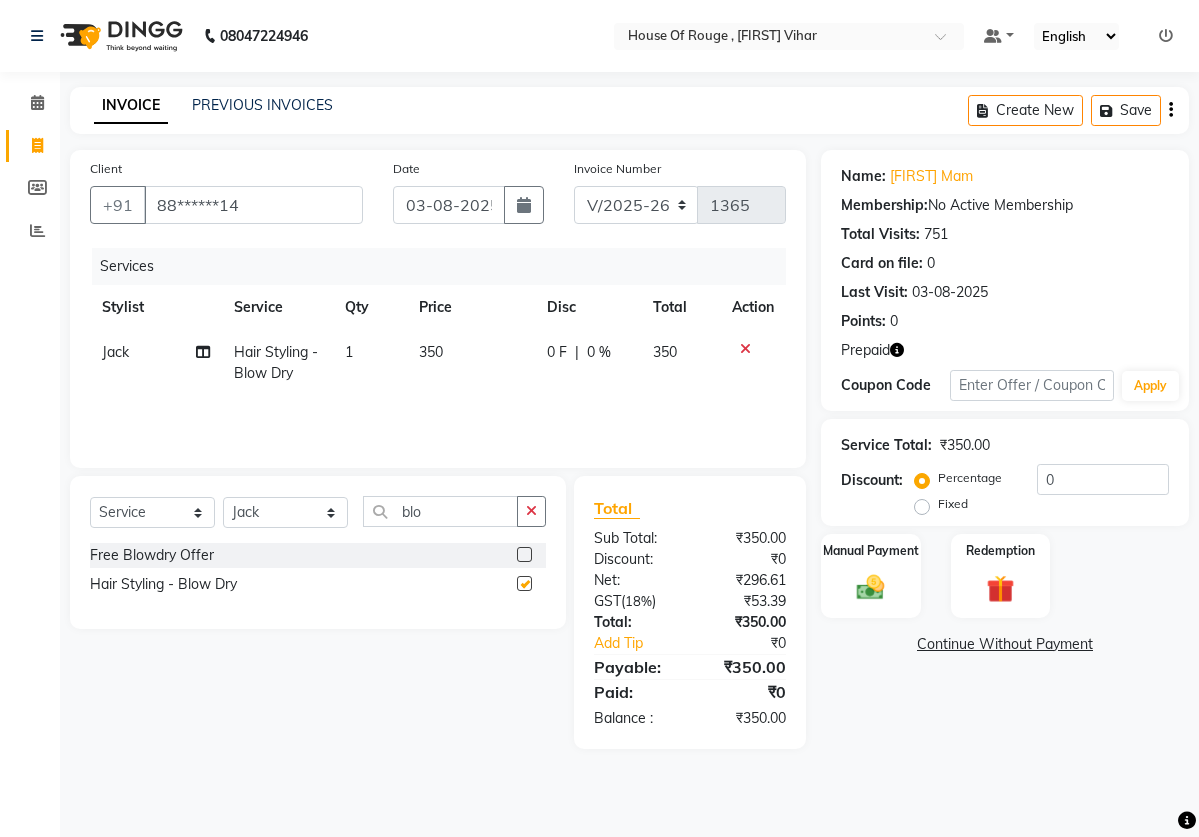 checkbox on "false" 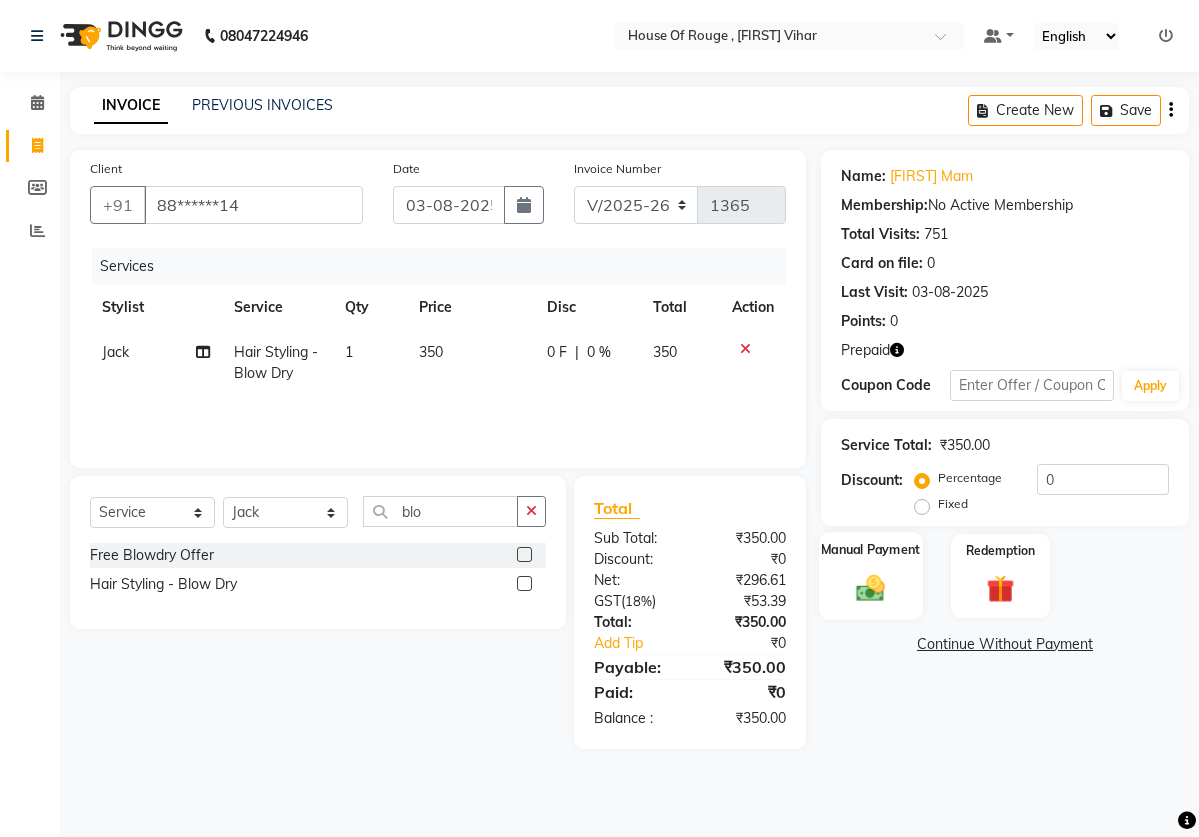 click 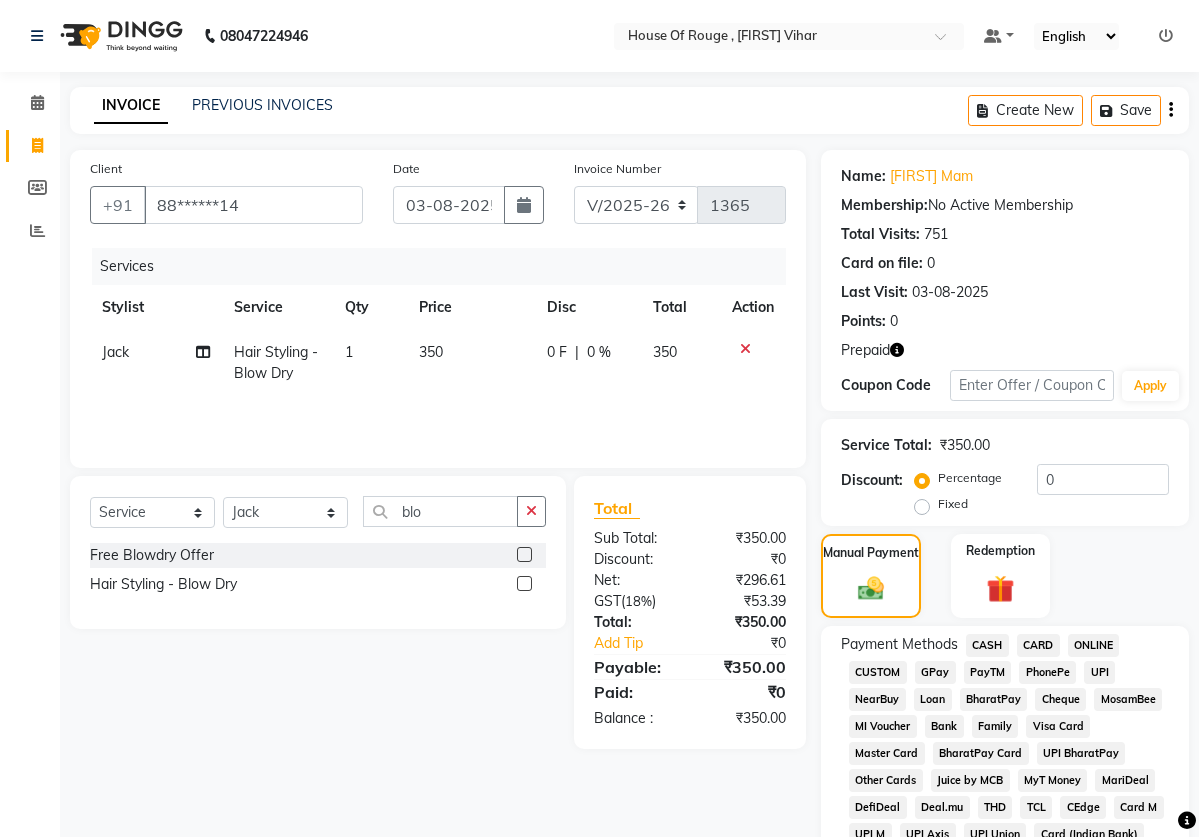 click on "CASH" 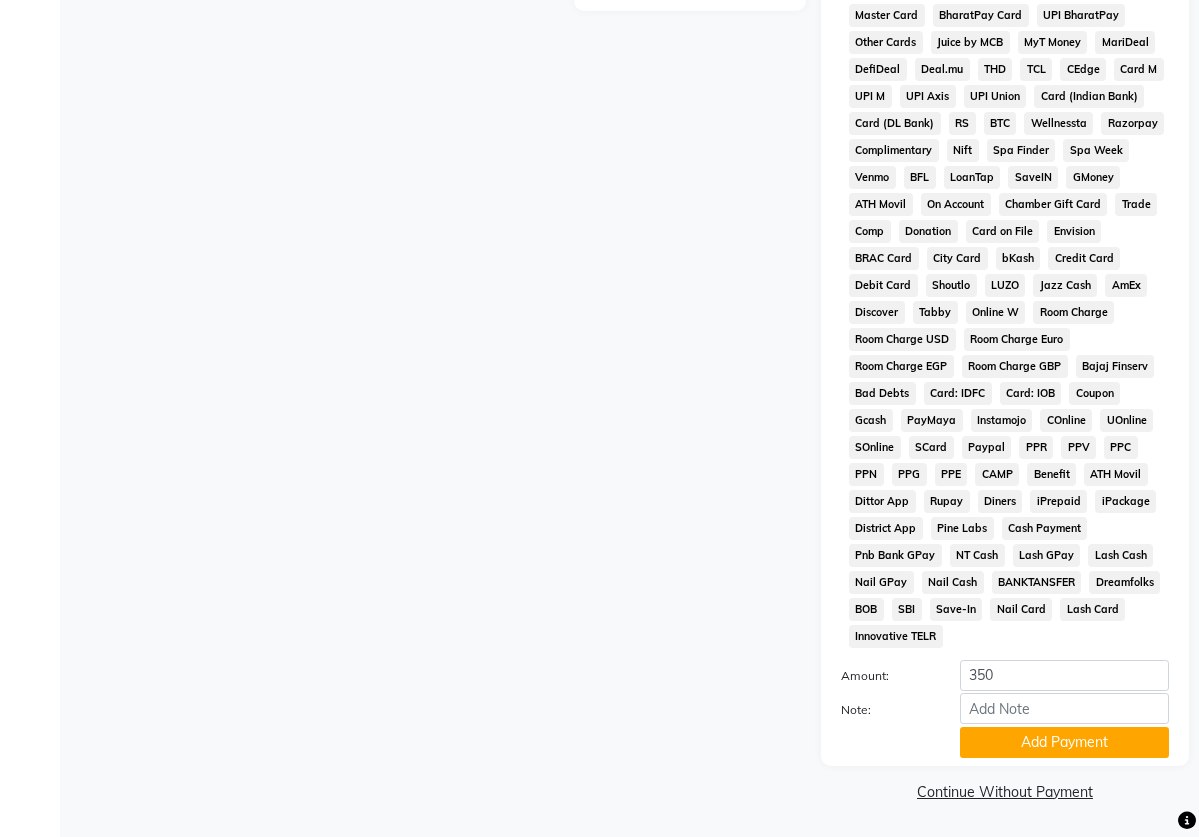 scroll, scrollTop: 764, scrollLeft: 0, axis: vertical 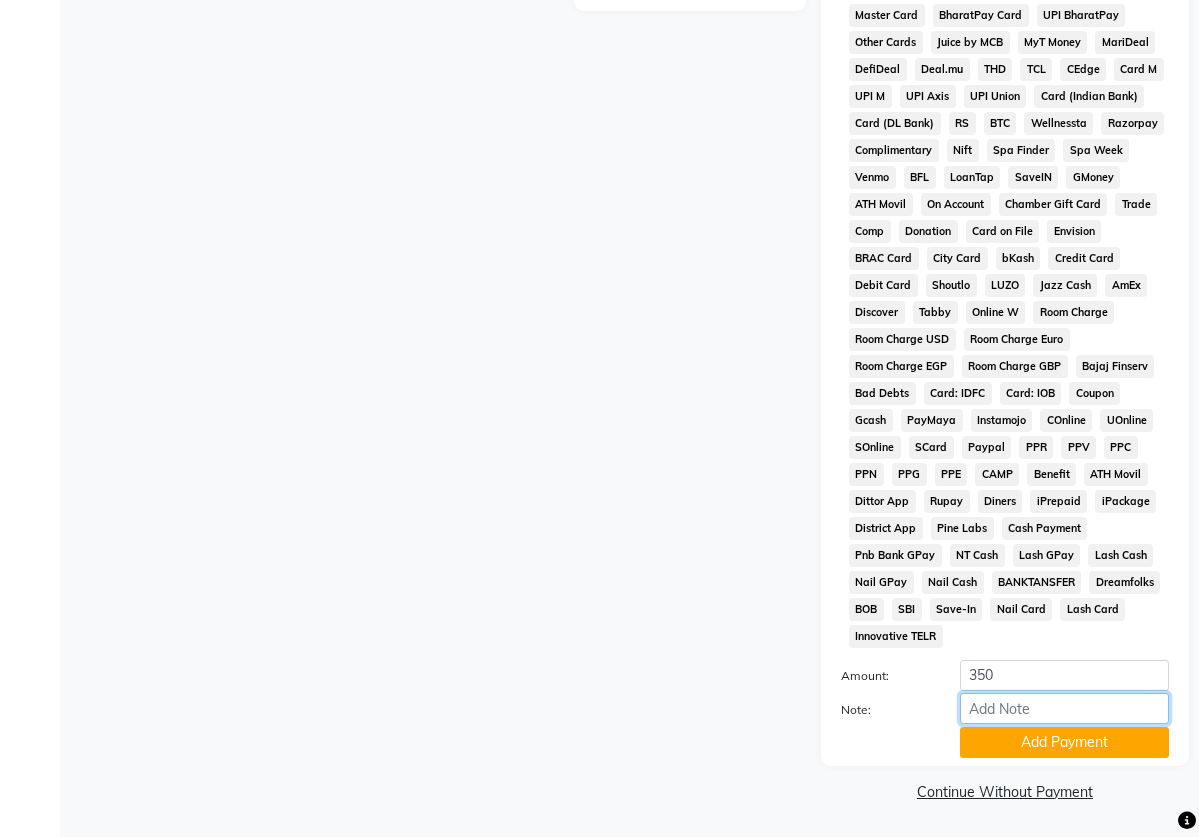 click on "Note:" at bounding box center (1064, 708) 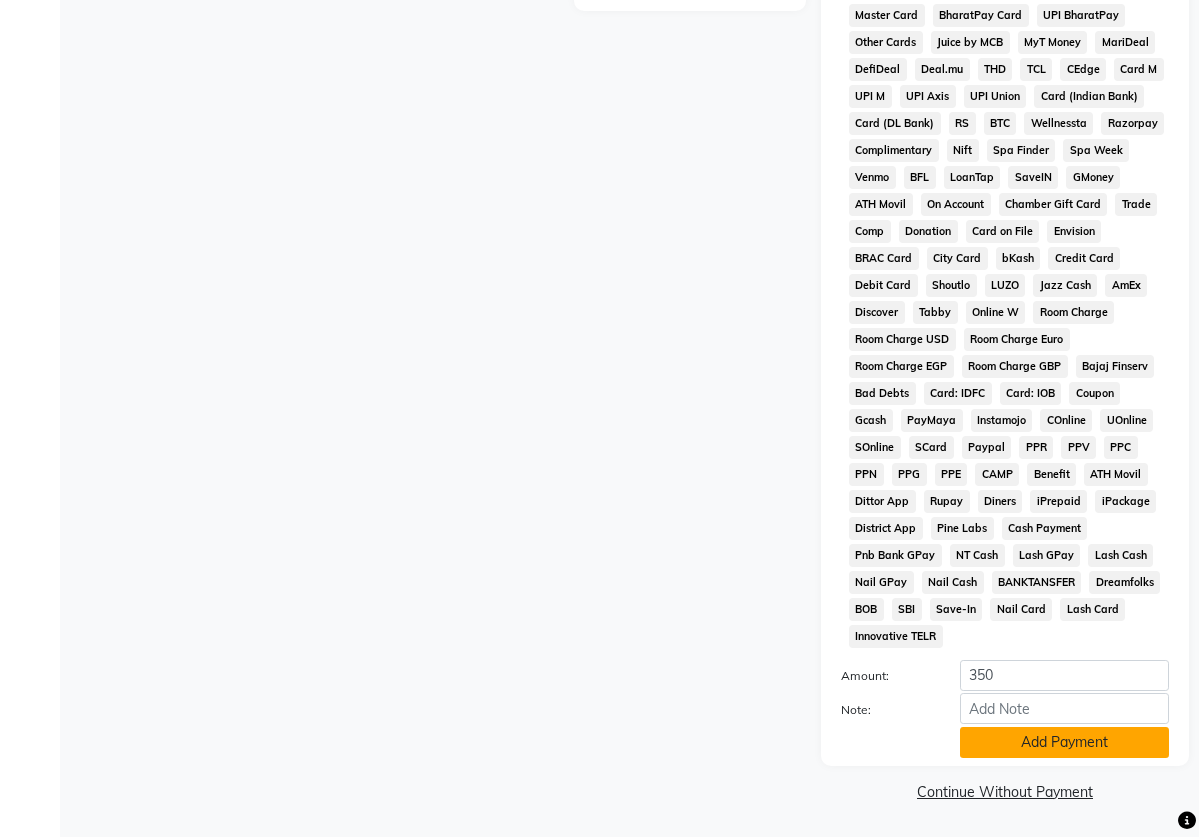 click on "Add Payment" 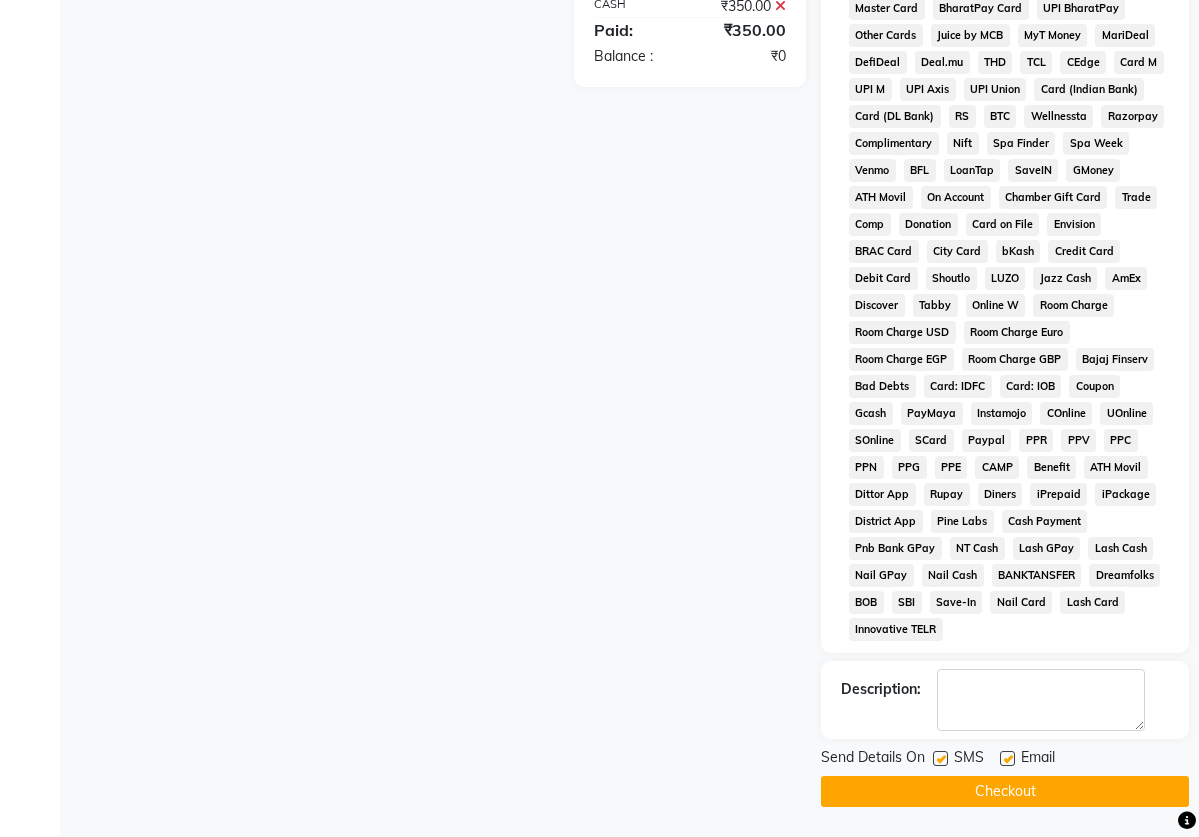 click 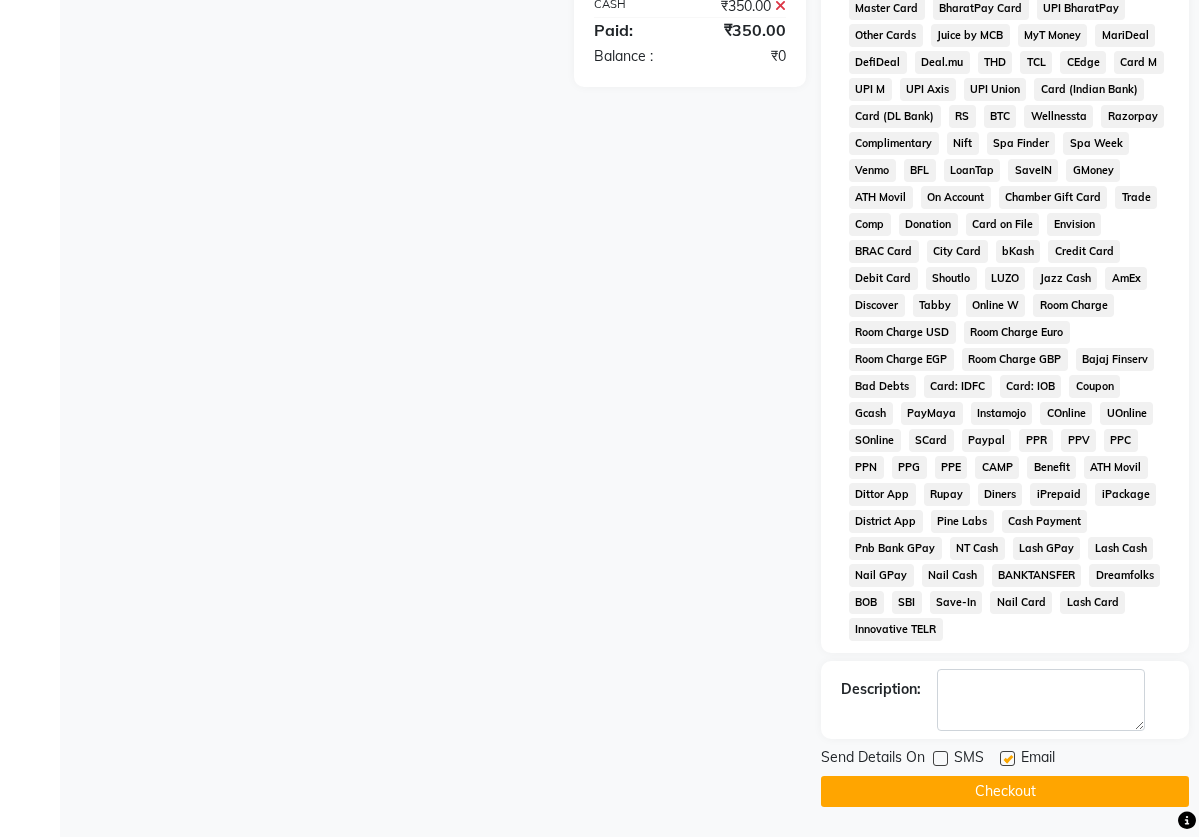 click 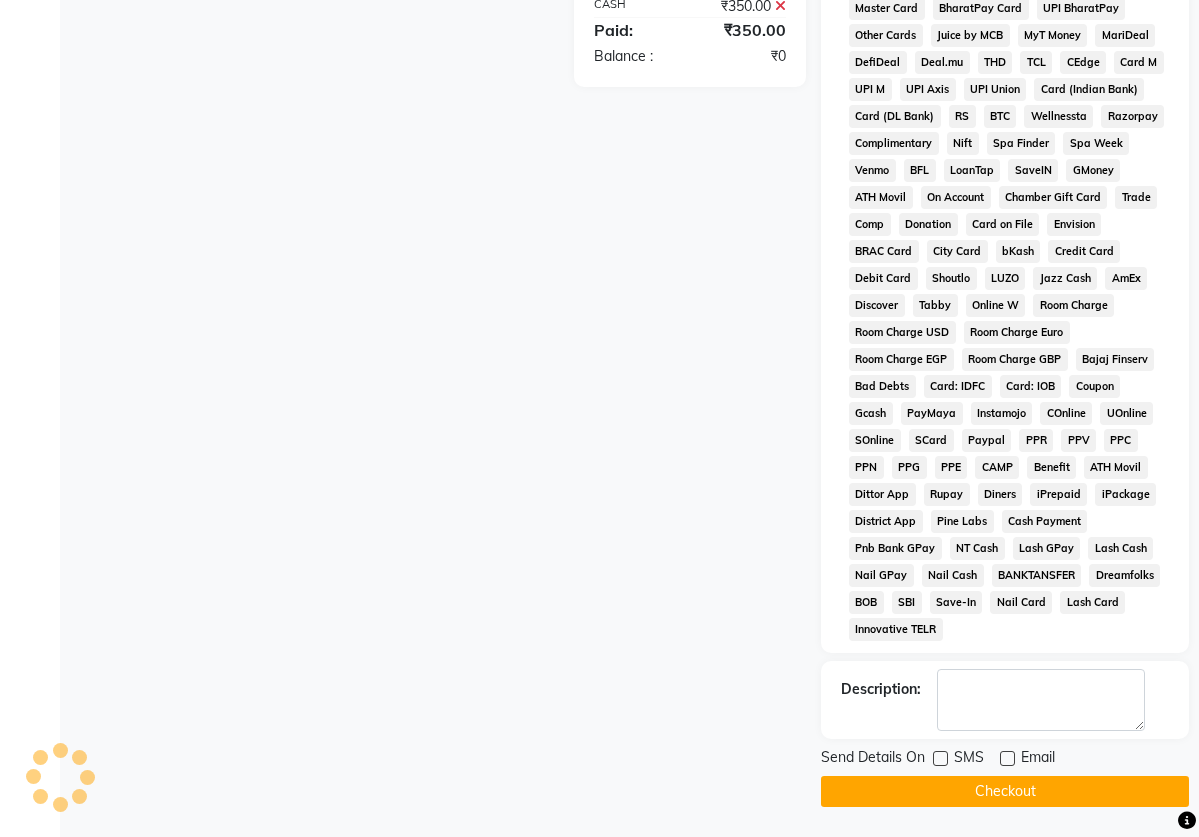 scroll, scrollTop: 772, scrollLeft: 0, axis: vertical 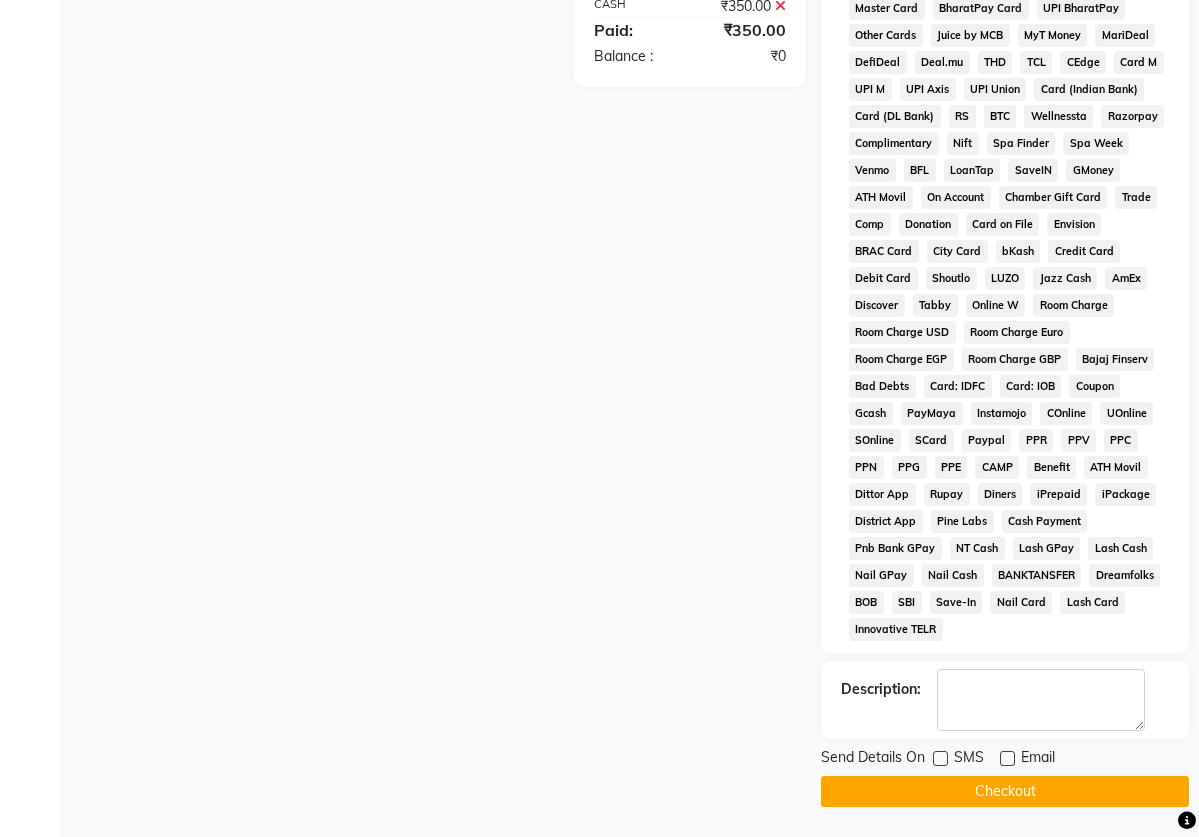 click on "Checkout" 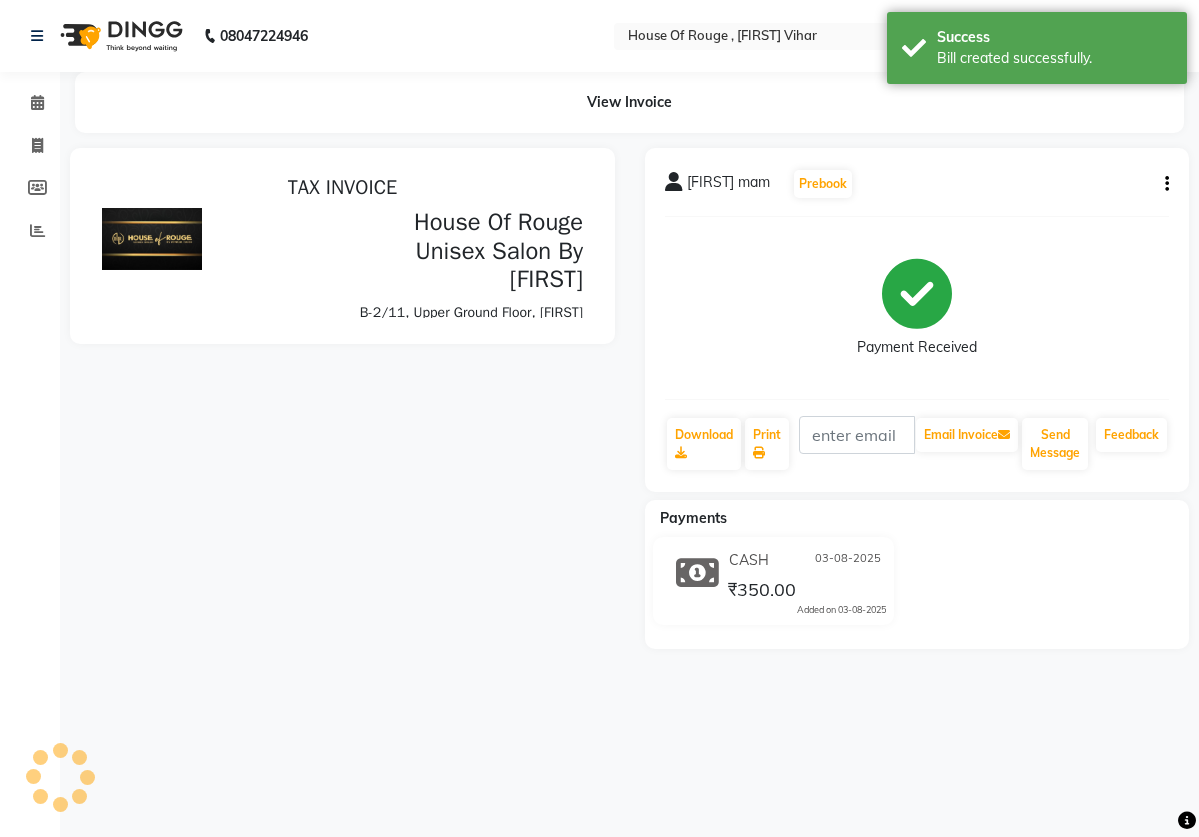 scroll, scrollTop: 0, scrollLeft: 0, axis: both 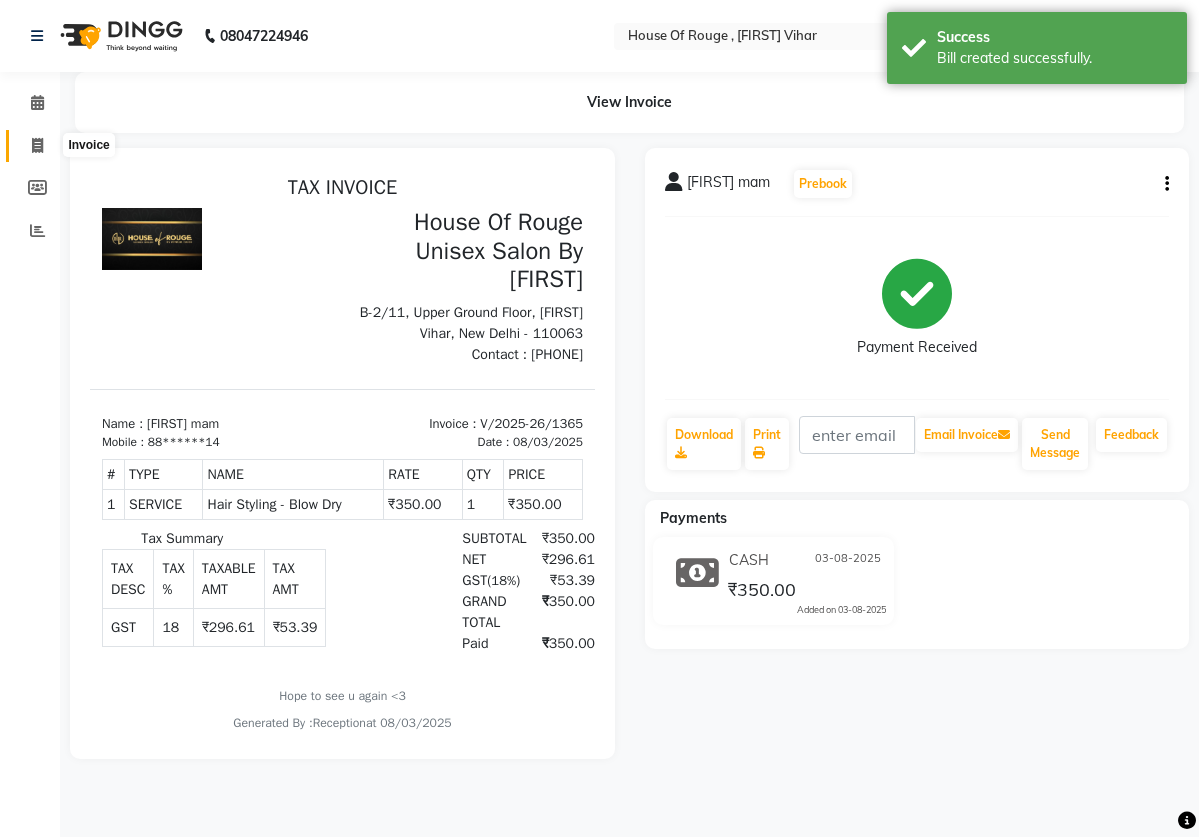 click 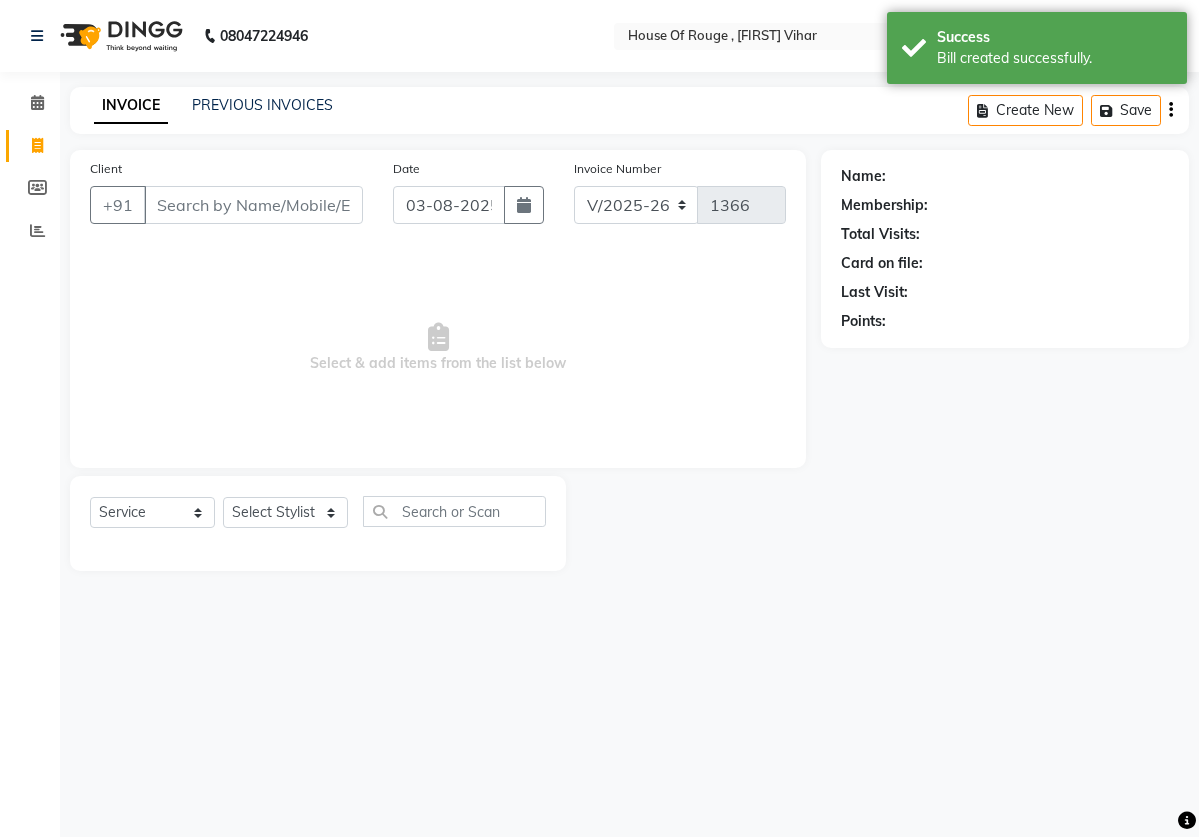 click on "Client" at bounding box center [253, 205] 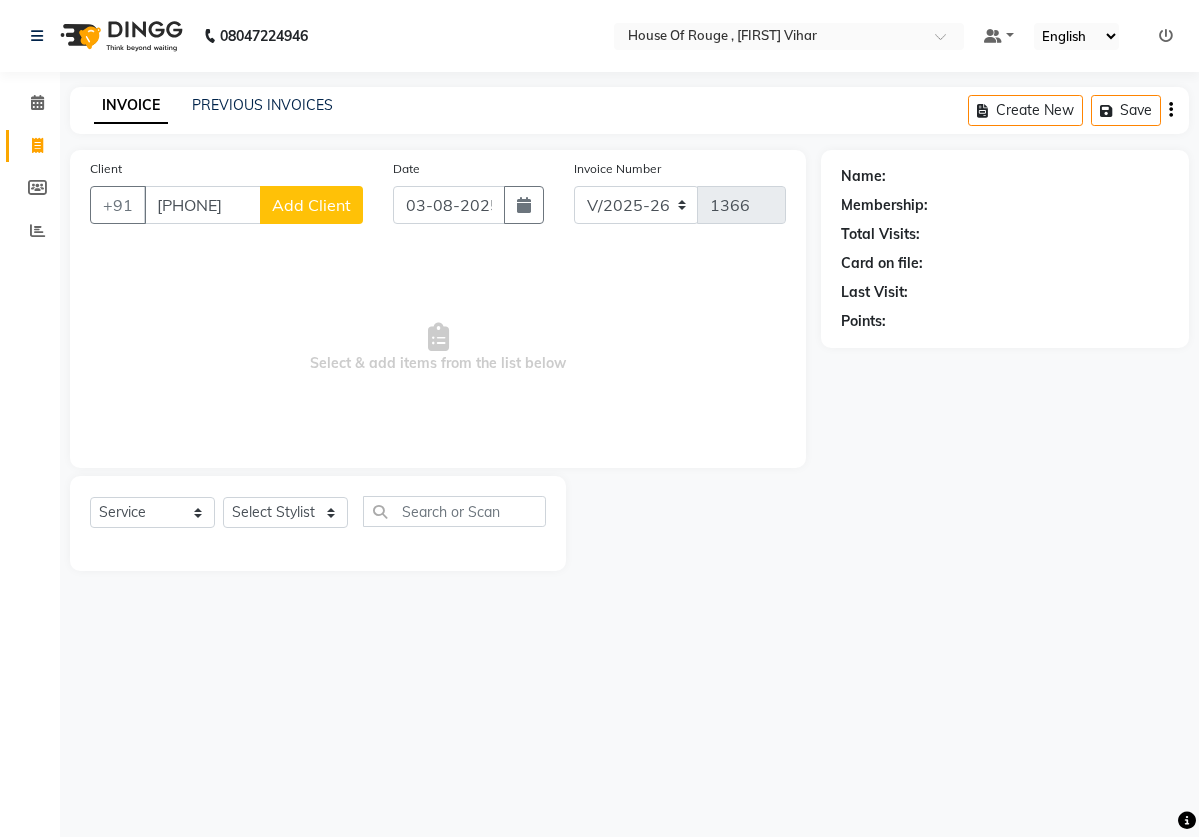 type on "[PHONE]" 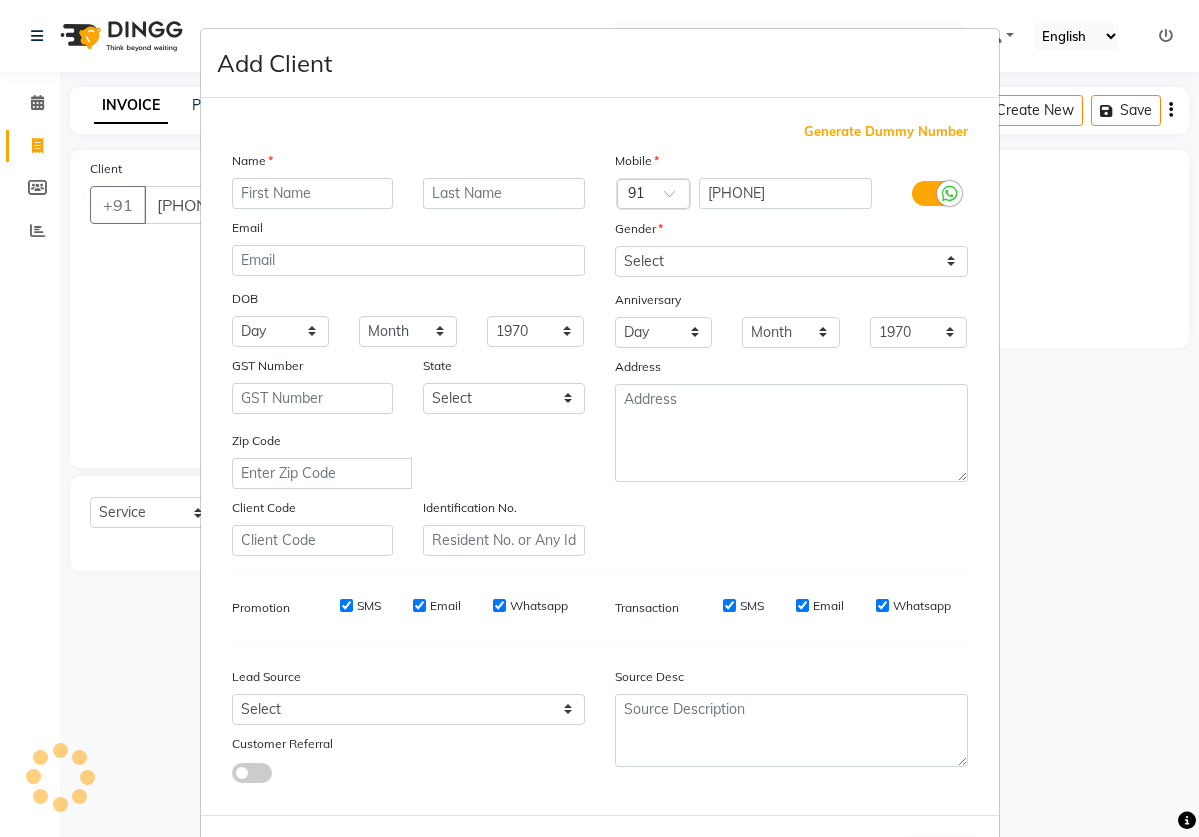select on "10" 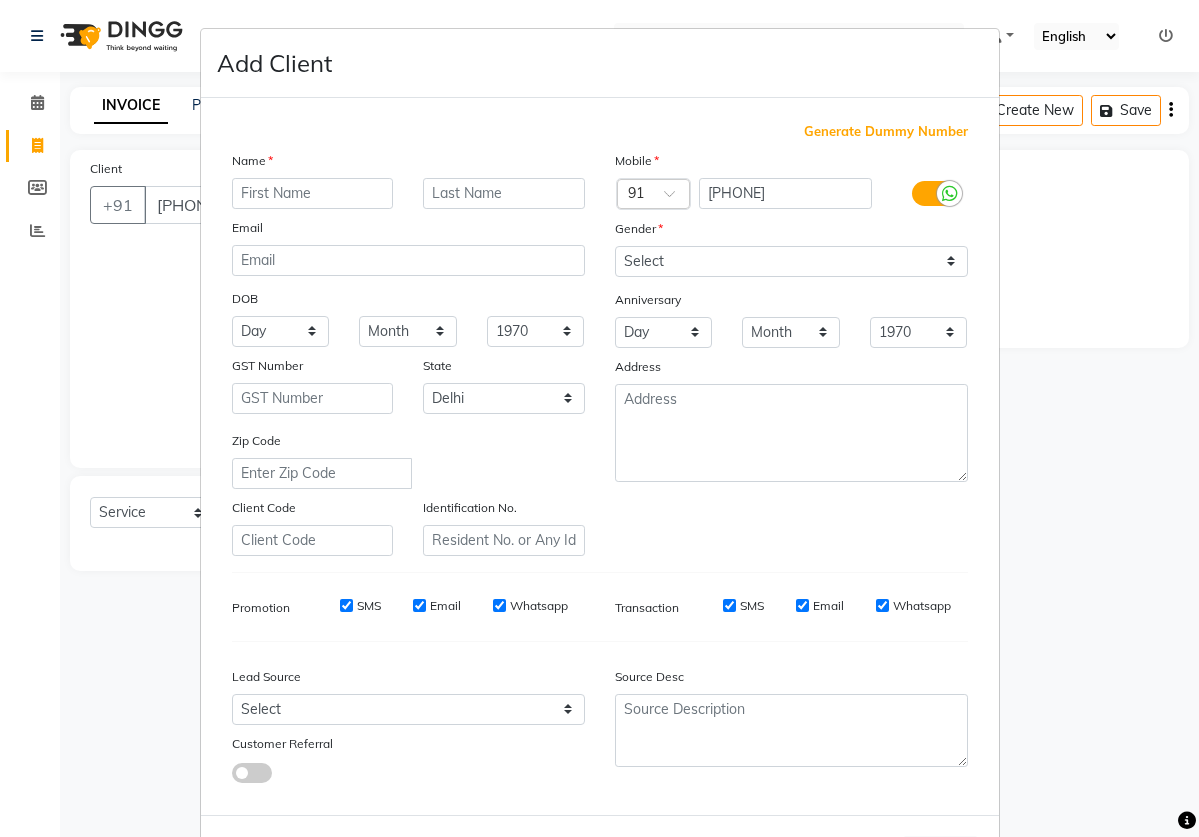 click at bounding box center [313, 193] 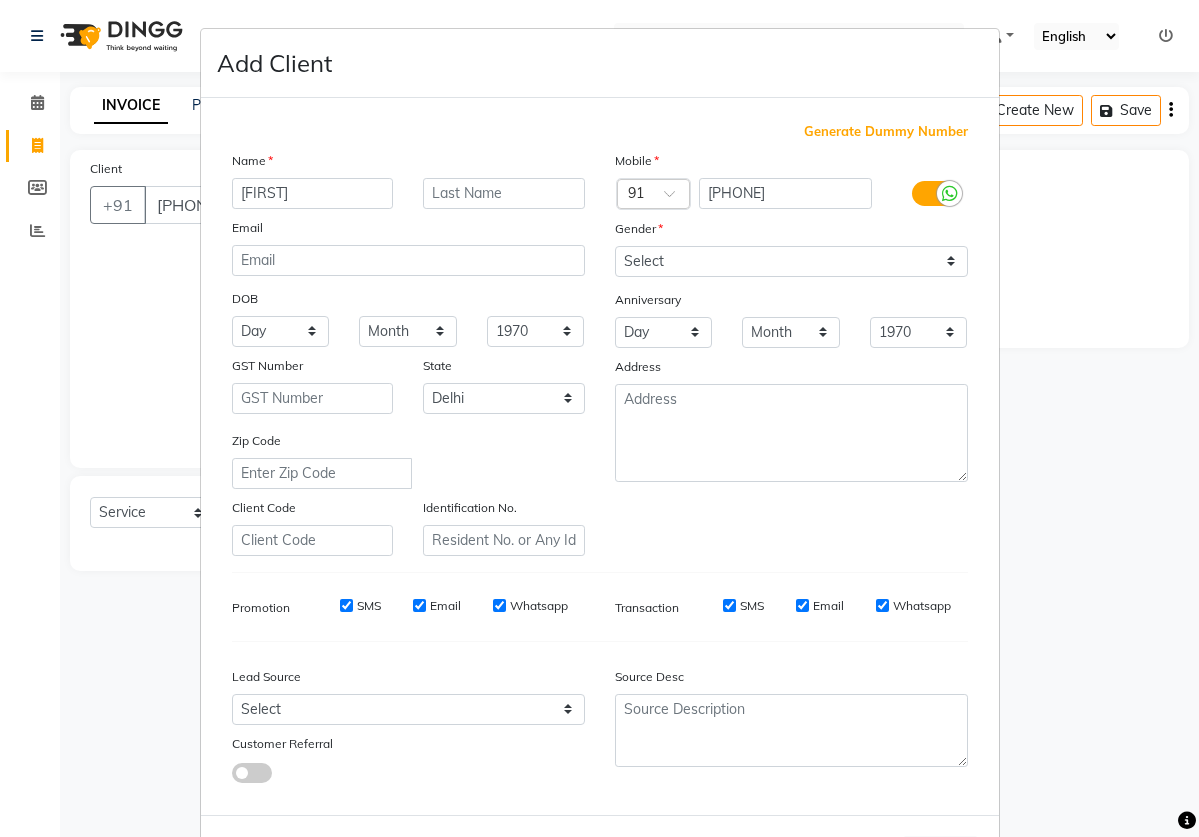 type on "[FIRST]" 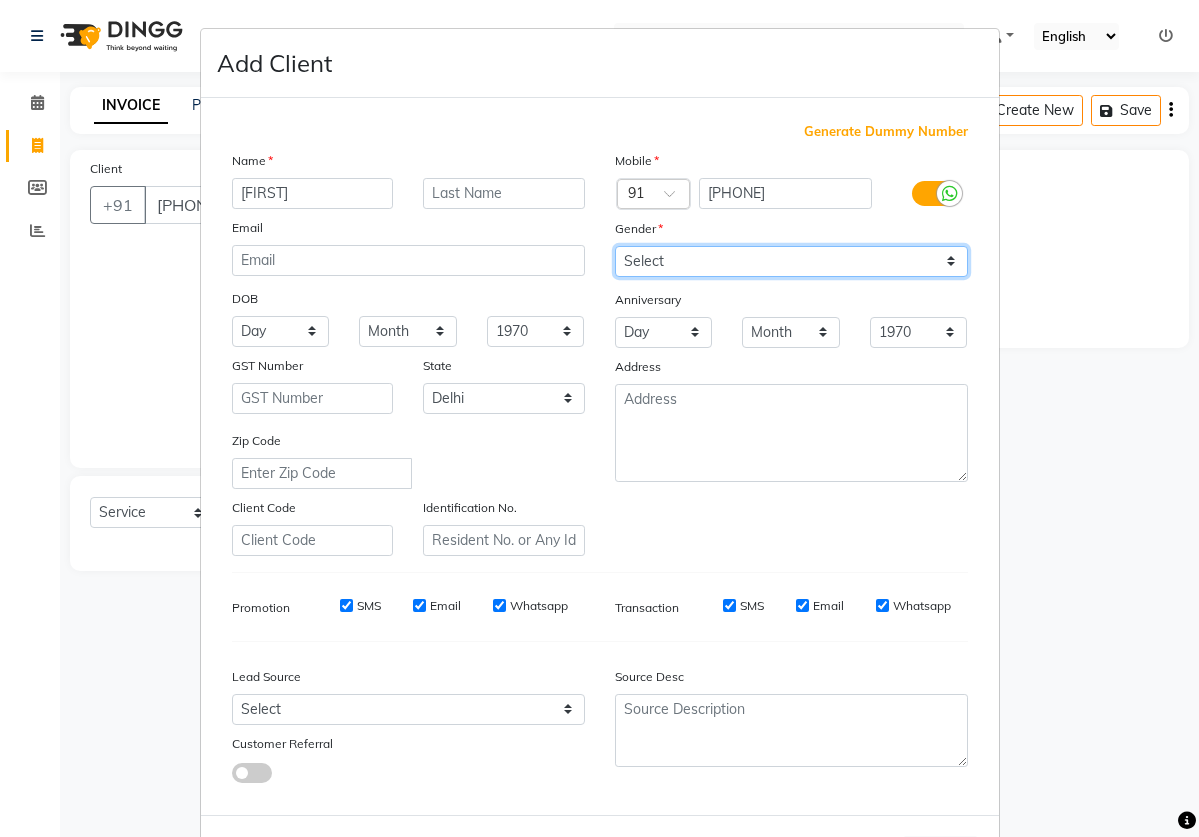 select on "female" 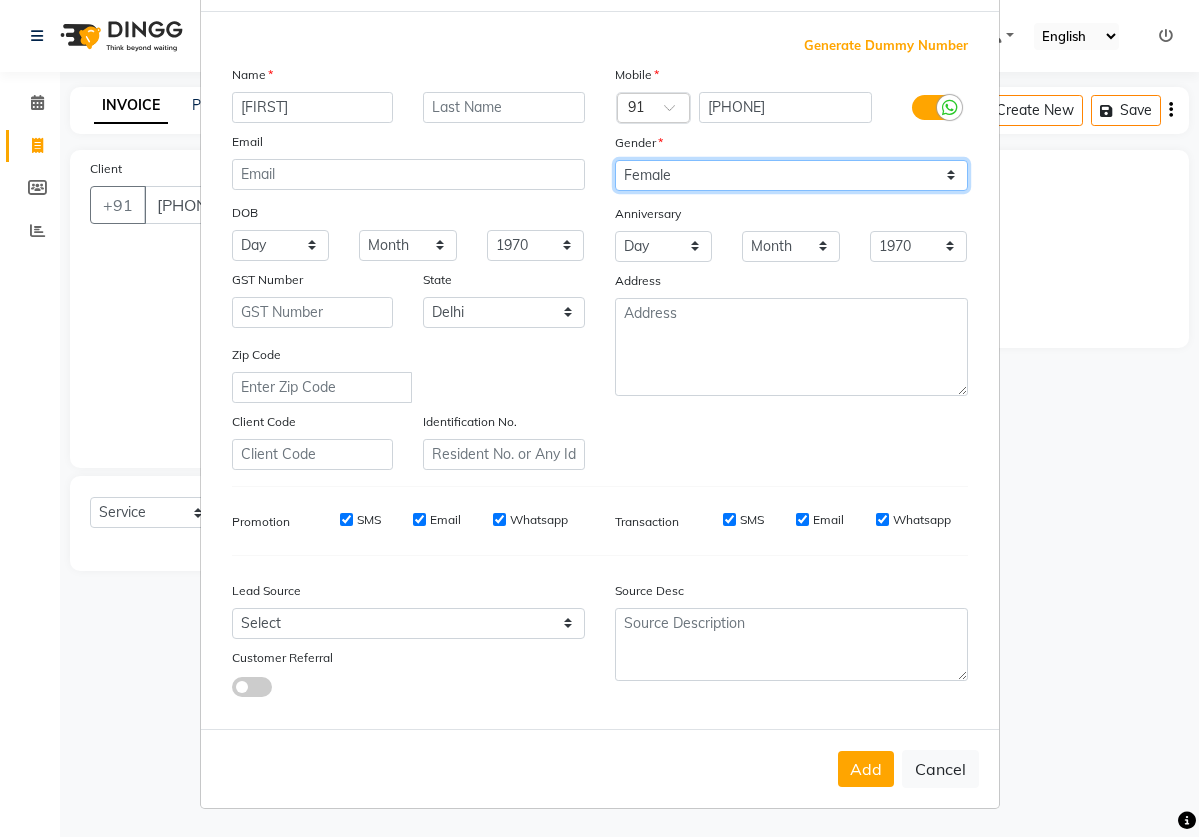 scroll, scrollTop: 85, scrollLeft: 0, axis: vertical 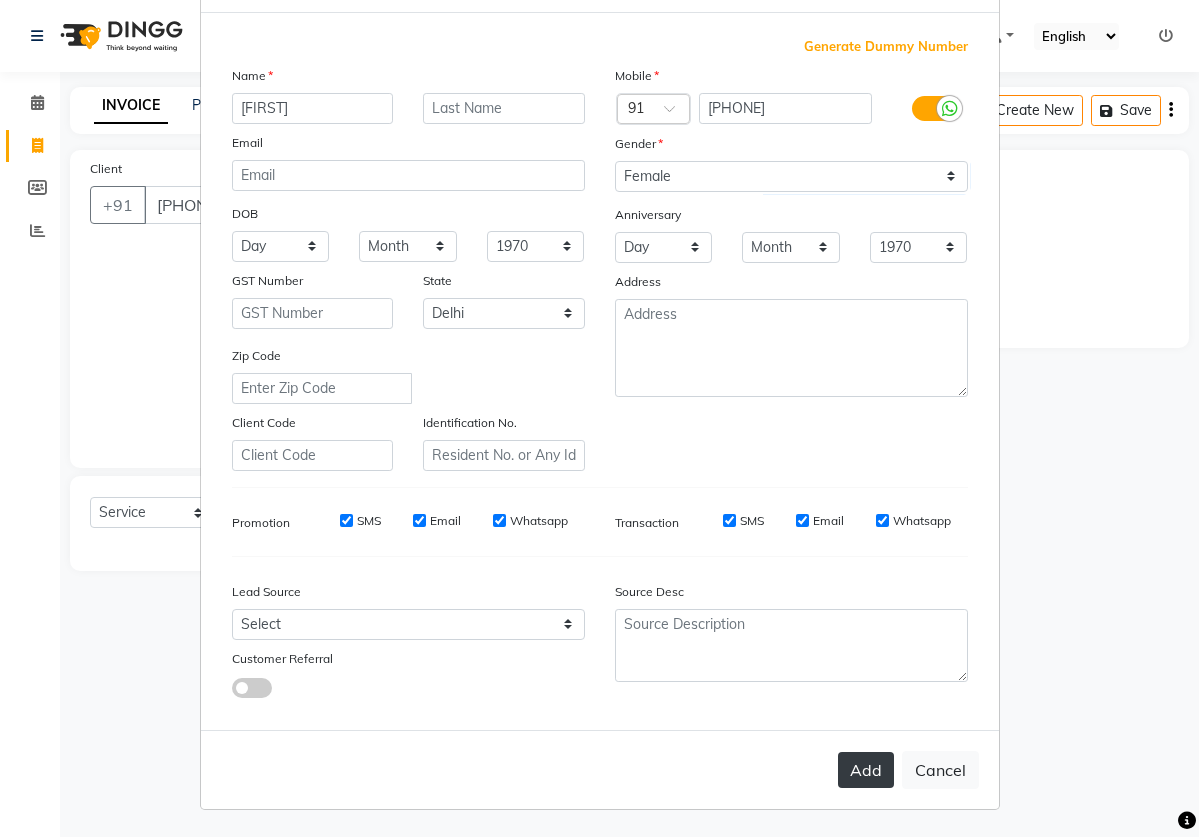 click on "Add" at bounding box center (866, 770) 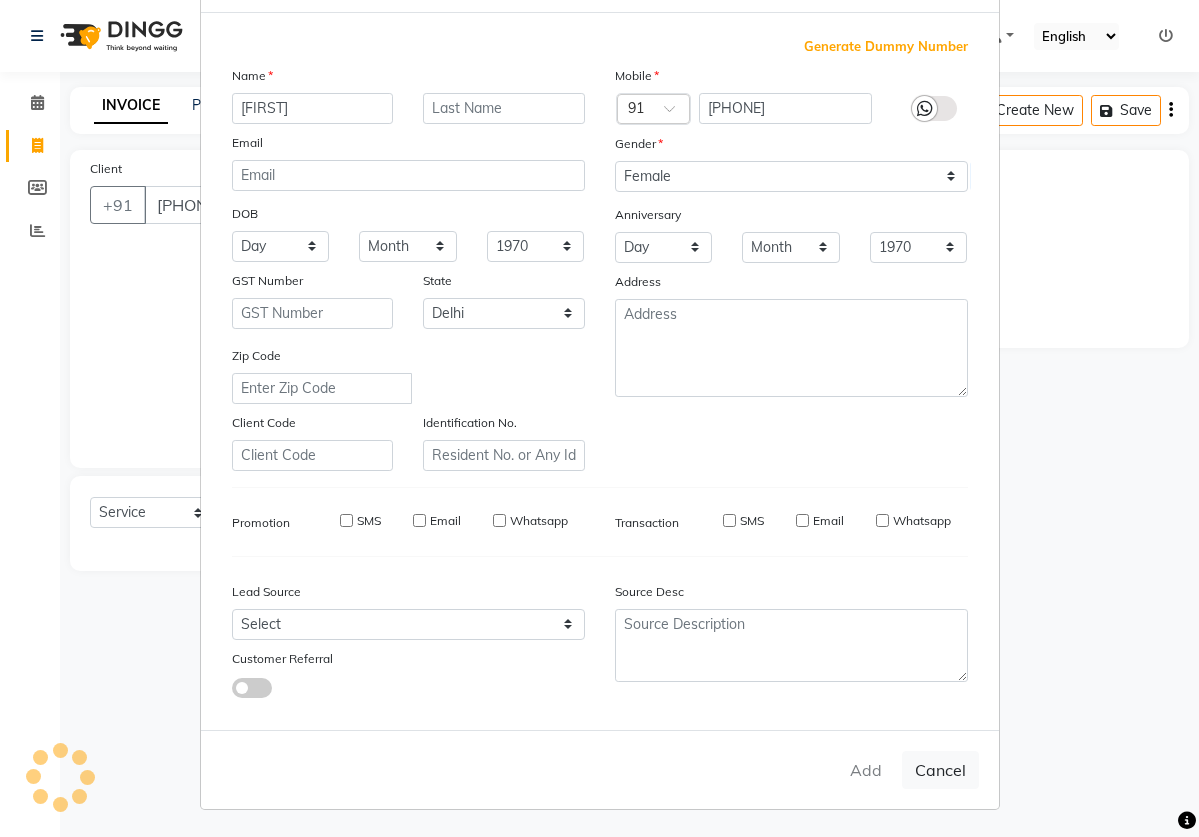 type on "99******13" 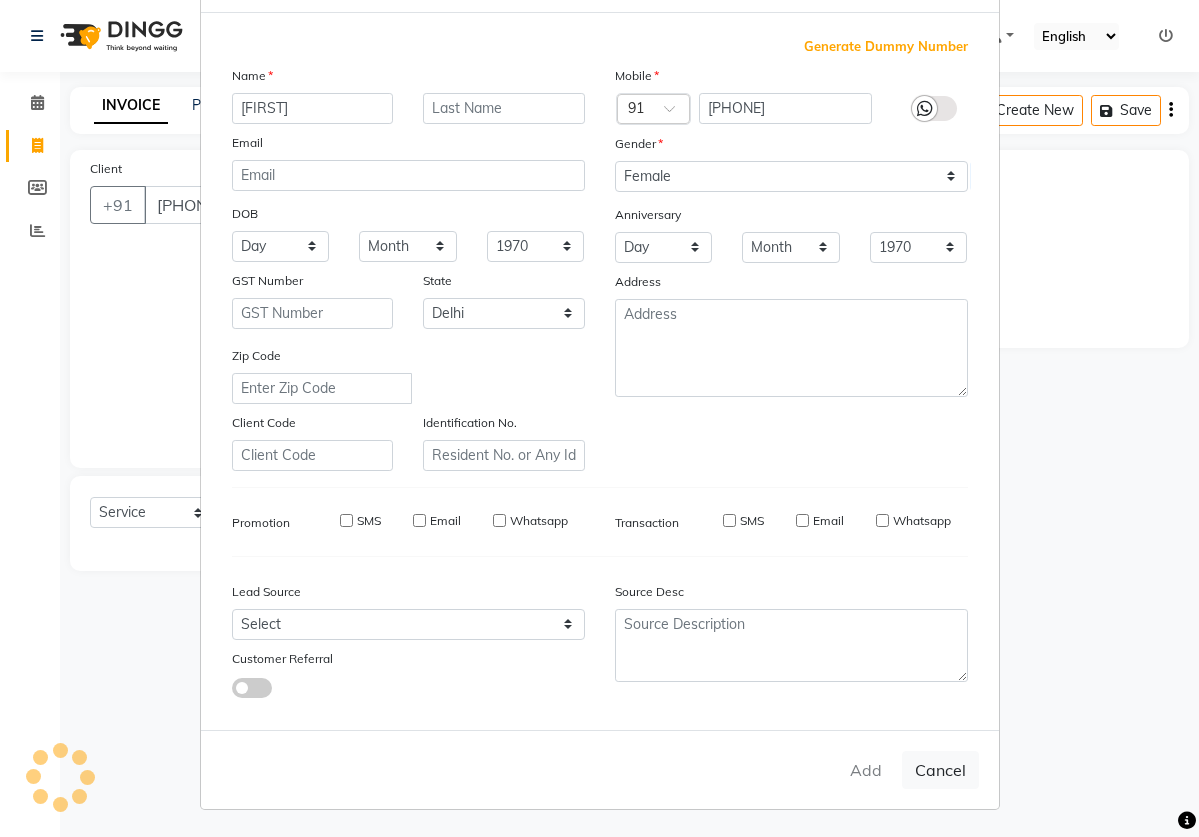 type 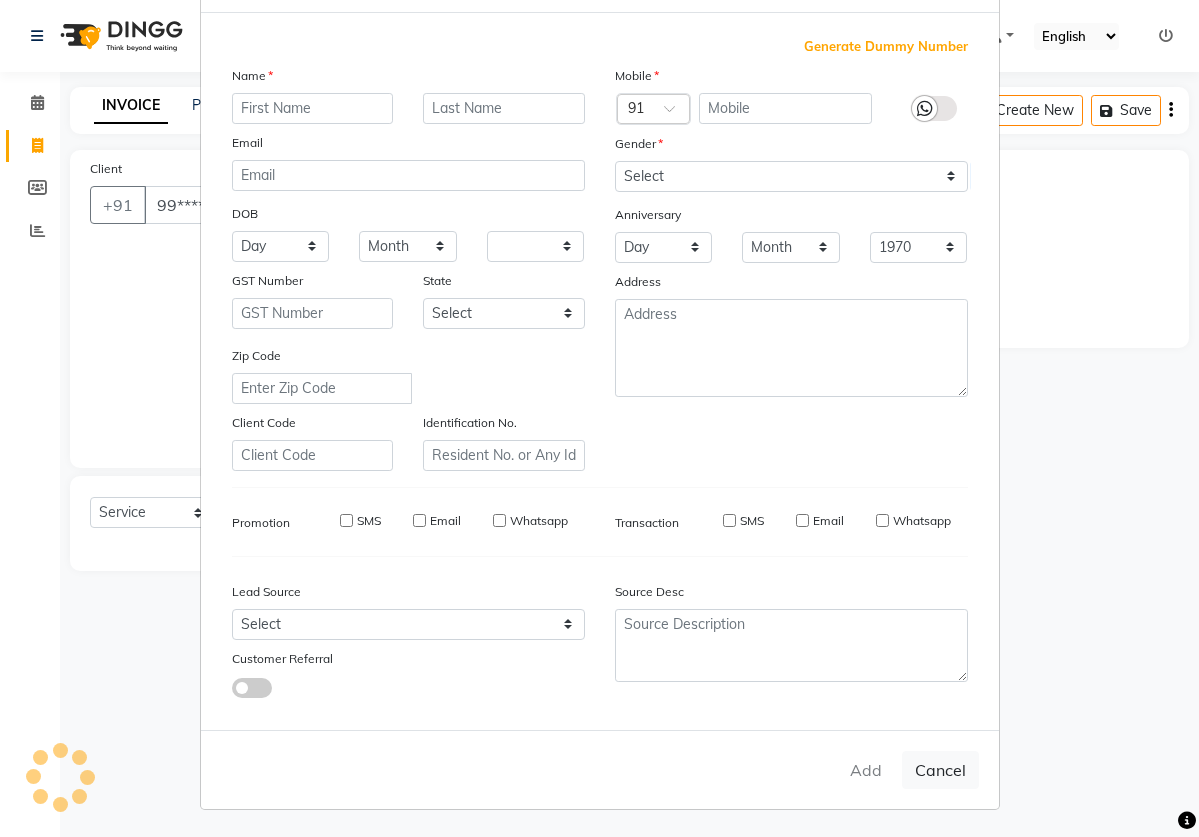 select 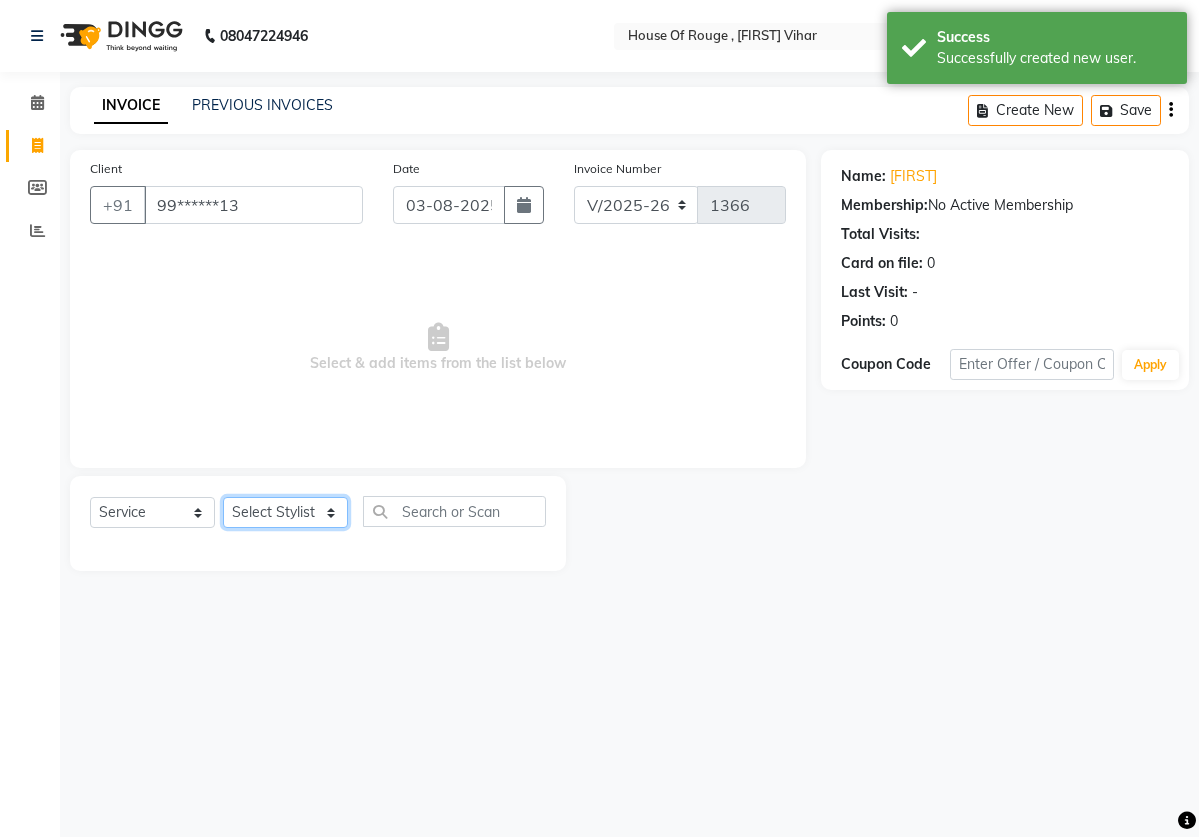 select on "2888" 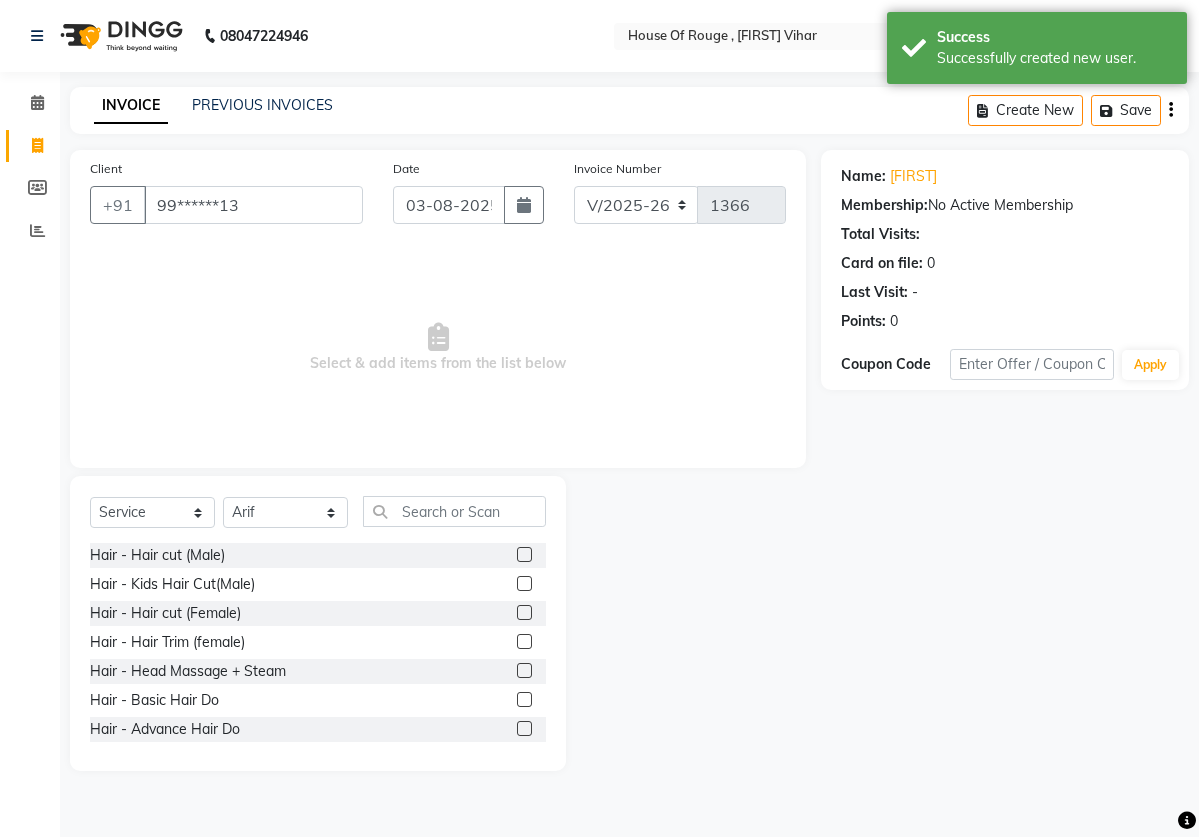 click 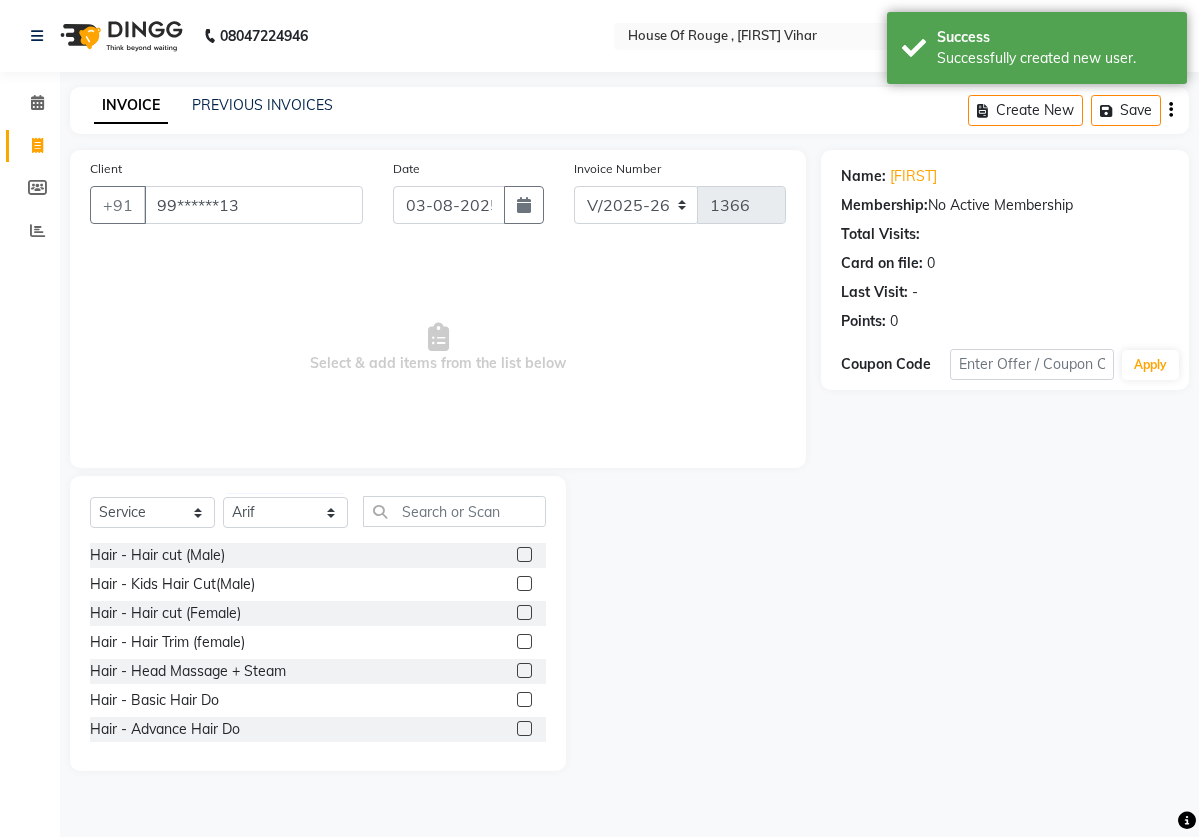 click at bounding box center (523, 613) 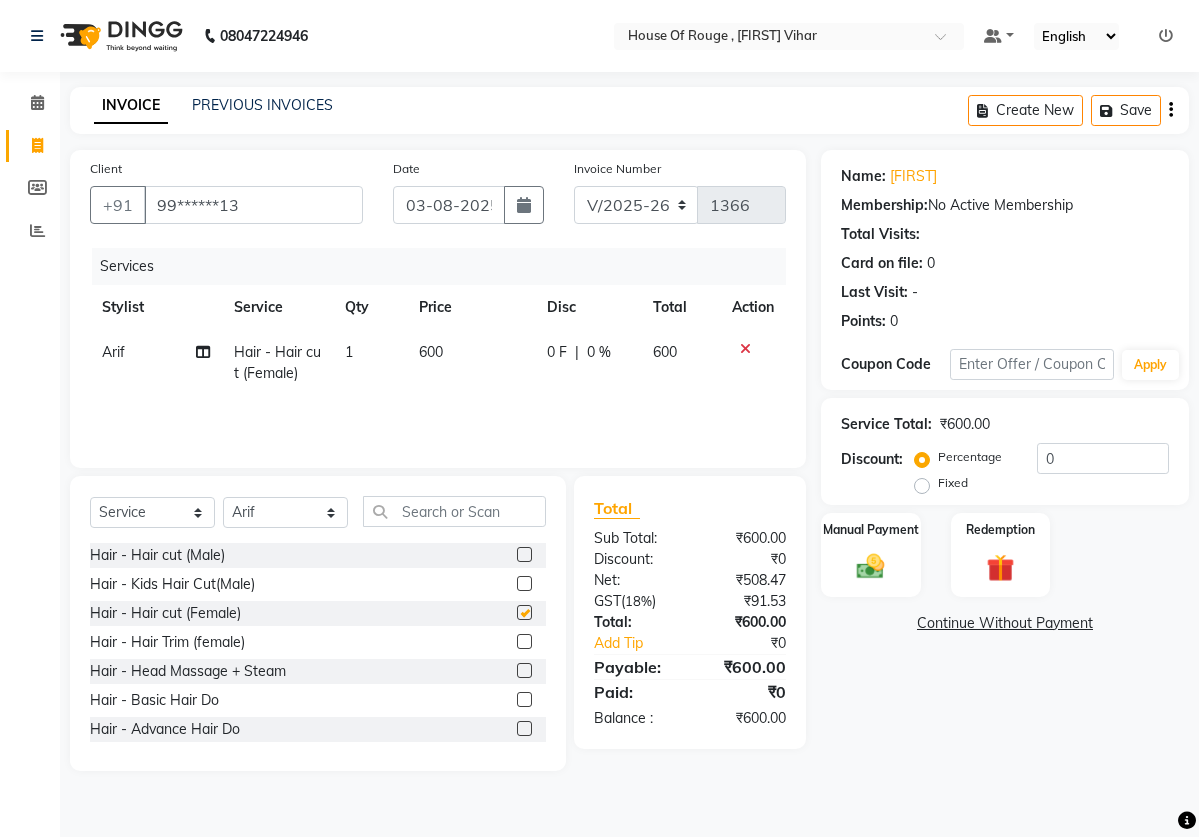 checkbox on "false" 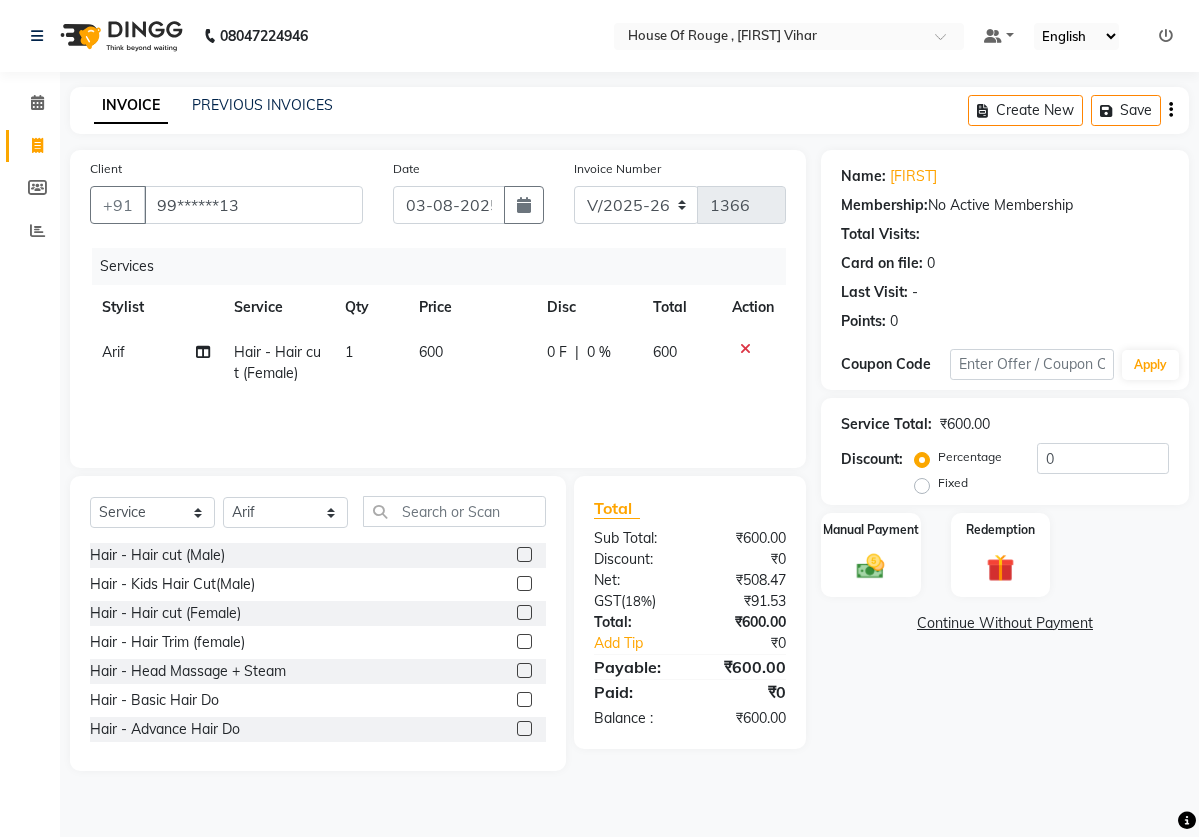 click on "600" 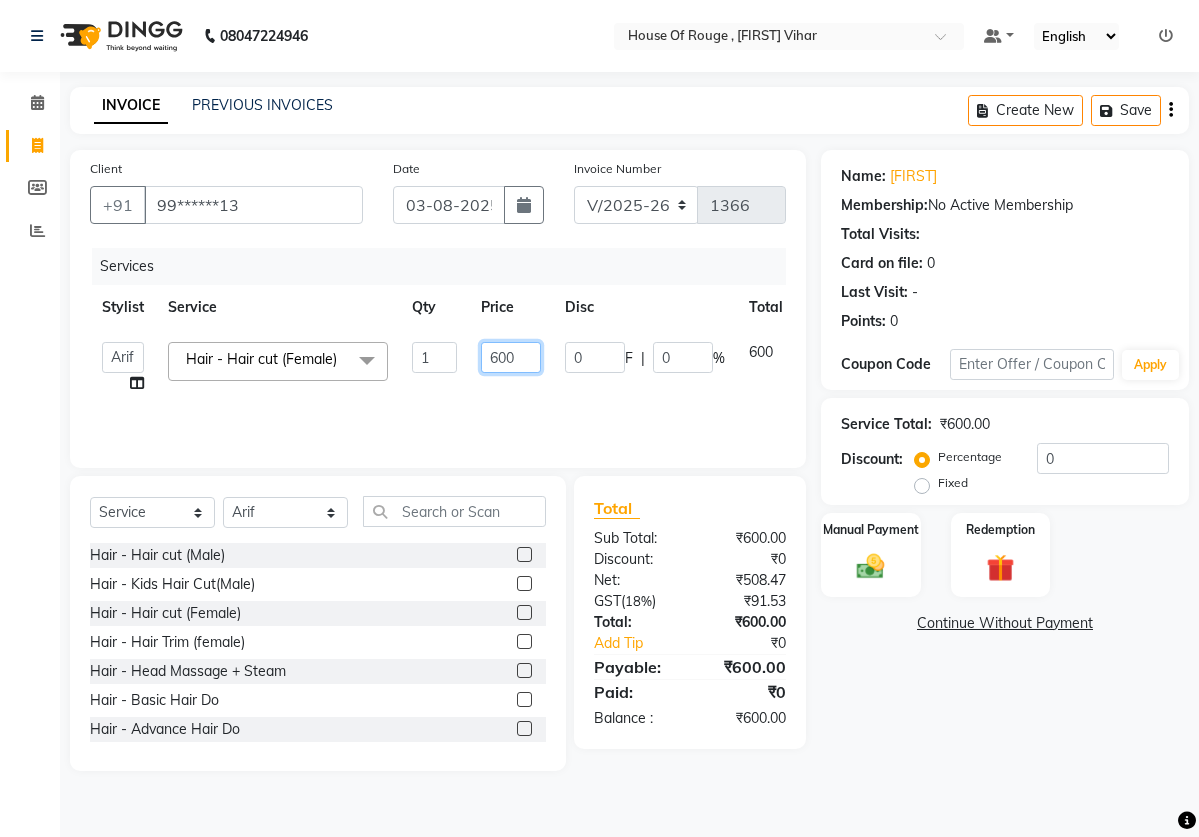 click on "600" 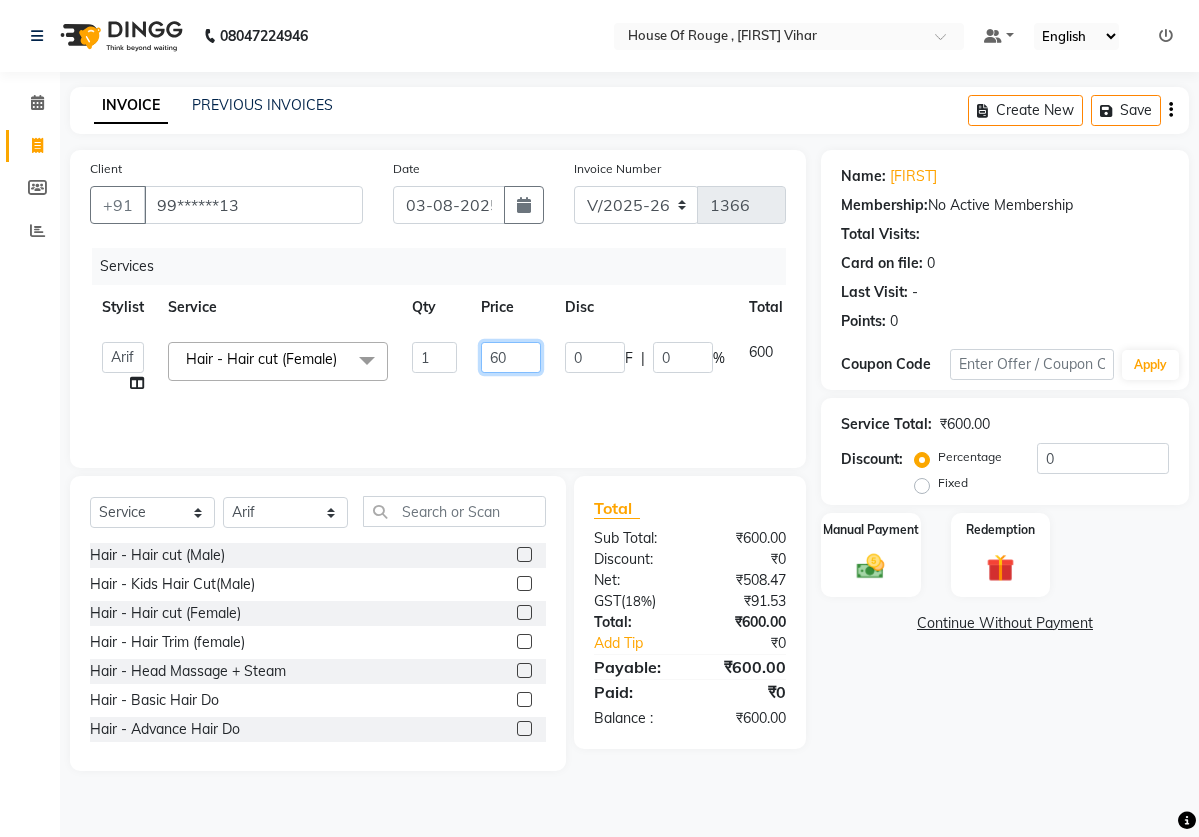 type on "6" 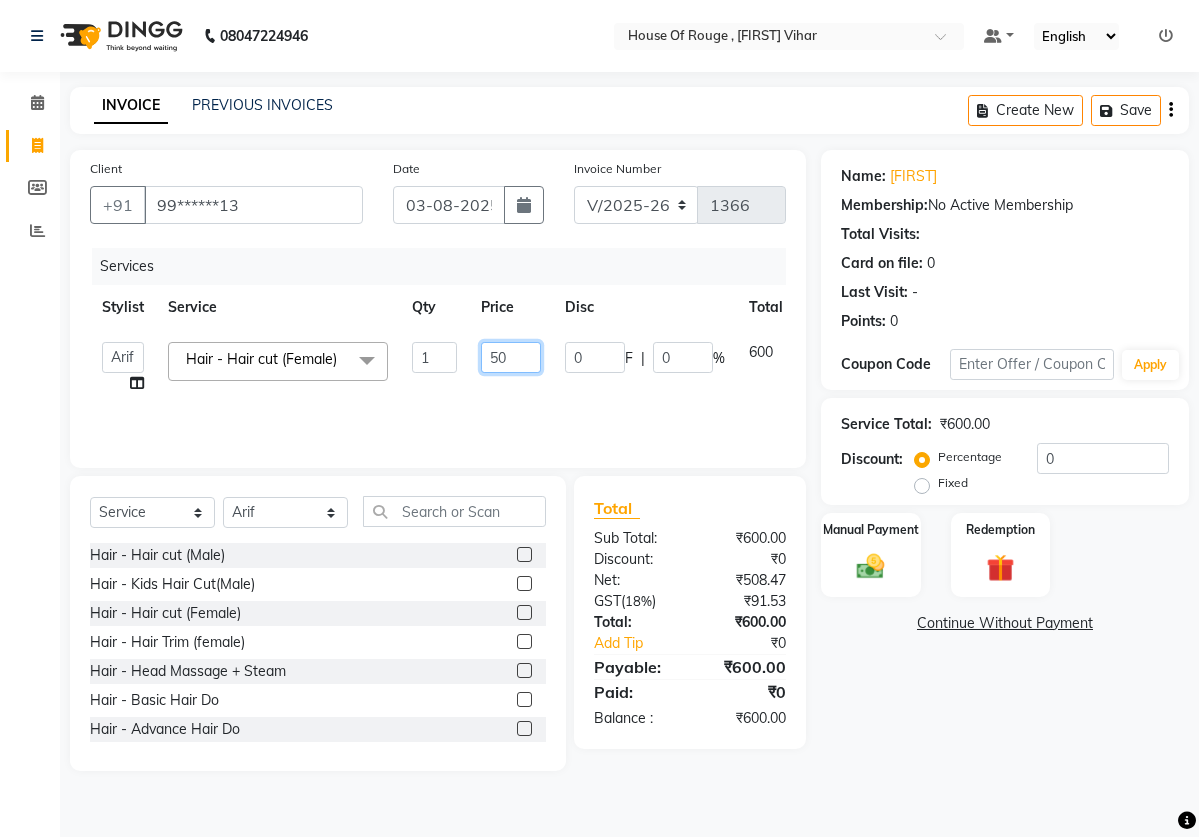 type on "500" 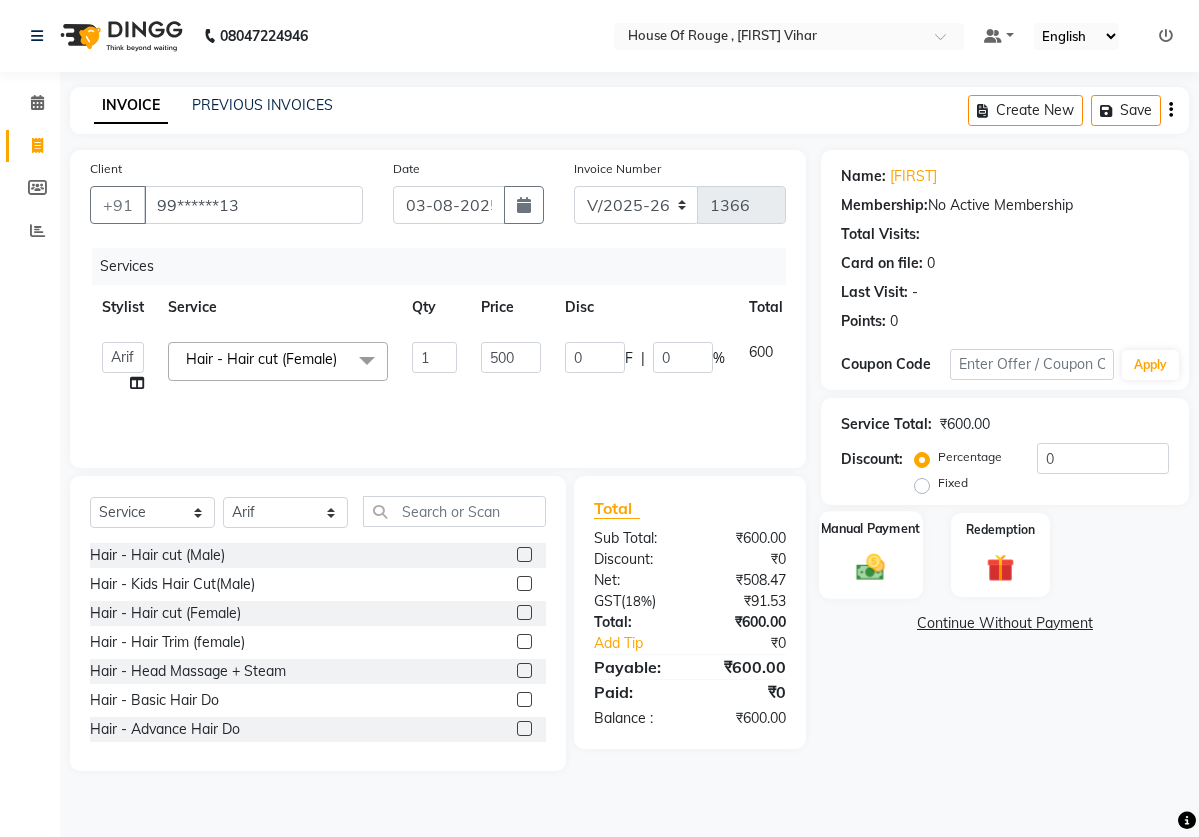 click on "Manual Payment" 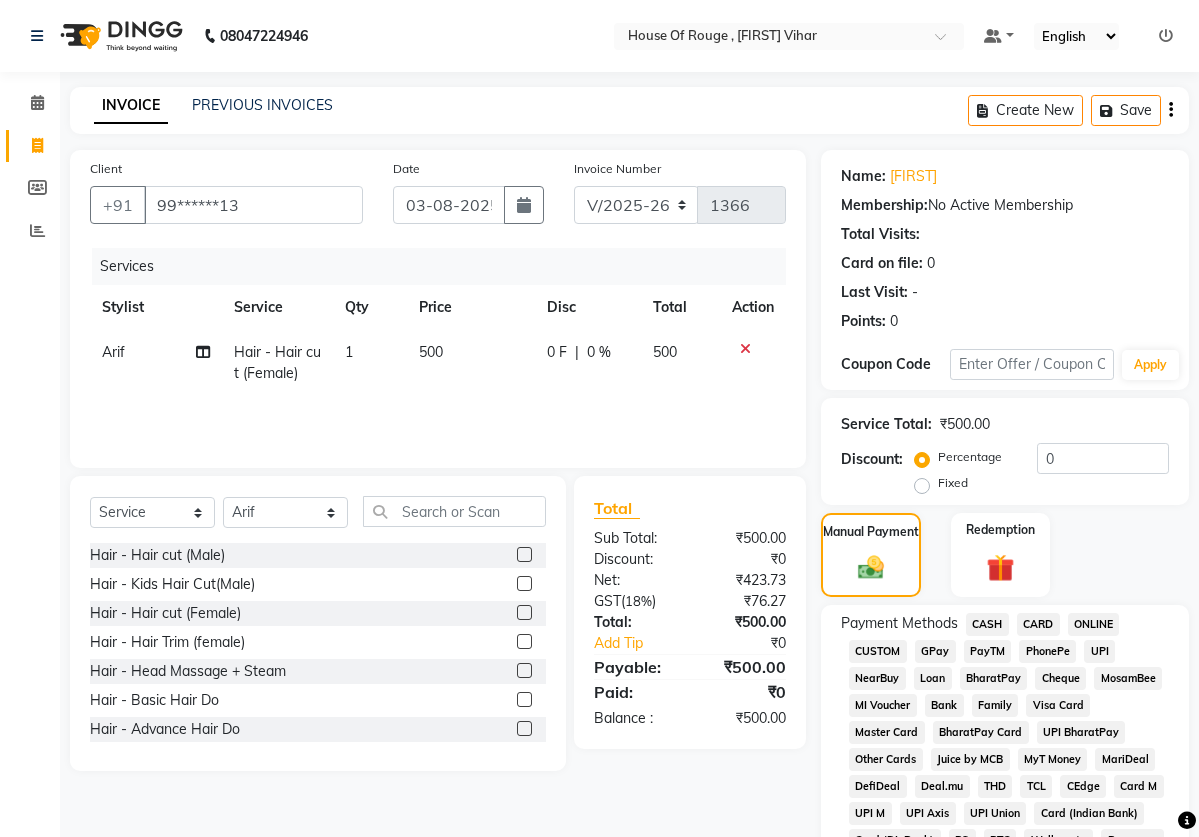 click on "CASH" 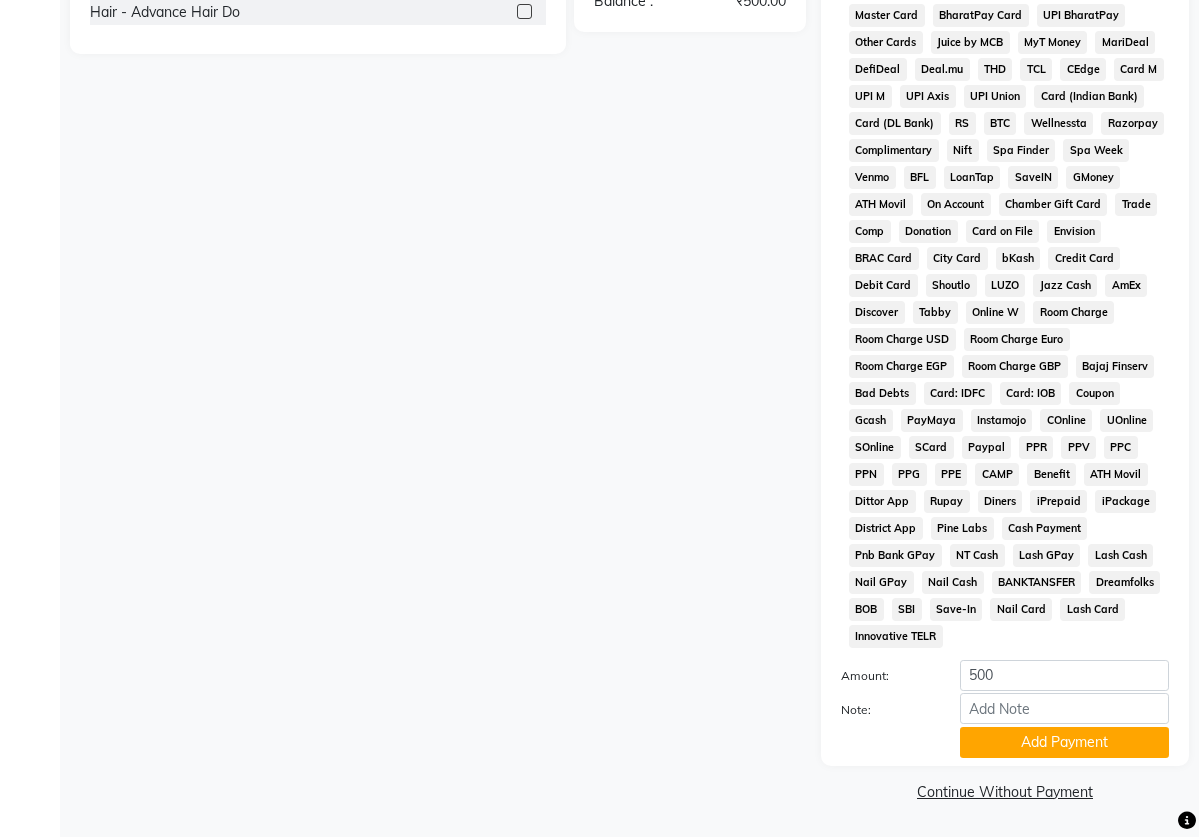 scroll, scrollTop: 743, scrollLeft: 0, axis: vertical 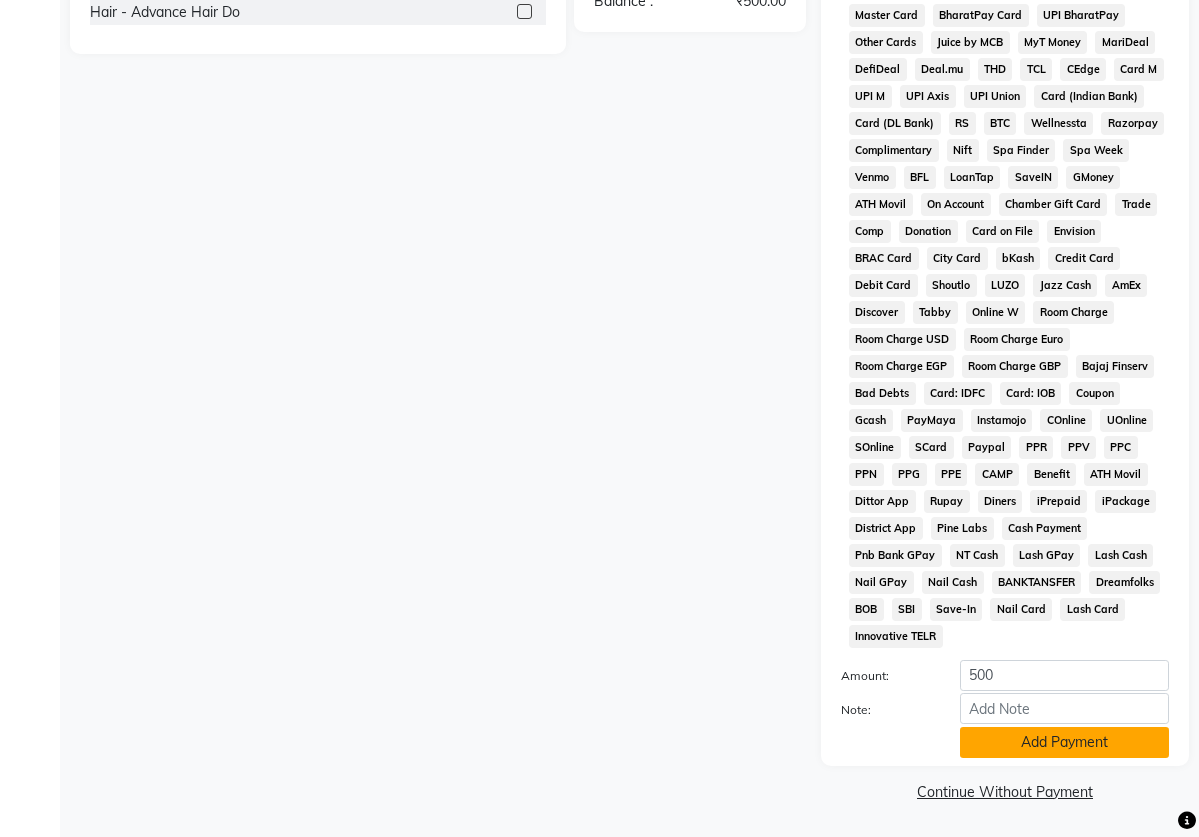click on "Add Payment" 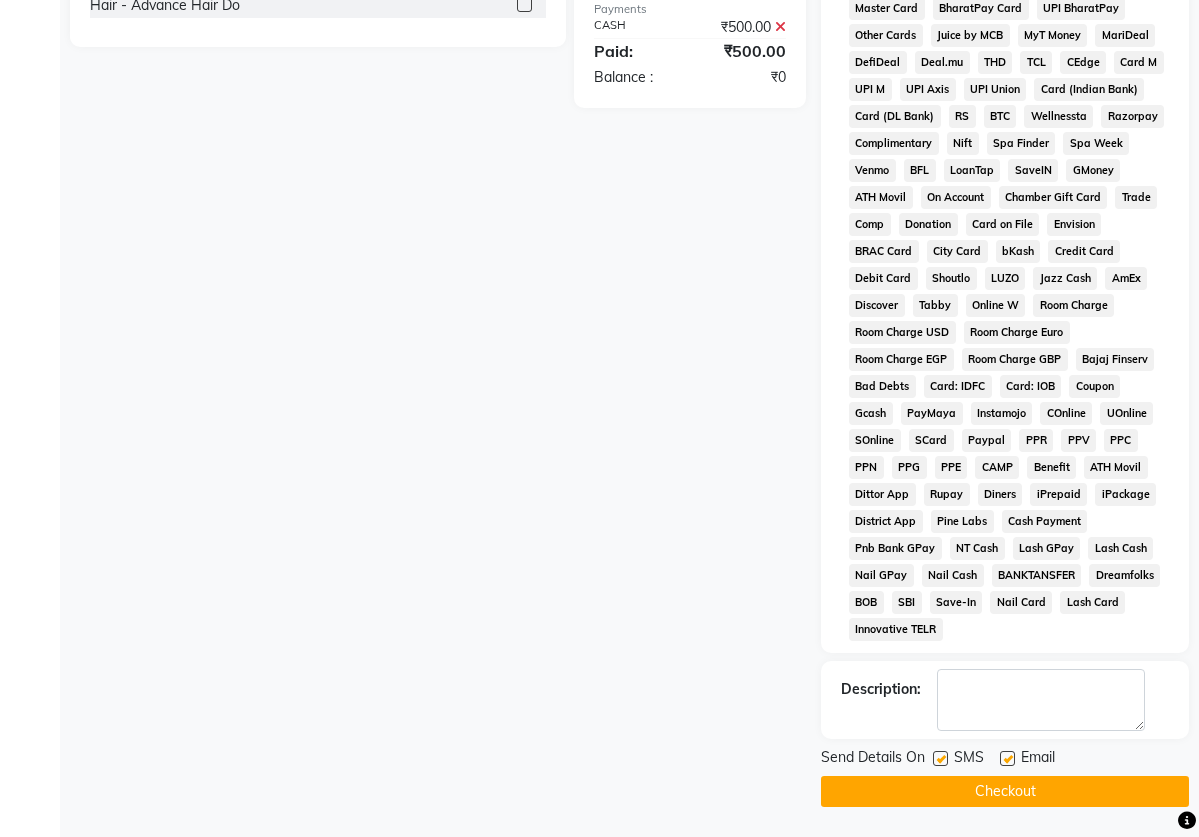 click 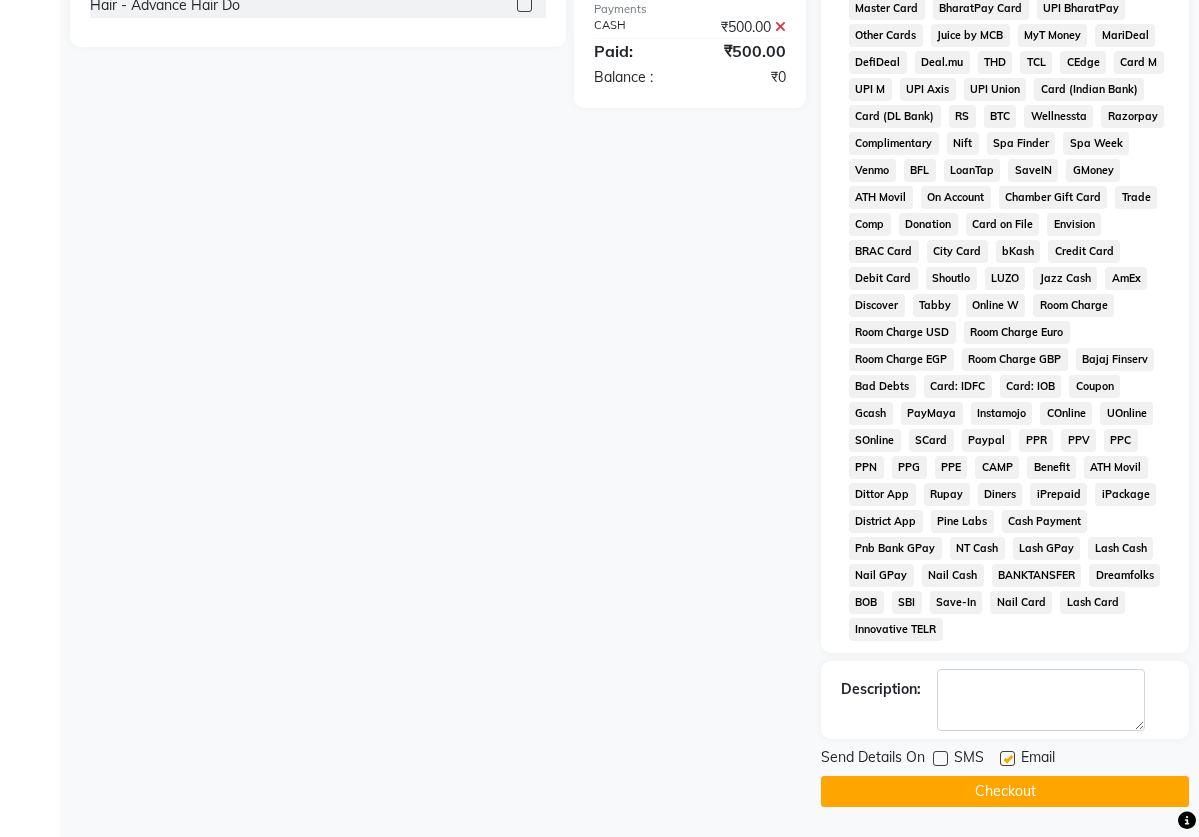 click 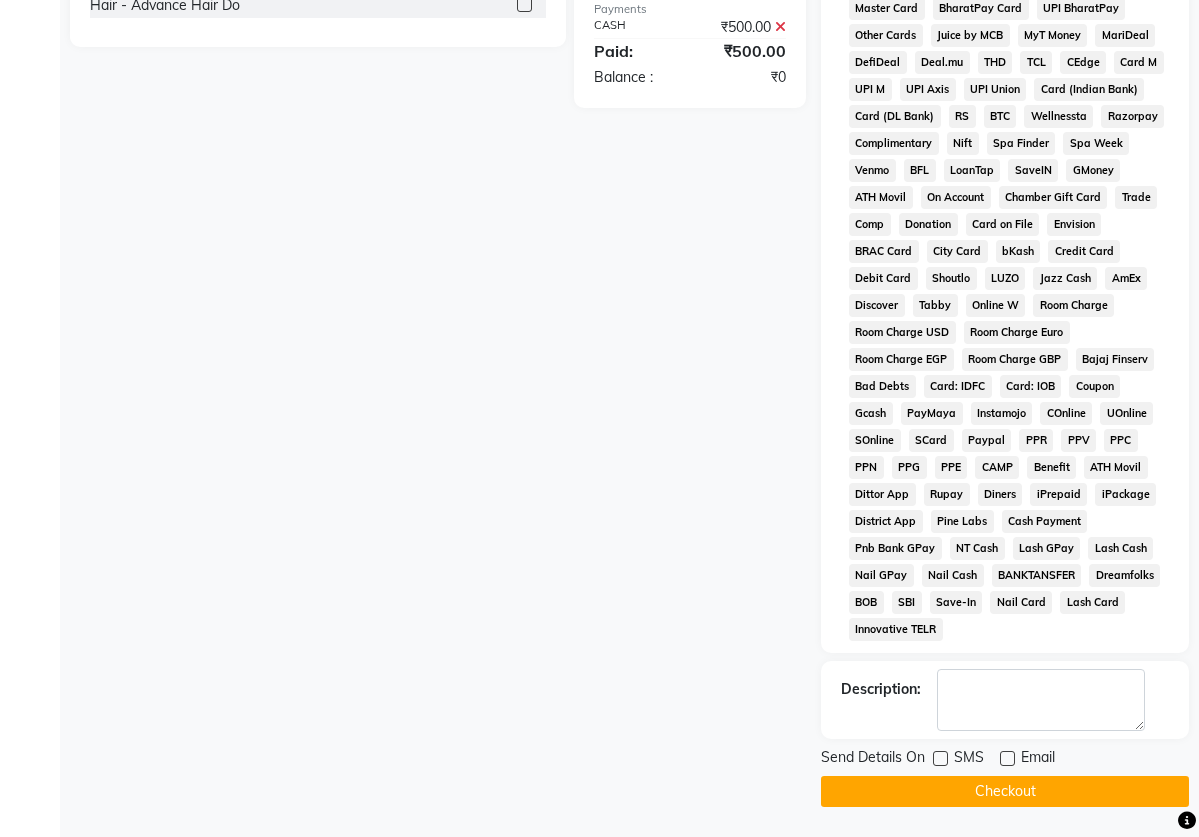 scroll, scrollTop: 751, scrollLeft: 0, axis: vertical 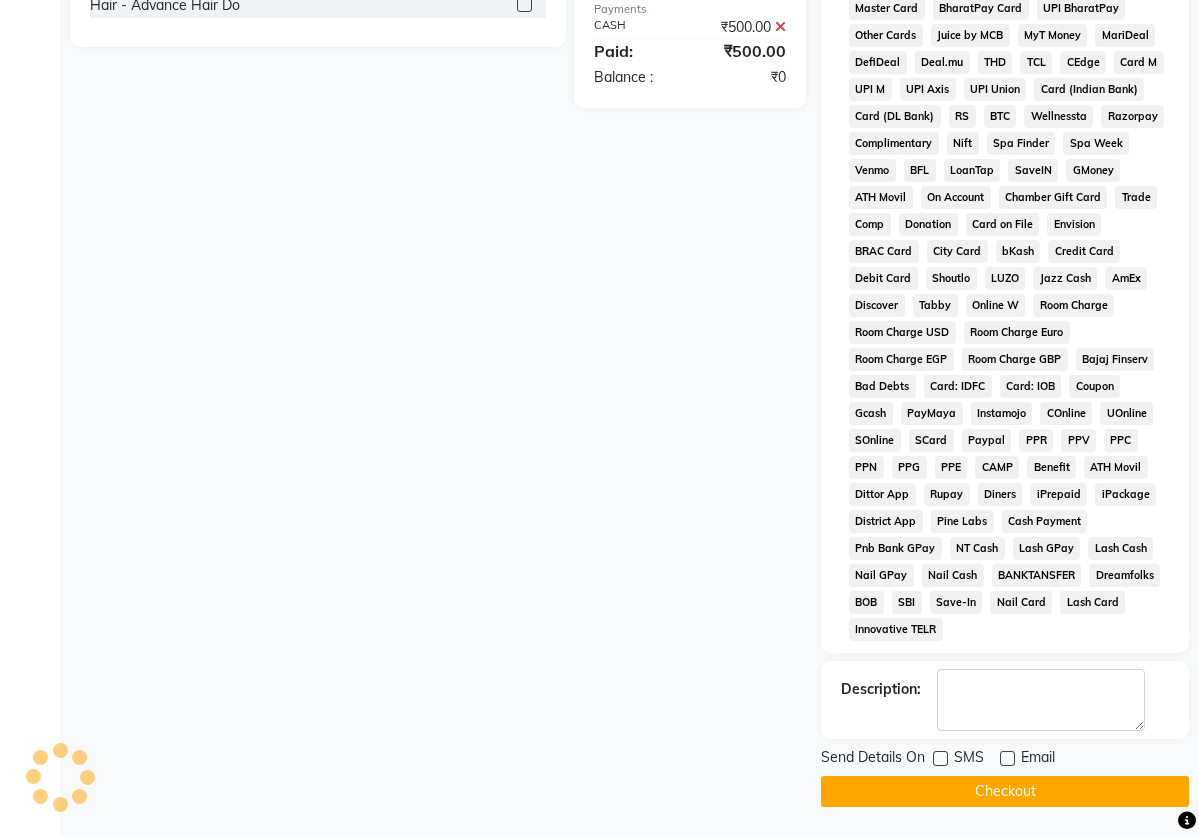 click on "Checkout" 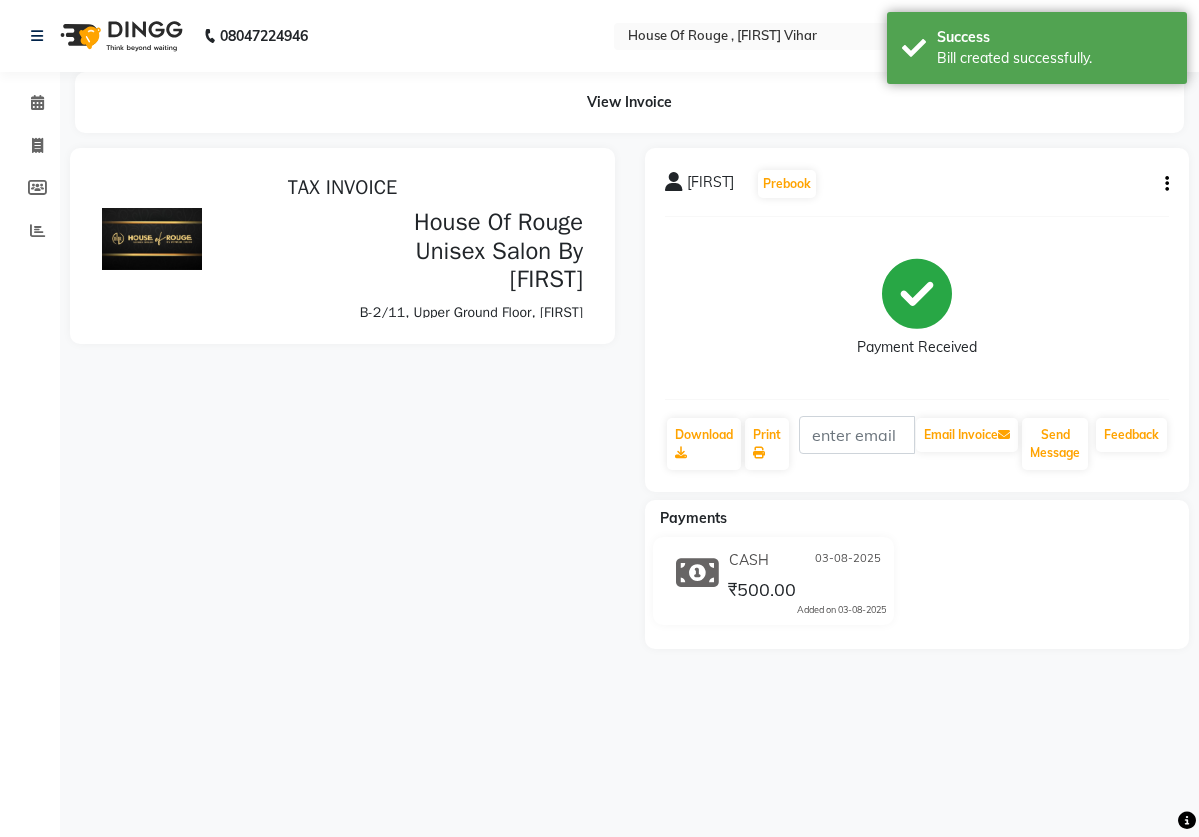 scroll, scrollTop: 0, scrollLeft: 0, axis: both 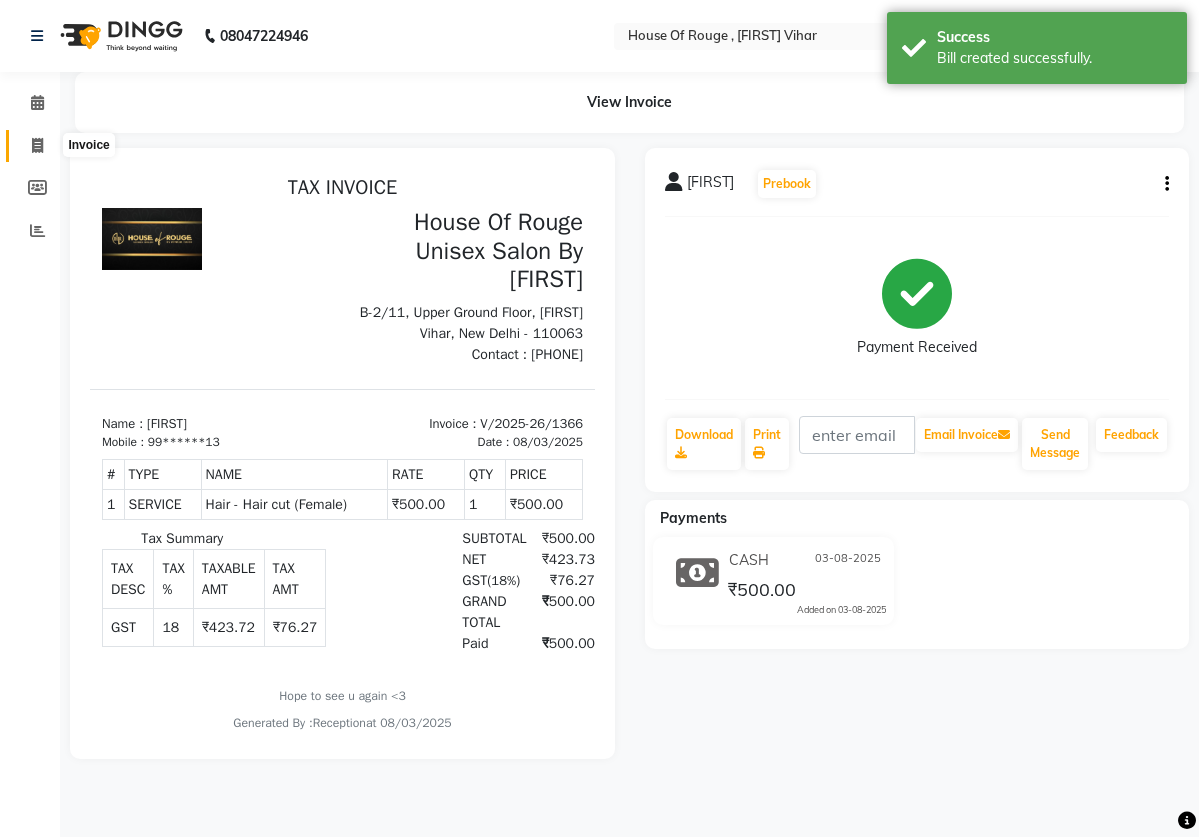 click 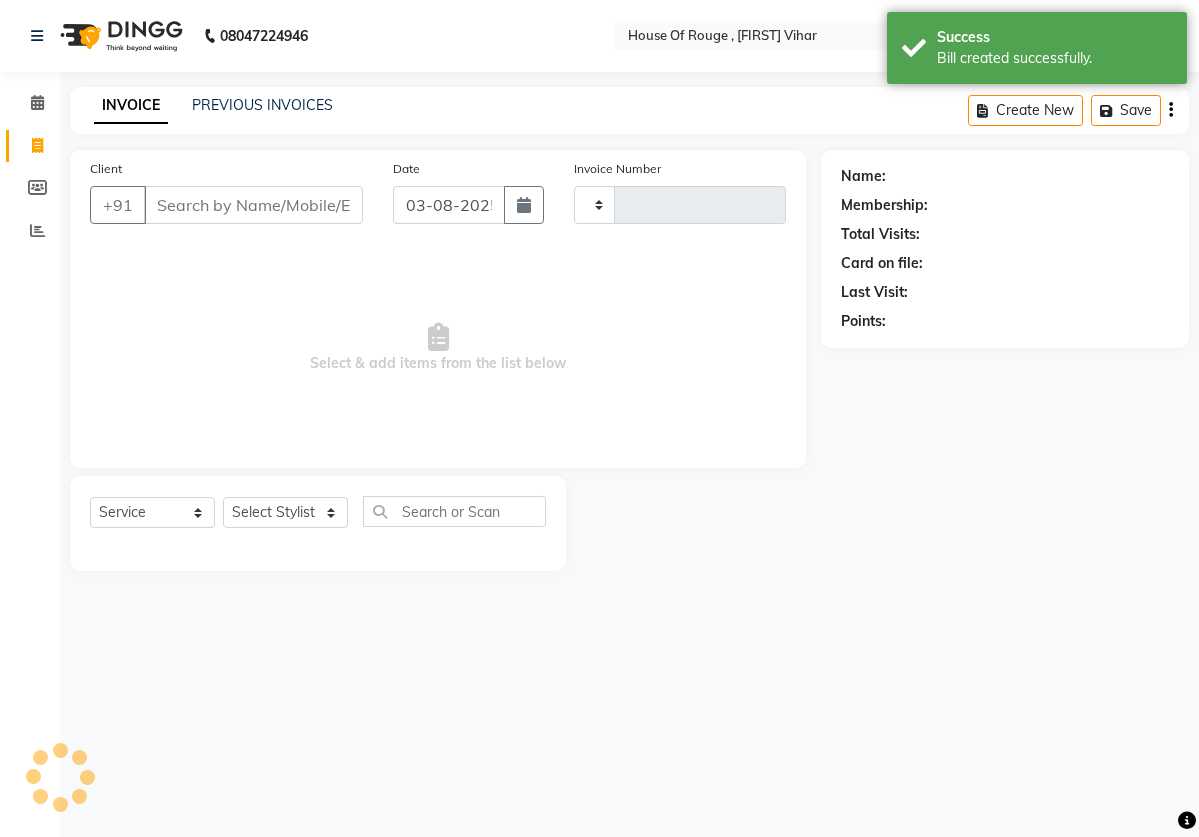 type on "1367" 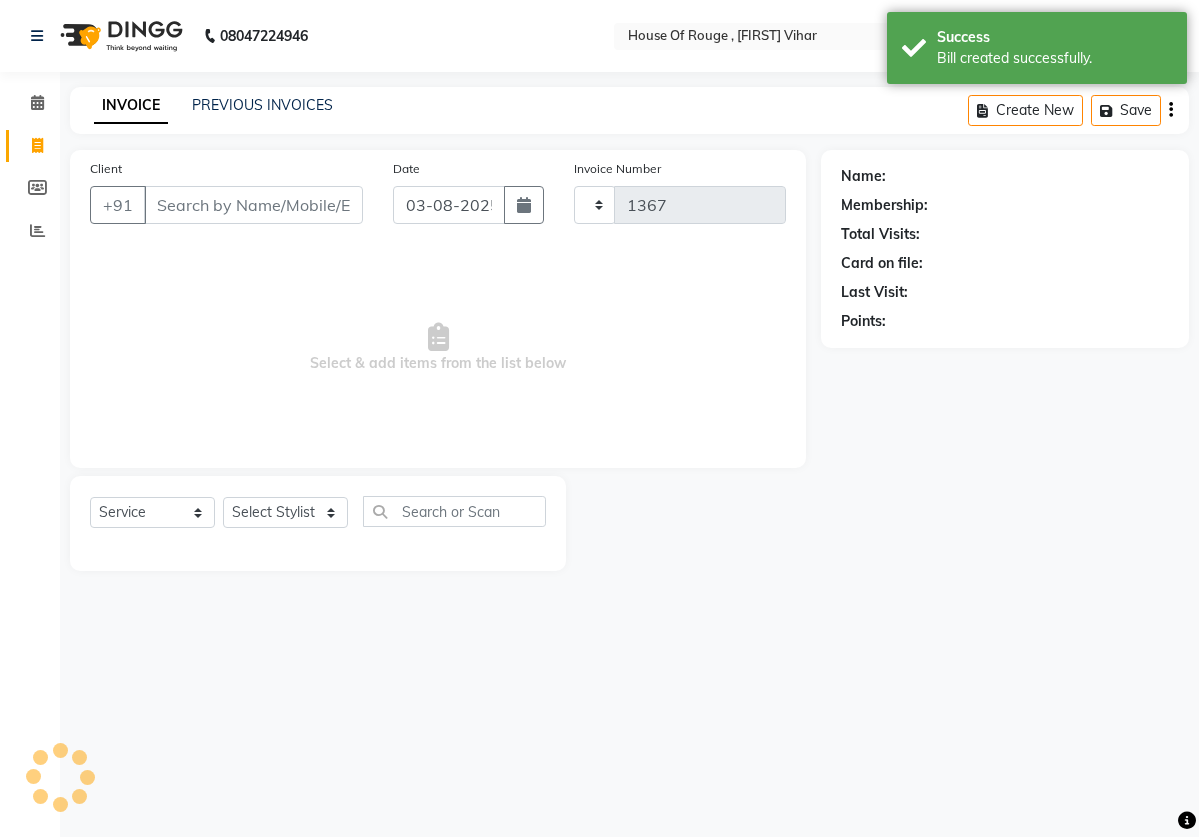 select on "82" 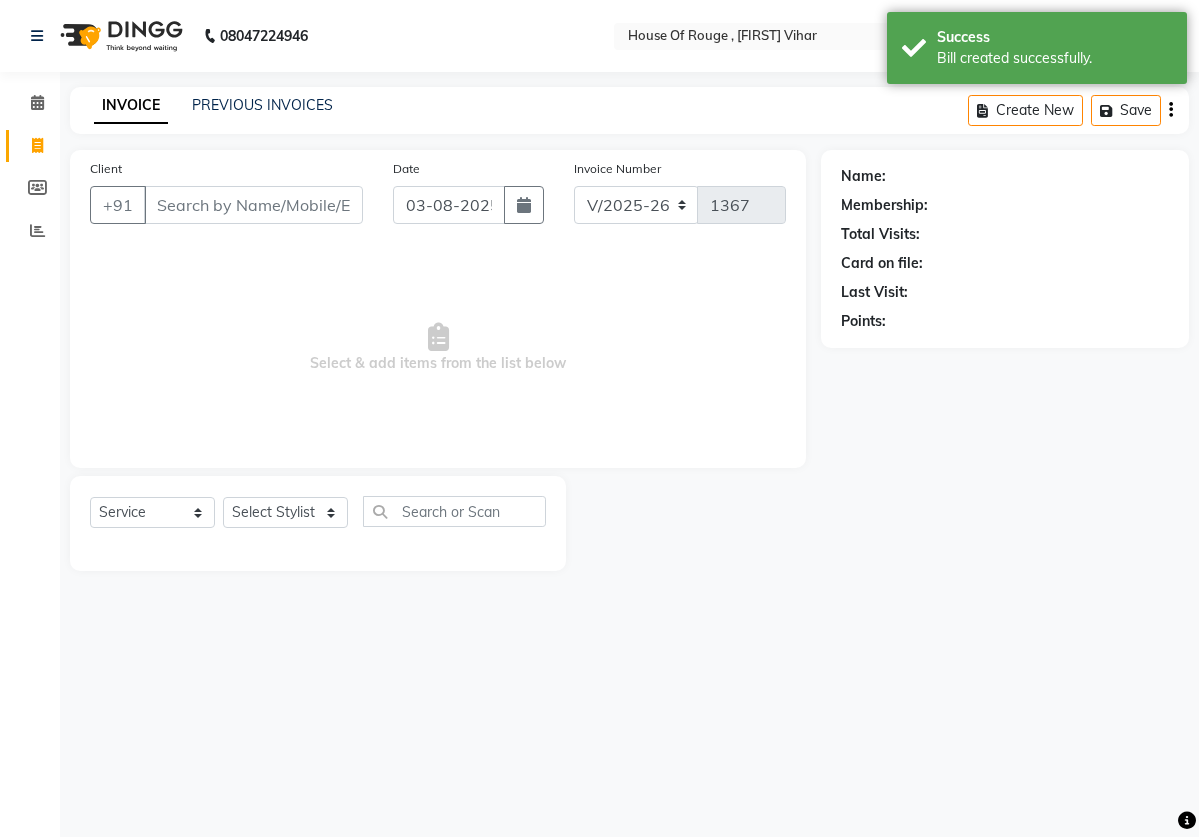 click on "Client" at bounding box center (253, 205) 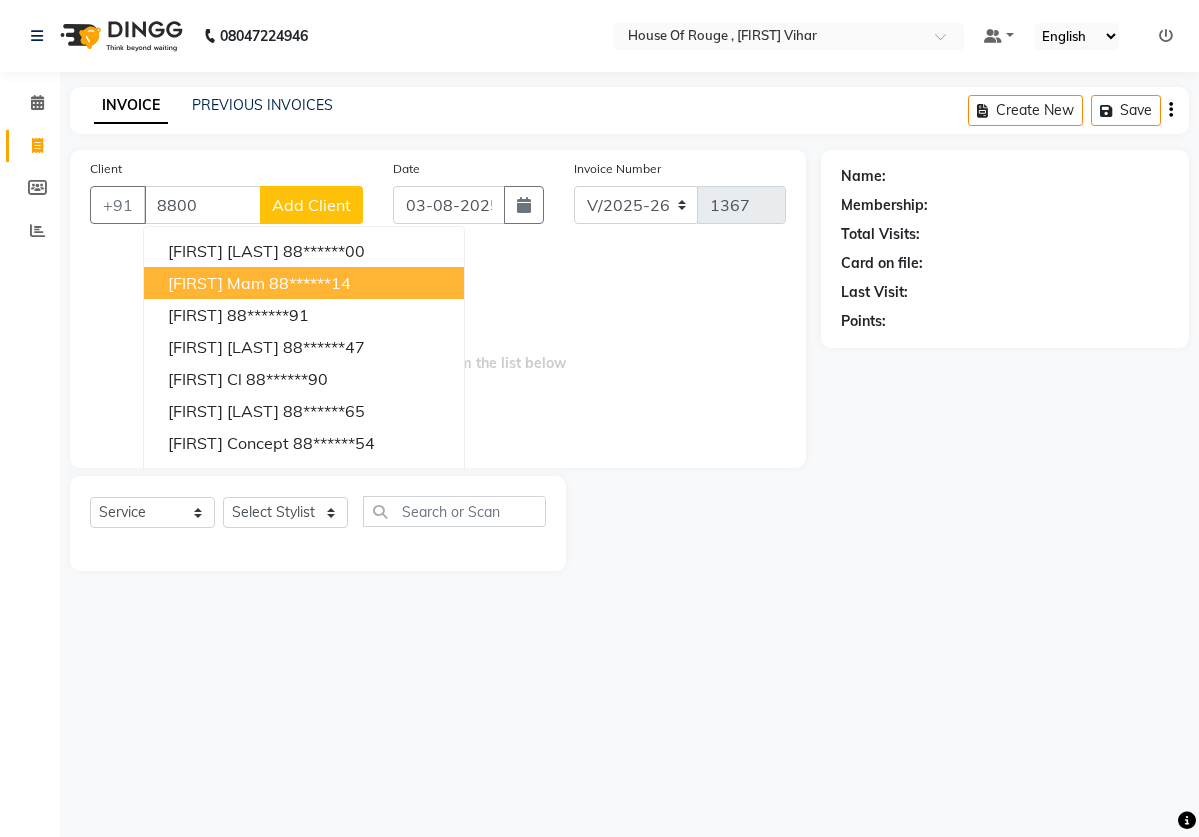 click on "[FIRST] mam" at bounding box center [216, 283] 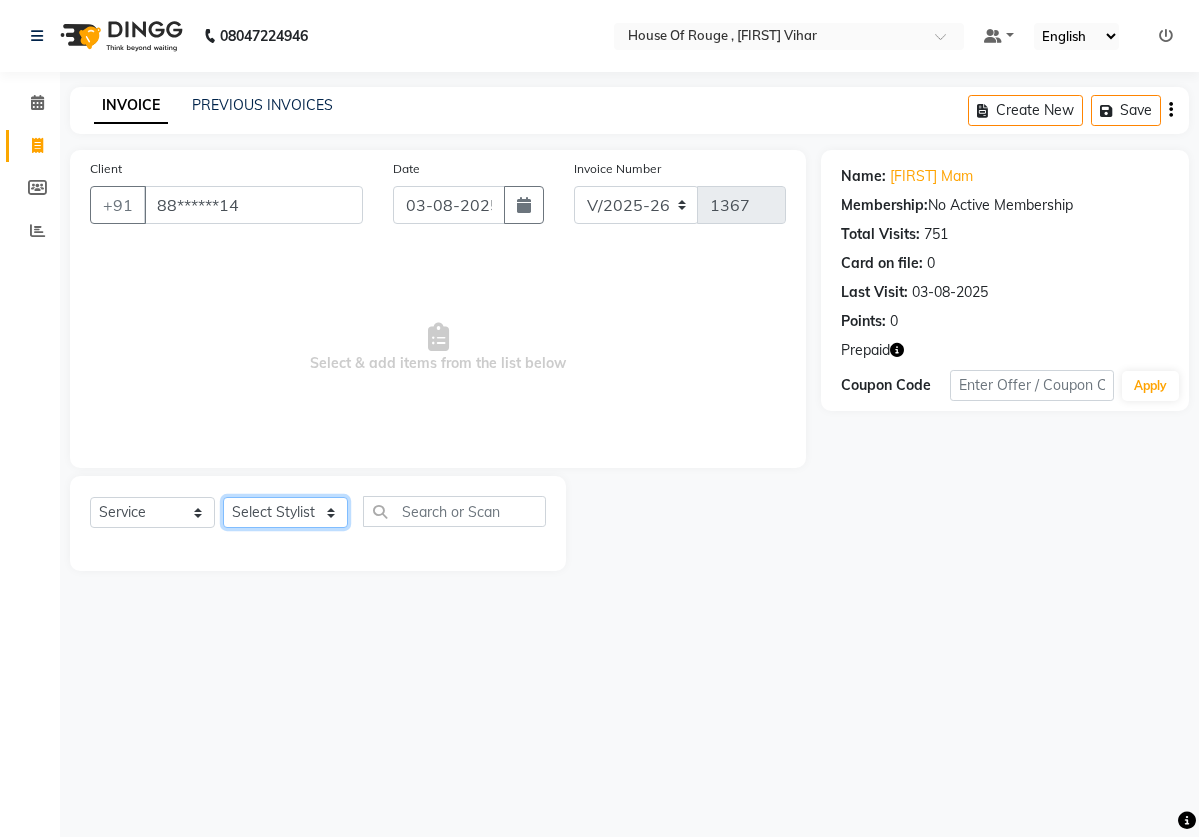 select on "2906" 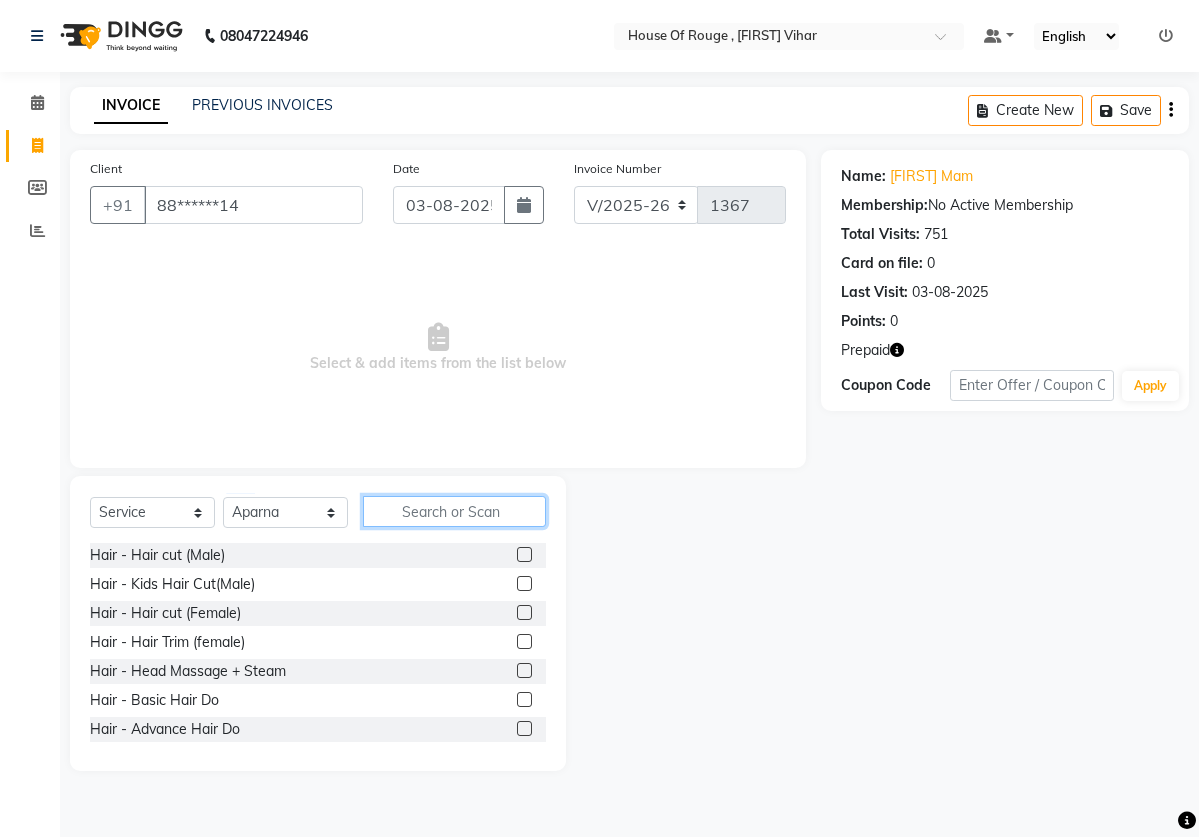 click 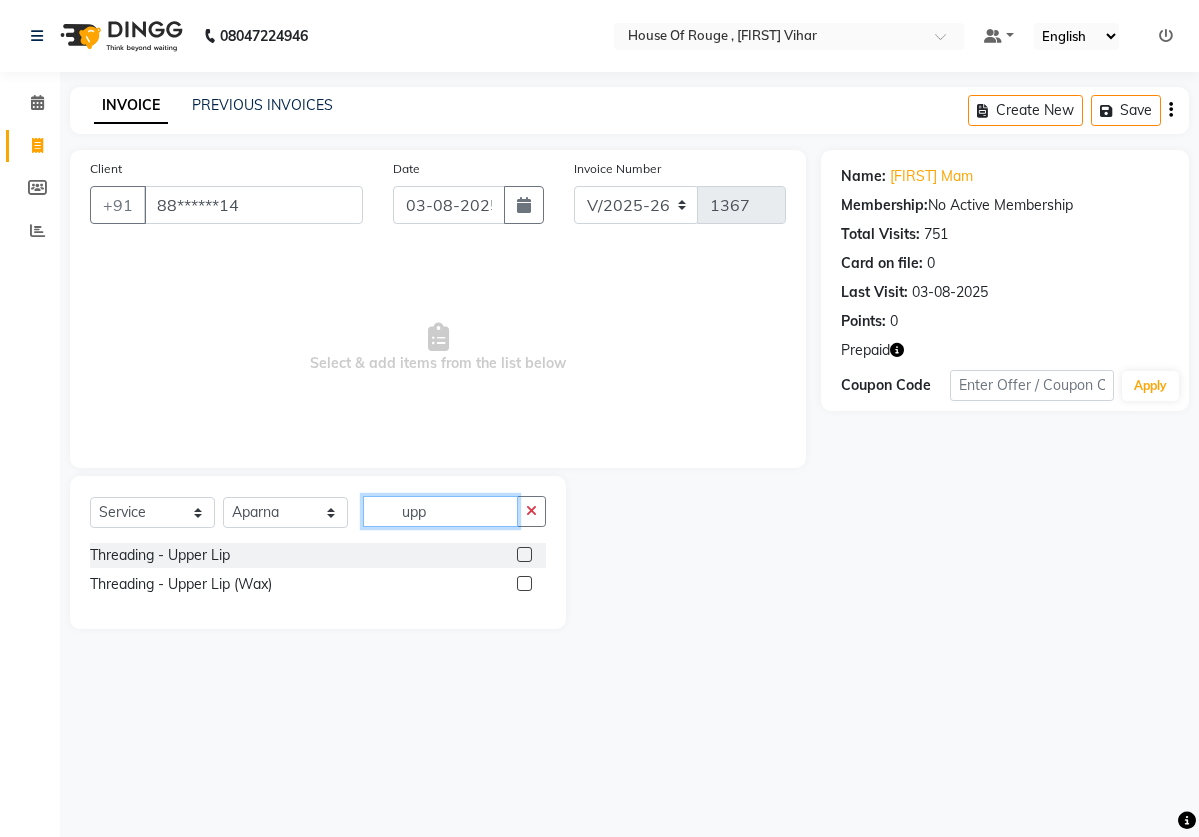 type on "upp" 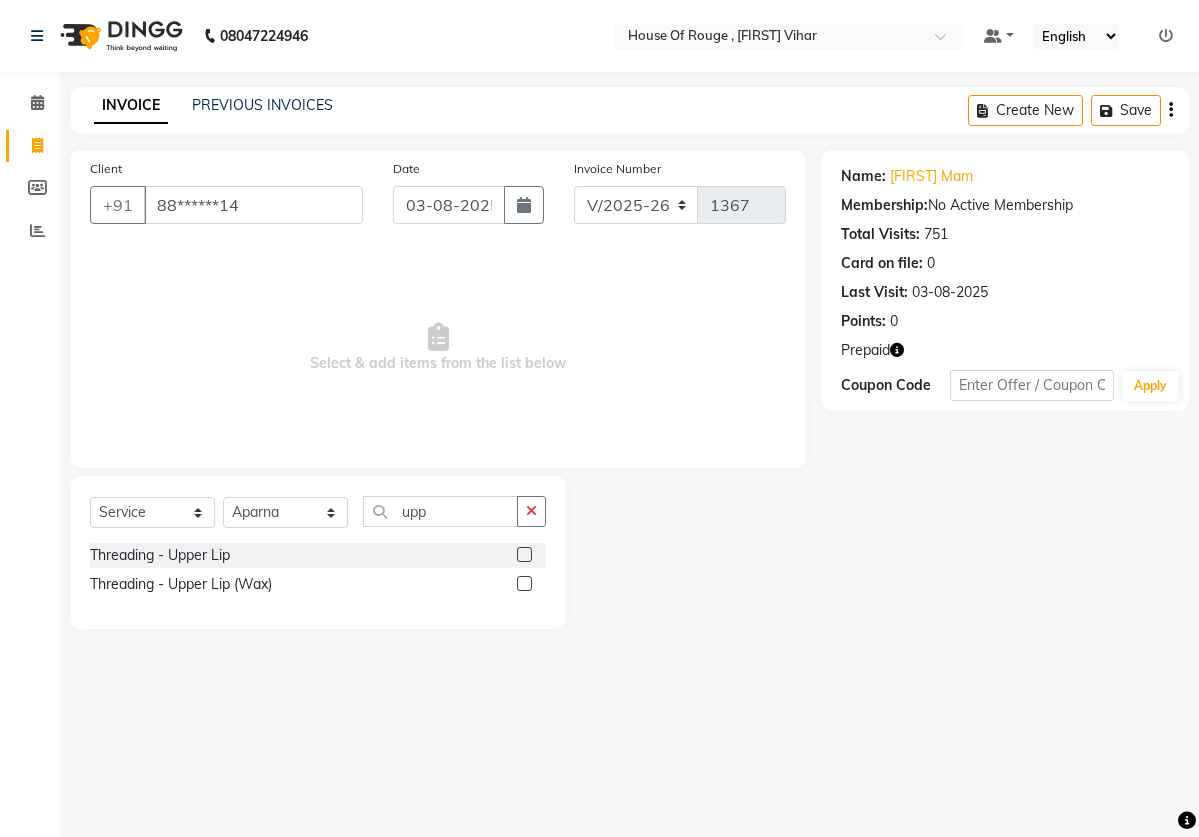 click 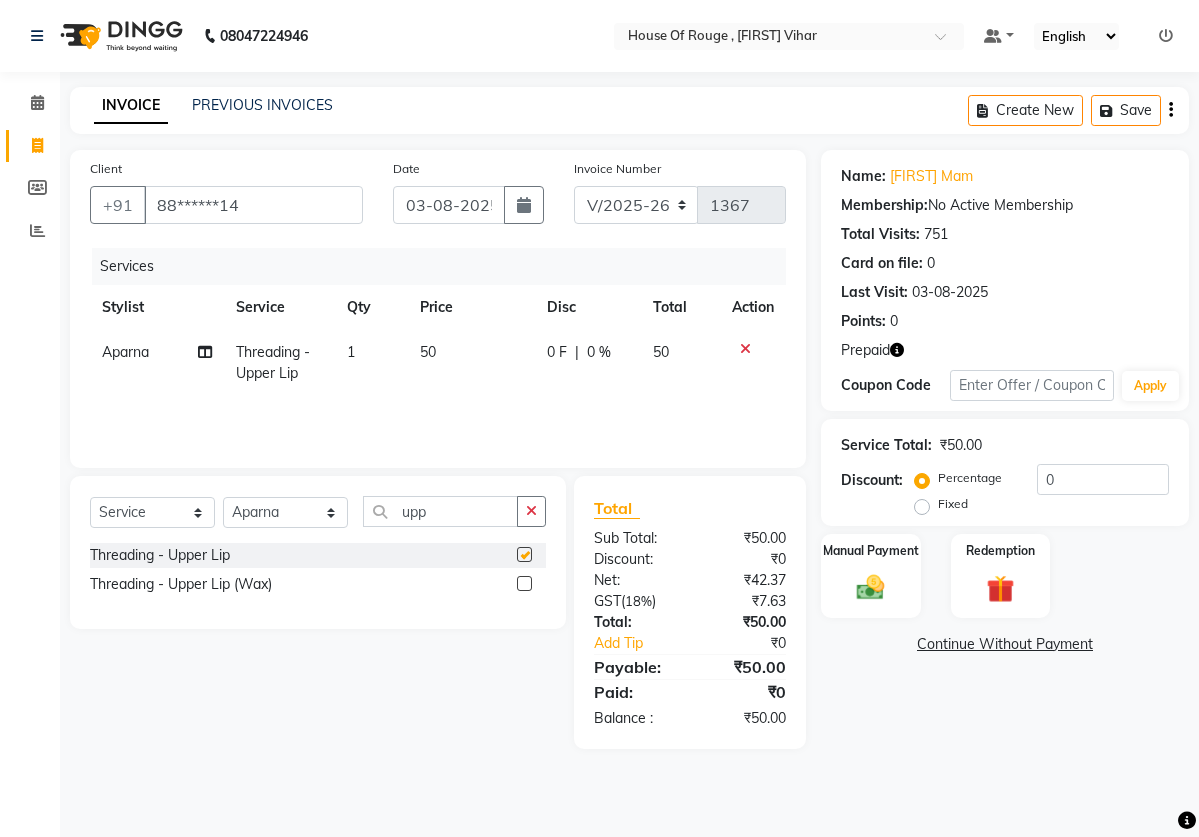 checkbox on "false" 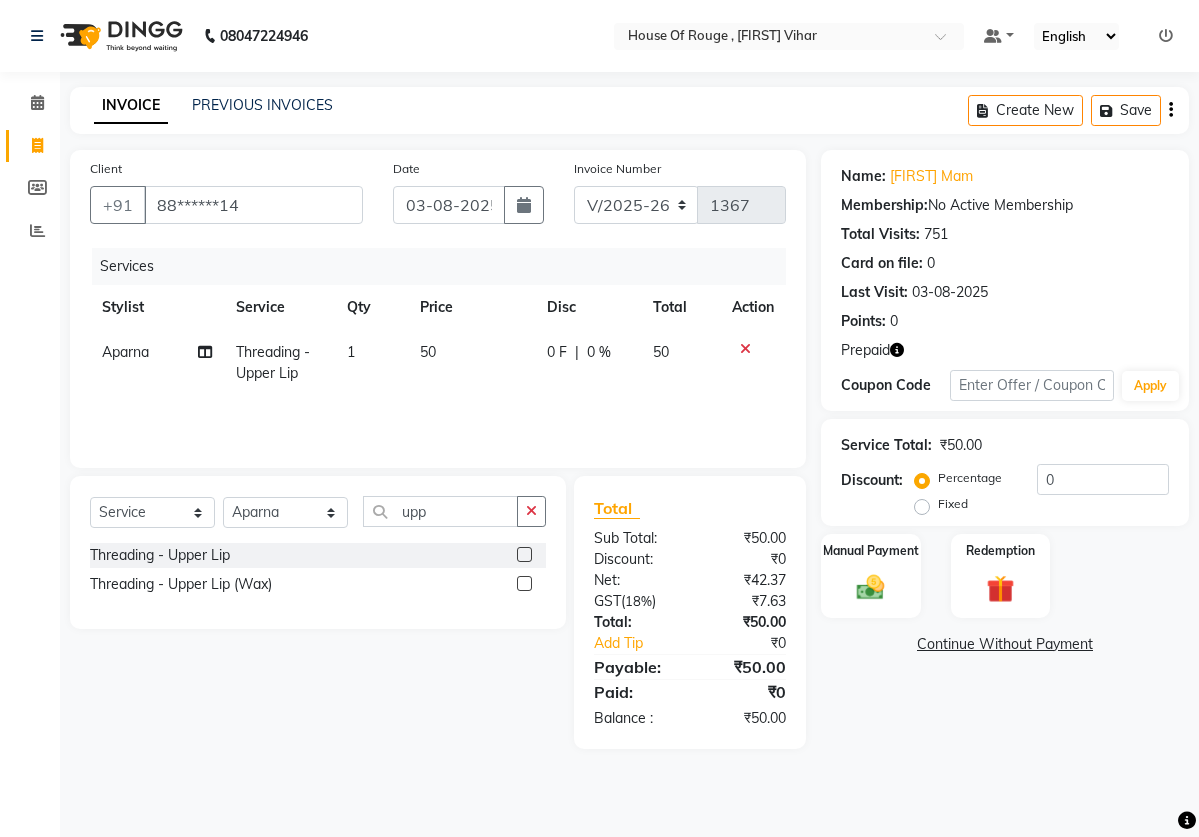 click on "50" 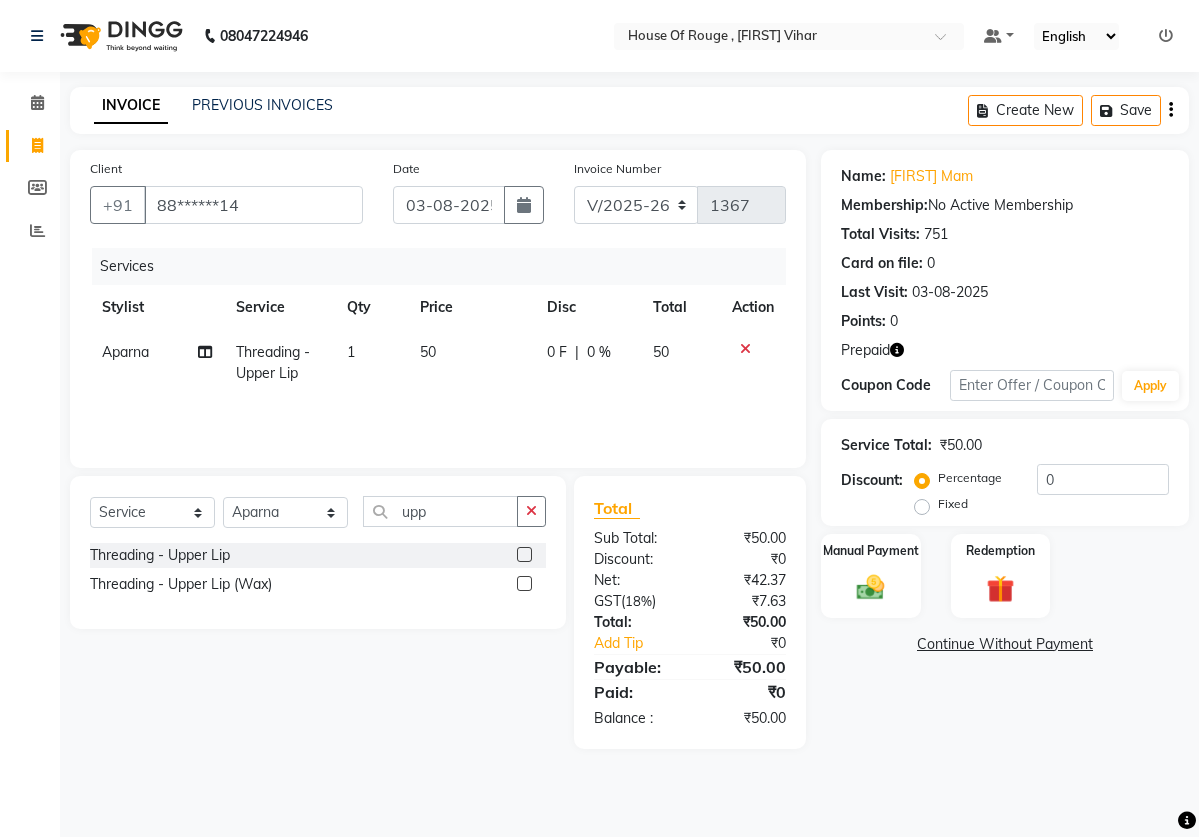 select on "2906" 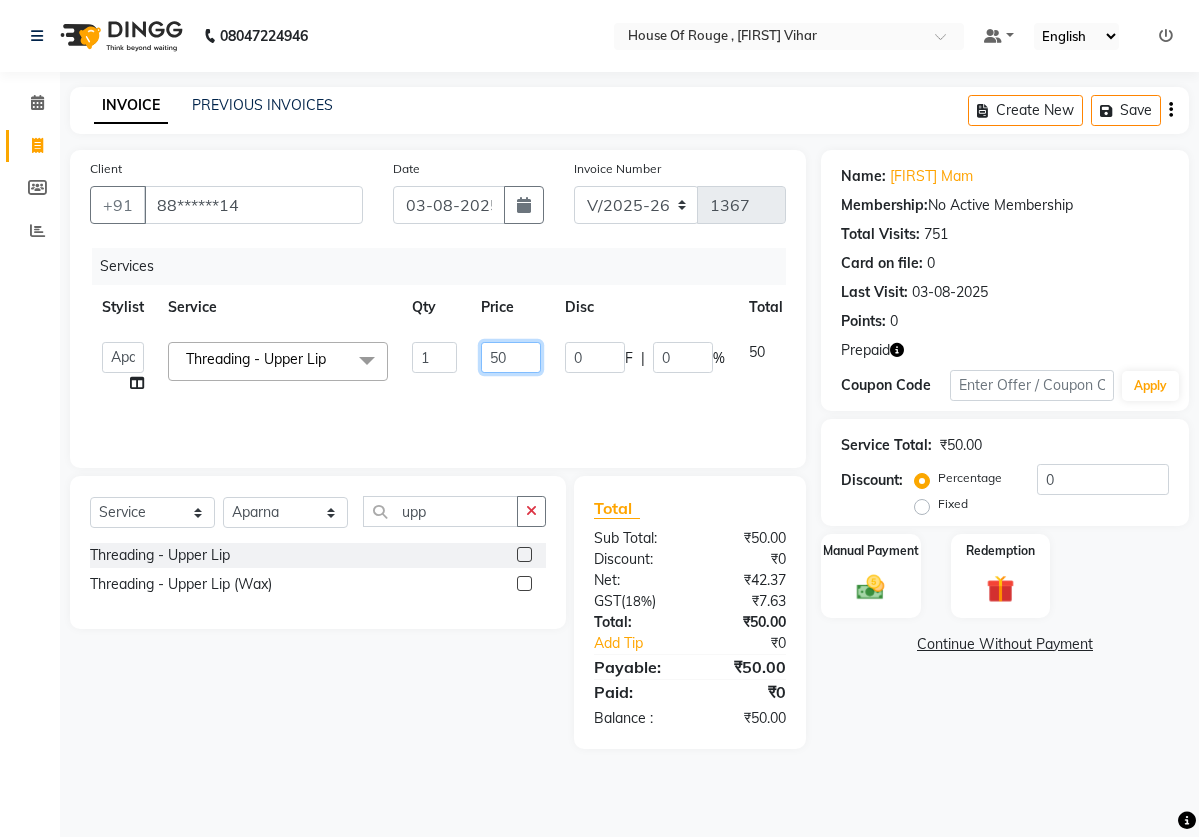 click on "50" 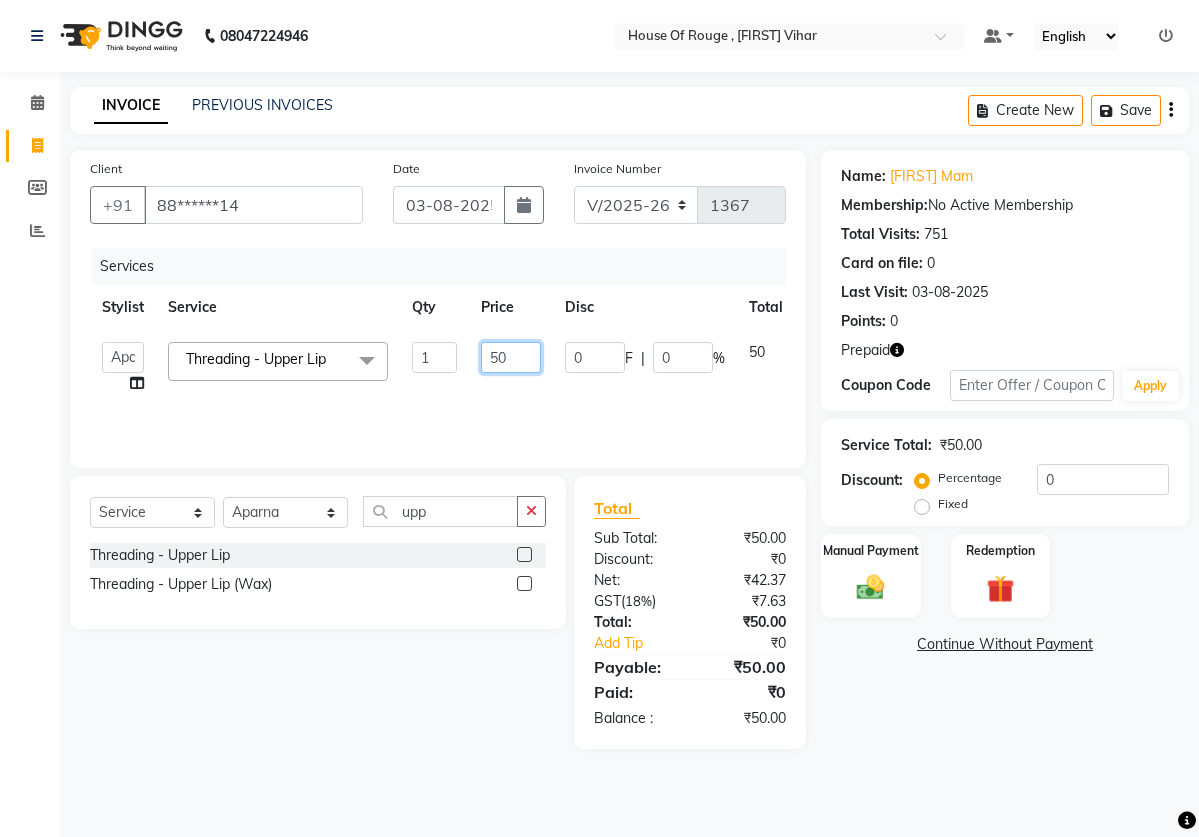 type on "5" 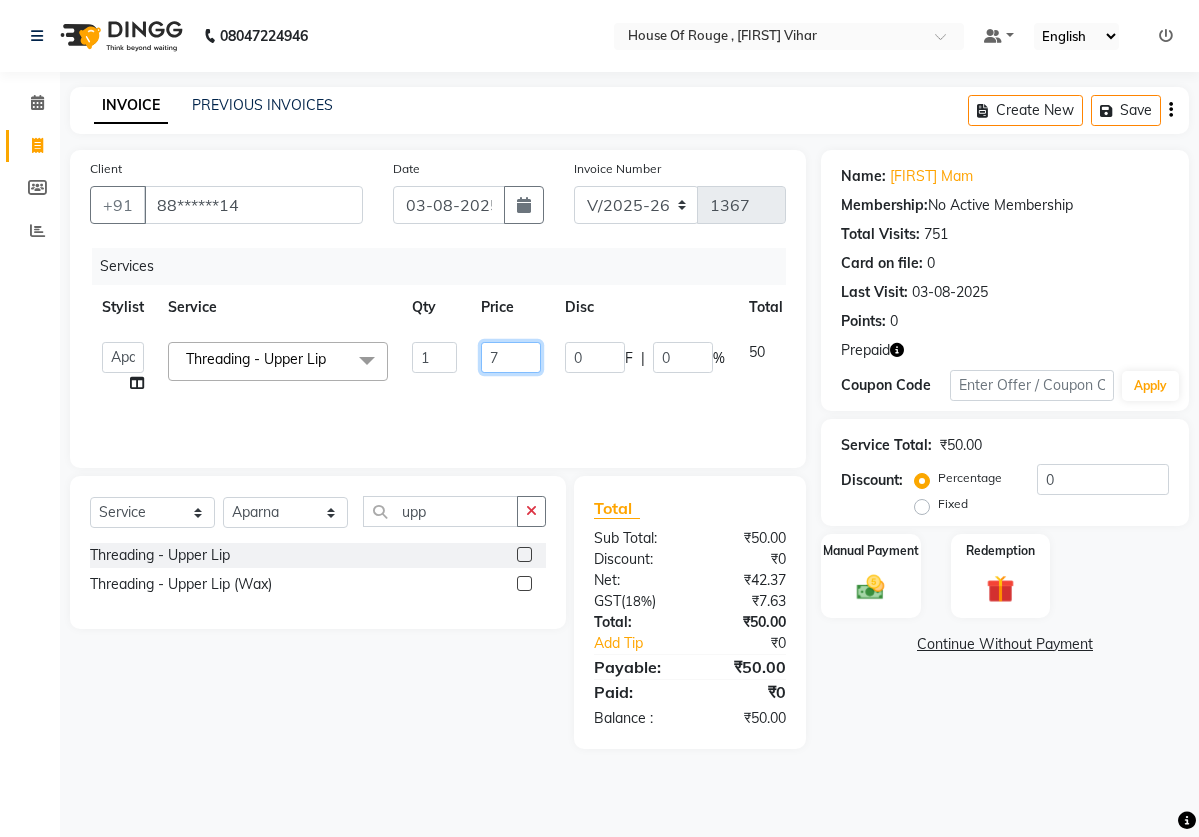 type on "70" 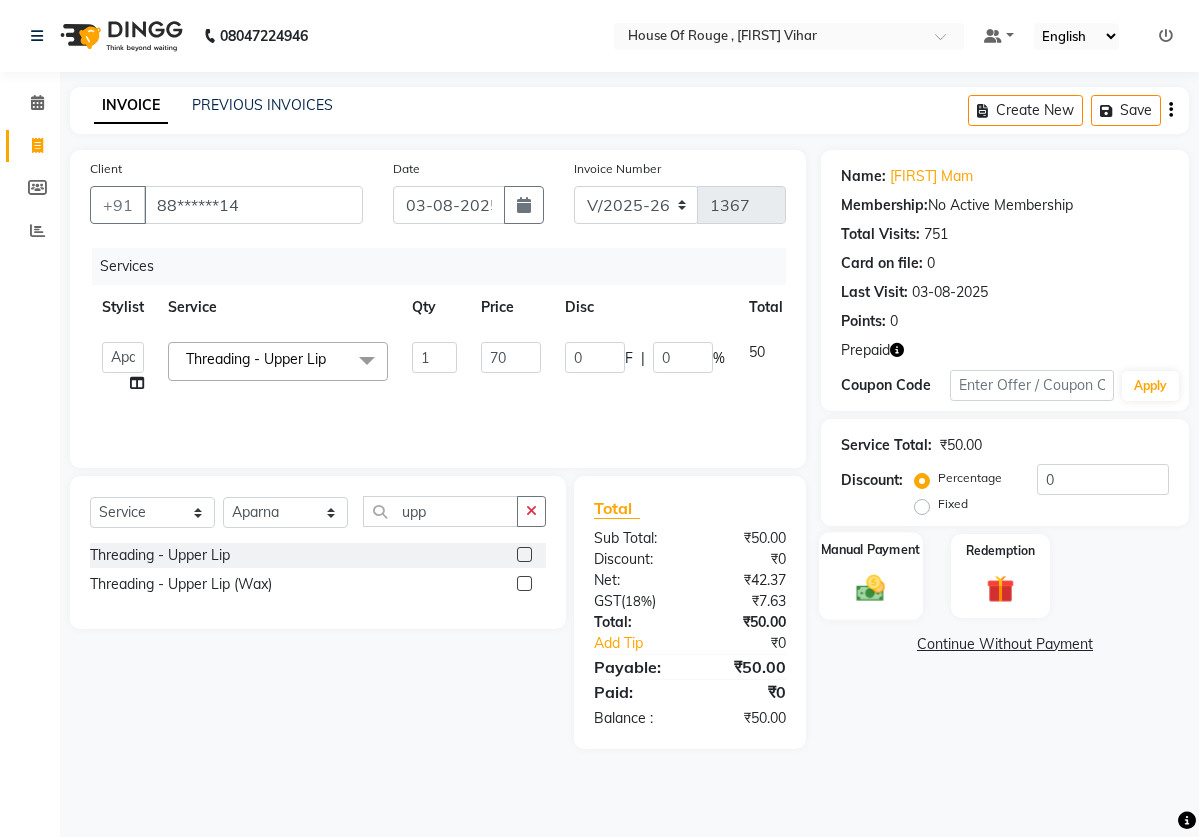 click 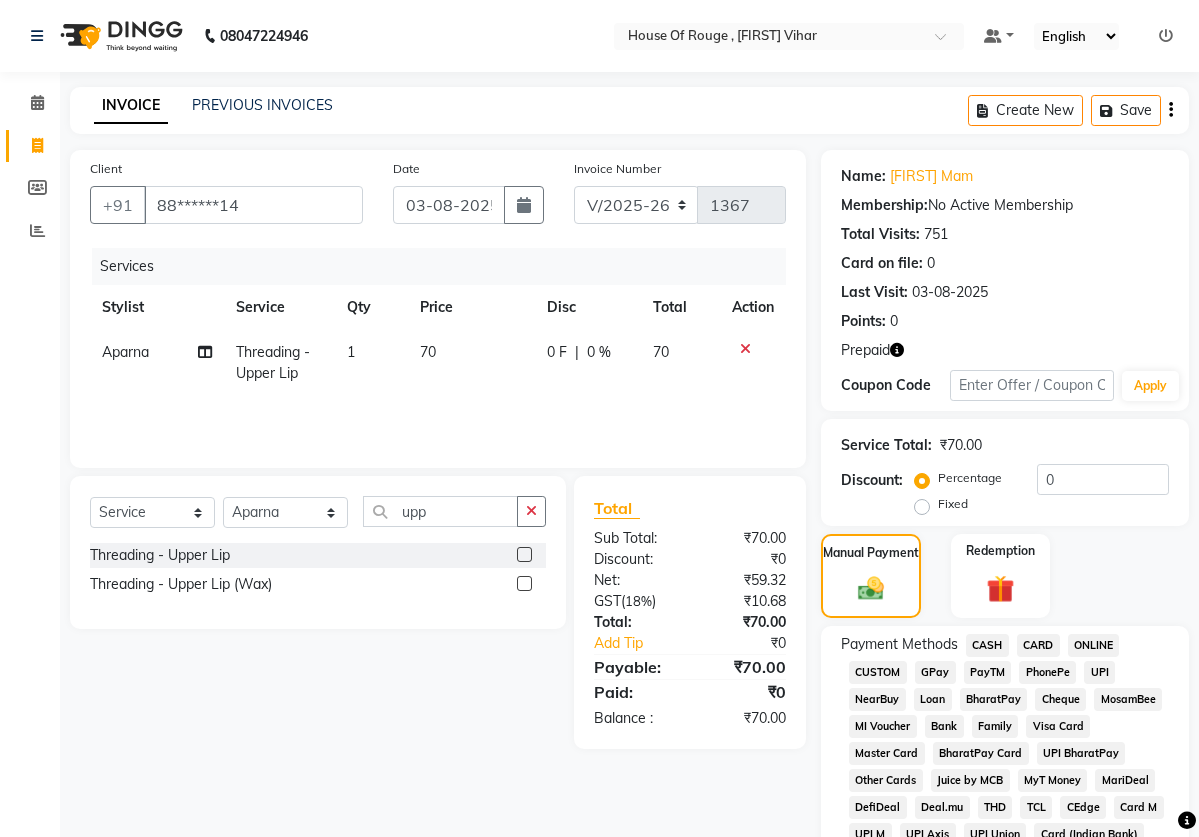 click on "CASH" 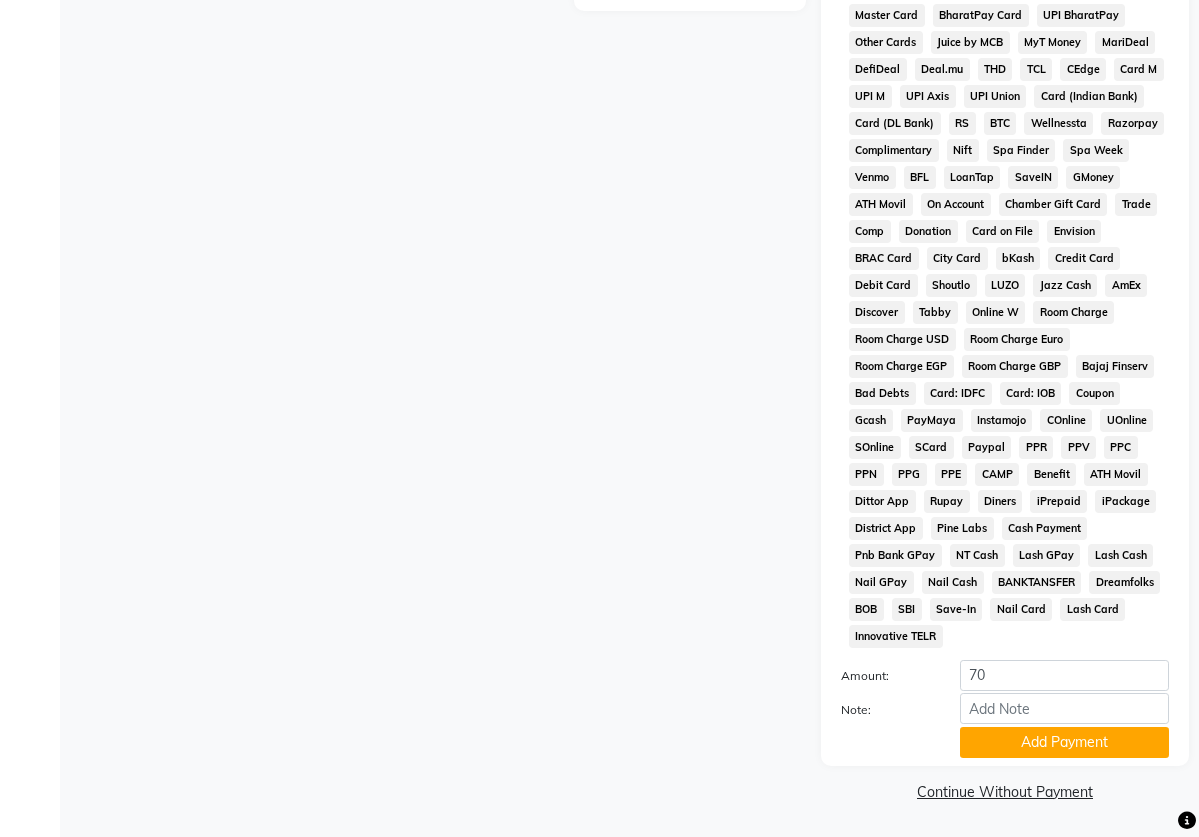 scroll, scrollTop: 764, scrollLeft: 0, axis: vertical 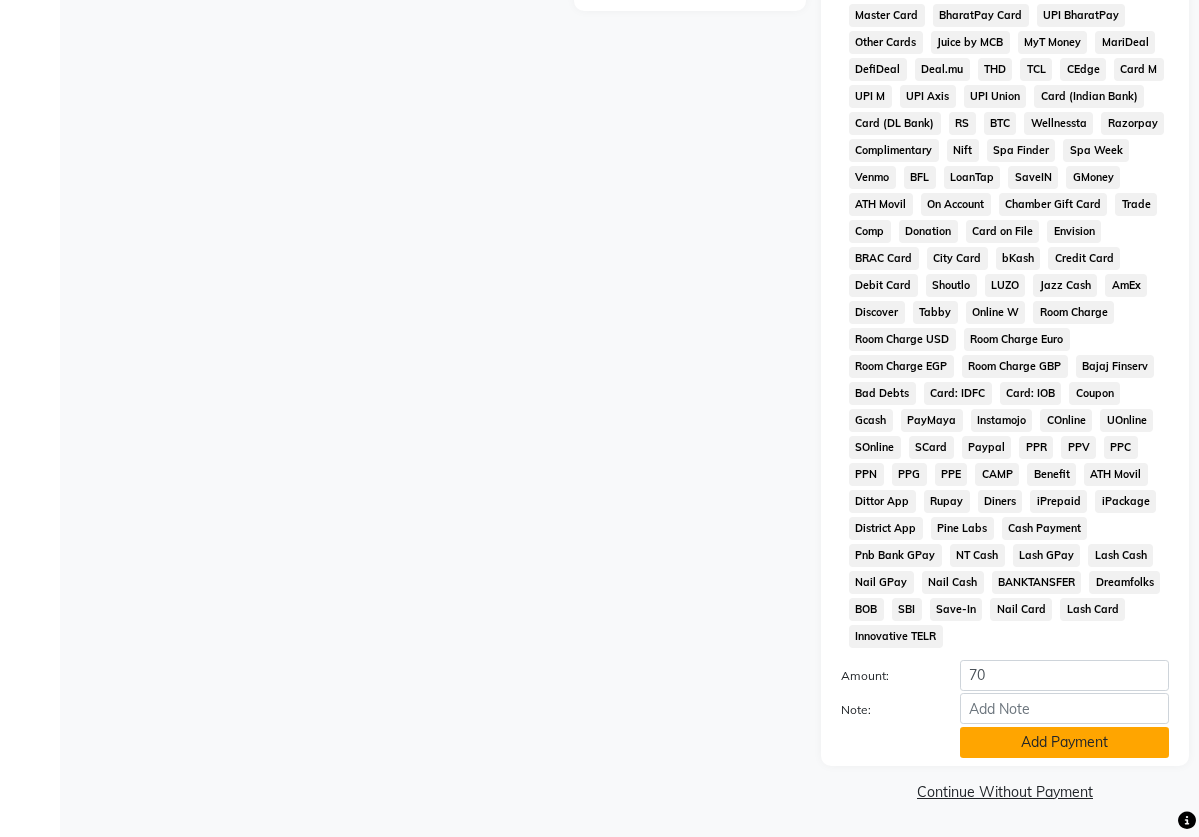 click on "Add Payment" 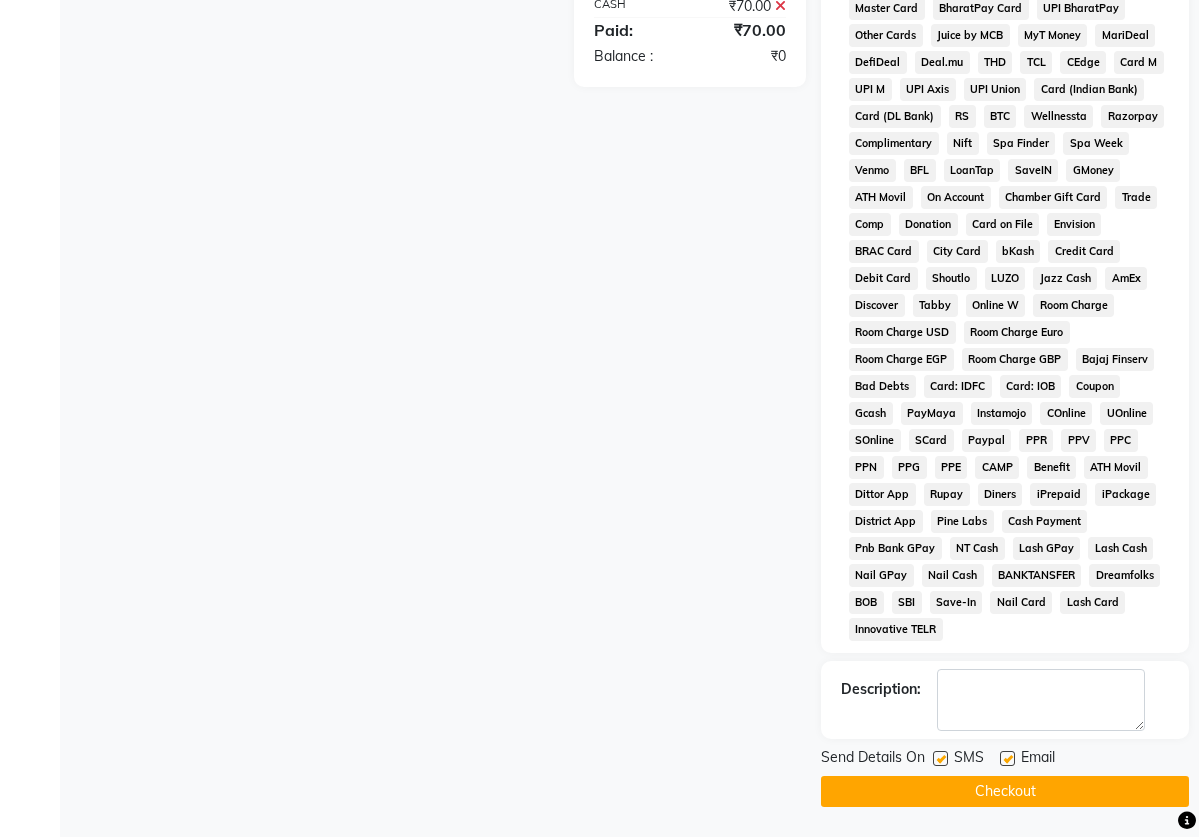 click 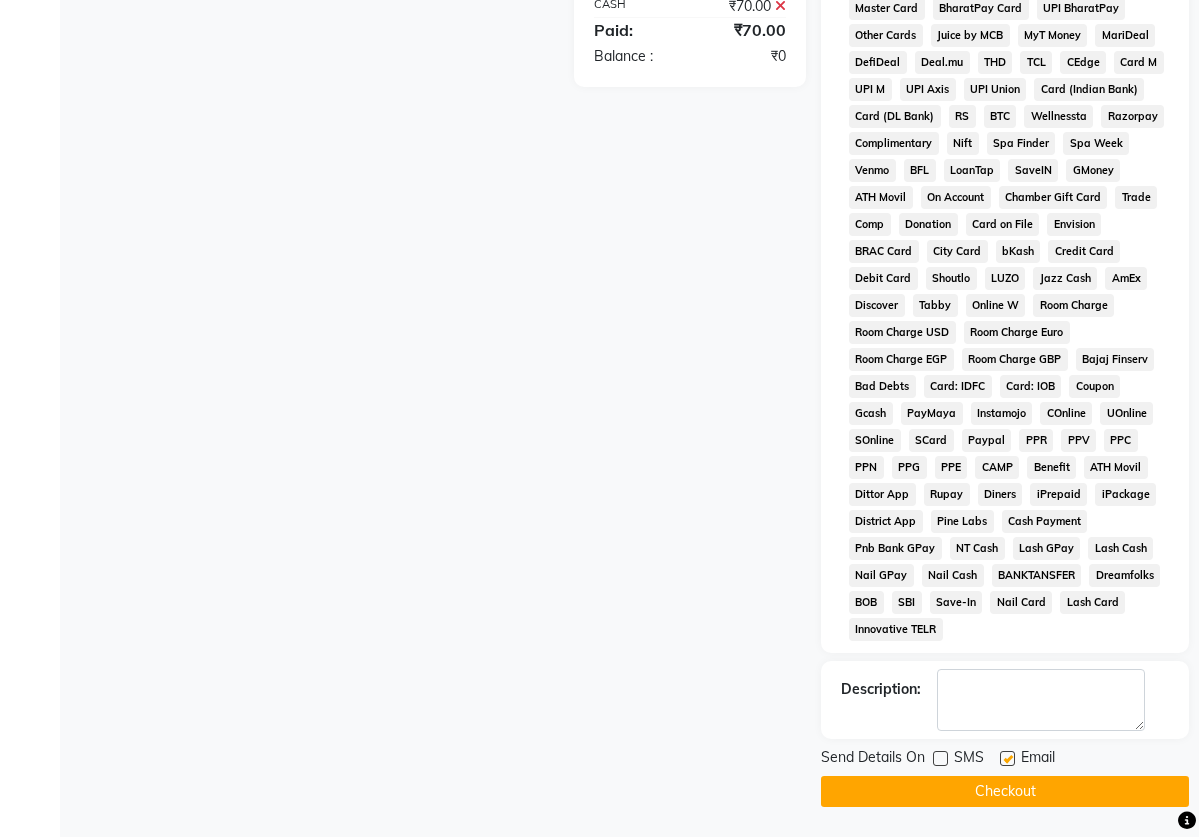 click 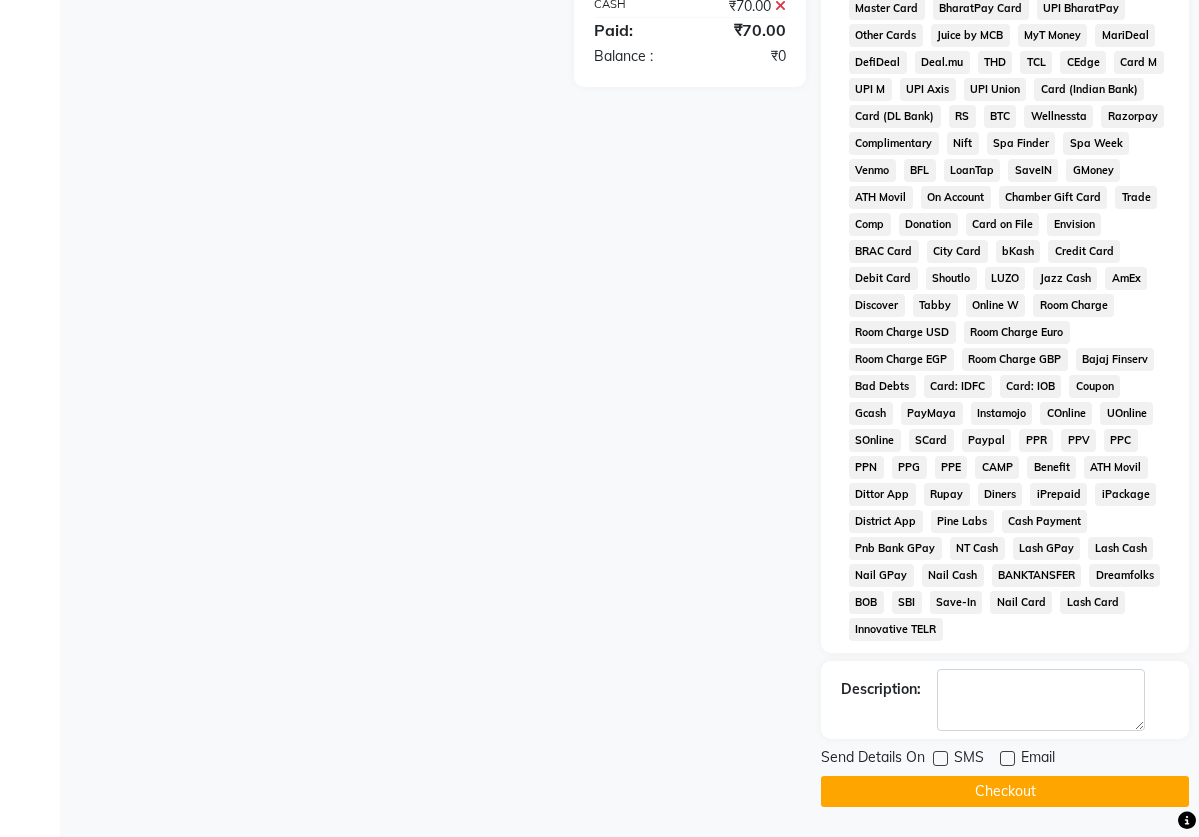 scroll, scrollTop: 772, scrollLeft: 0, axis: vertical 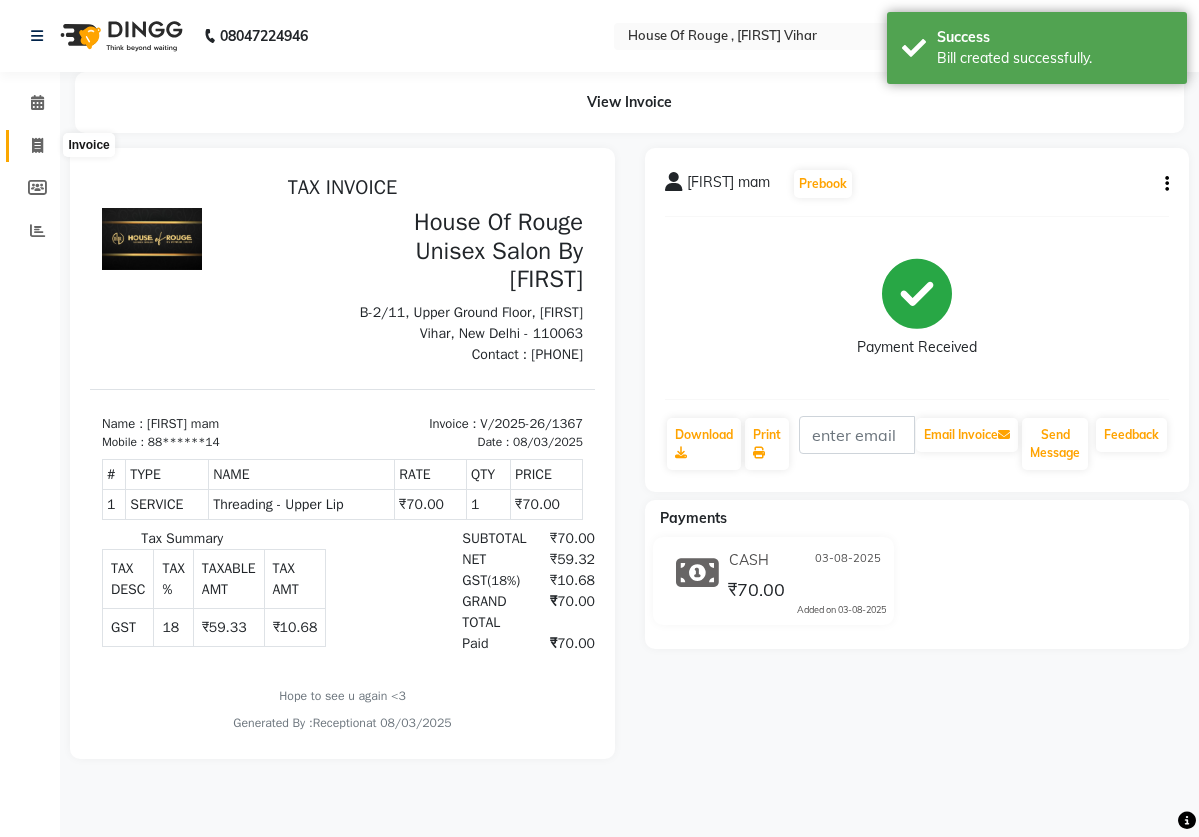 click 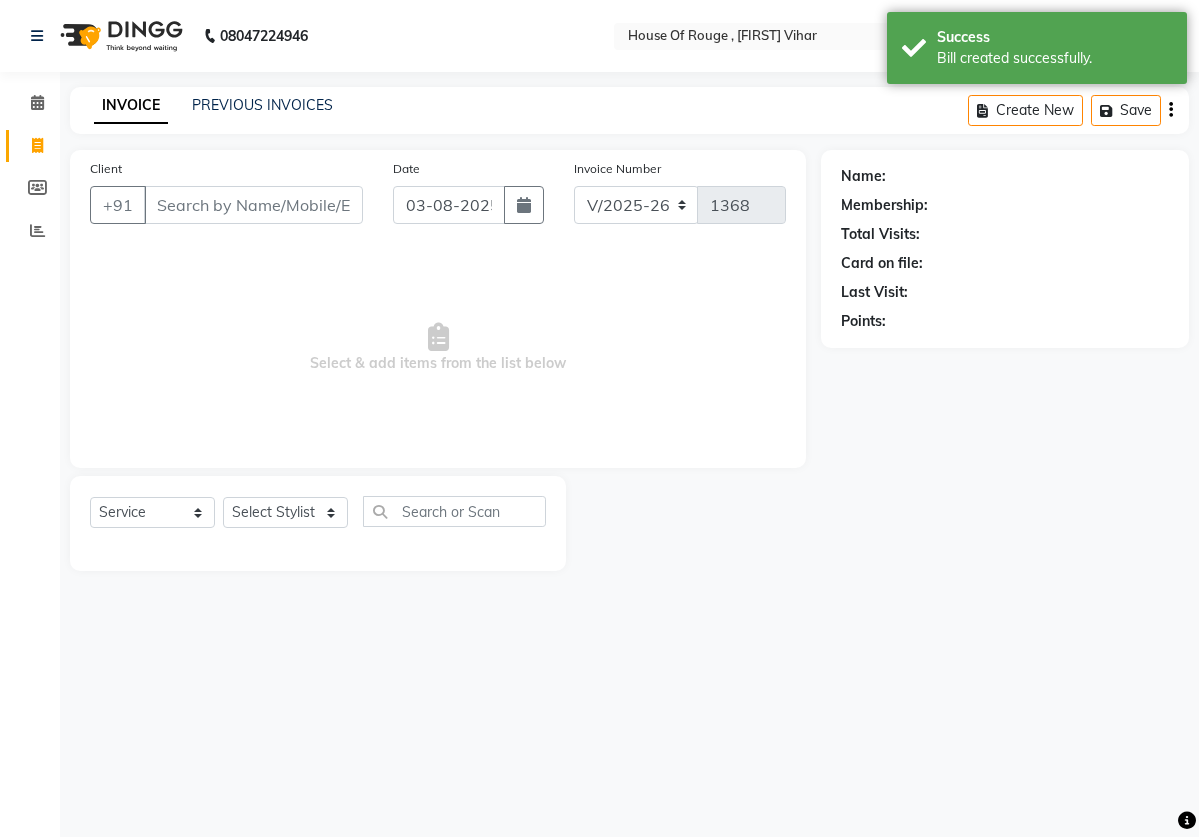 click on "Client" at bounding box center (253, 205) 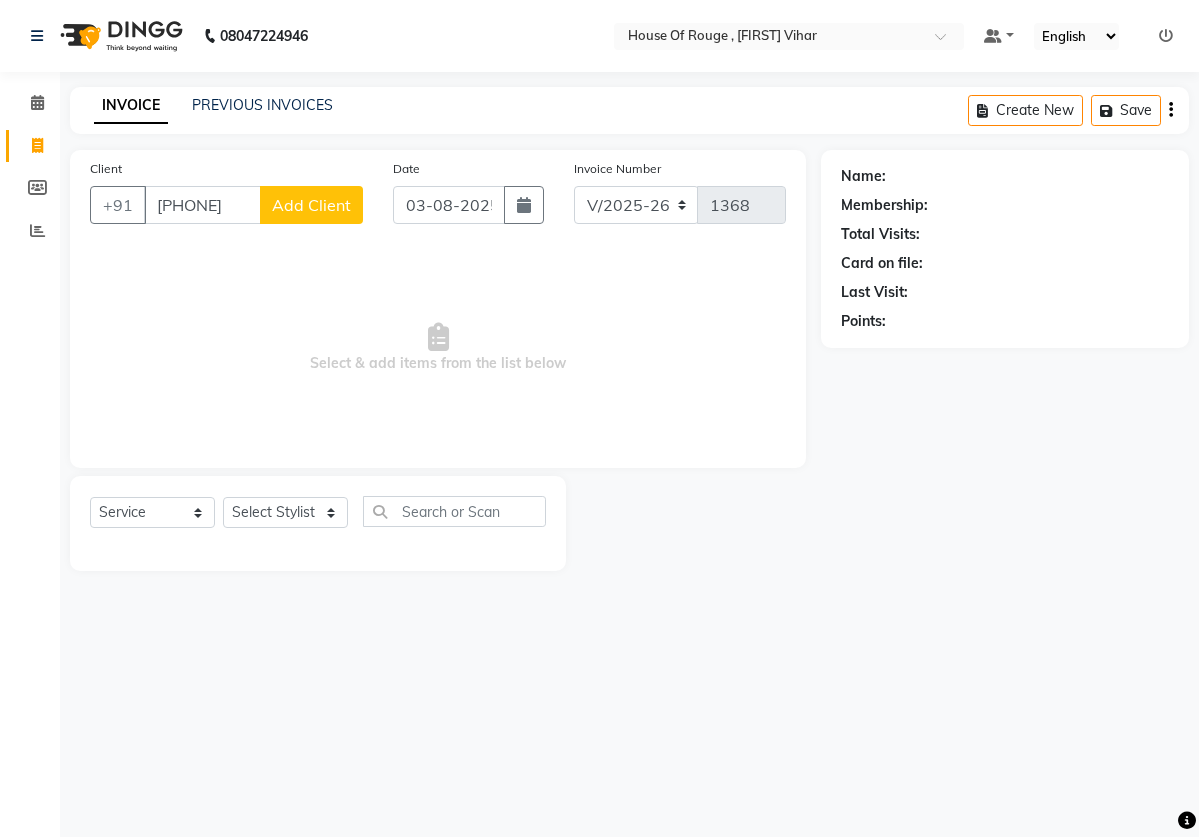 type on "[PHONE]" 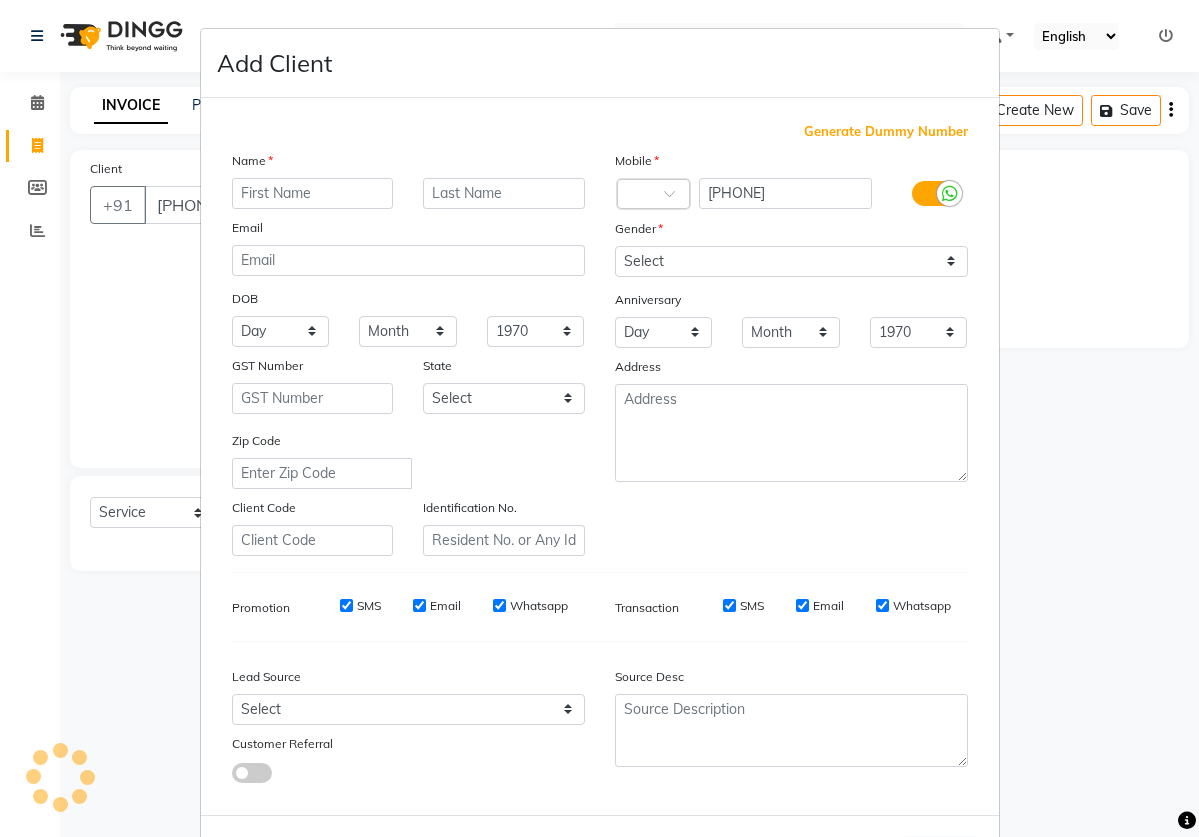 select on "10" 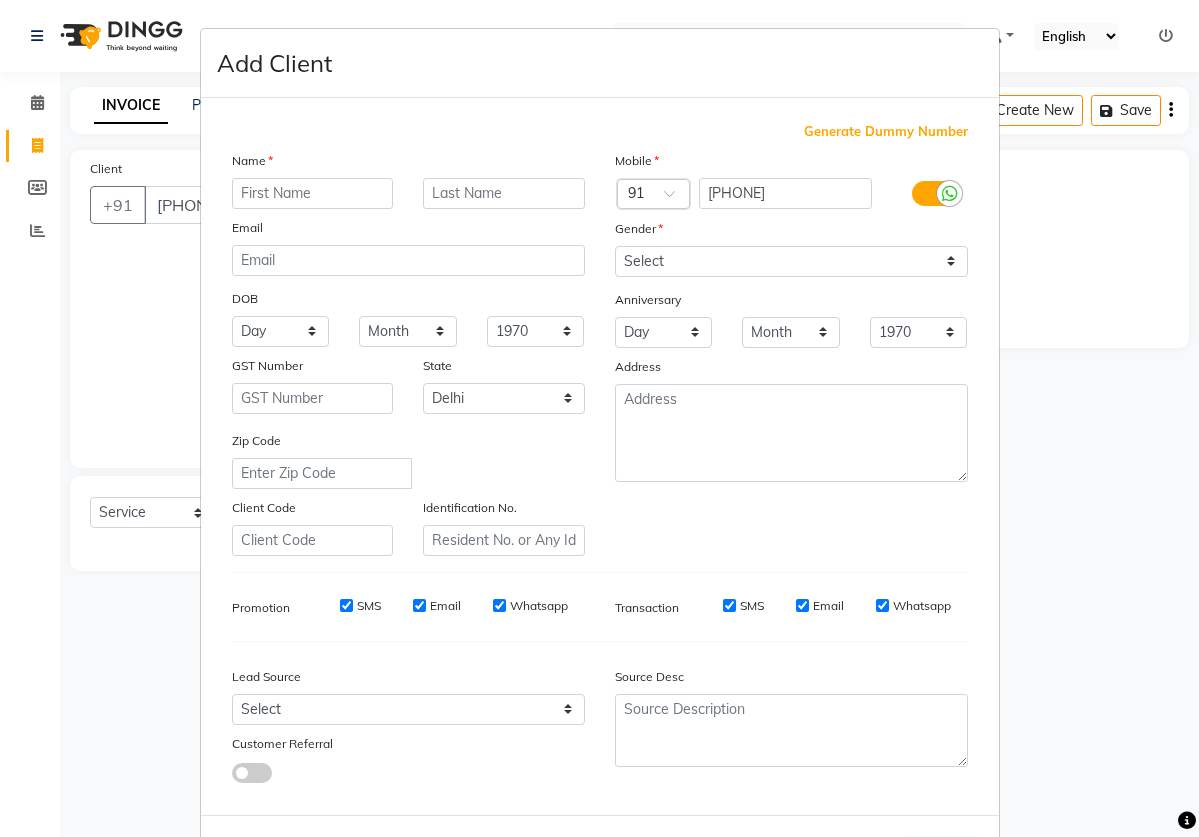 click at bounding box center [313, 193] 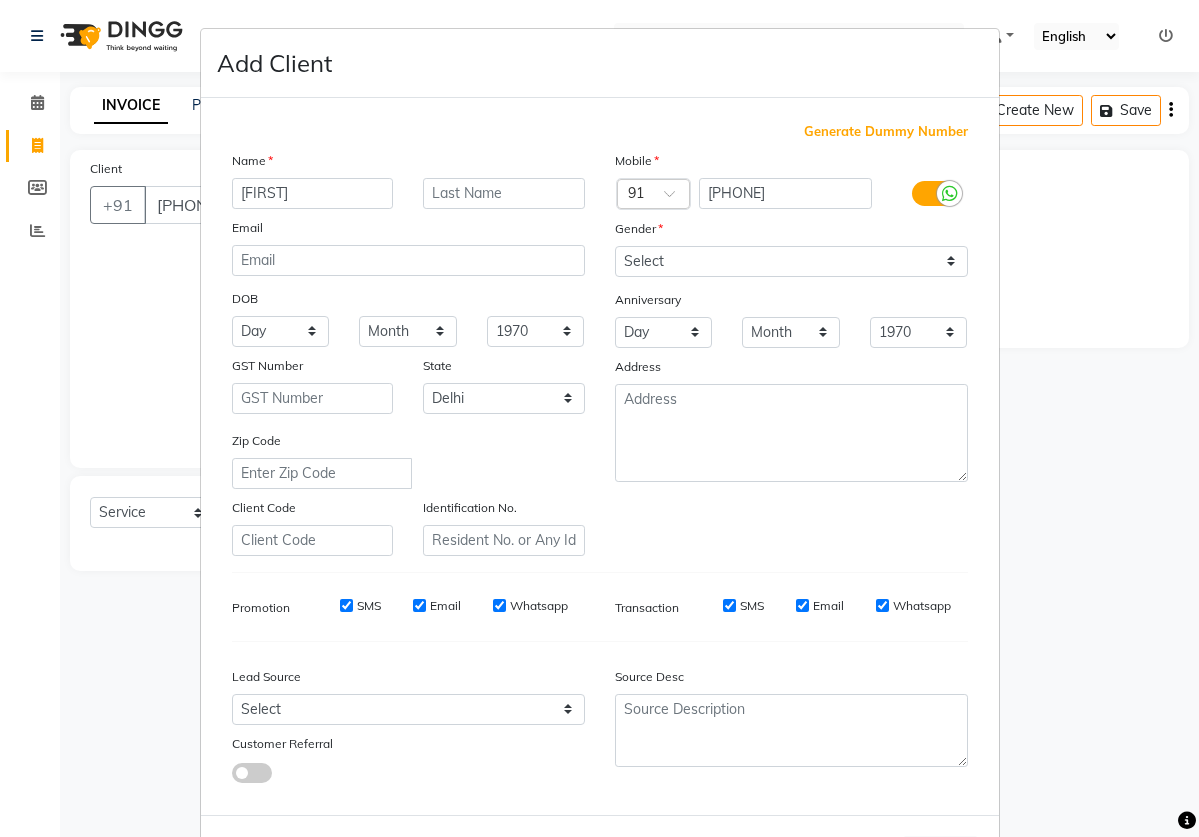type on "[FIRST]" 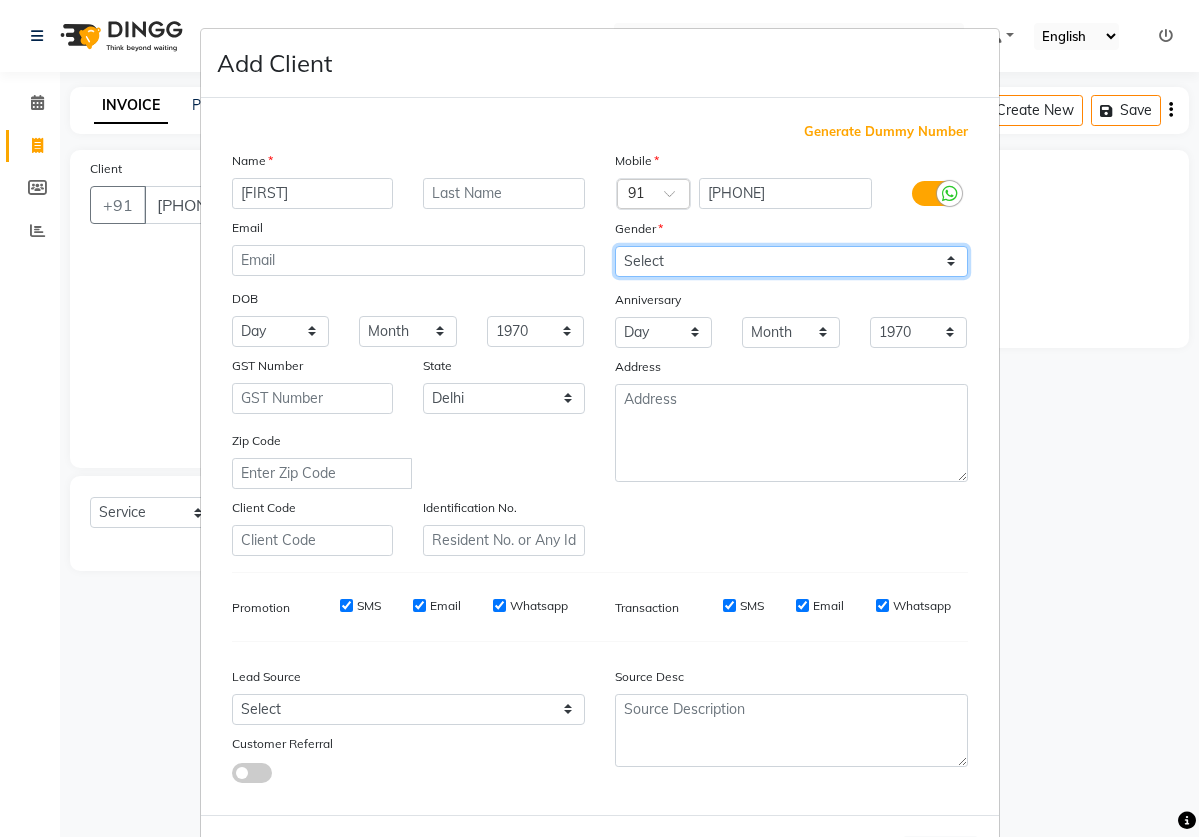 select on "female" 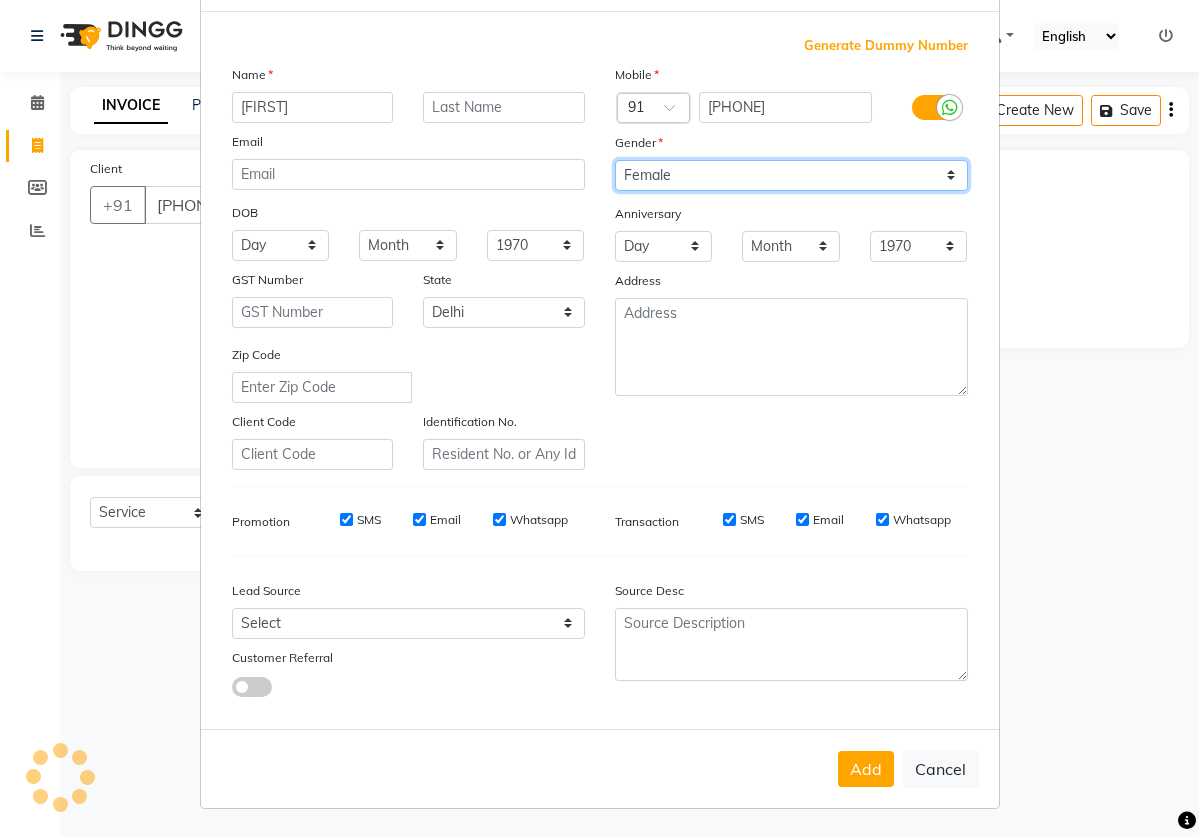 scroll, scrollTop: 85, scrollLeft: 0, axis: vertical 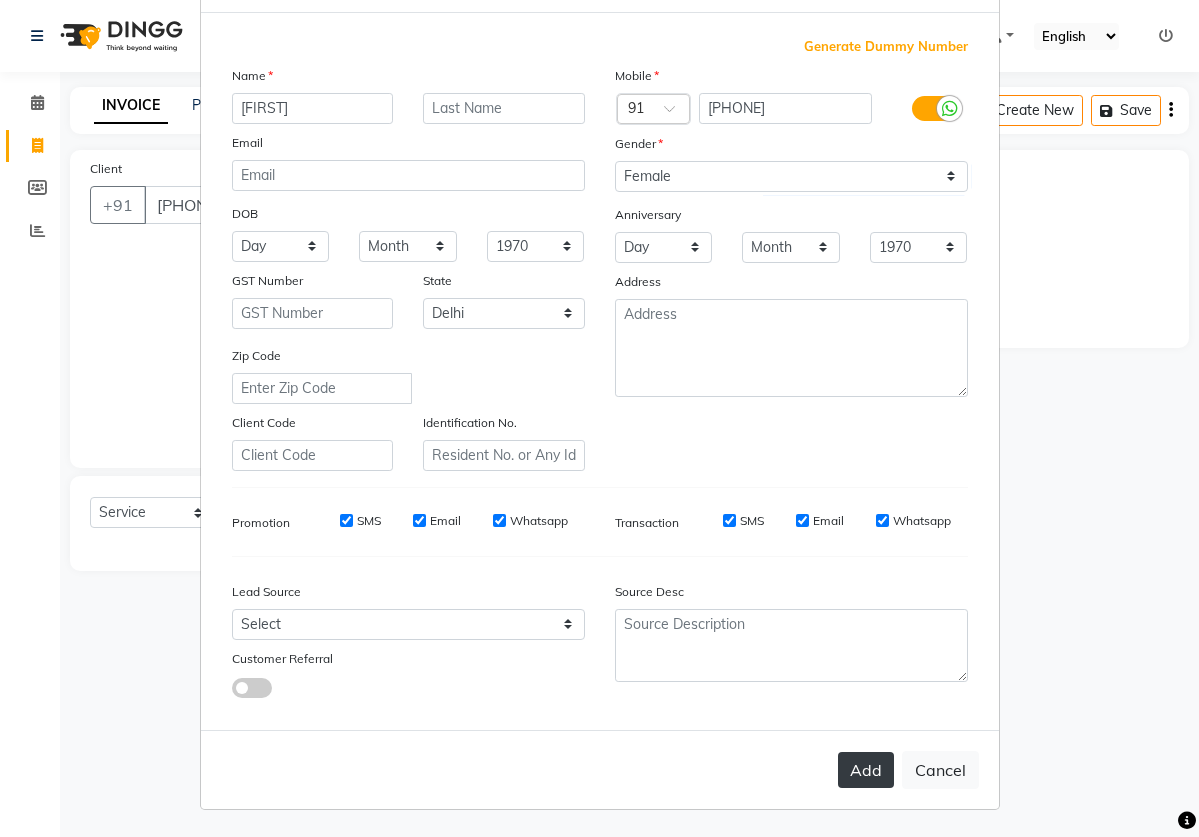 click on "Add" at bounding box center (866, 770) 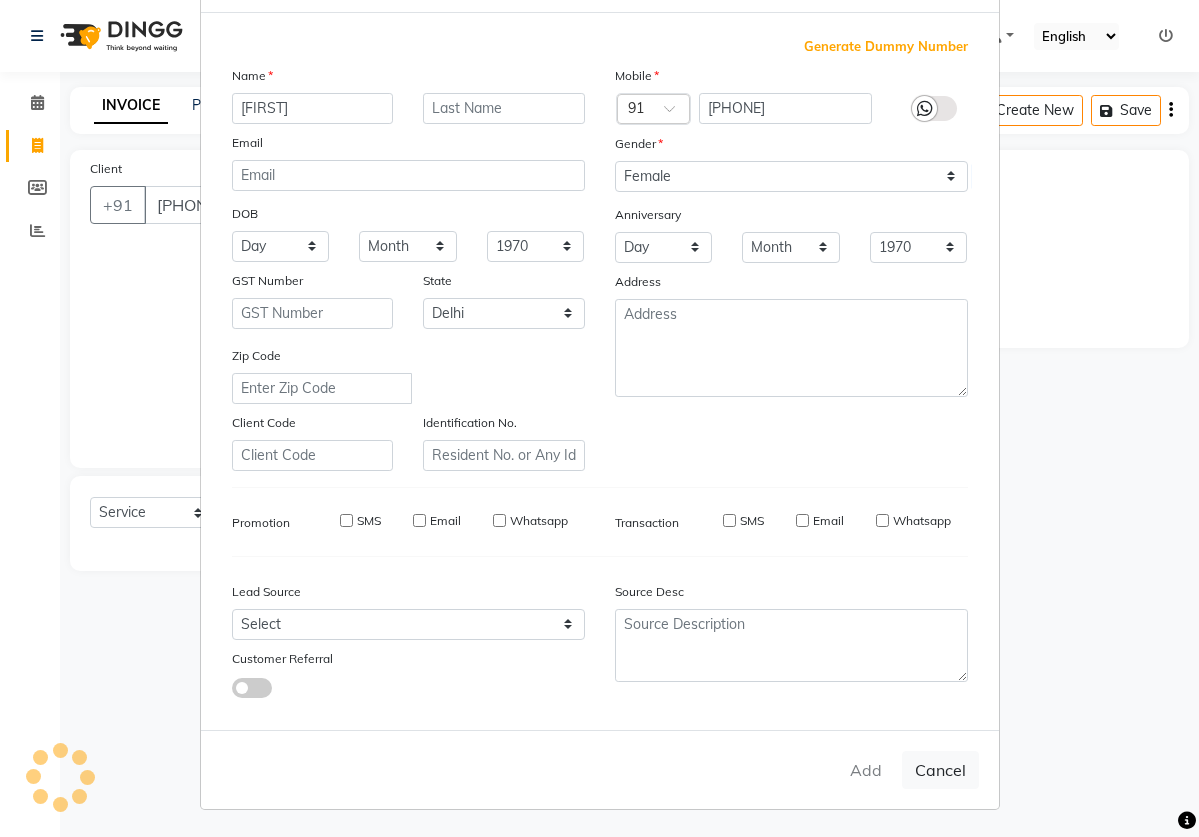 type on "[PHONE]" 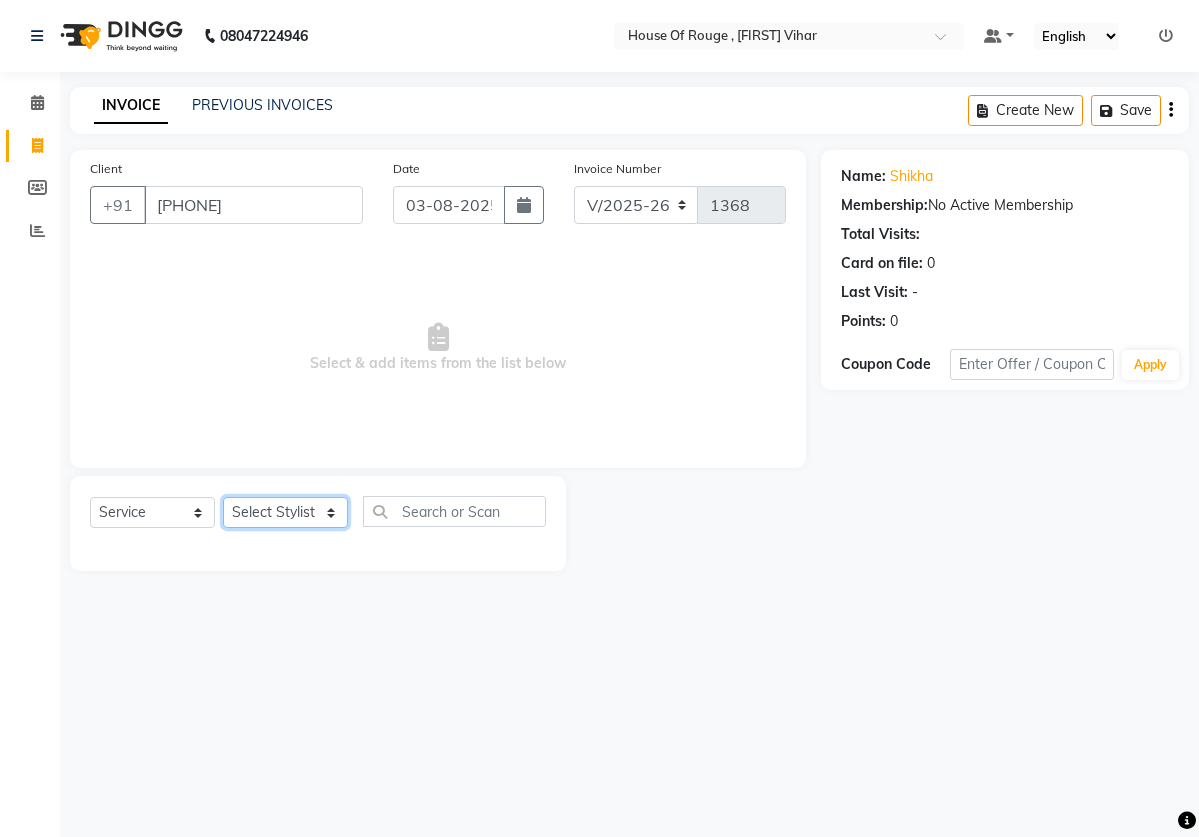 select on "2906" 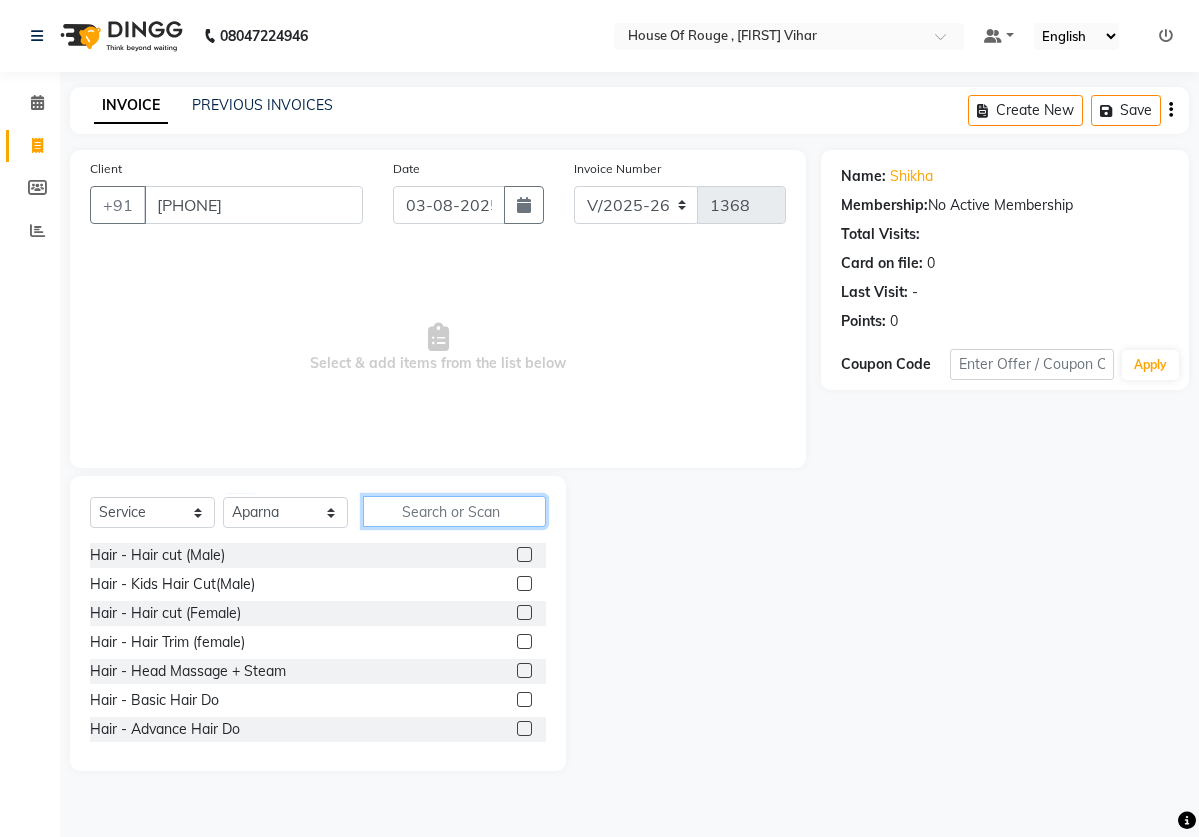 click 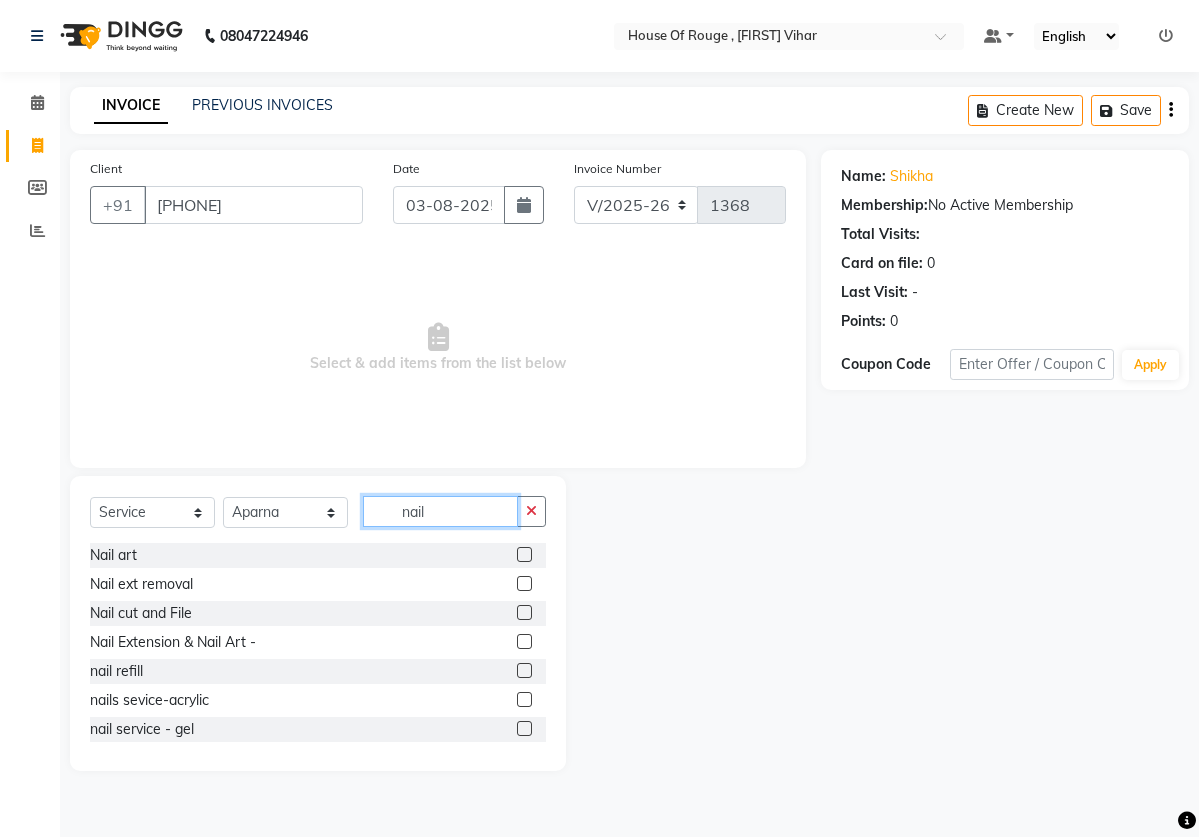 type on "nail" 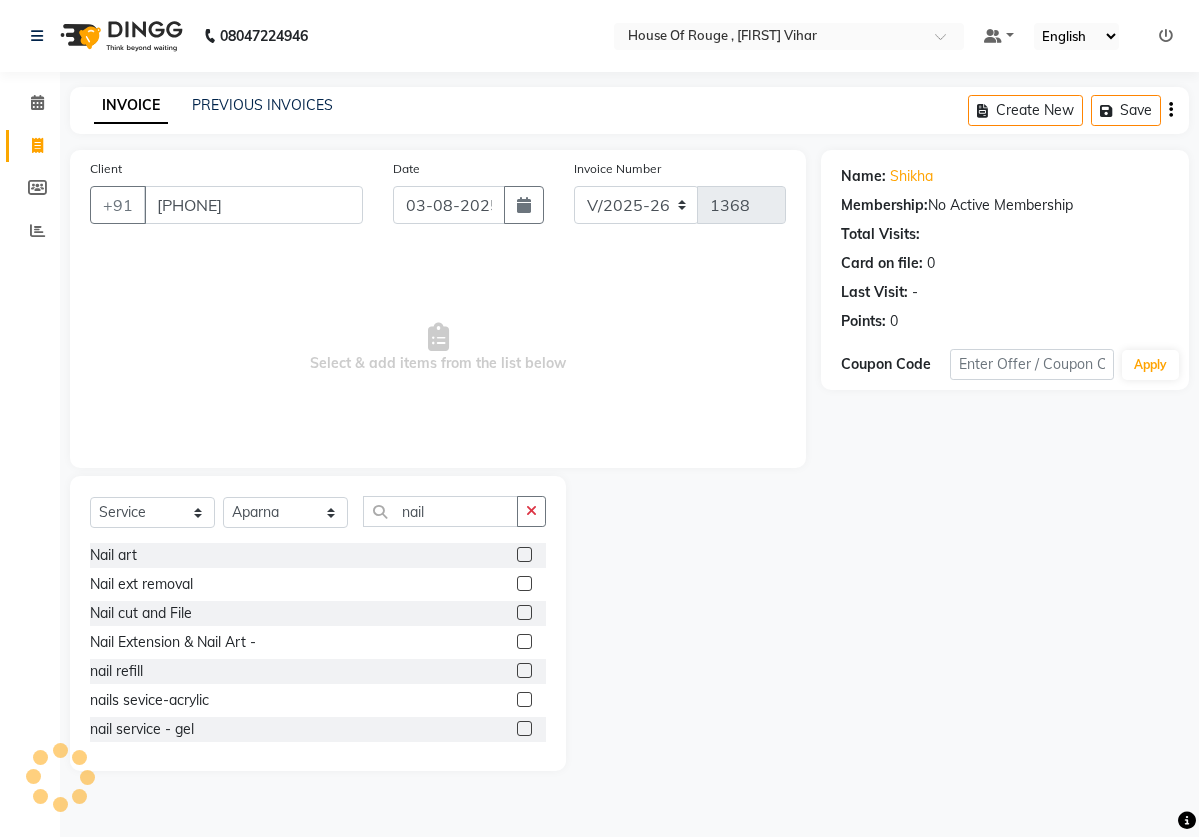 click 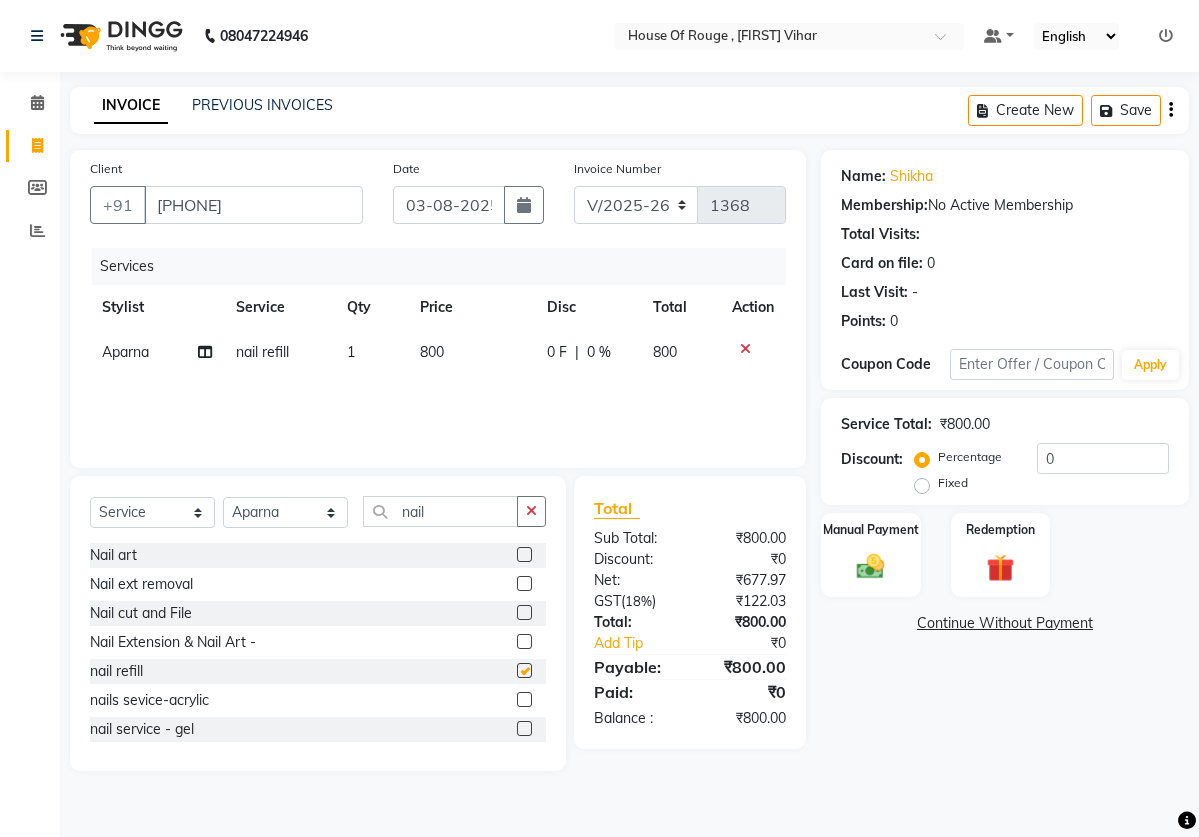 checkbox on "false" 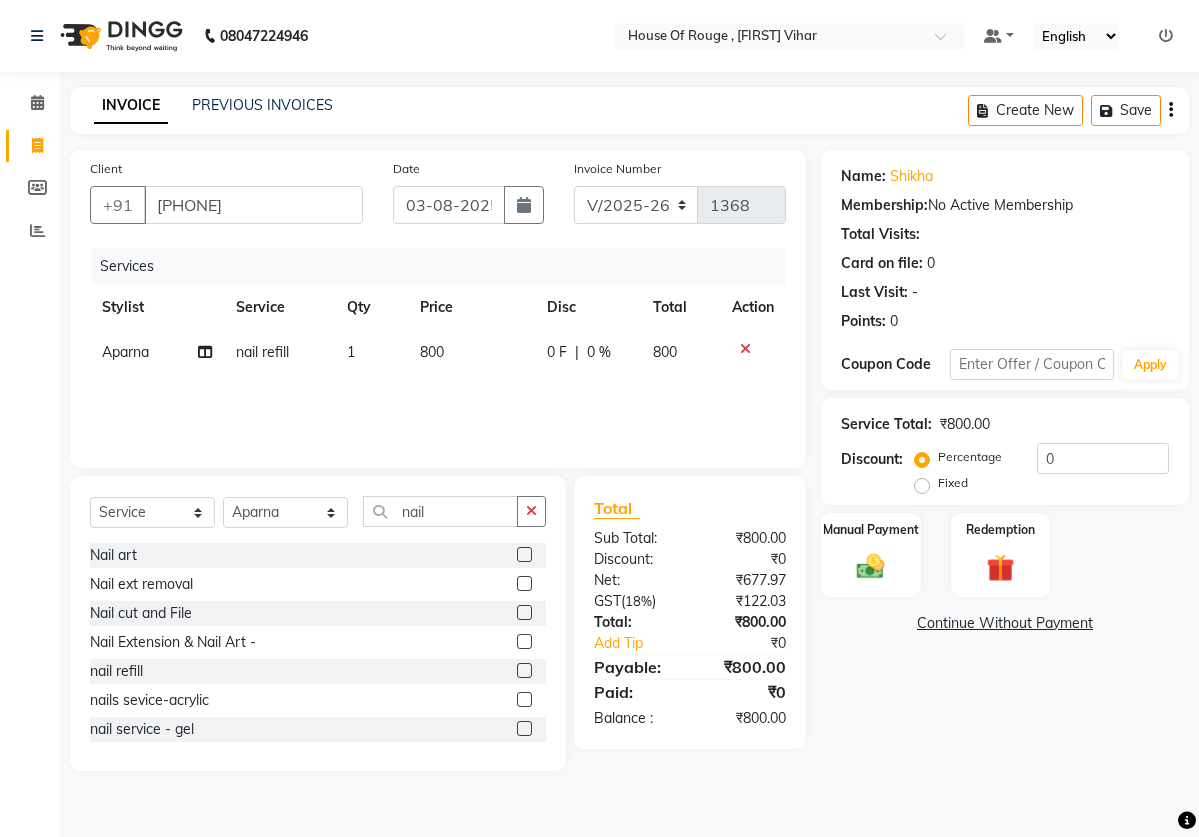 click on "800" 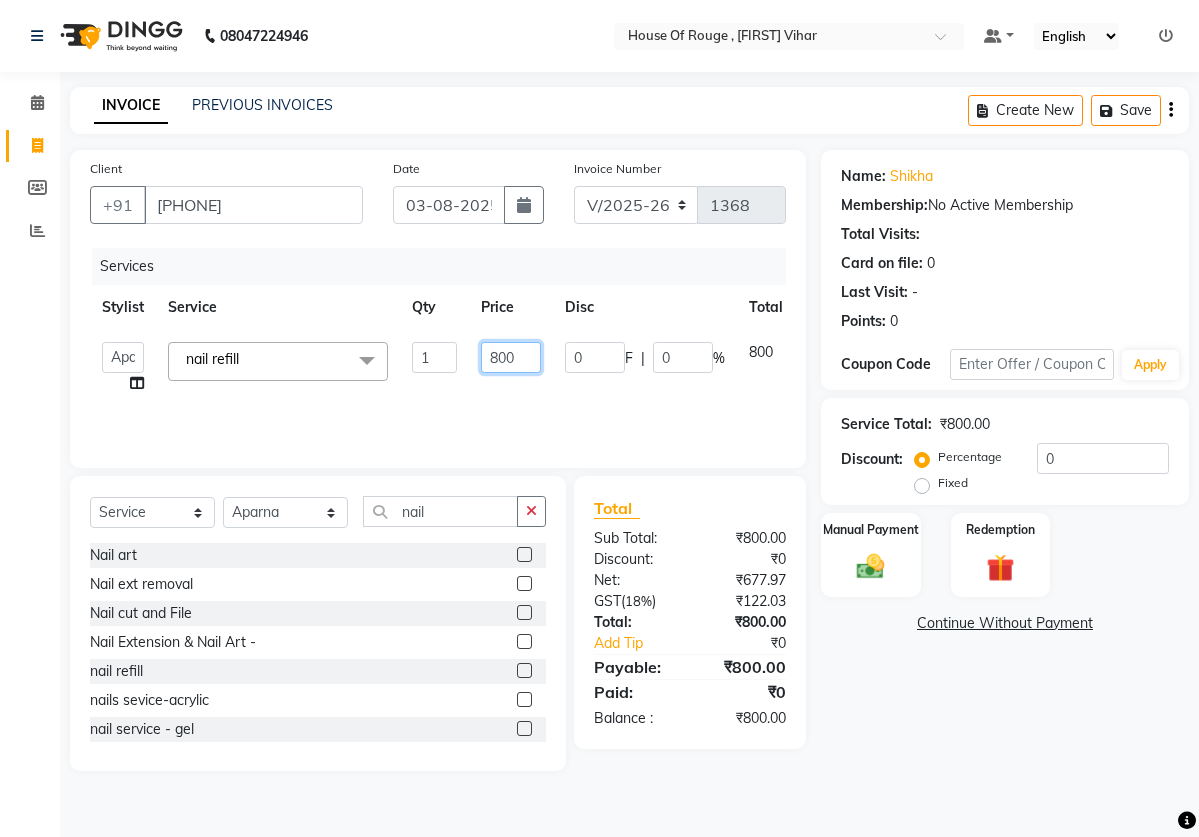 click on "800" 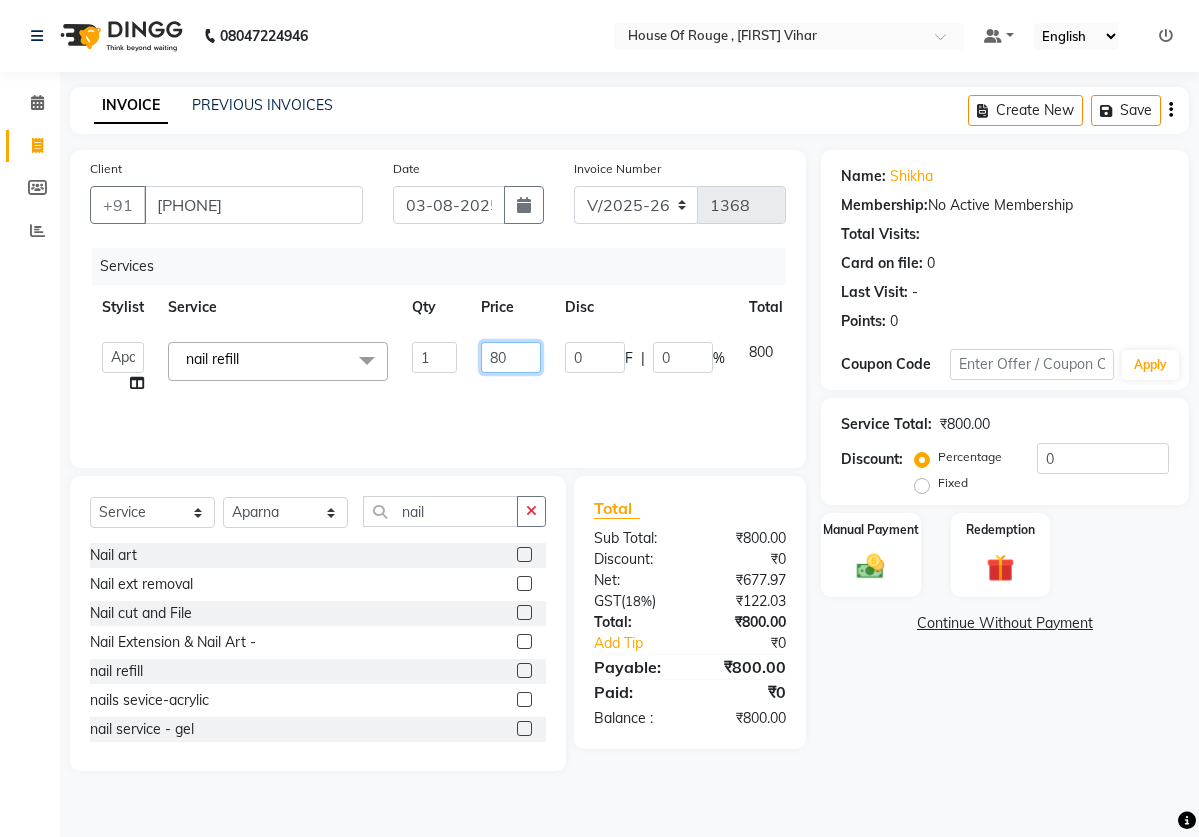 type on "8" 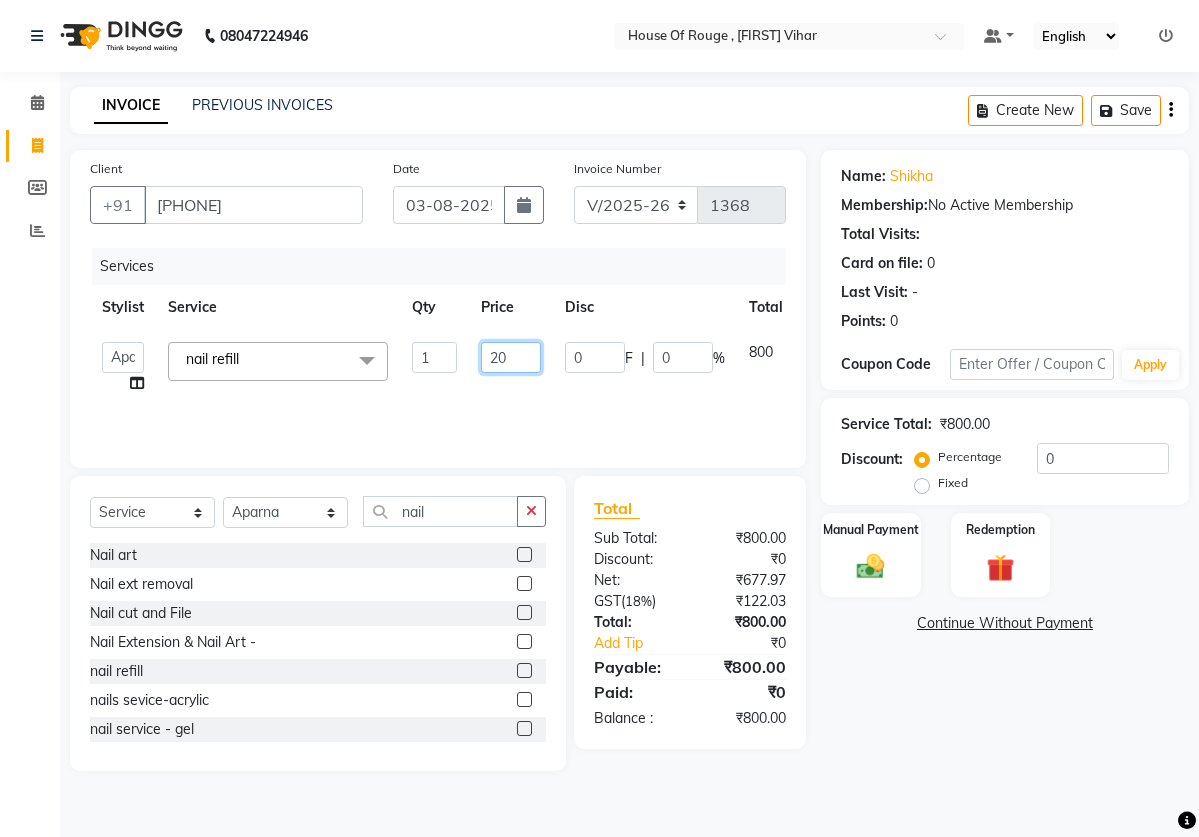 type on "200" 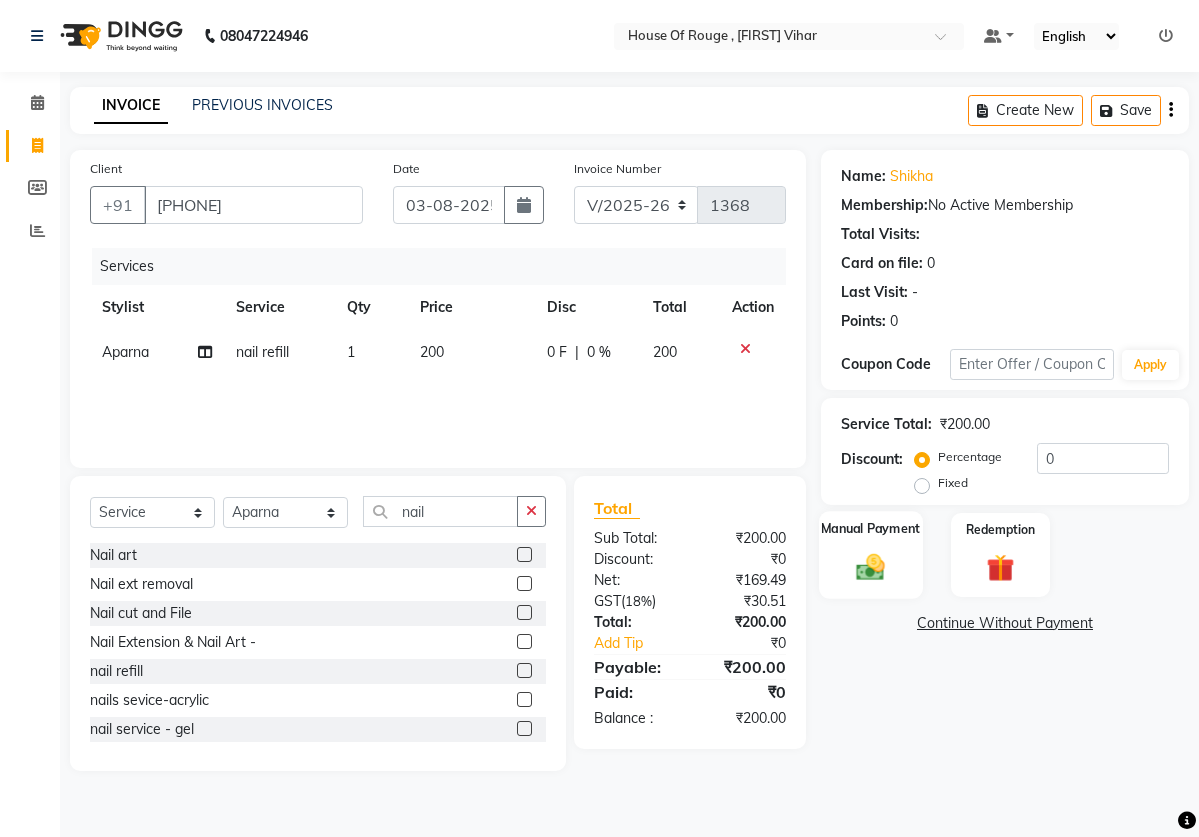 click on "Manual Payment" 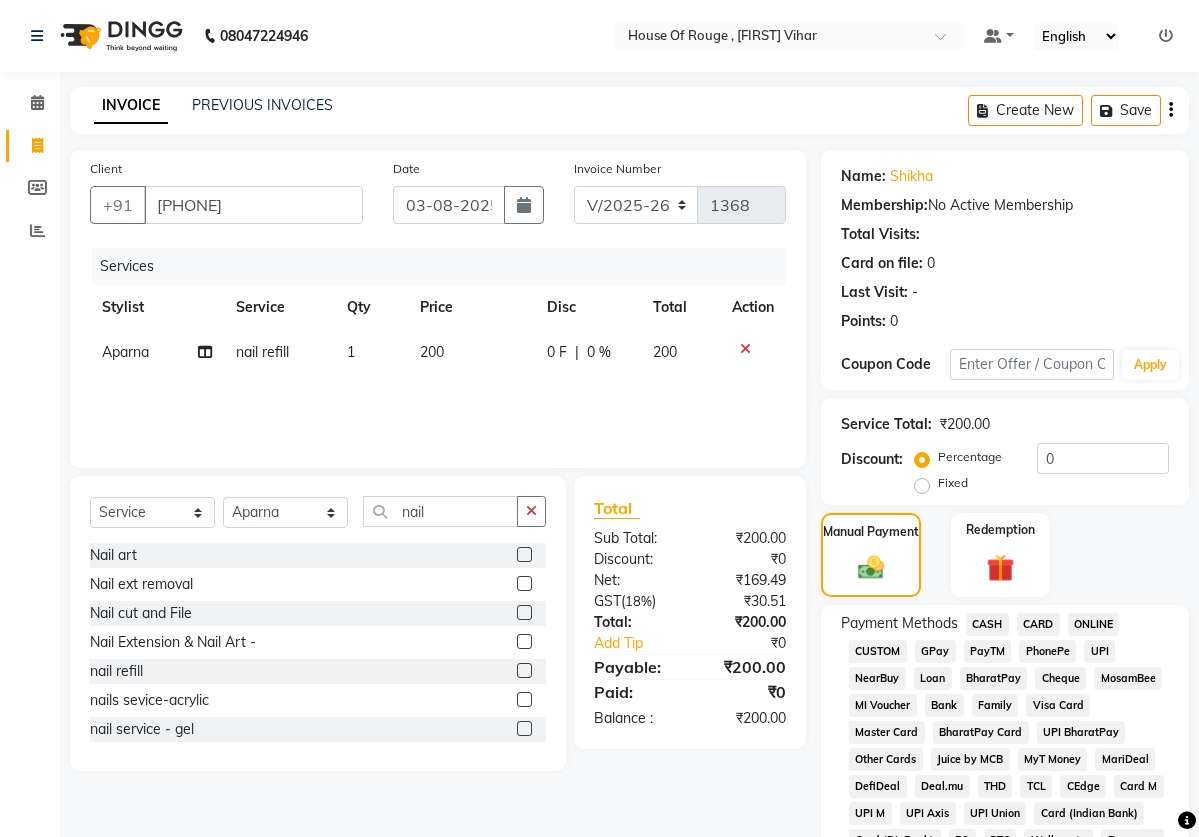 click on "ONLINE" 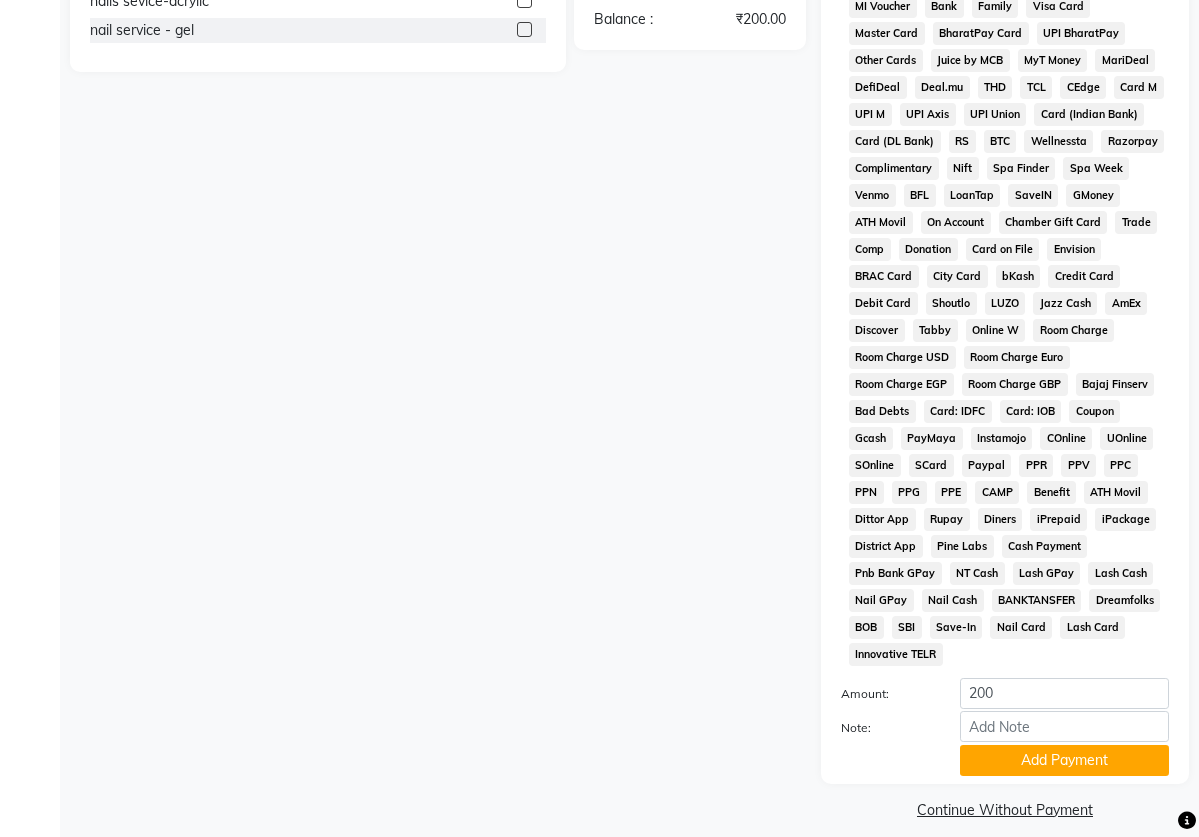 scroll, scrollTop: 743, scrollLeft: 0, axis: vertical 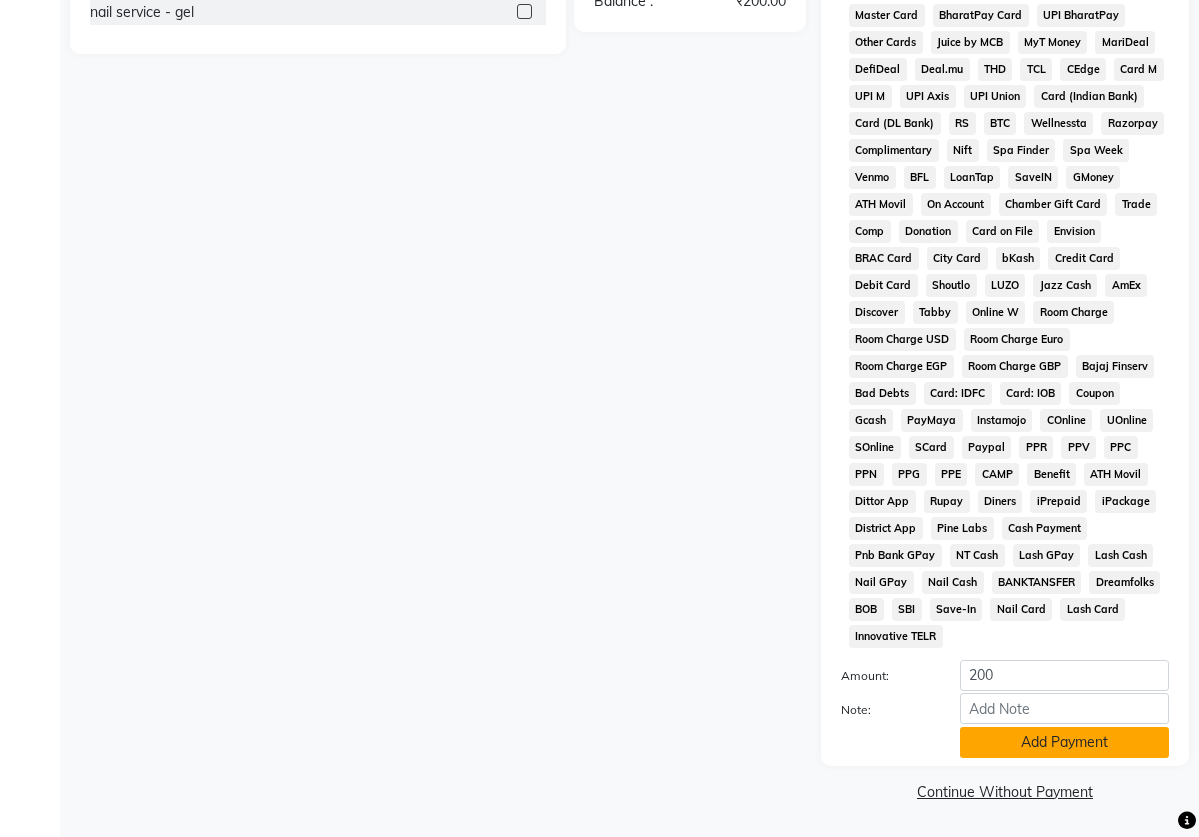 click on "Add Payment" 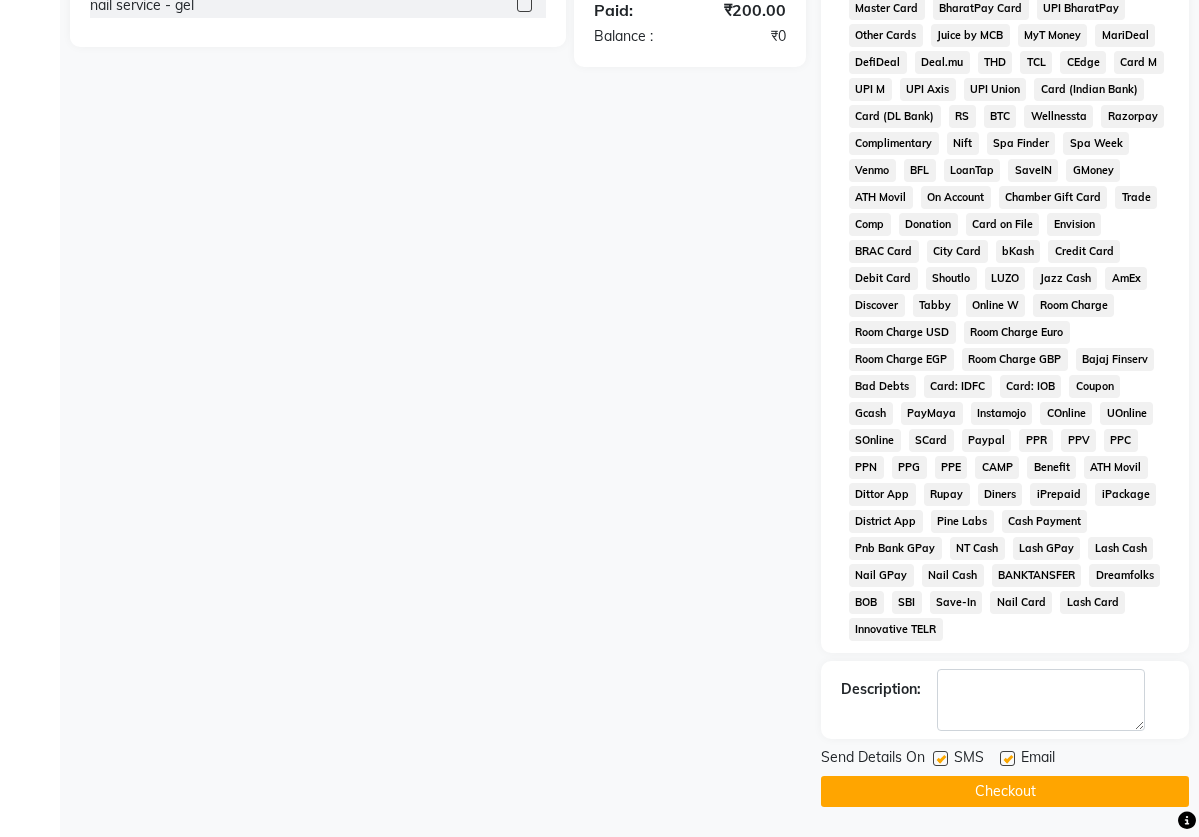 scroll, scrollTop: 751, scrollLeft: 0, axis: vertical 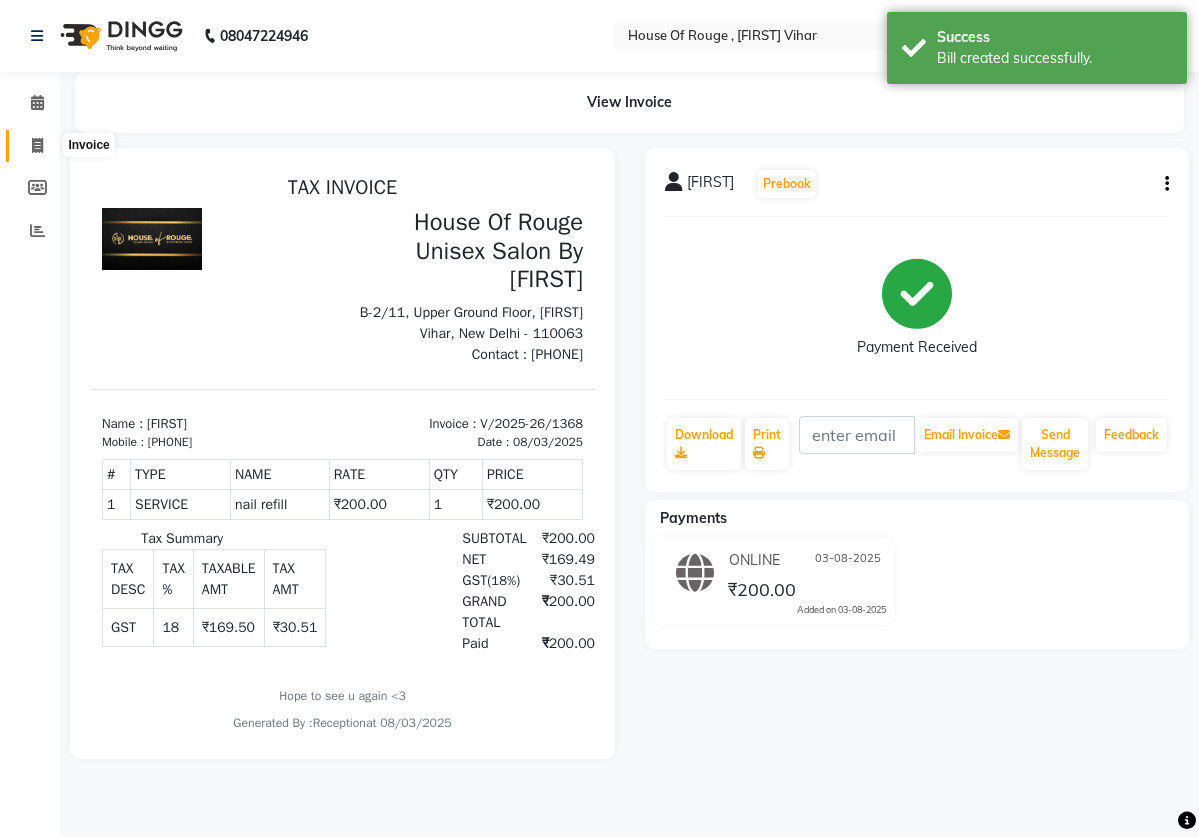 click 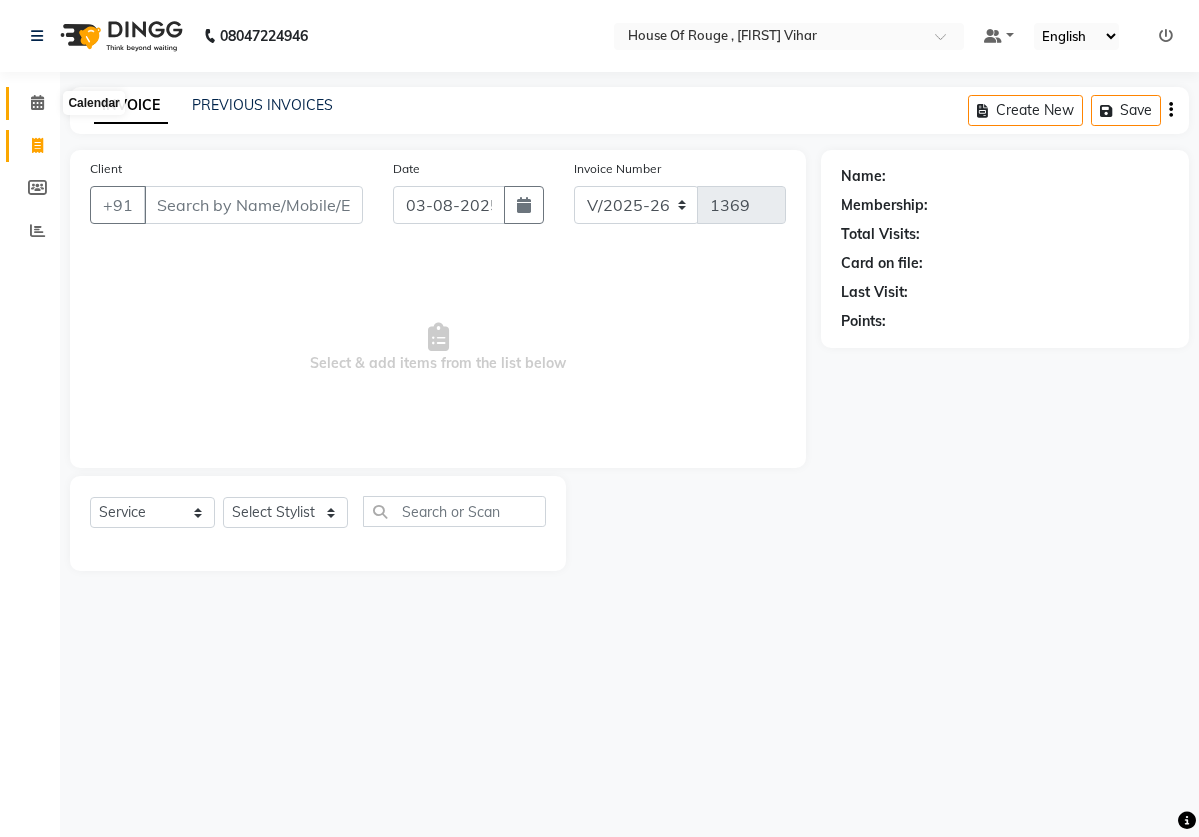 click 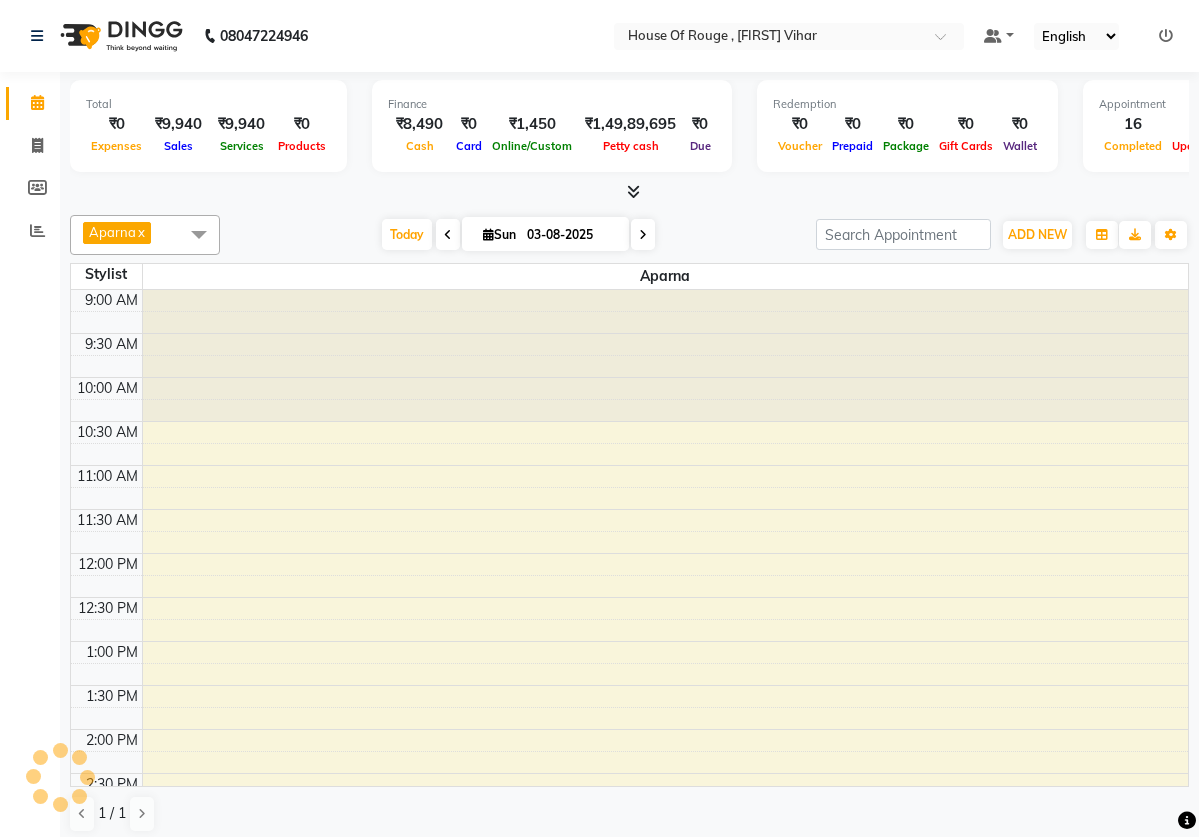 scroll, scrollTop: 0, scrollLeft: 0, axis: both 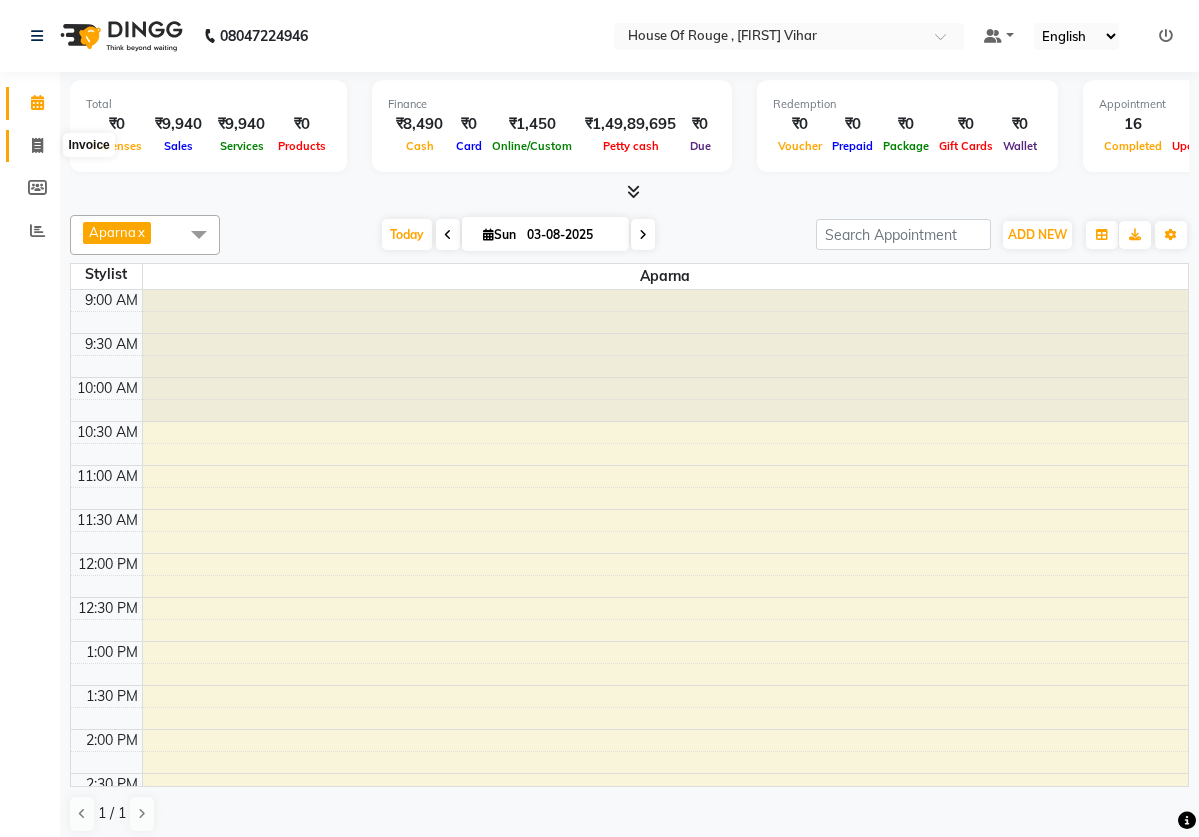 click 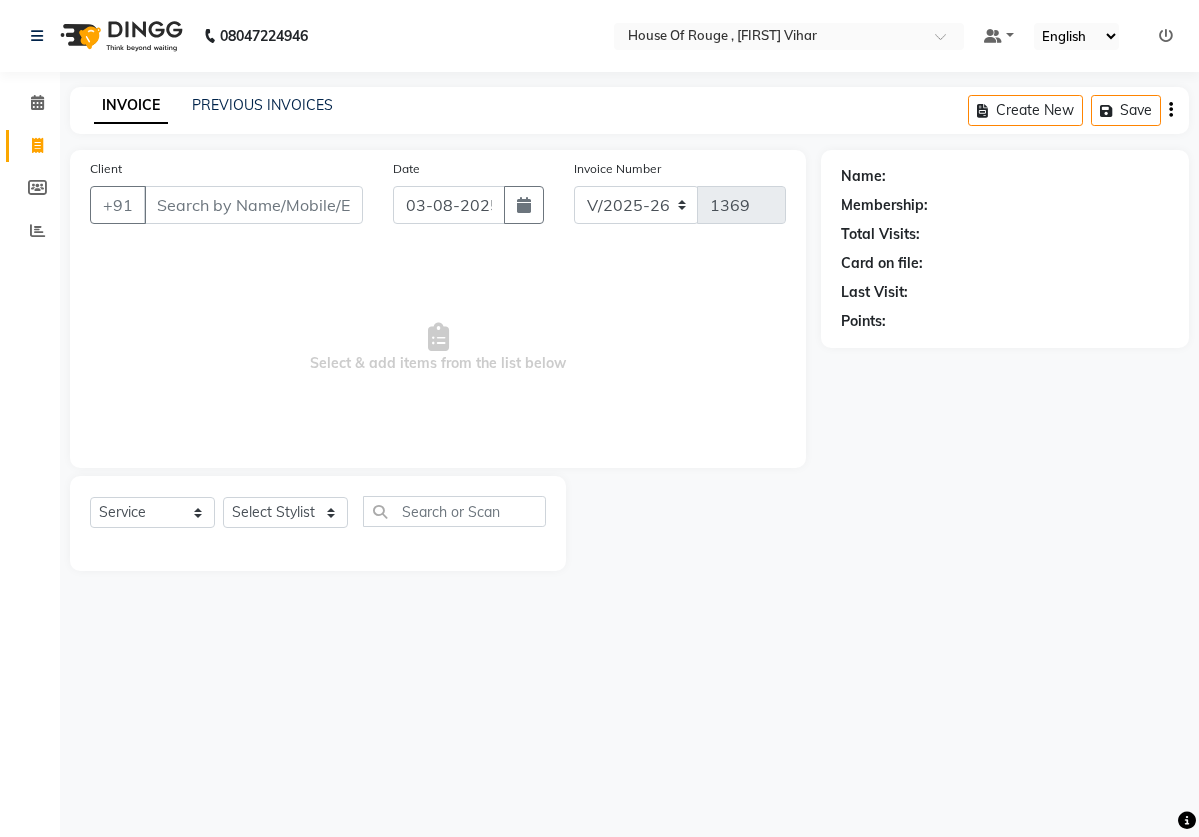 click on "Client" at bounding box center (253, 205) 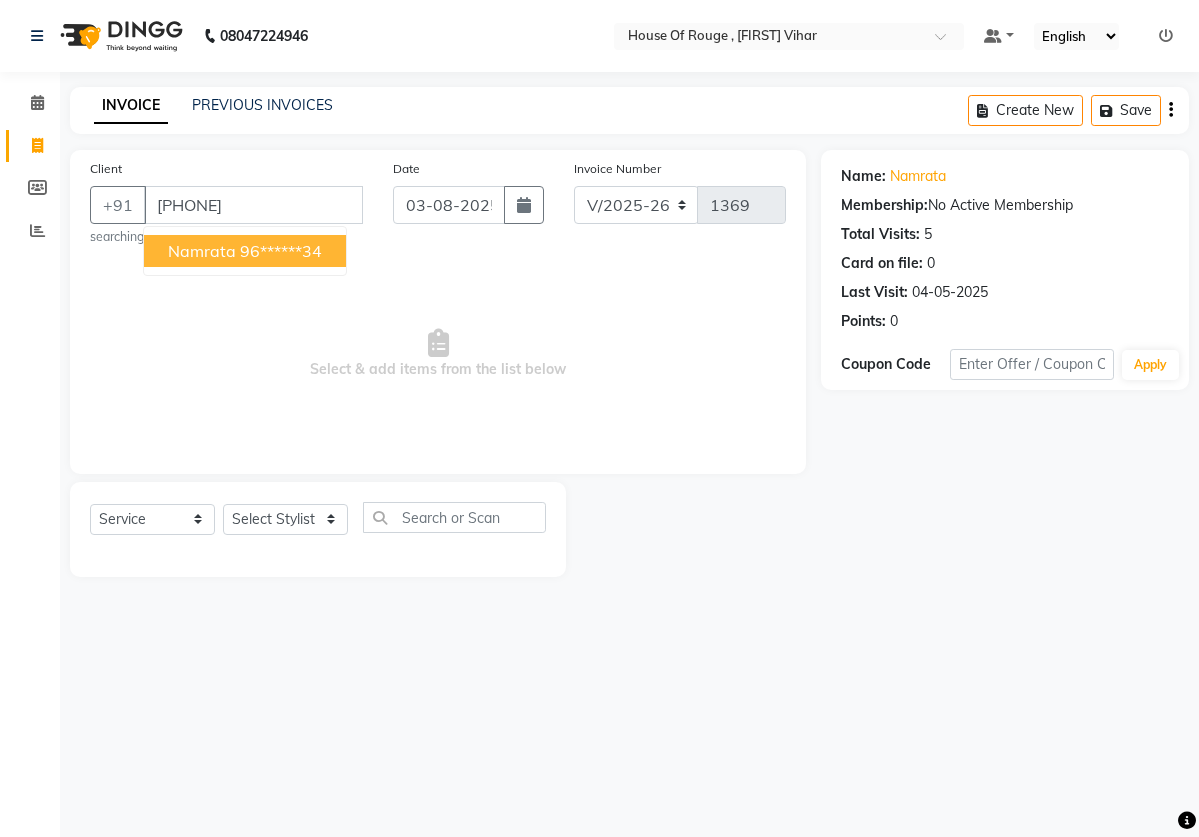 click on "[FIRST] [PHONE]" at bounding box center (245, 251) 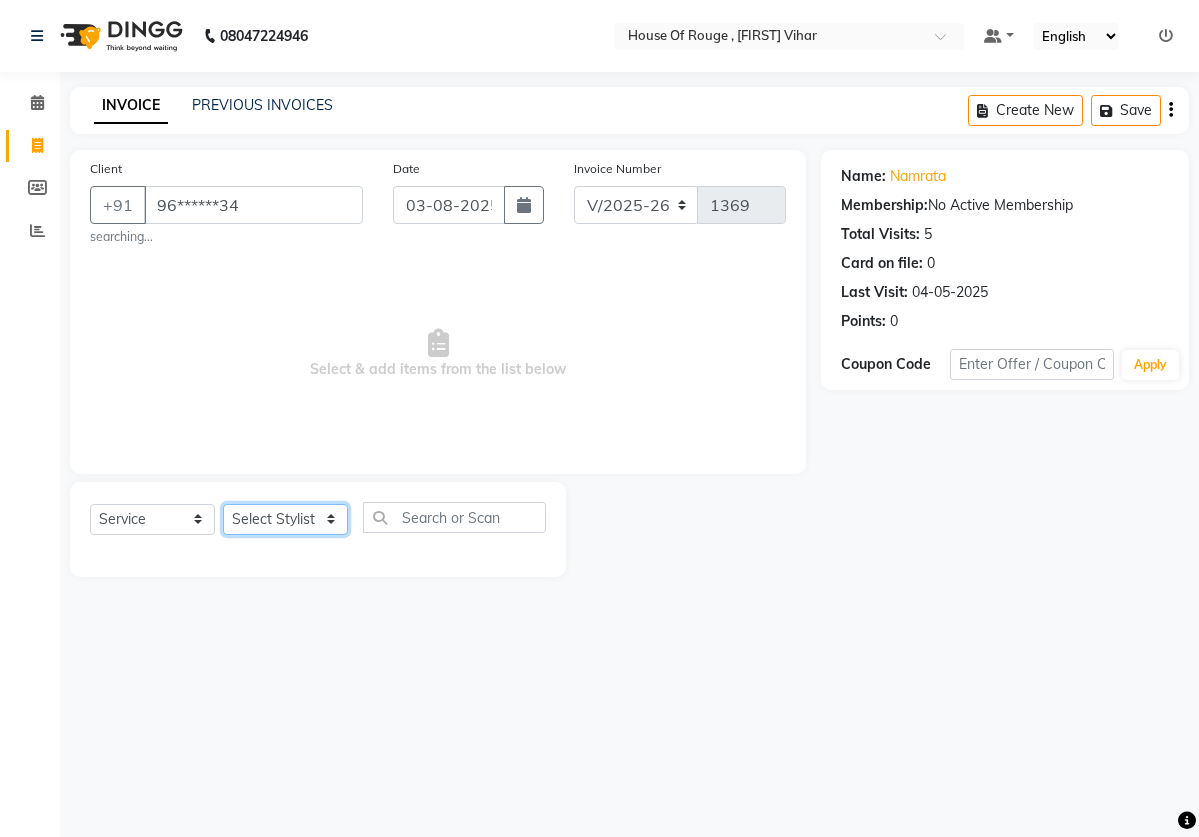 select on "2887" 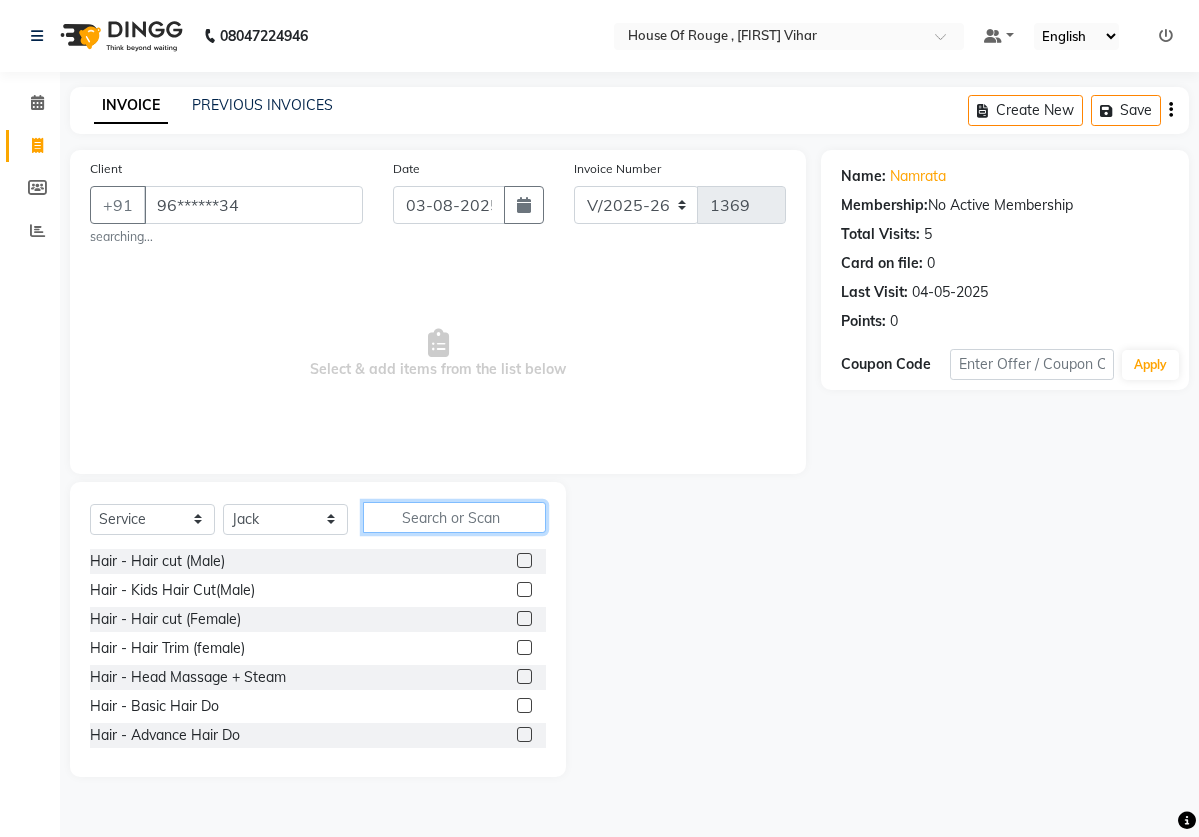 click 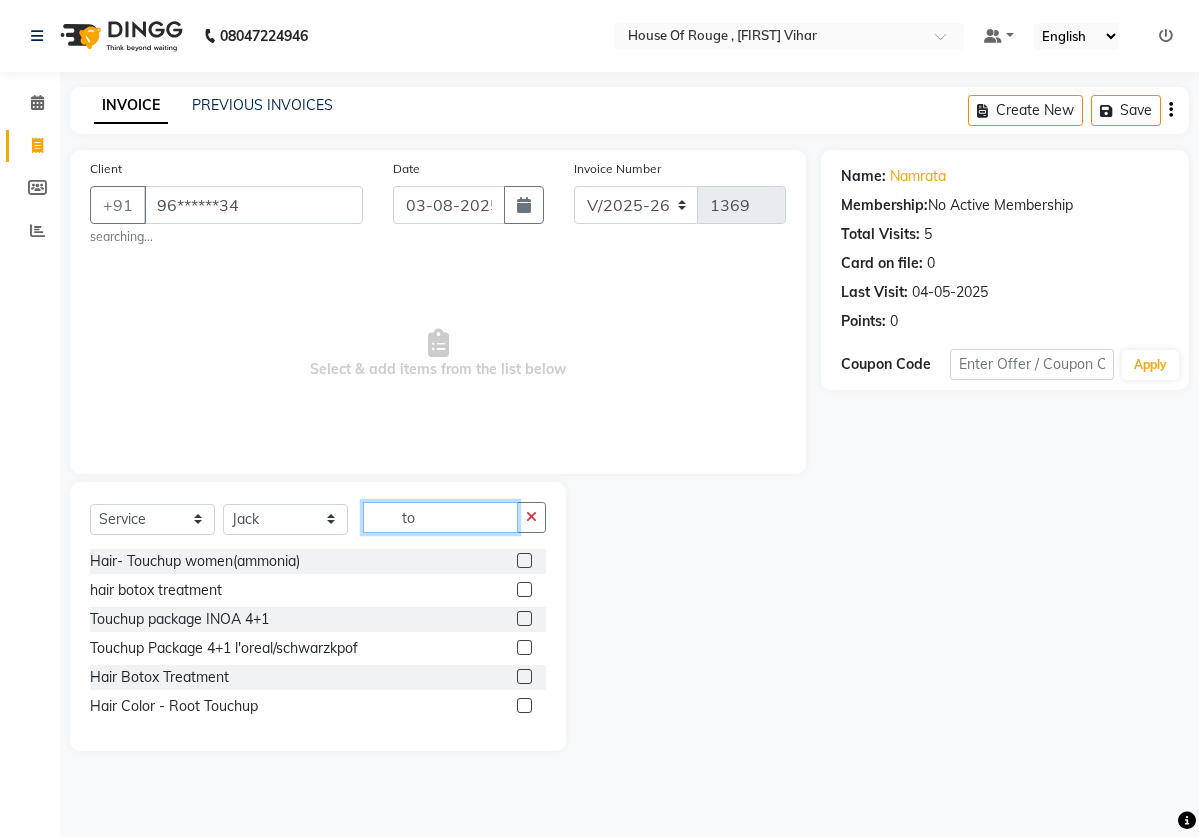 type on "to" 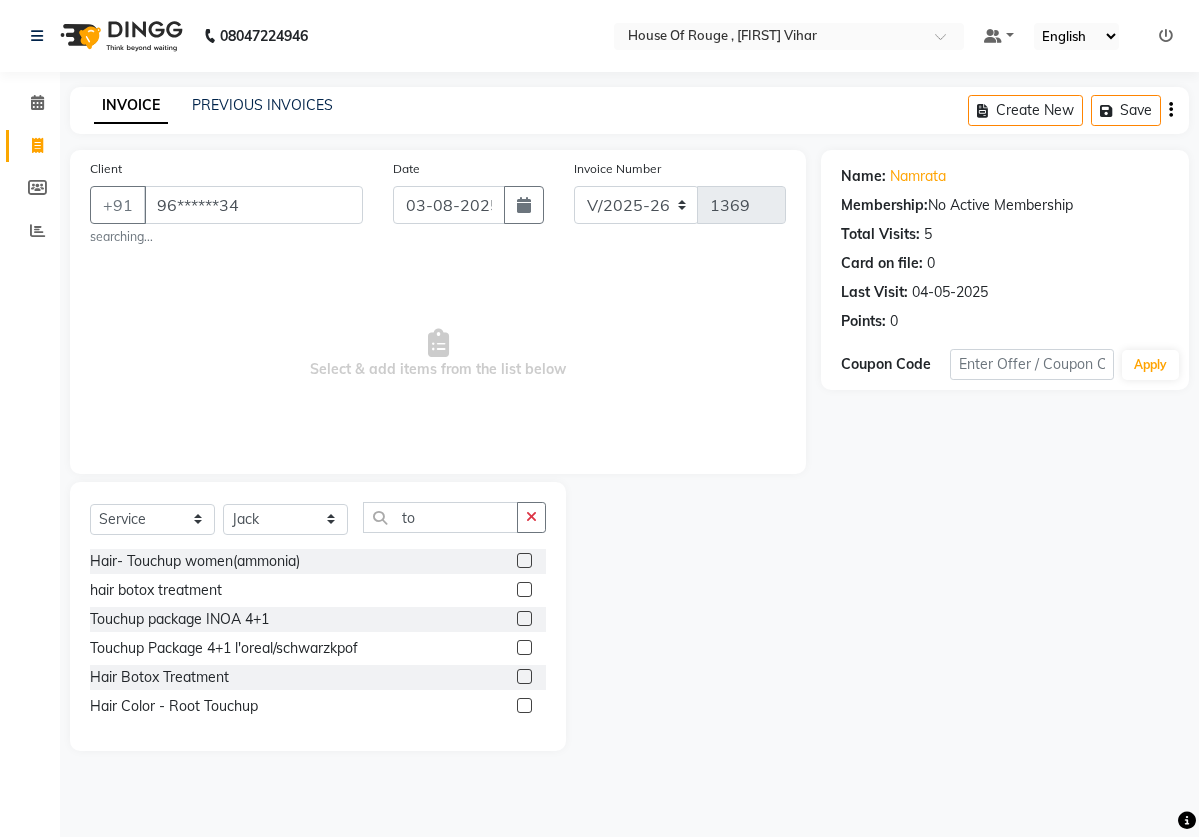 click 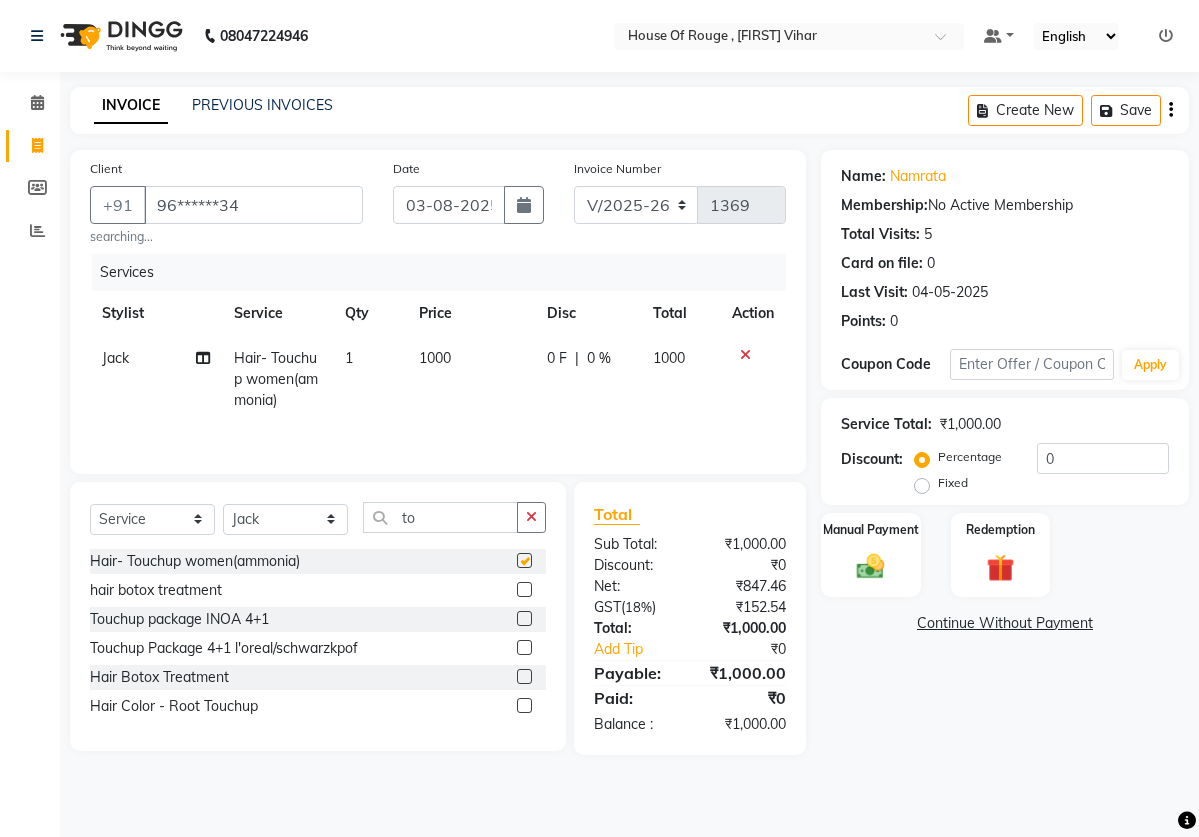checkbox on "false" 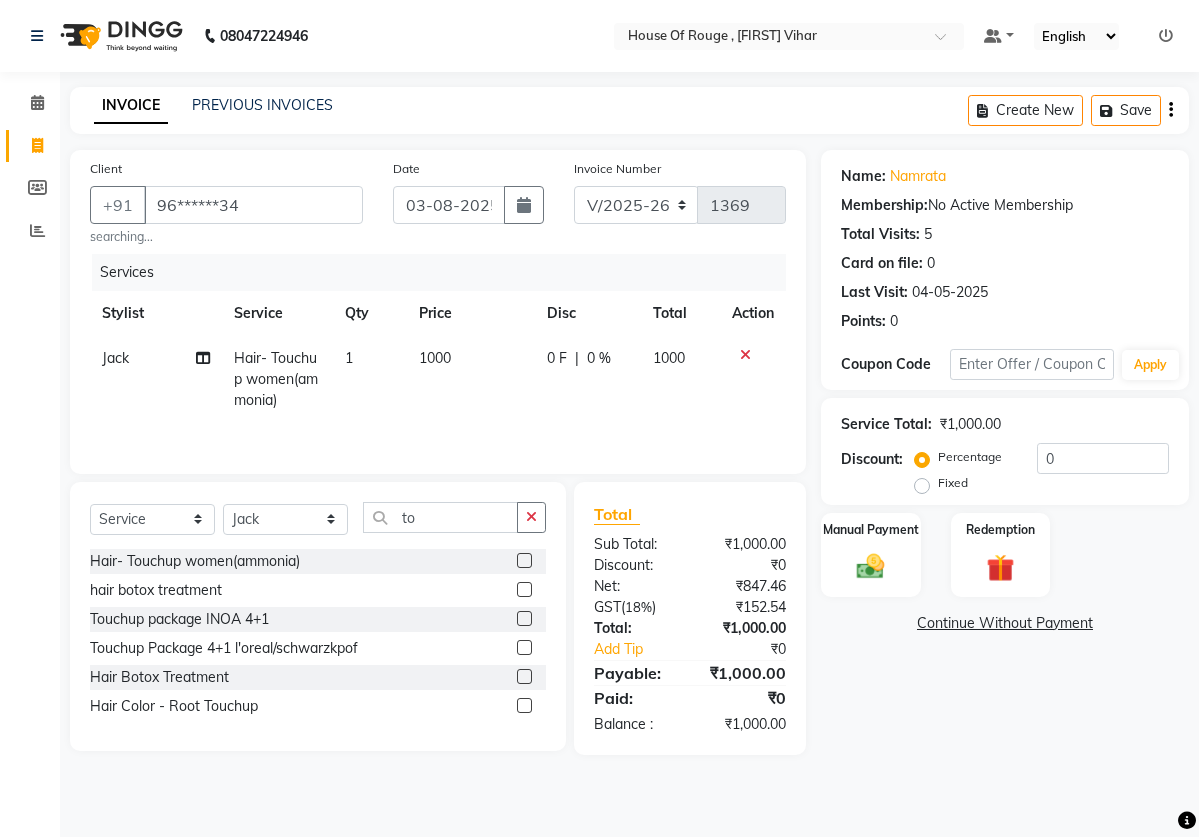 click on "1000" 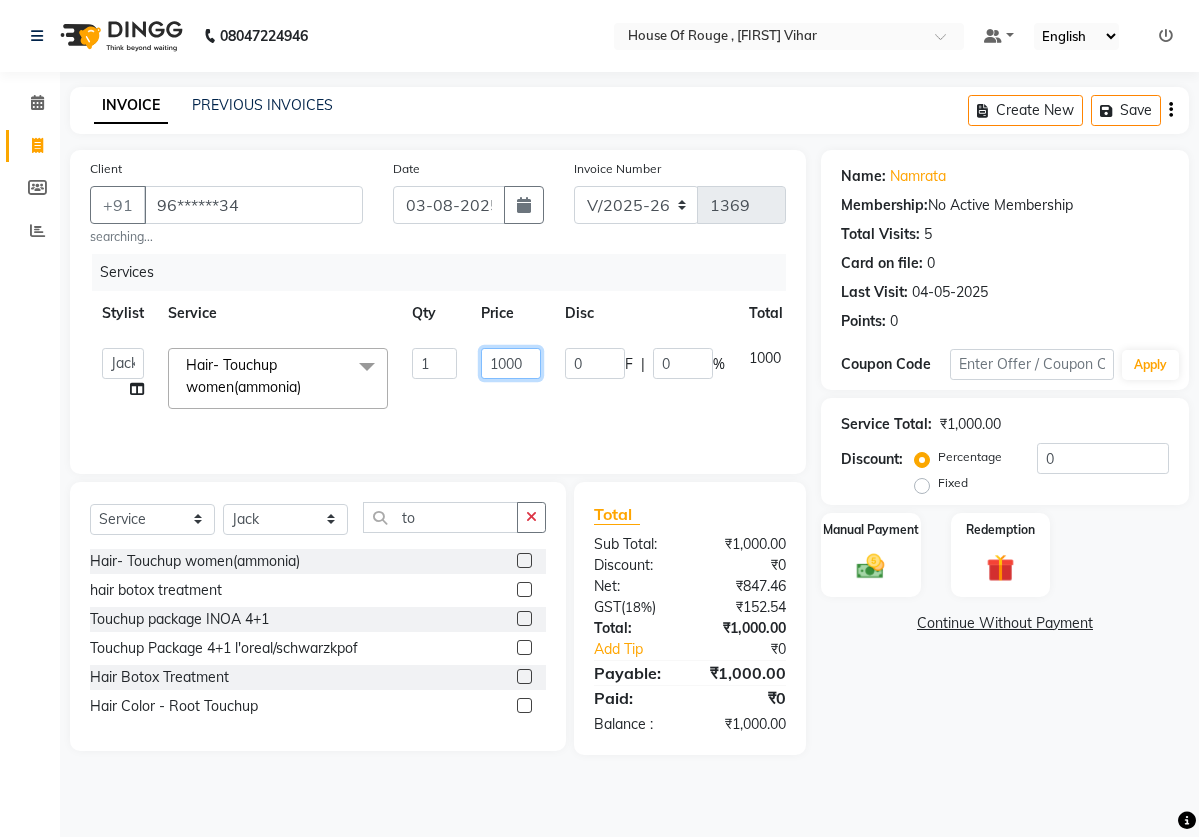 click on "1000" 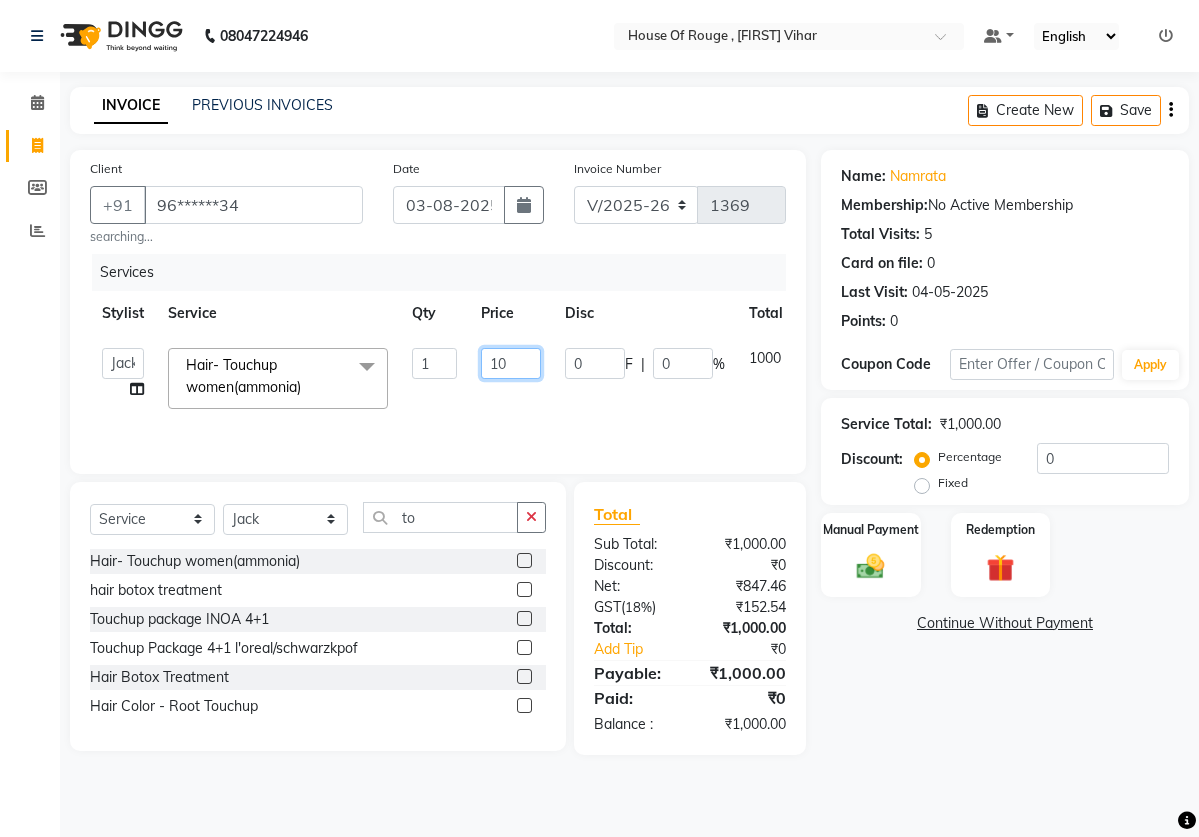 type on "1" 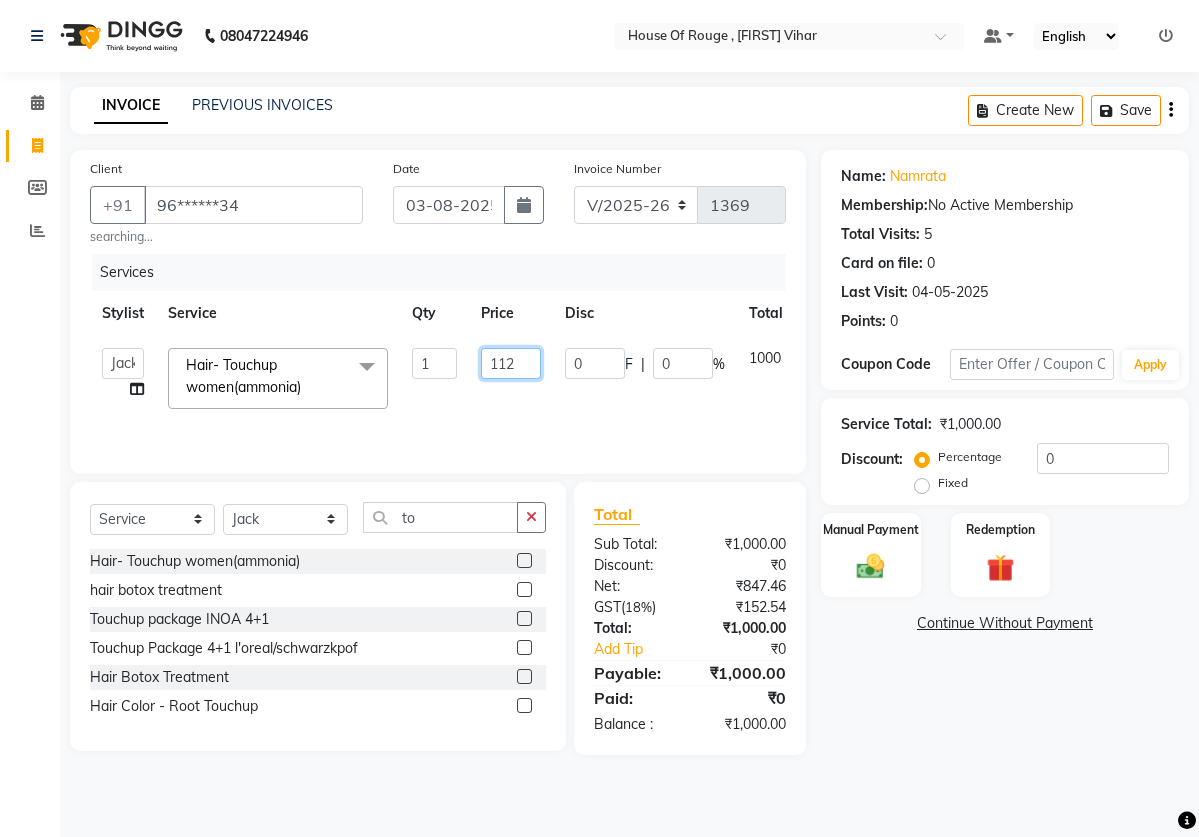 type on "1120" 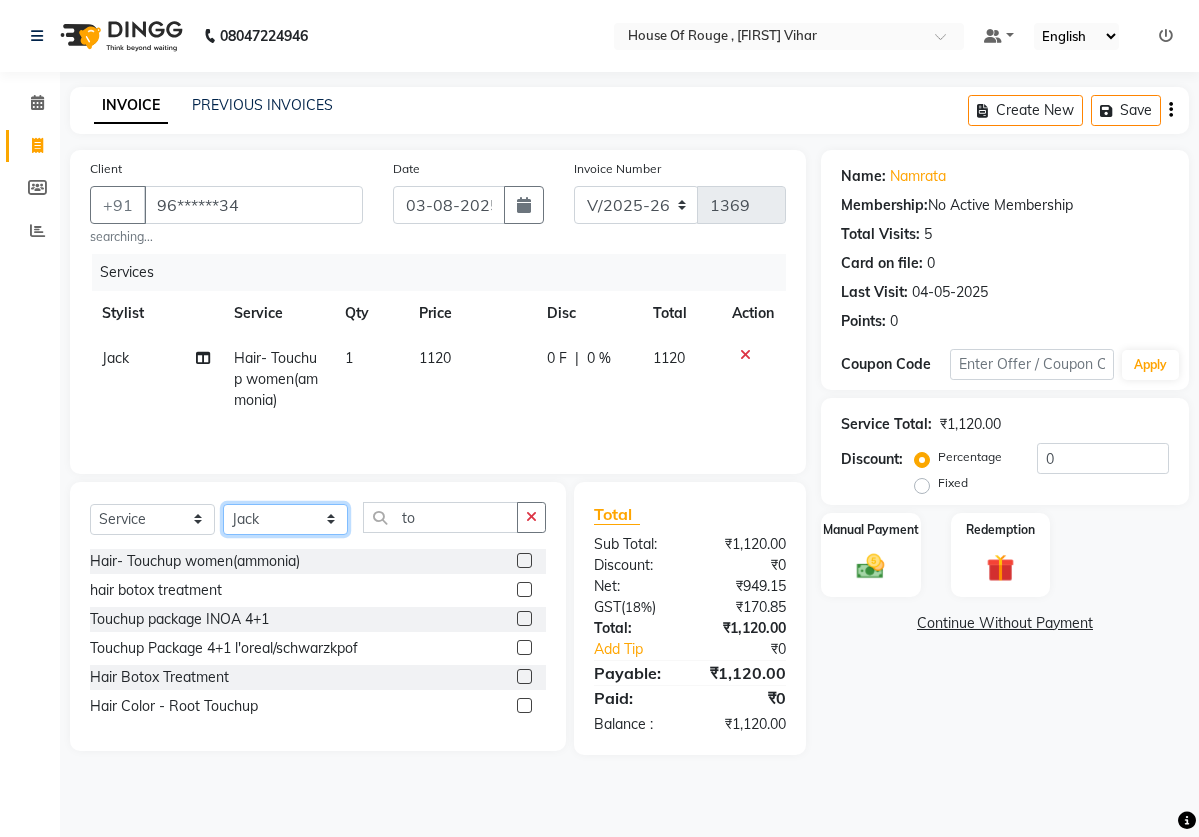 select on "[PHONE]" 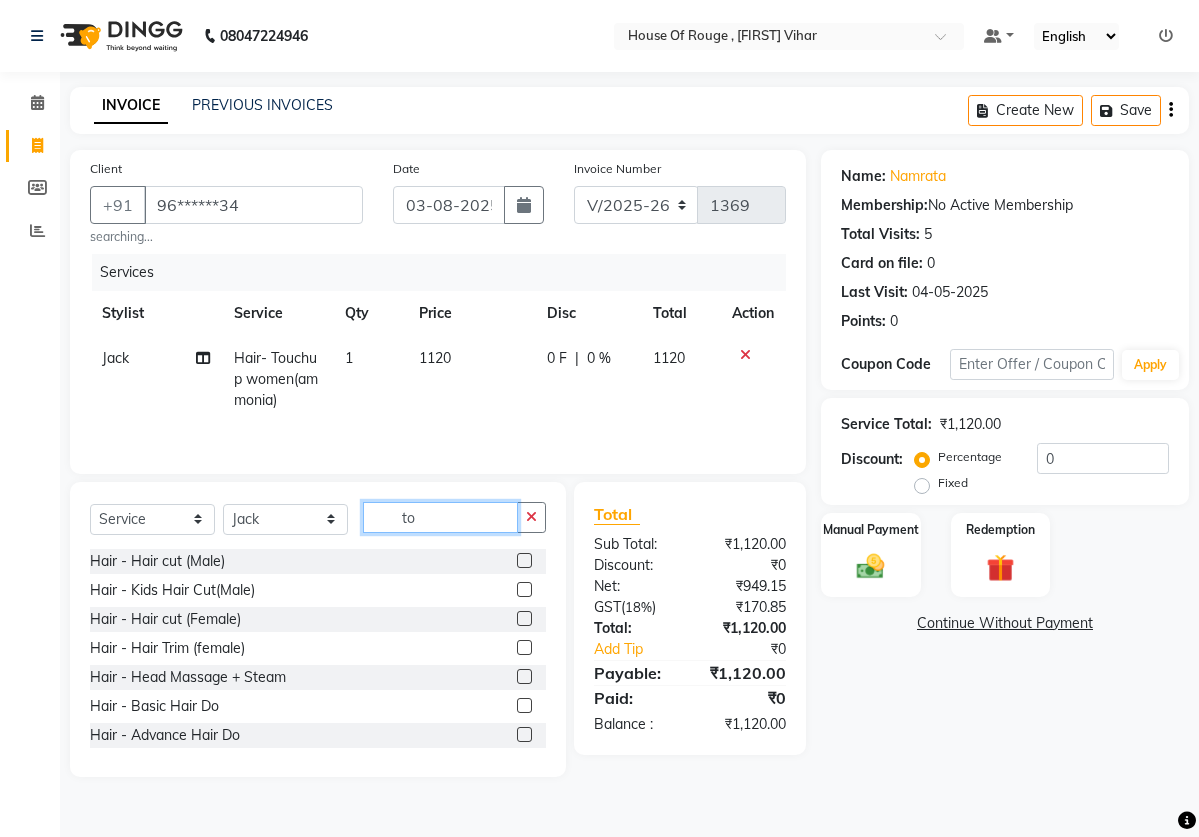 click on "to" 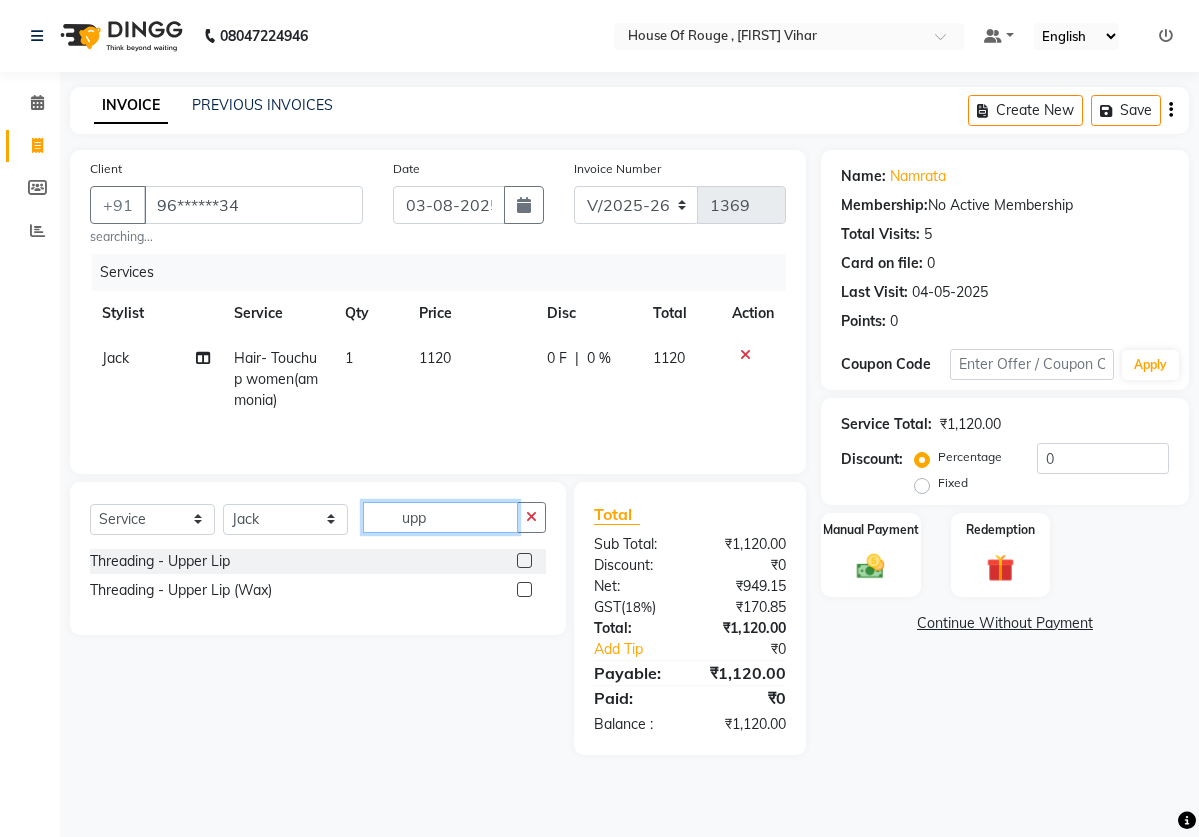 type on "upp" 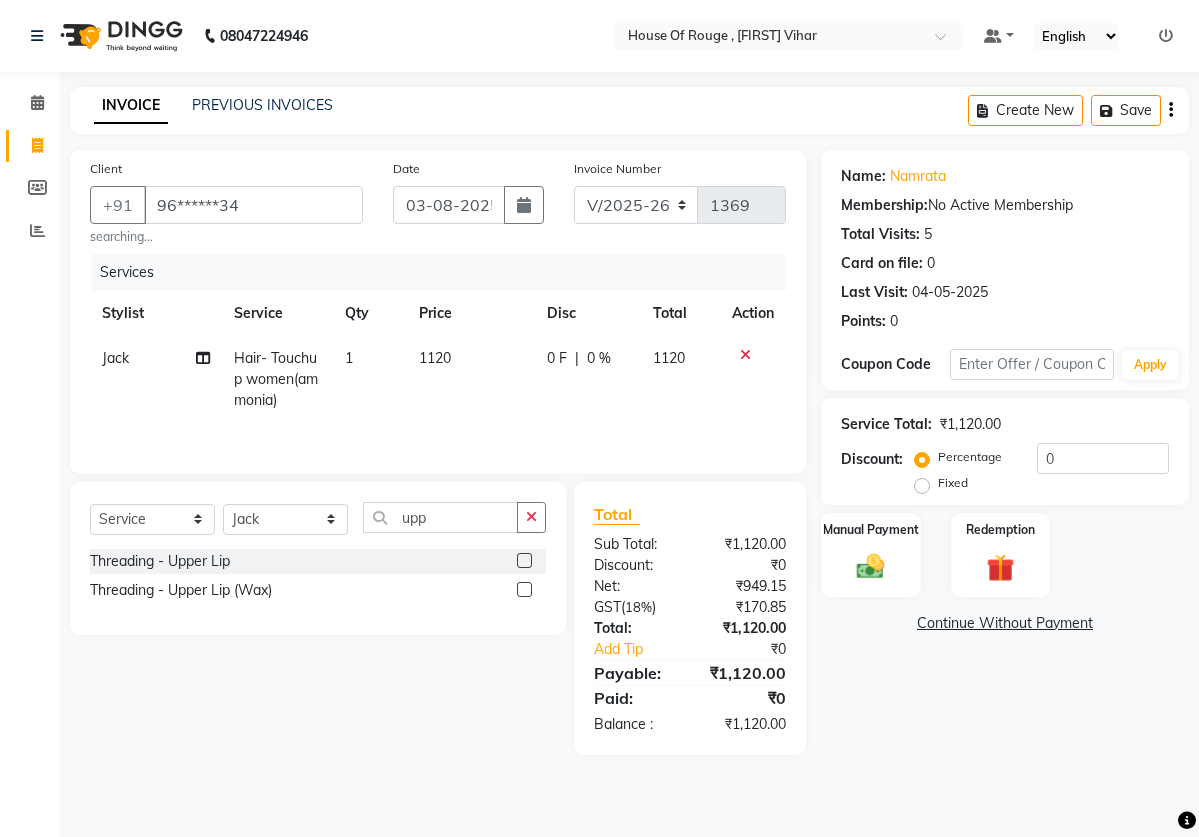 click 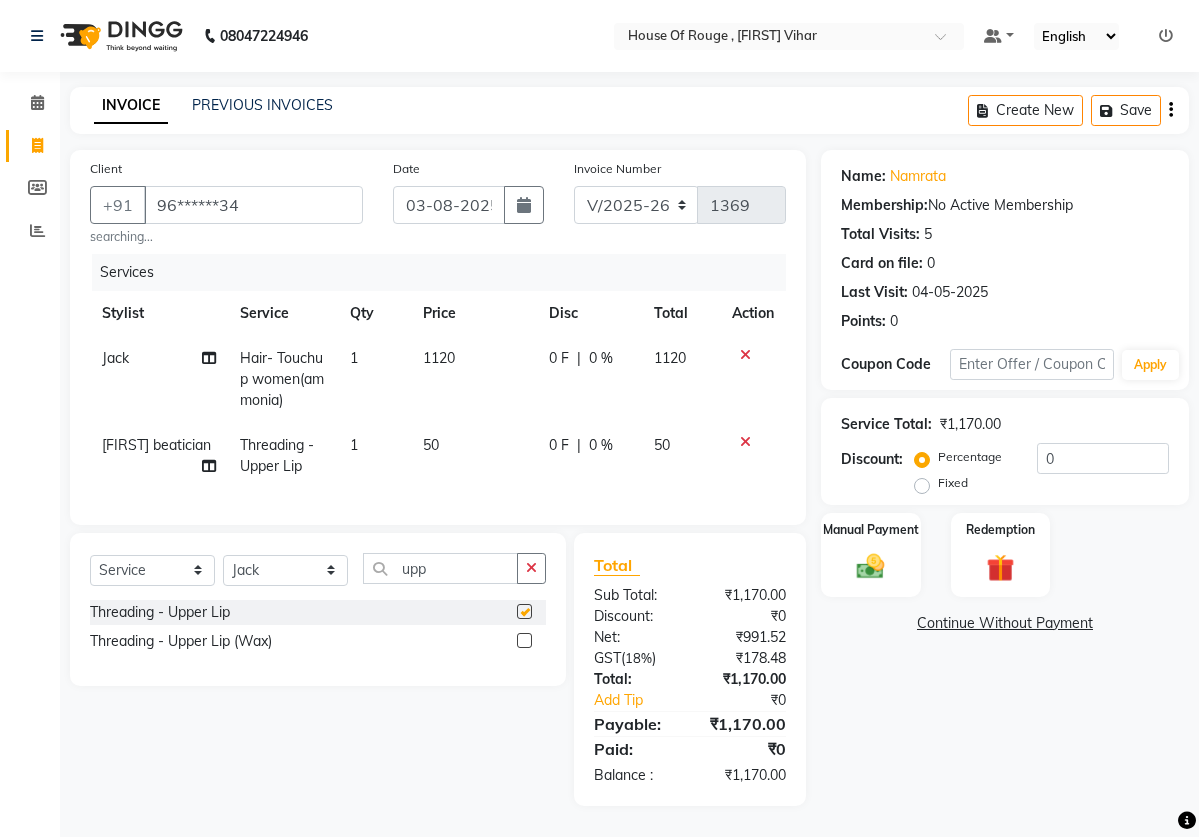 checkbox on "false" 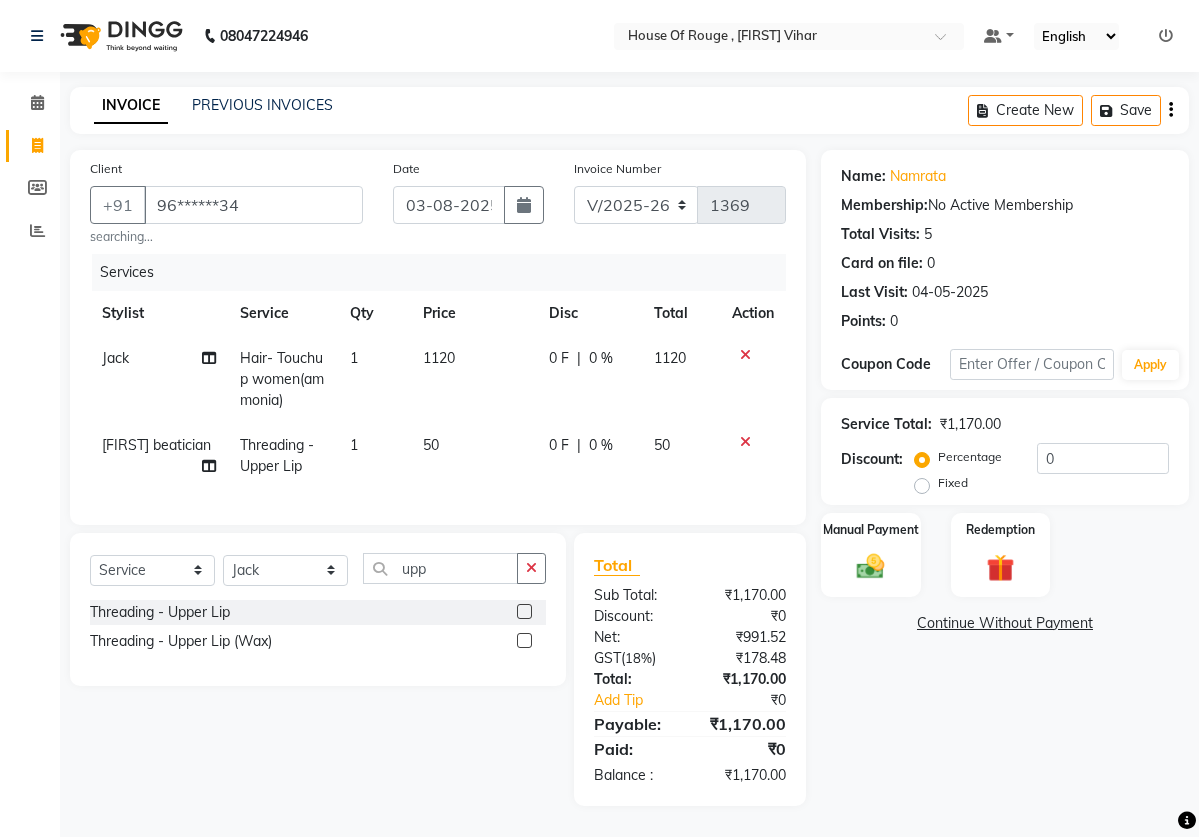 click on "50" 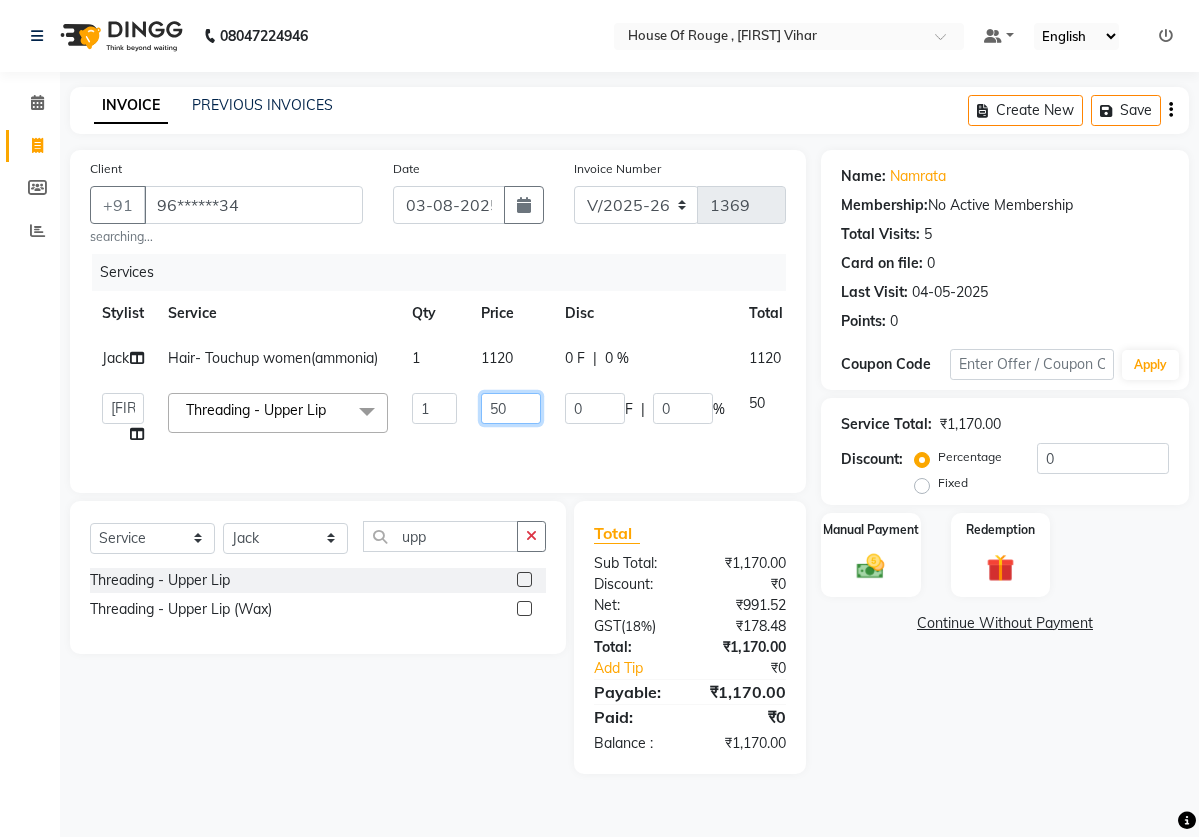 click on "50" 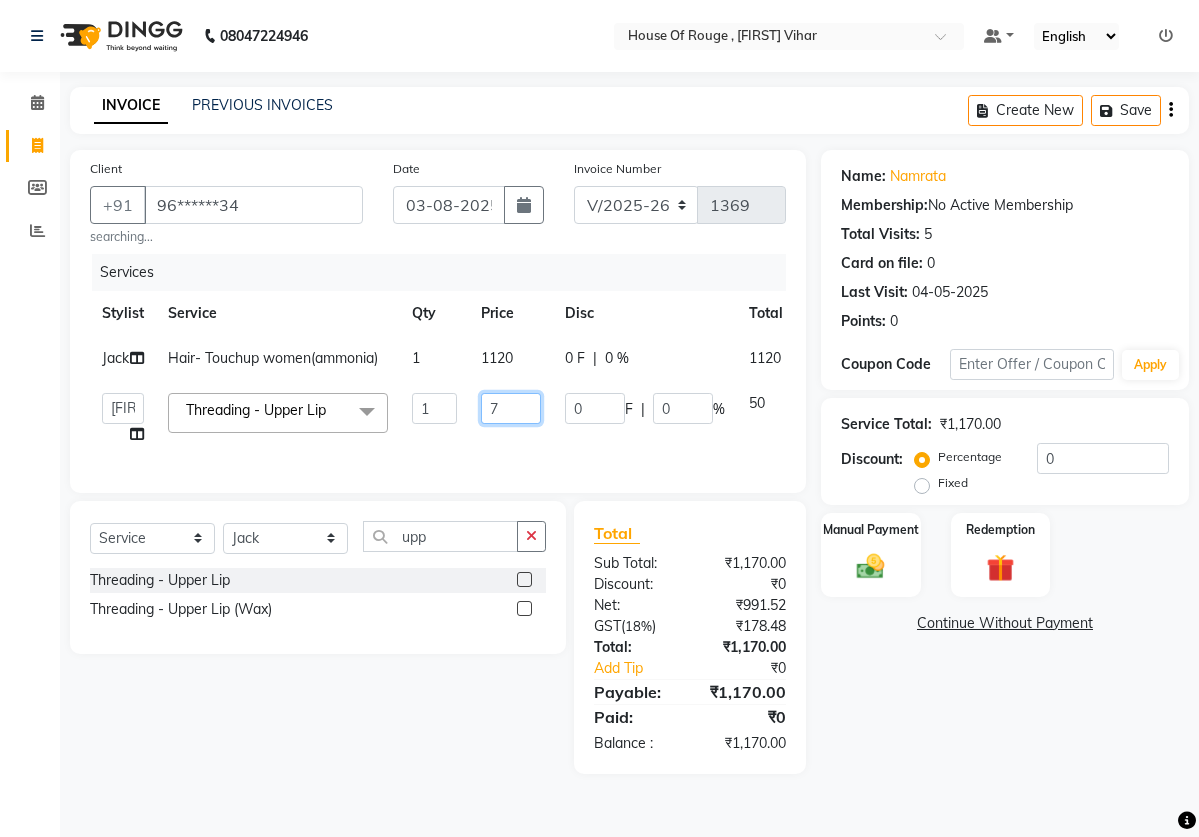 type on "70" 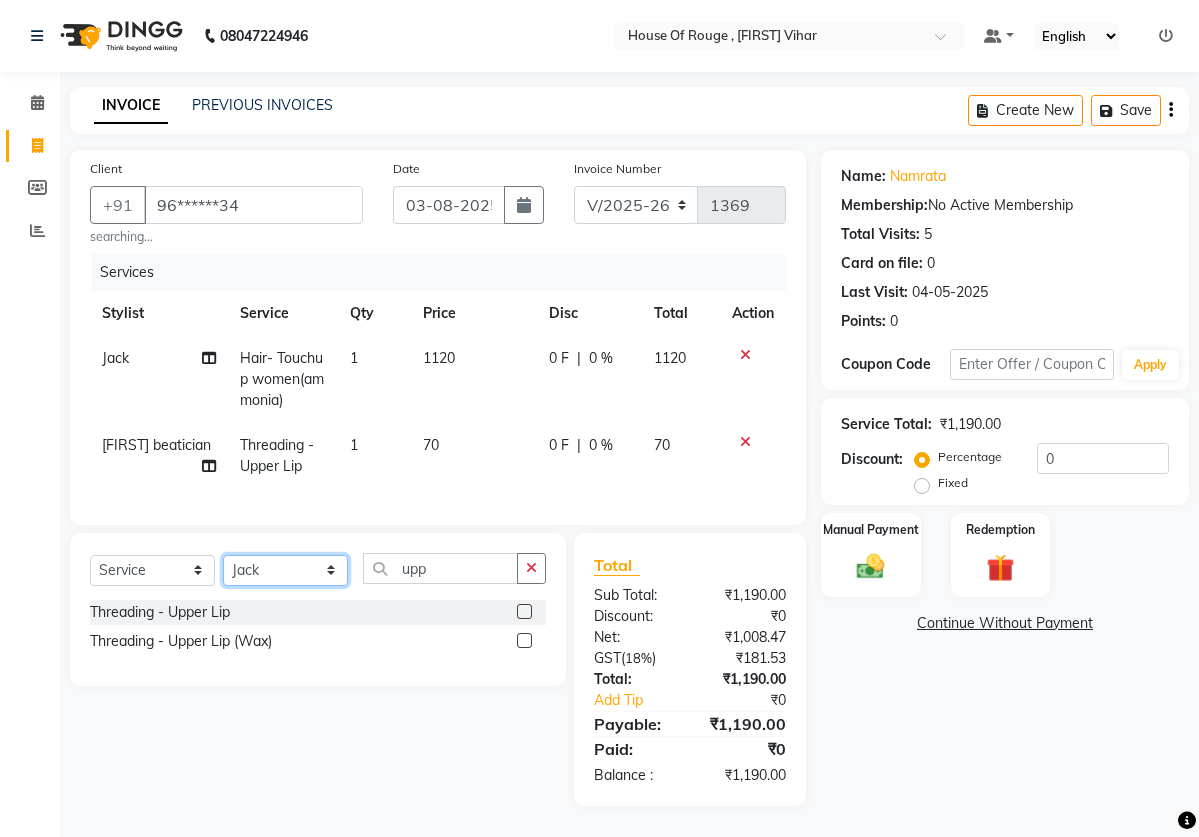 select on "2896" 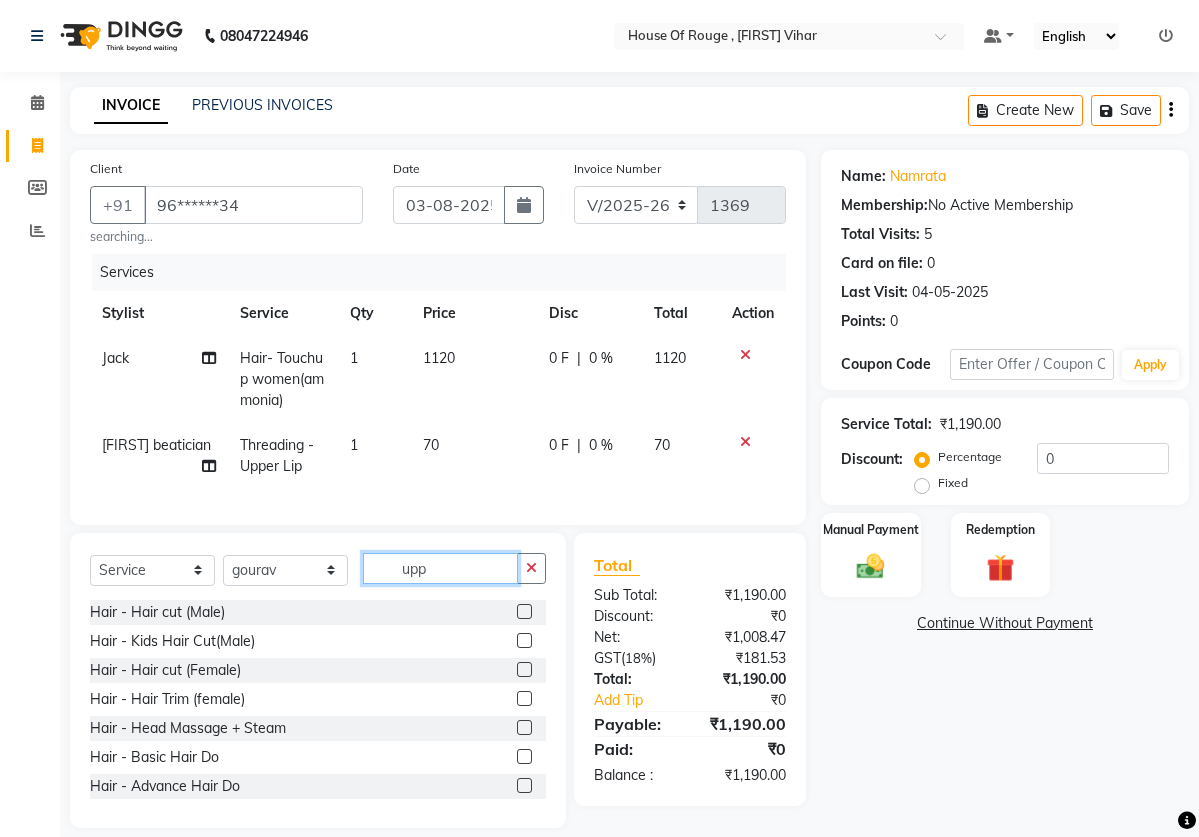 click on "upp" 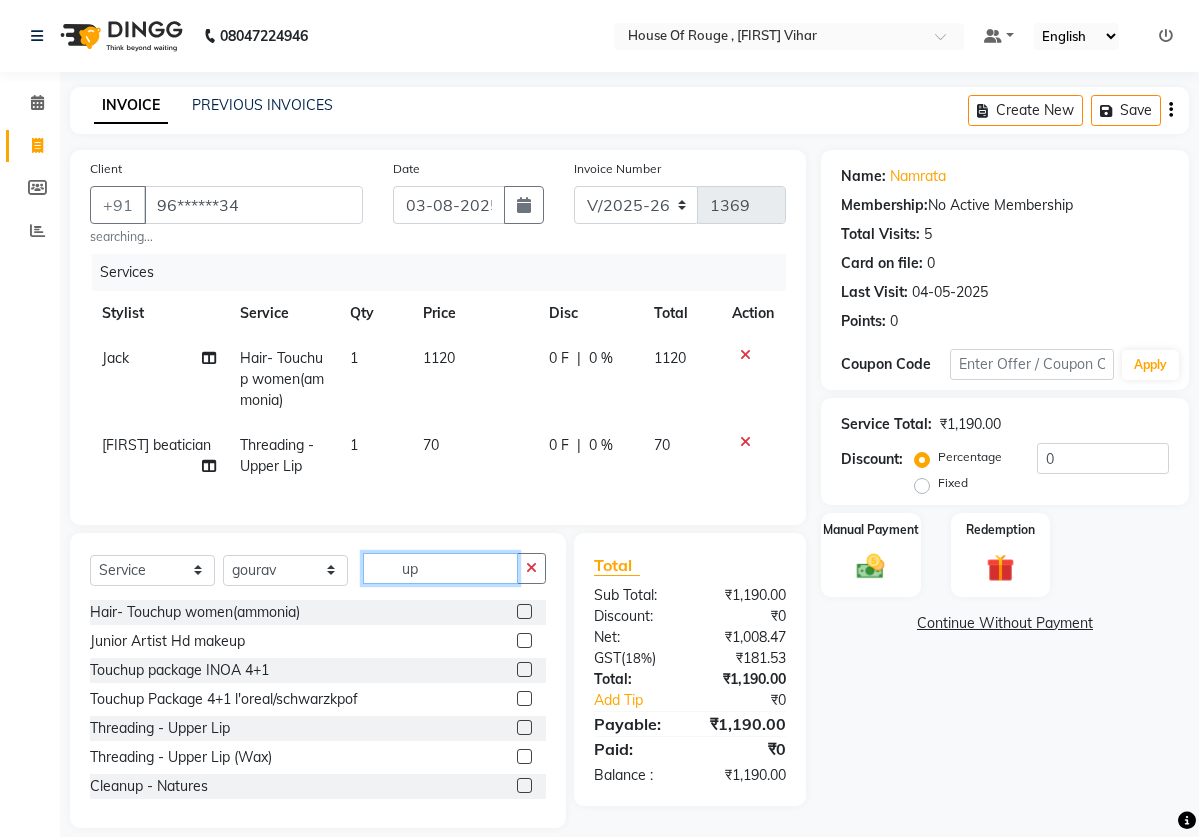 type on "u" 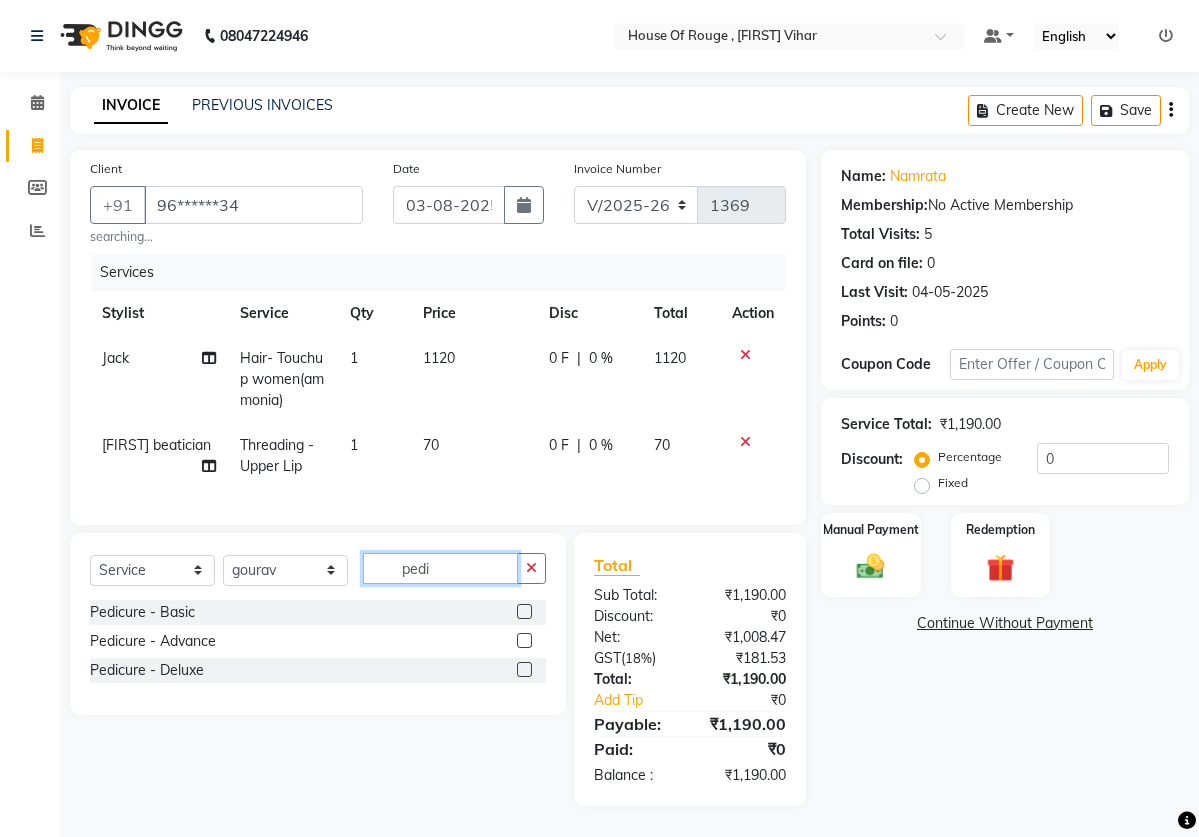 type on "pedi" 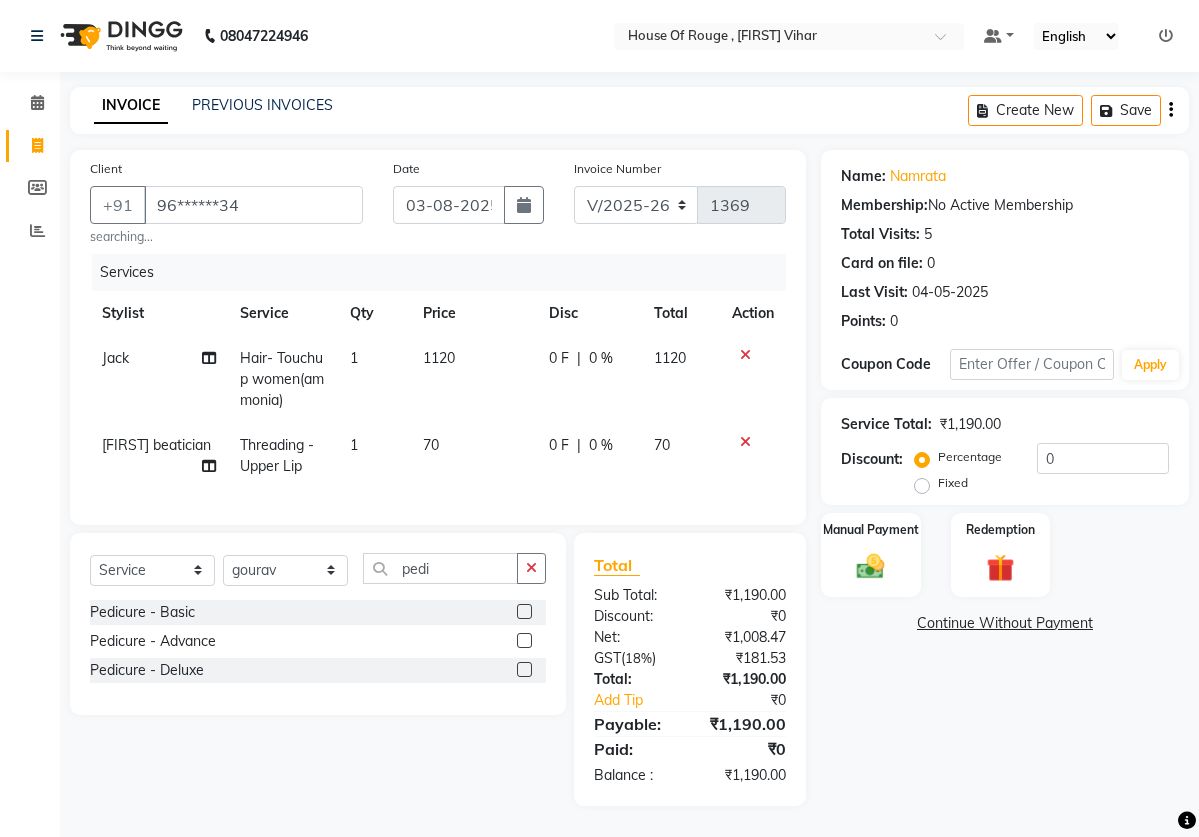click 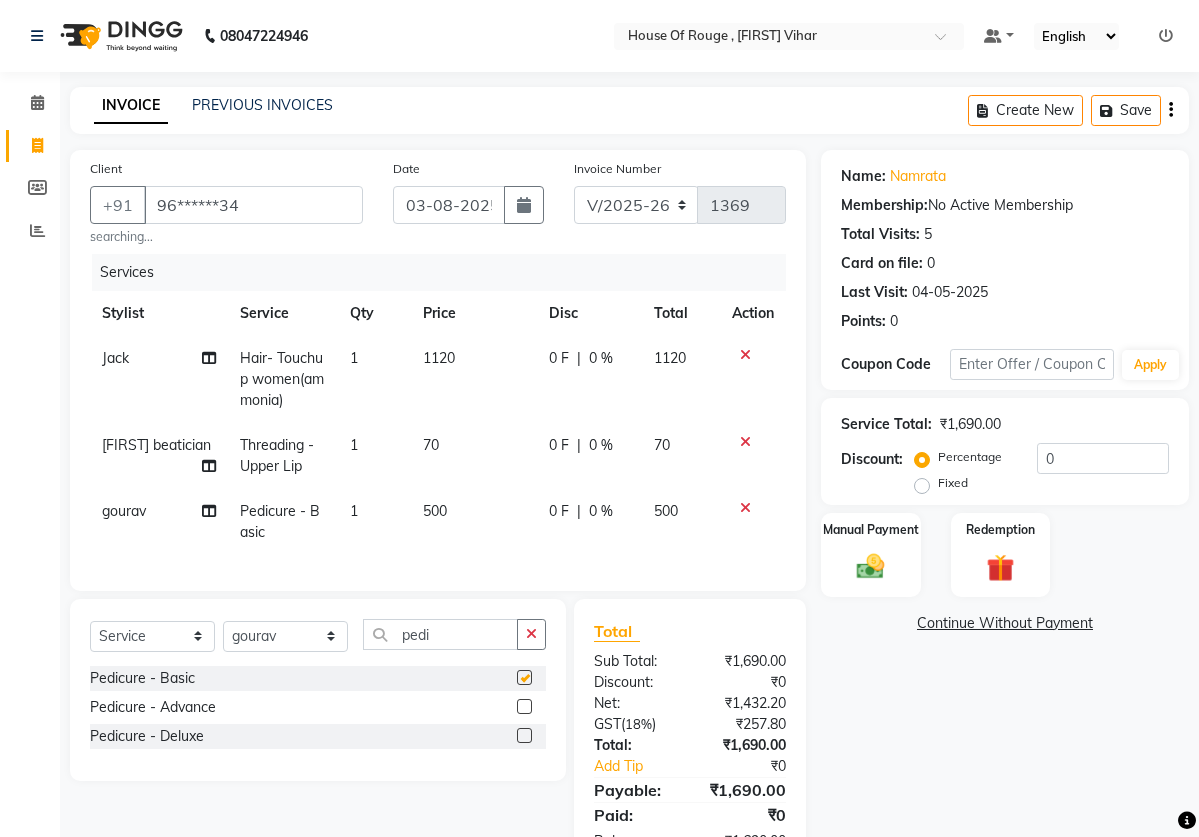 checkbox on "false" 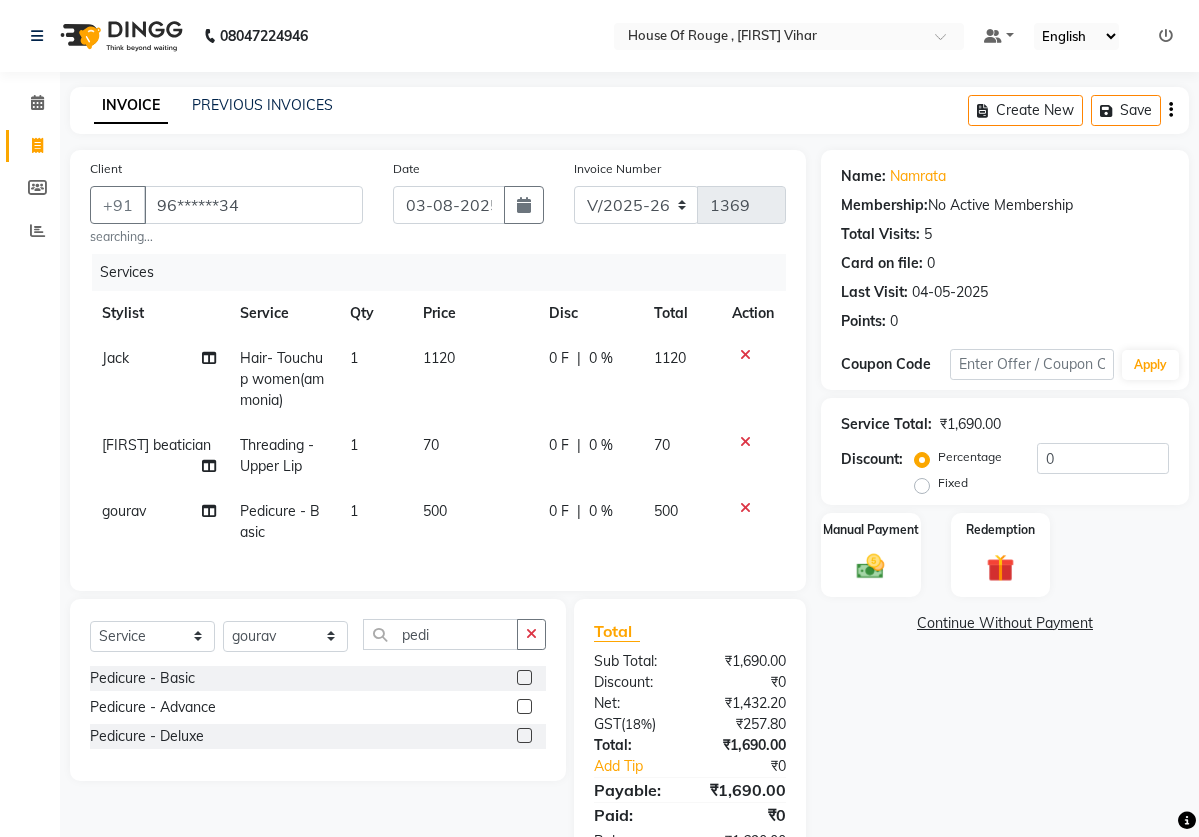 click on "500" 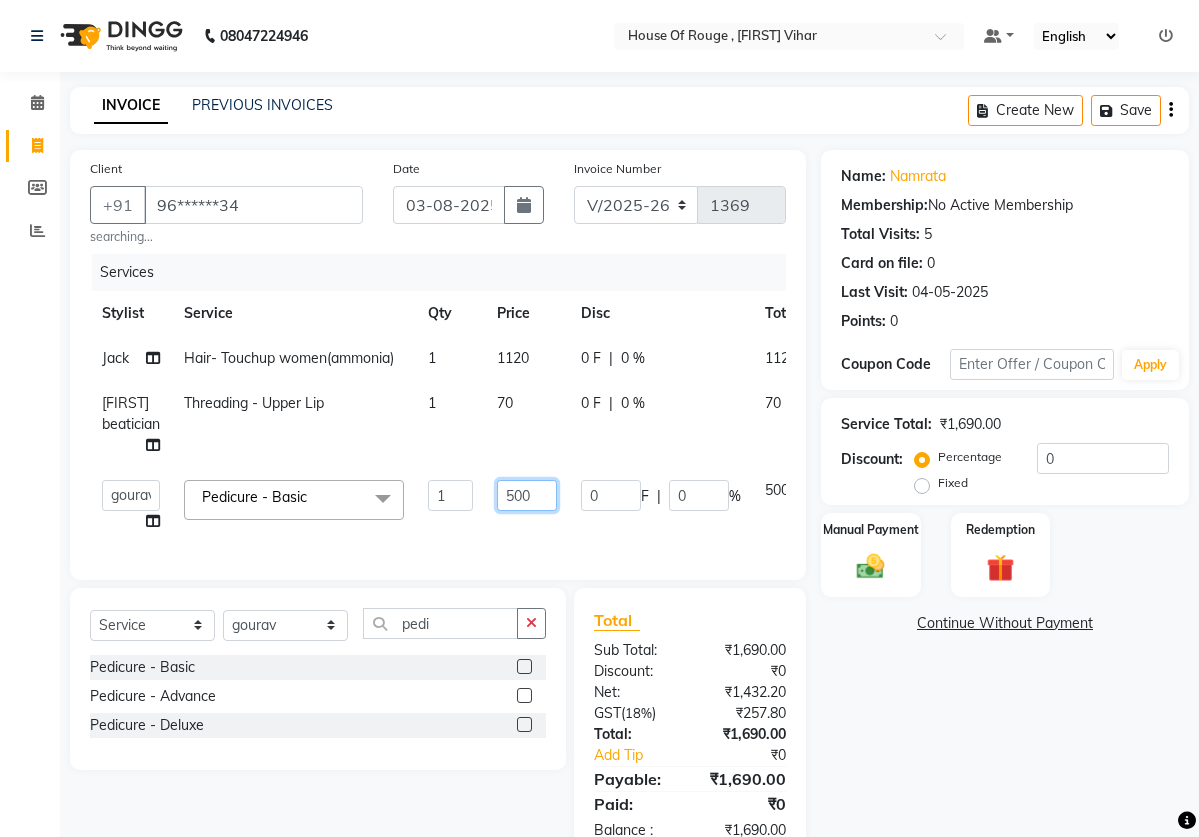 click on "500" 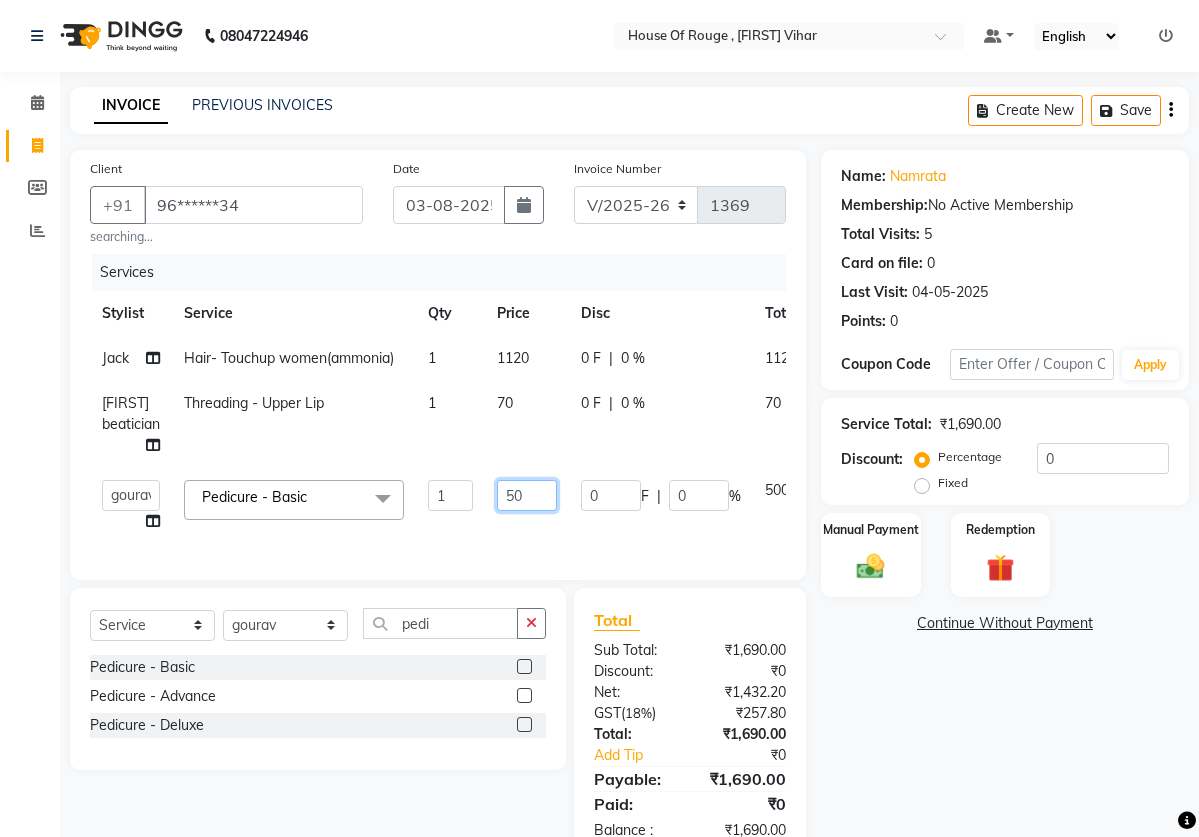 type on "5" 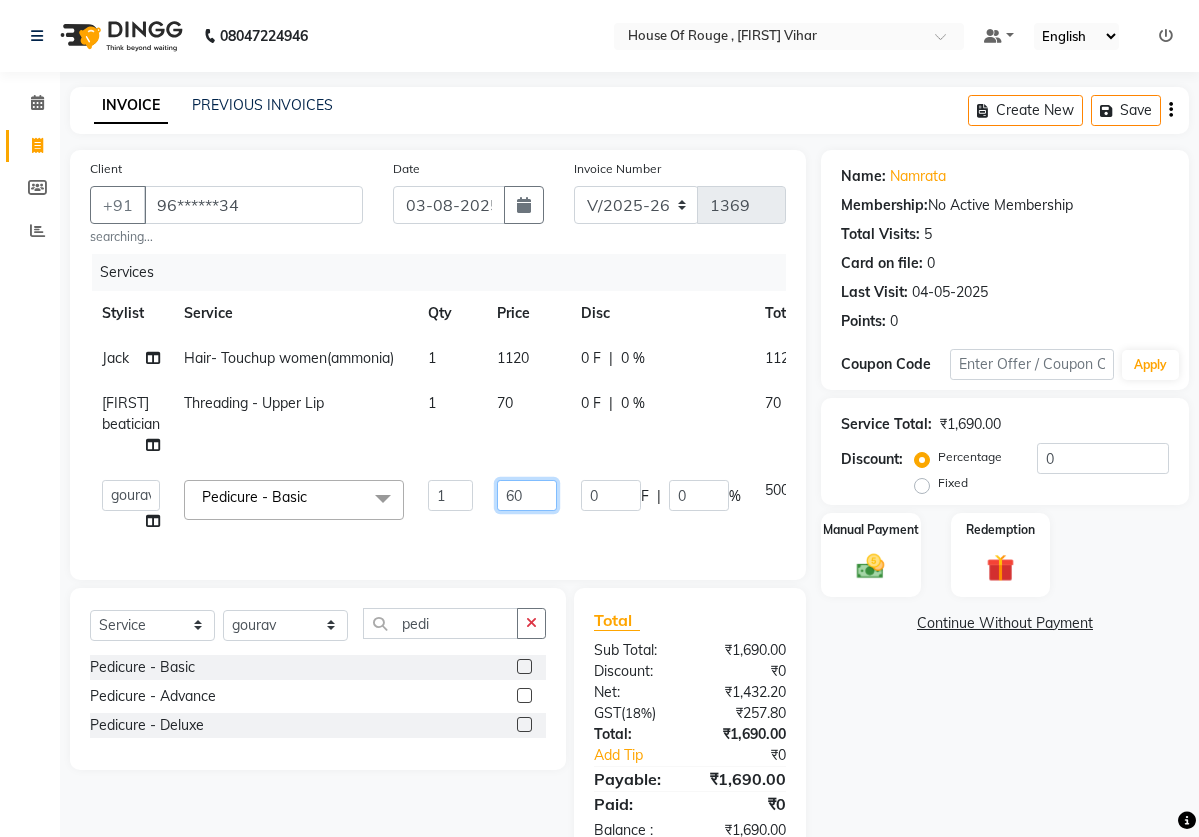 type on "600" 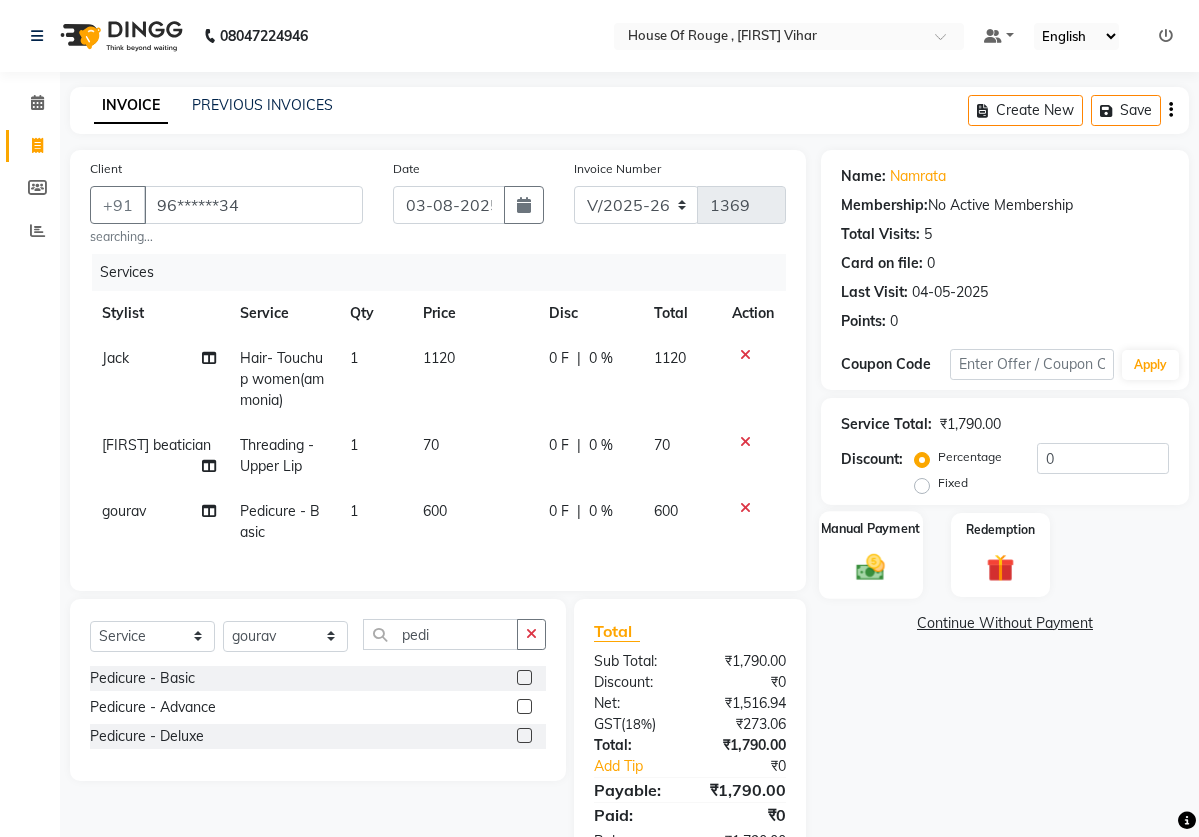 click on "Manual Payment" 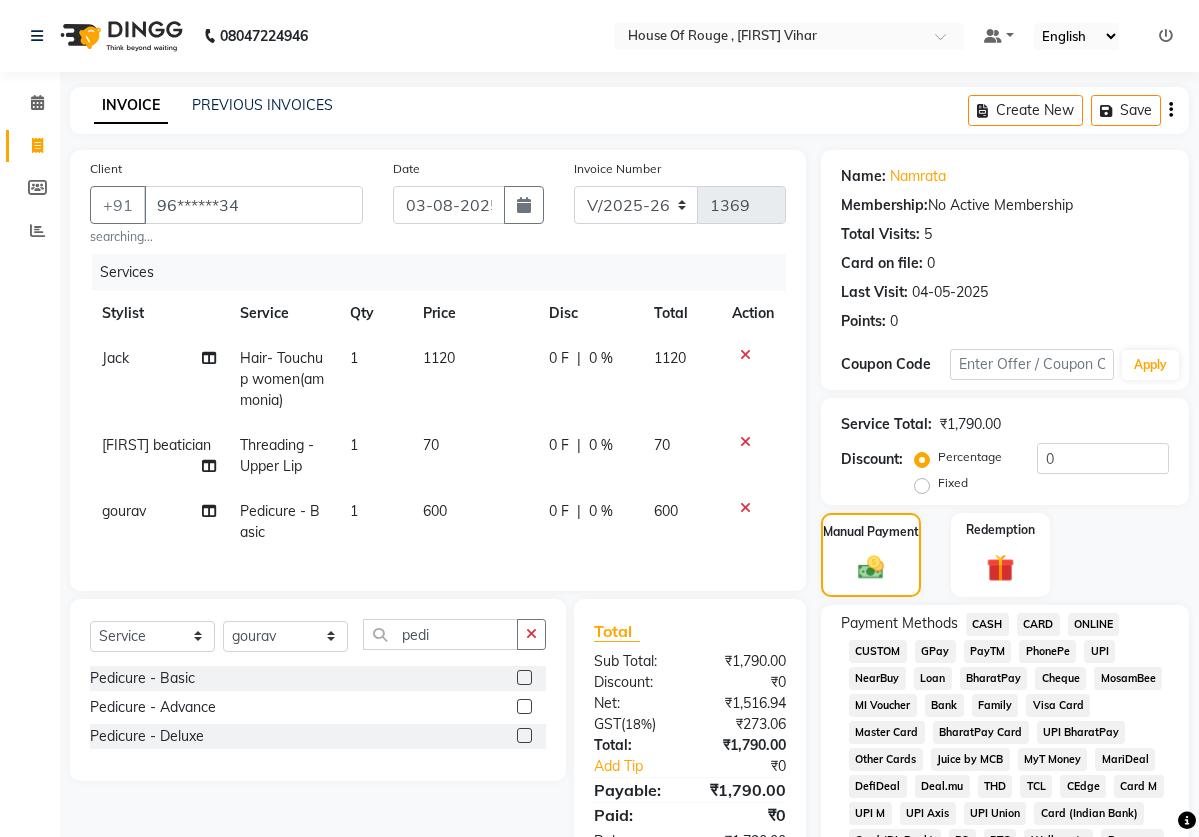 click on "ONLINE" 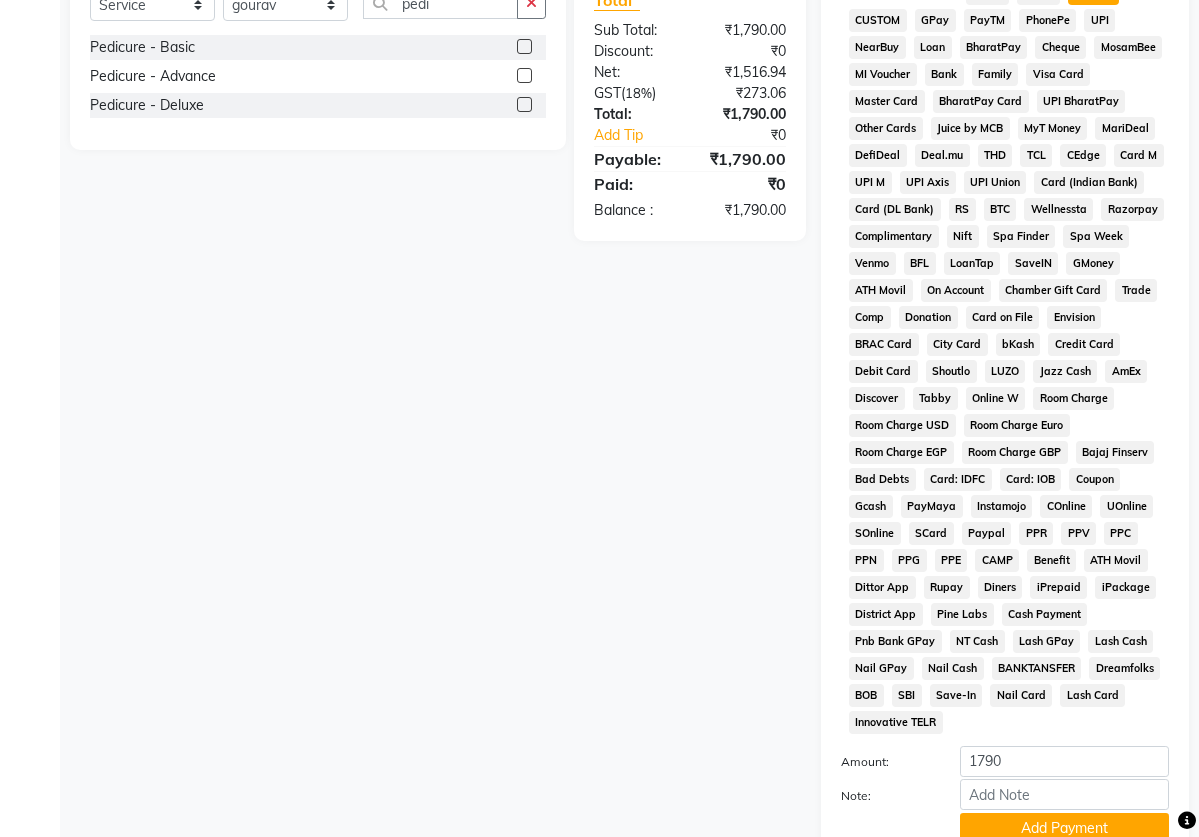 scroll, scrollTop: 691, scrollLeft: 0, axis: vertical 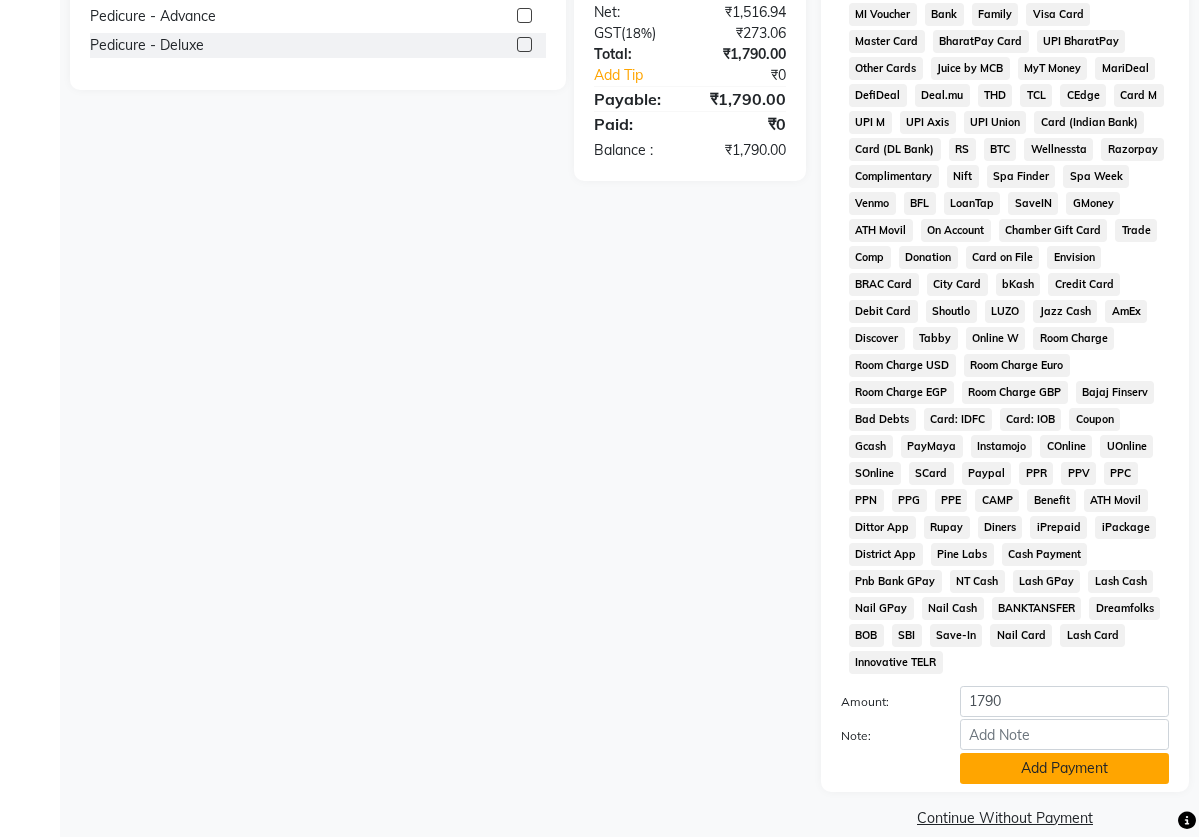 click on "Add Payment" 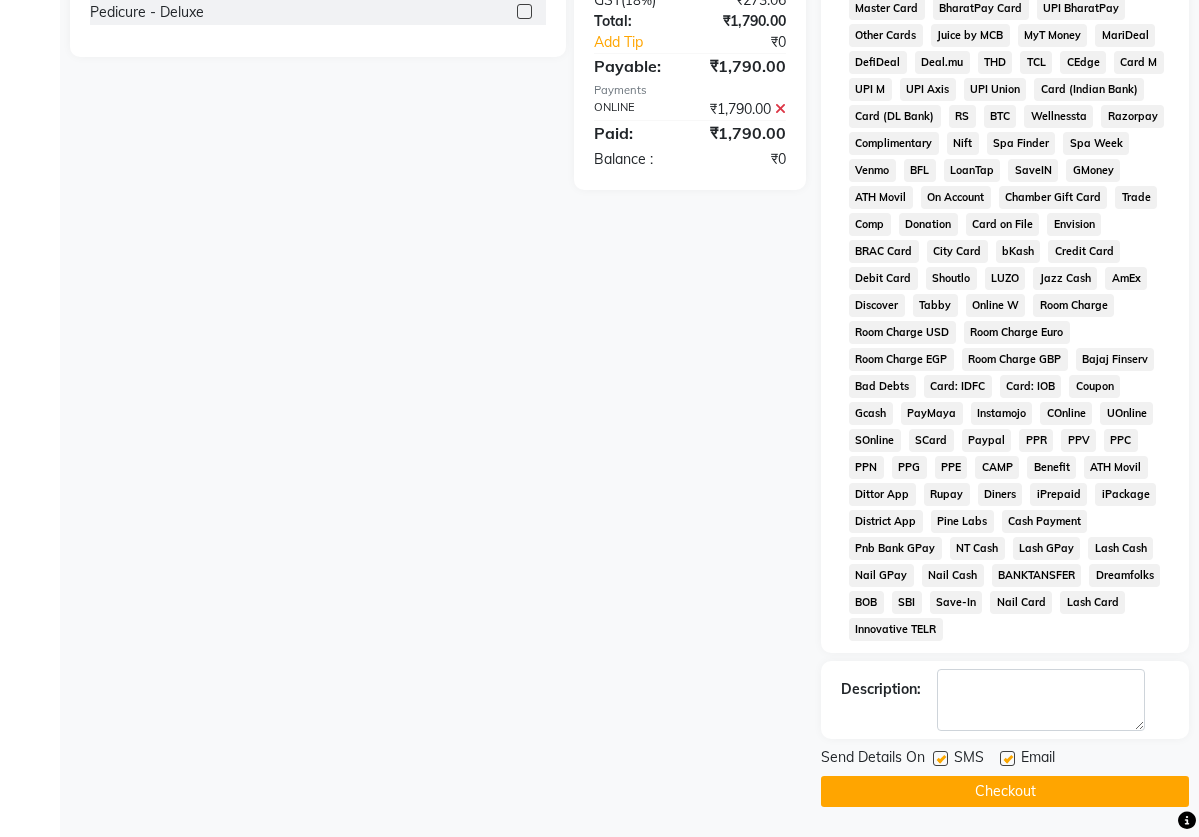 scroll, scrollTop: 750, scrollLeft: 0, axis: vertical 